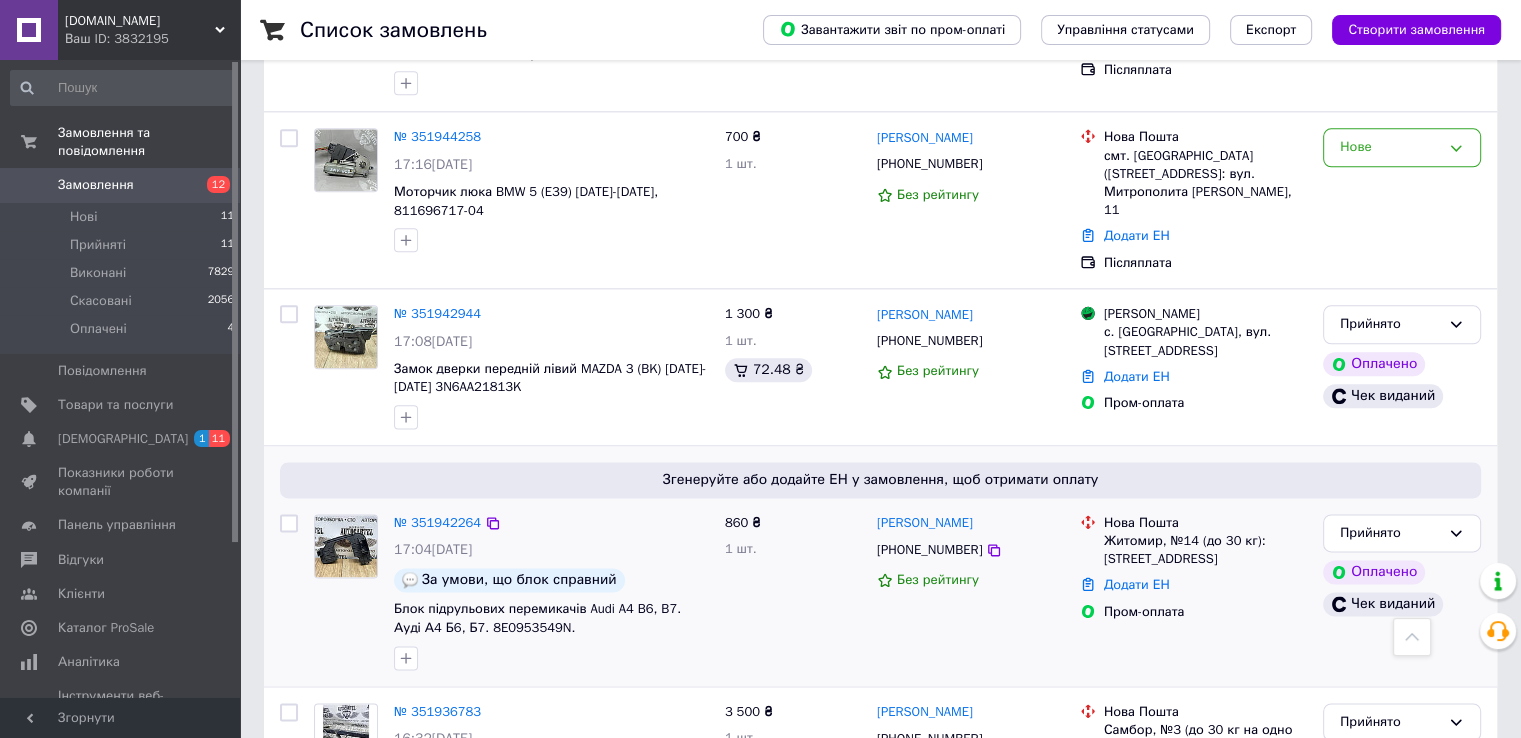 scroll, scrollTop: 2200, scrollLeft: 0, axis: vertical 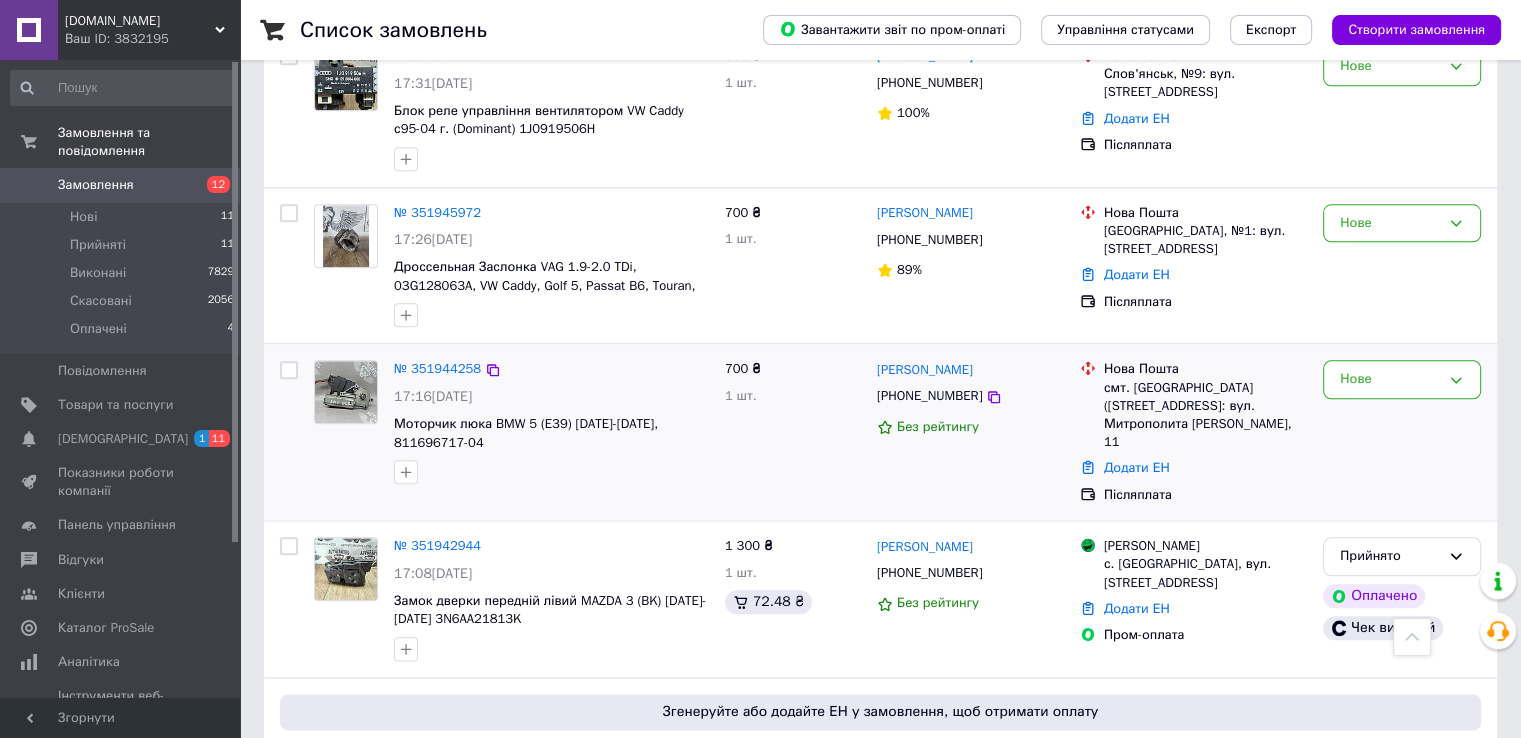 click on "Нове" at bounding box center (1402, 432) 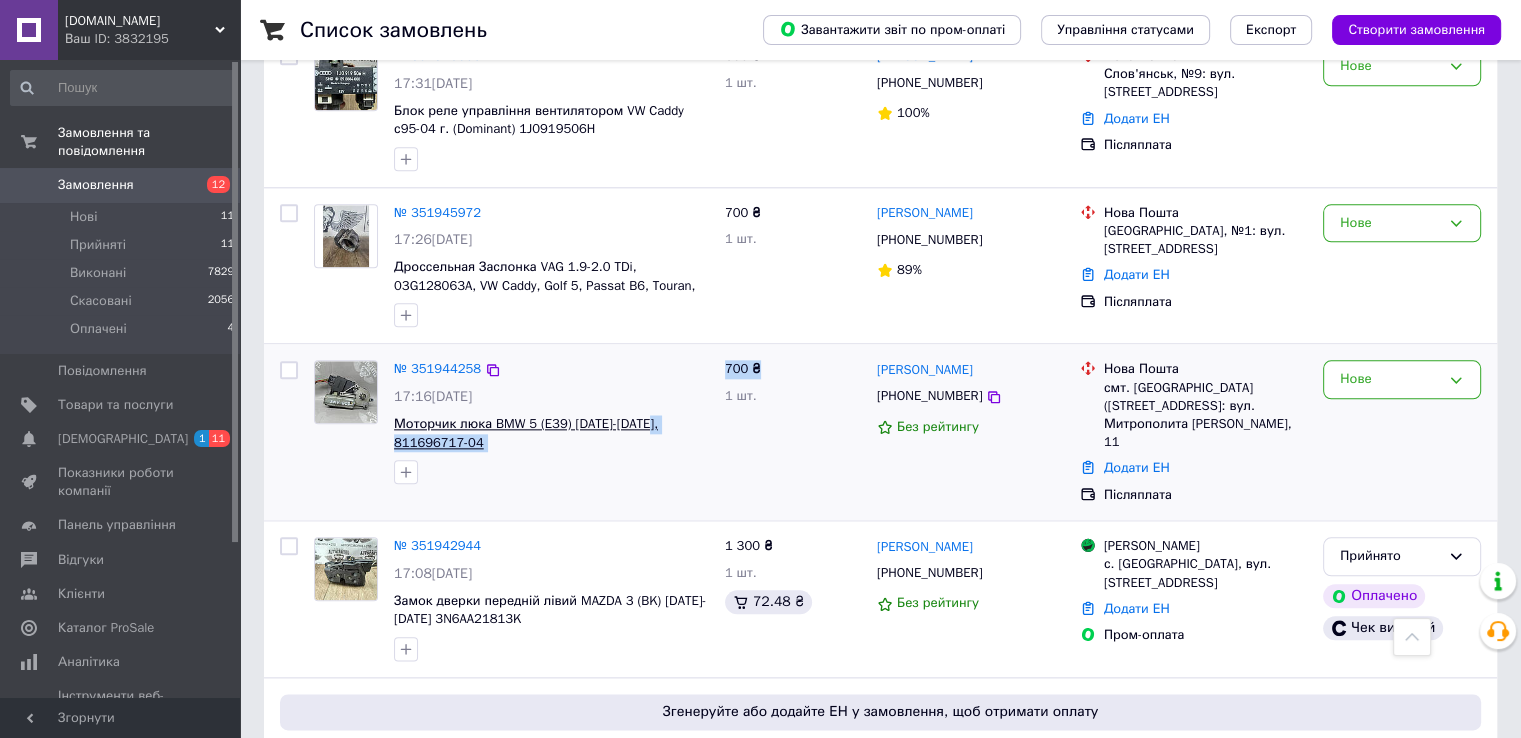 drag, startPoint x: 718, startPoint y: 333, endPoint x: 643, endPoint y: 334, distance: 75.00667 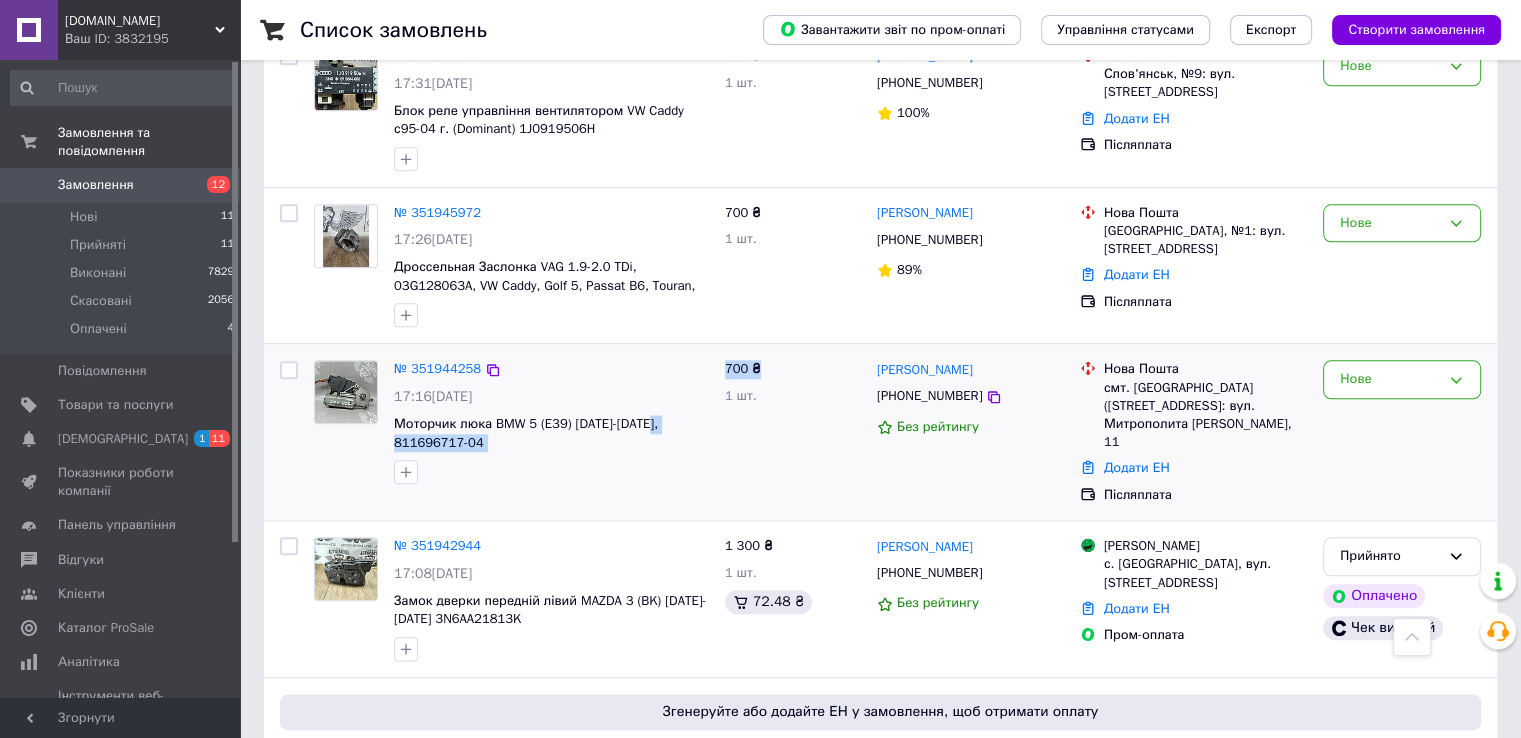 click at bounding box center (551, 472) 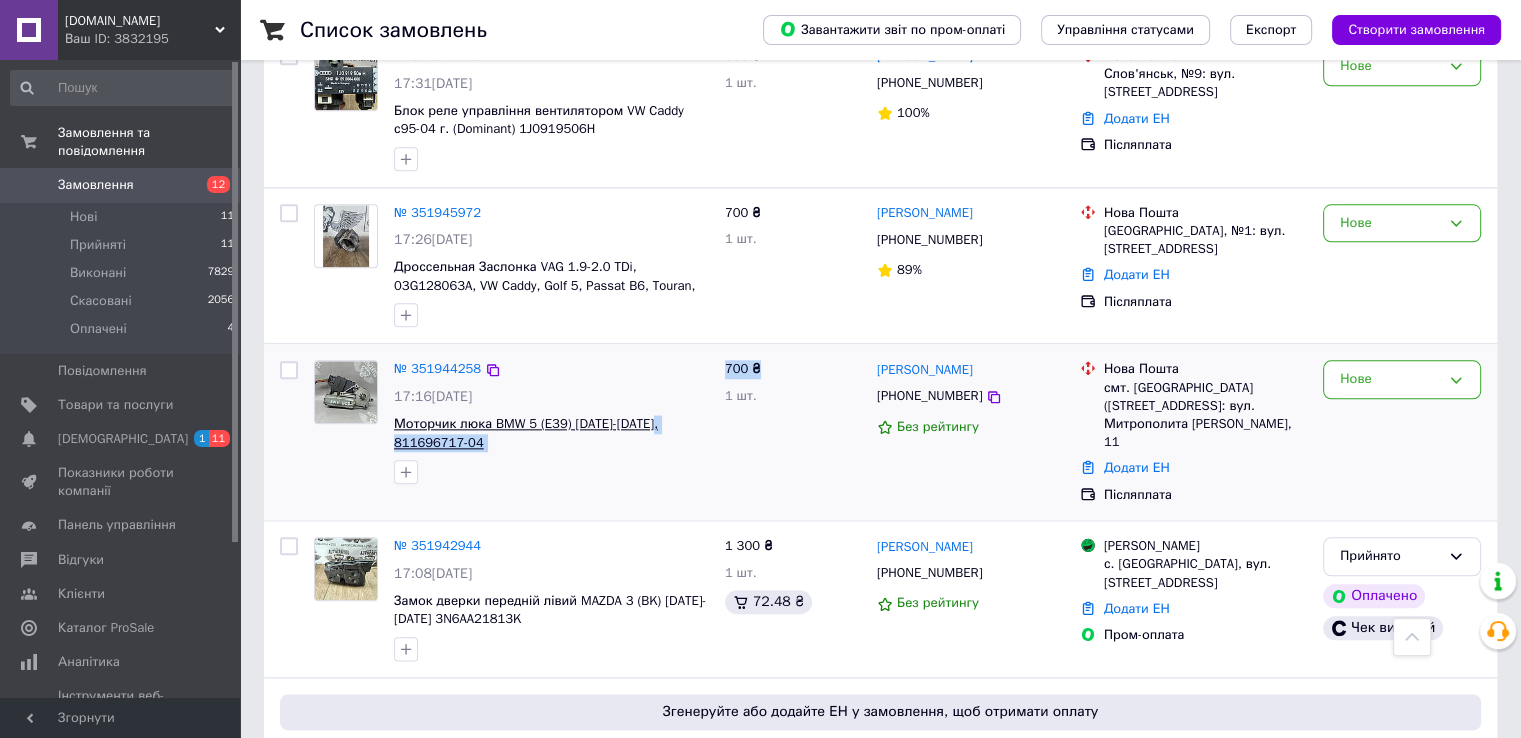 drag, startPoint x: 716, startPoint y: 327, endPoint x: 655, endPoint y: 331, distance: 61.13101 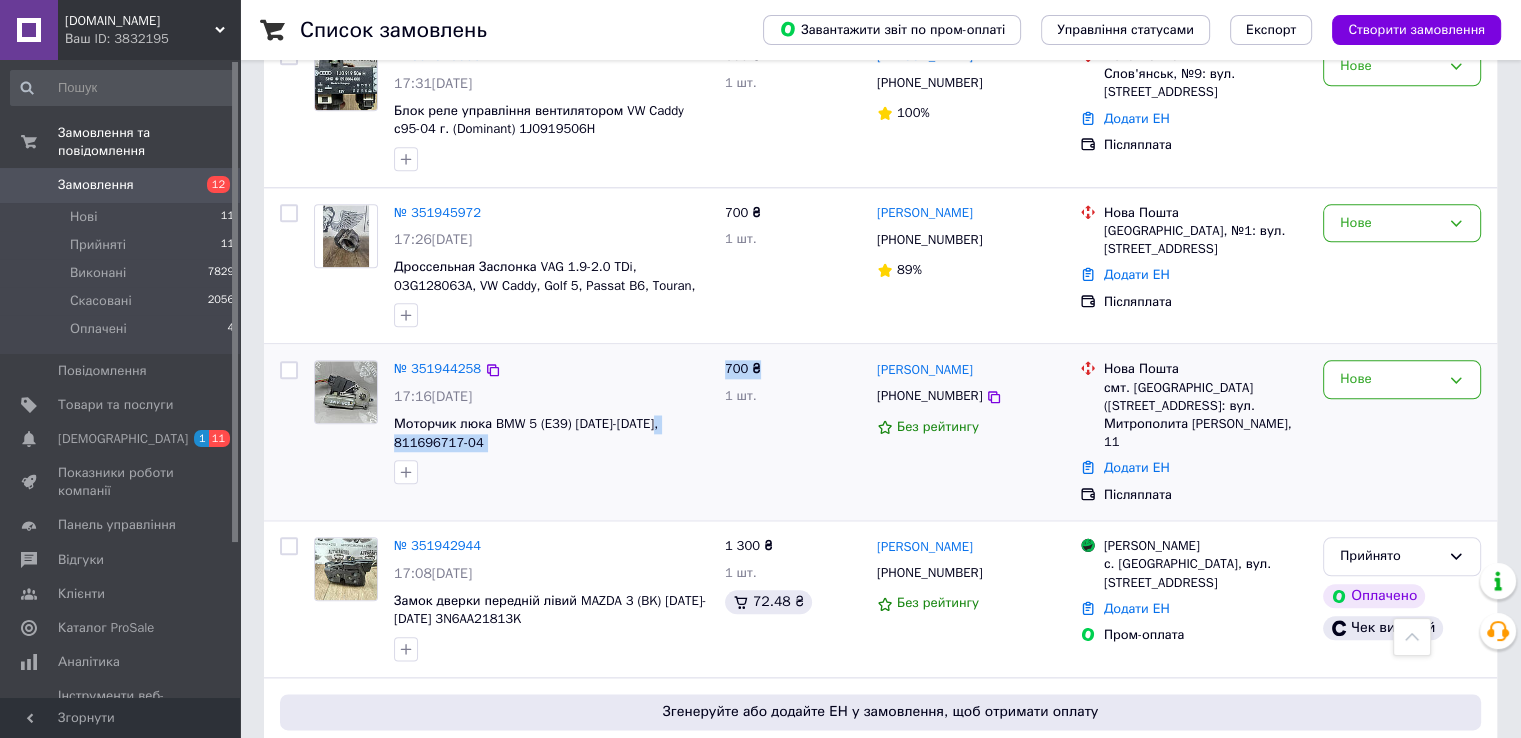 click at bounding box center (551, 472) 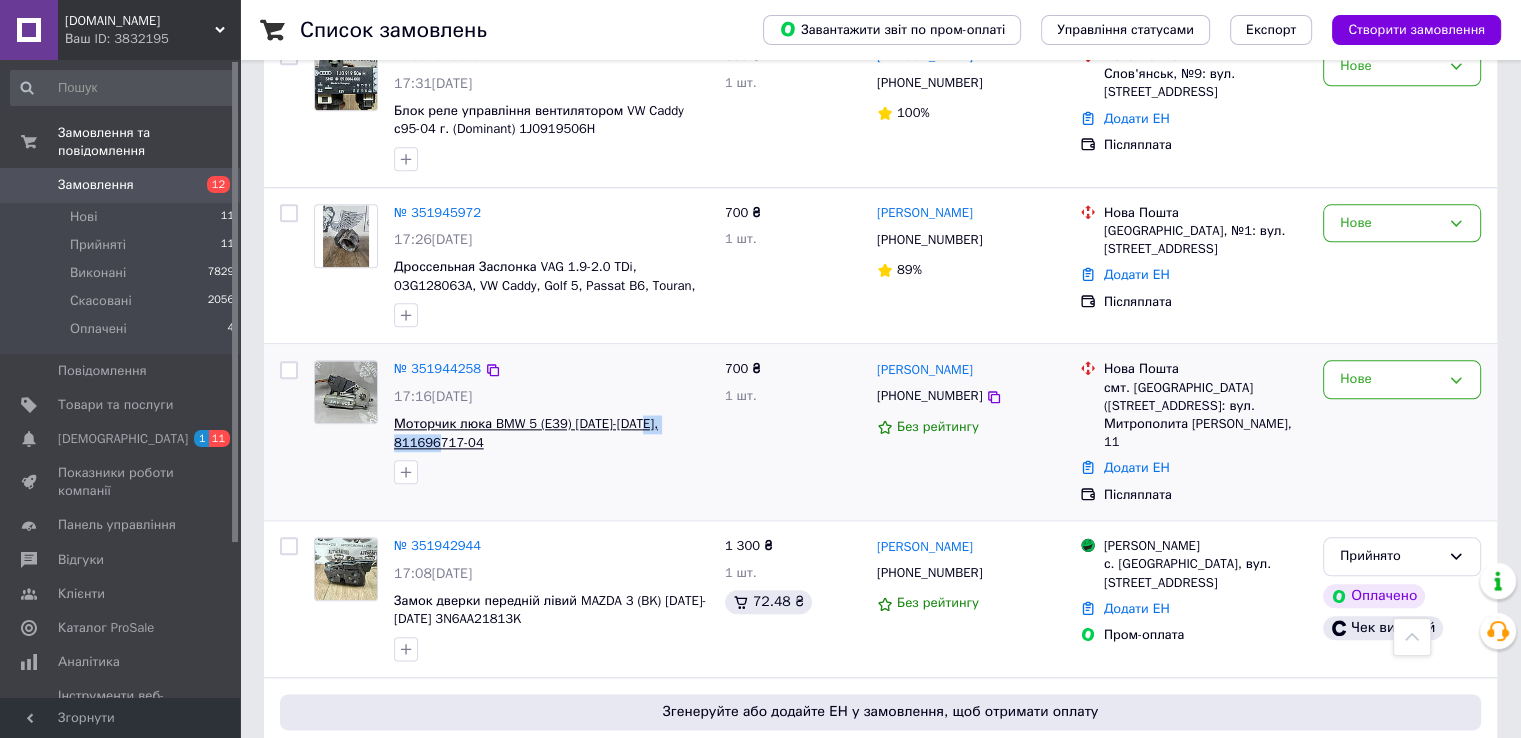 drag, startPoint x: 710, startPoint y: 330, endPoint x: 638, endPoint y: 333, distance: 72.06247 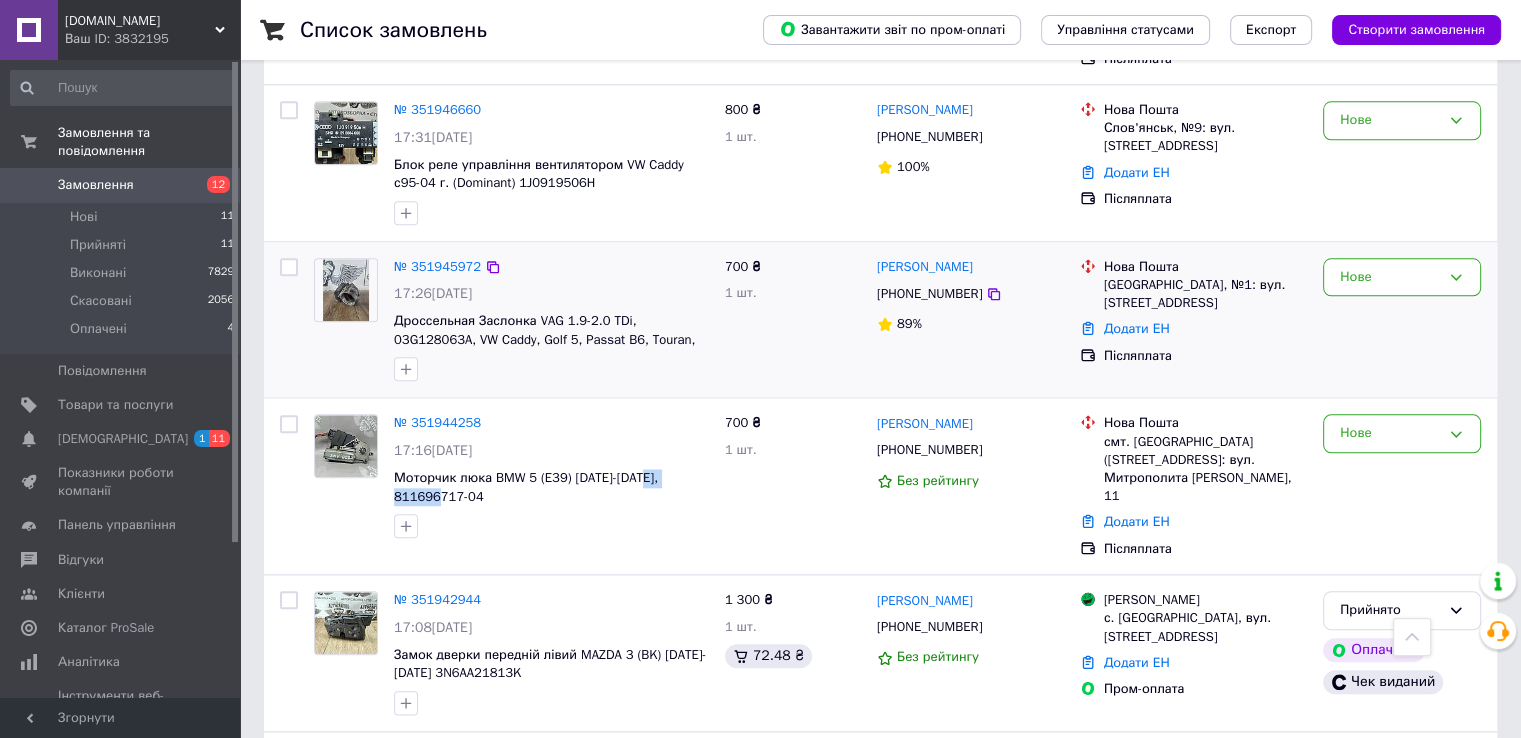 scroll, scrollTop: 2100, scrollLeft: 0, axis: vertical 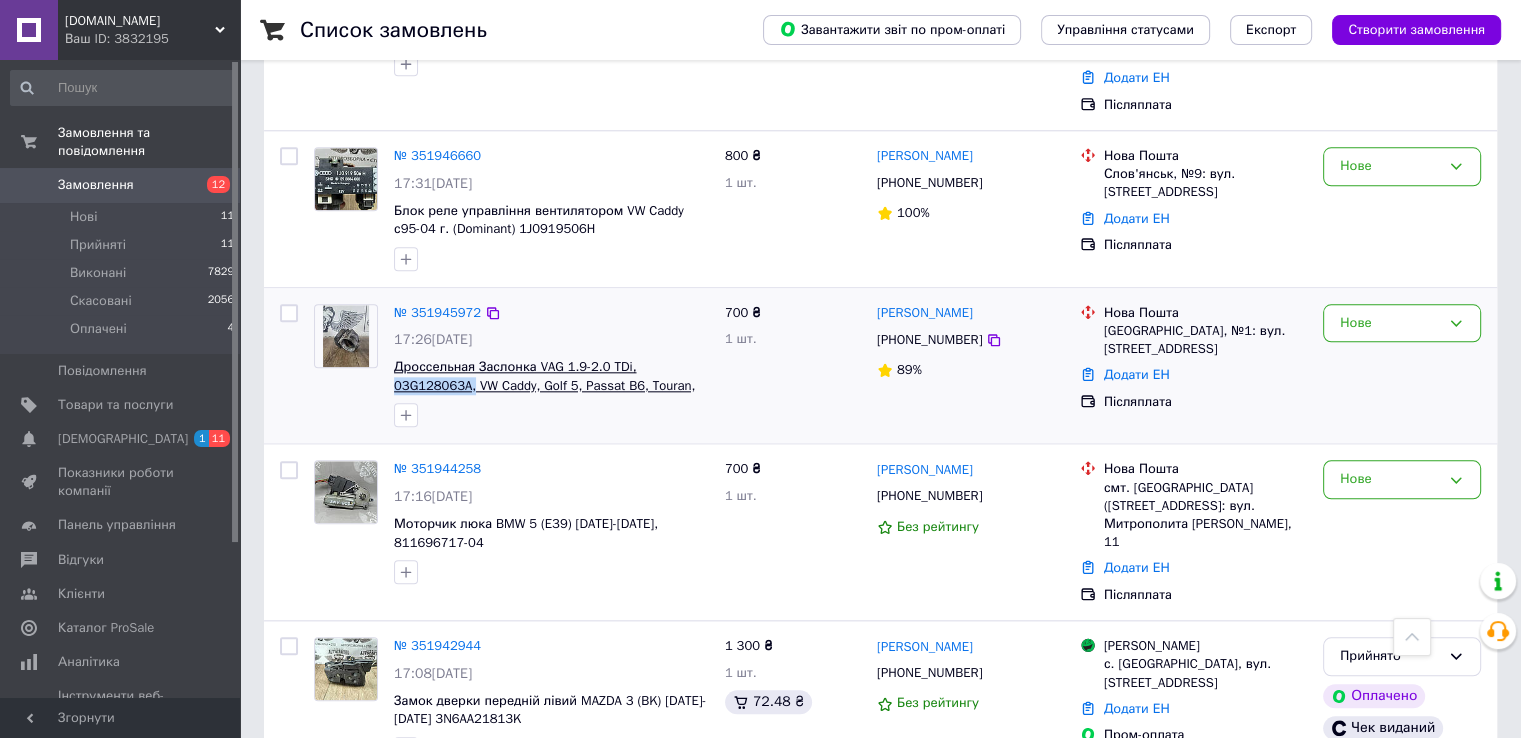 drag, startPoint x: 715, startPoint y: 280, endPoint x: 631, endPoint y: 277, distance: 84.05355 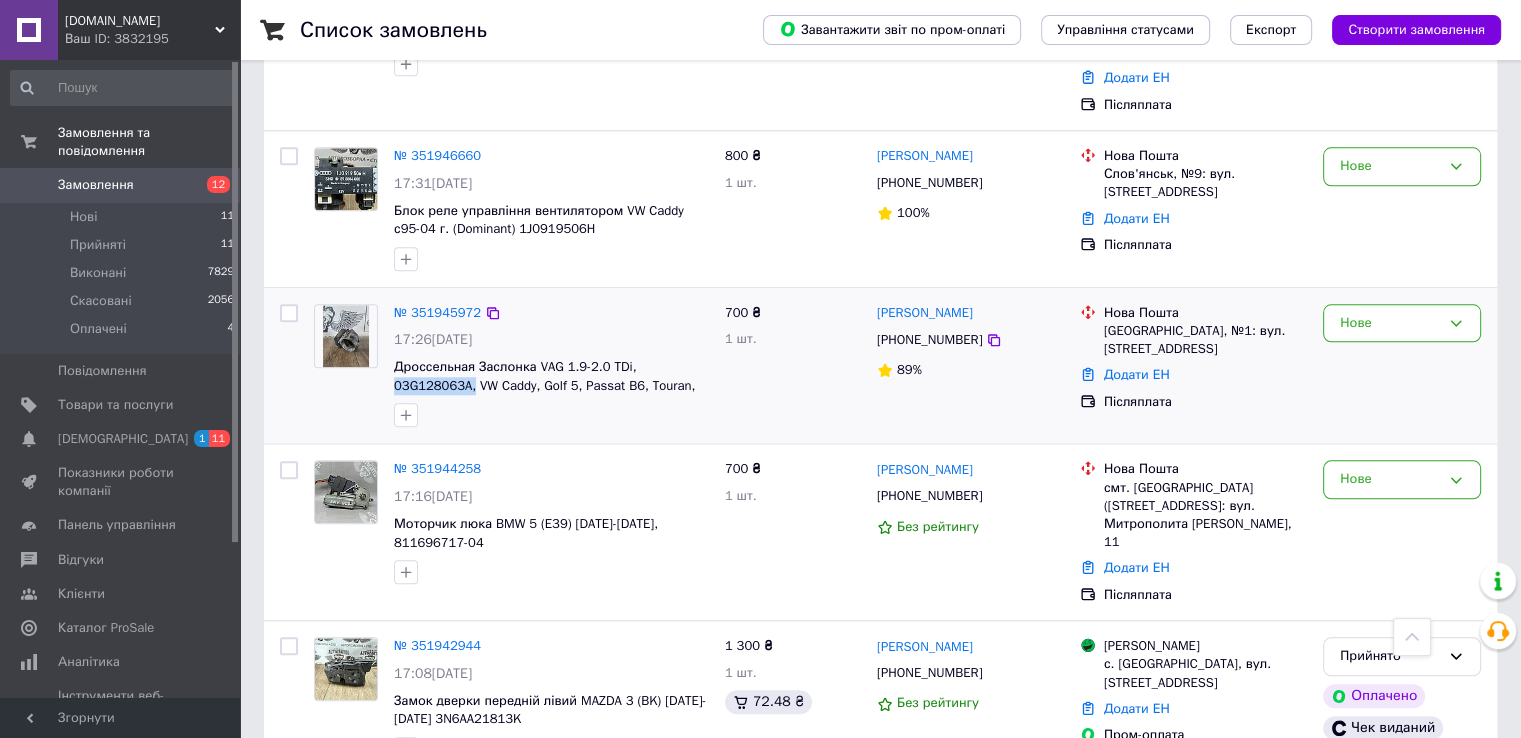 copy on "03G128063A," 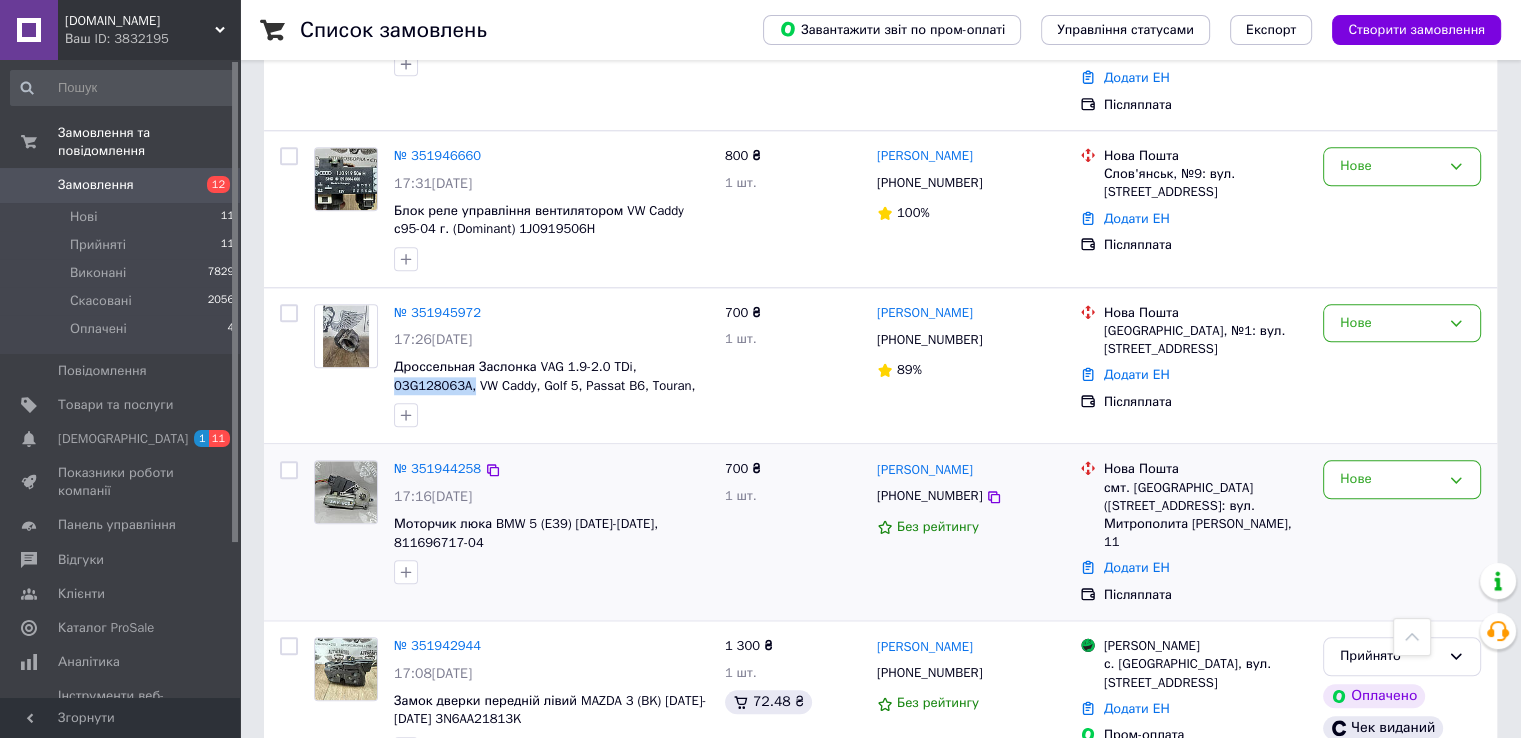 scroll, scrollTop: 2000, scrollLeft: 0, axis: vertical 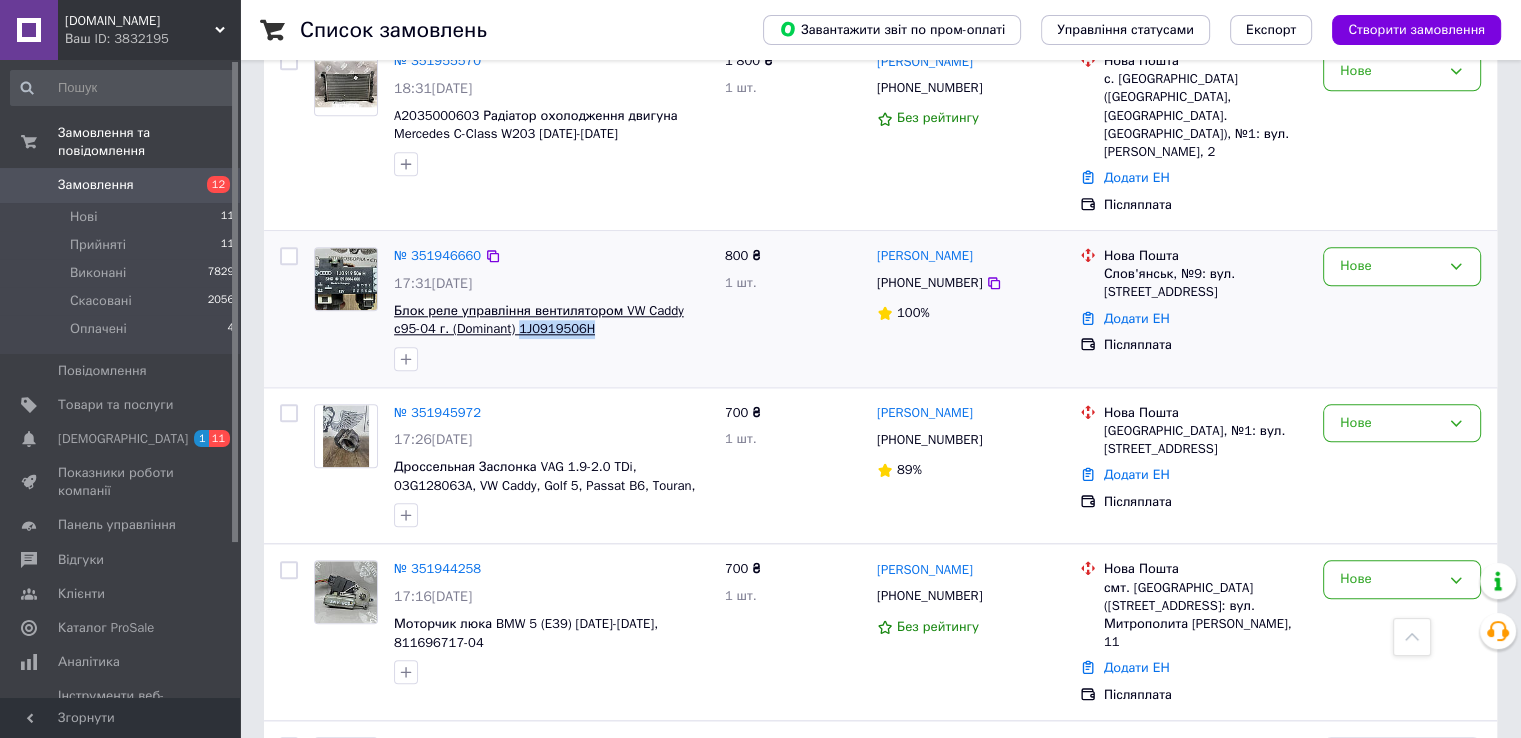 drag, startPoint x: 568, startPoint y: 234, endPoint x: 490, endPoint y: 232, distance: 78.025635 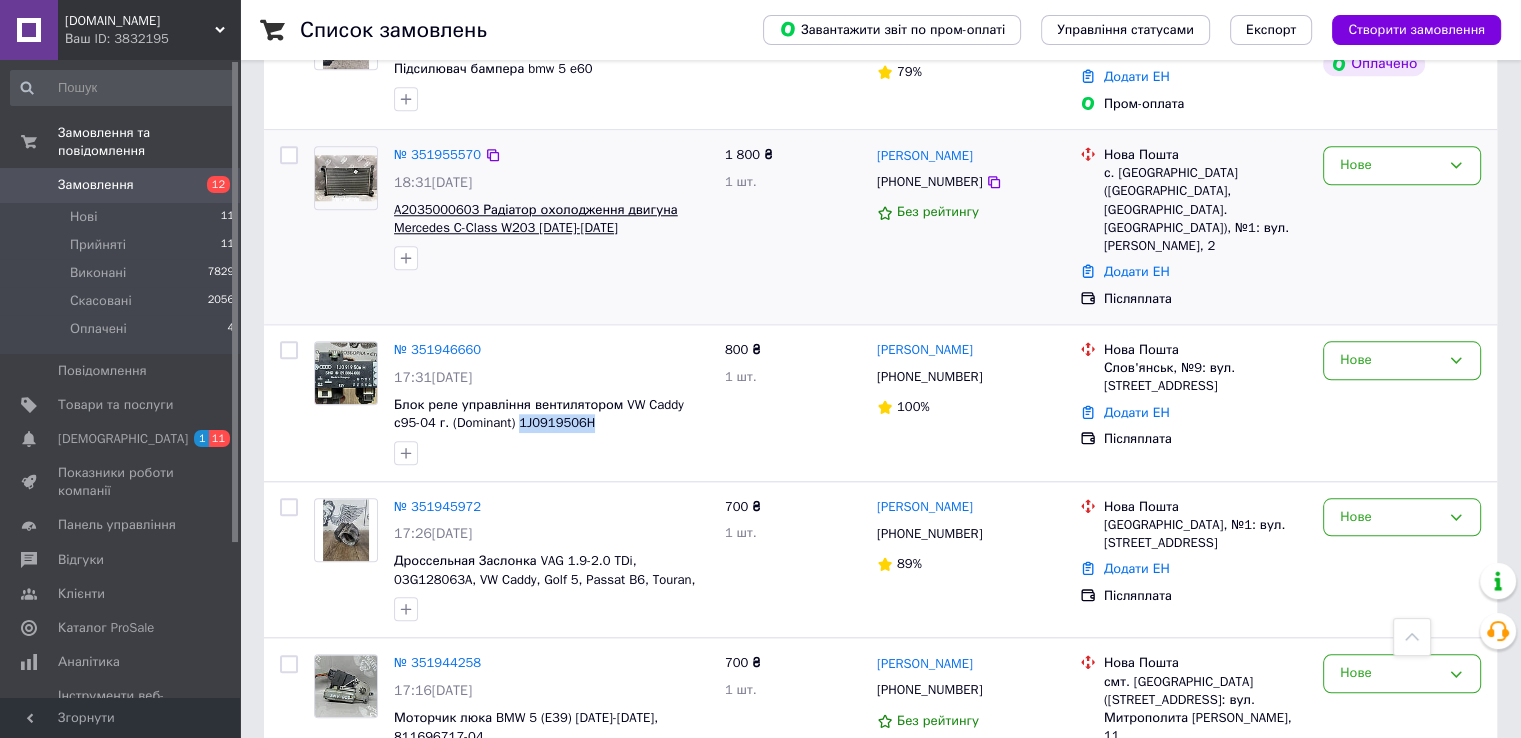 scroll, scrollTop: 1800, scrollLeft: 0, axis: vertical 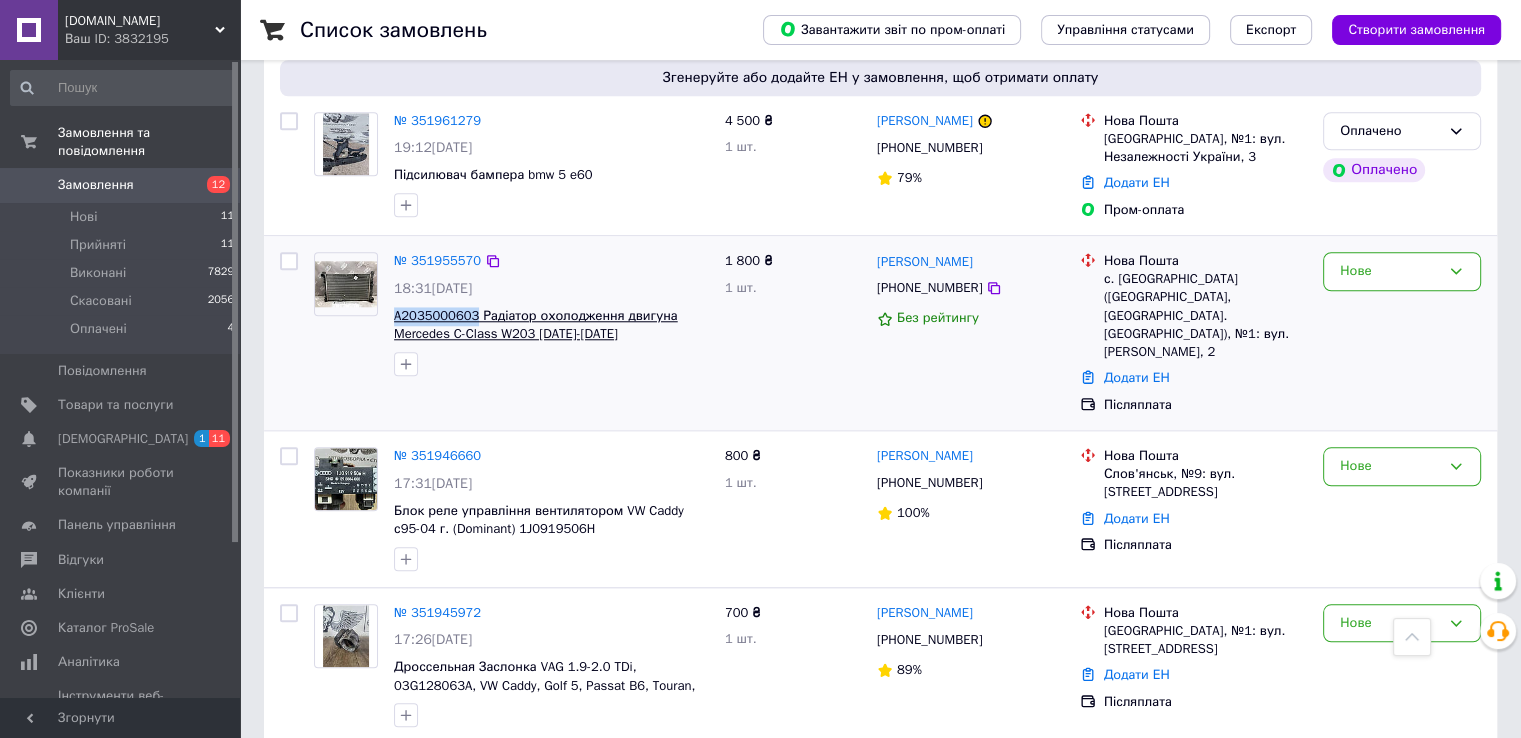 drag, startPoint x: 391, startPoint y: 237, endPoint x: 471, endPoint y: 237, distance: 80 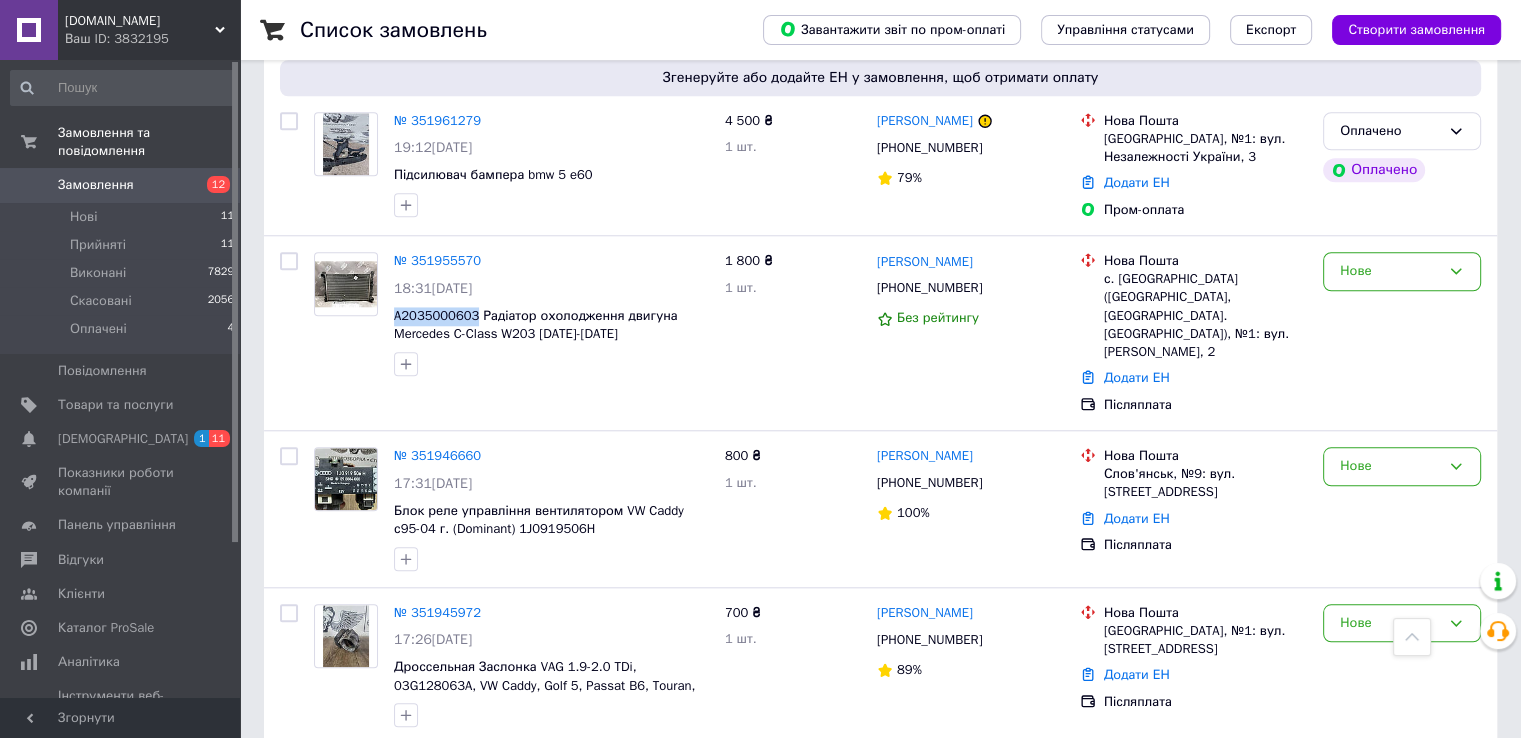 copy on "A2035000603" 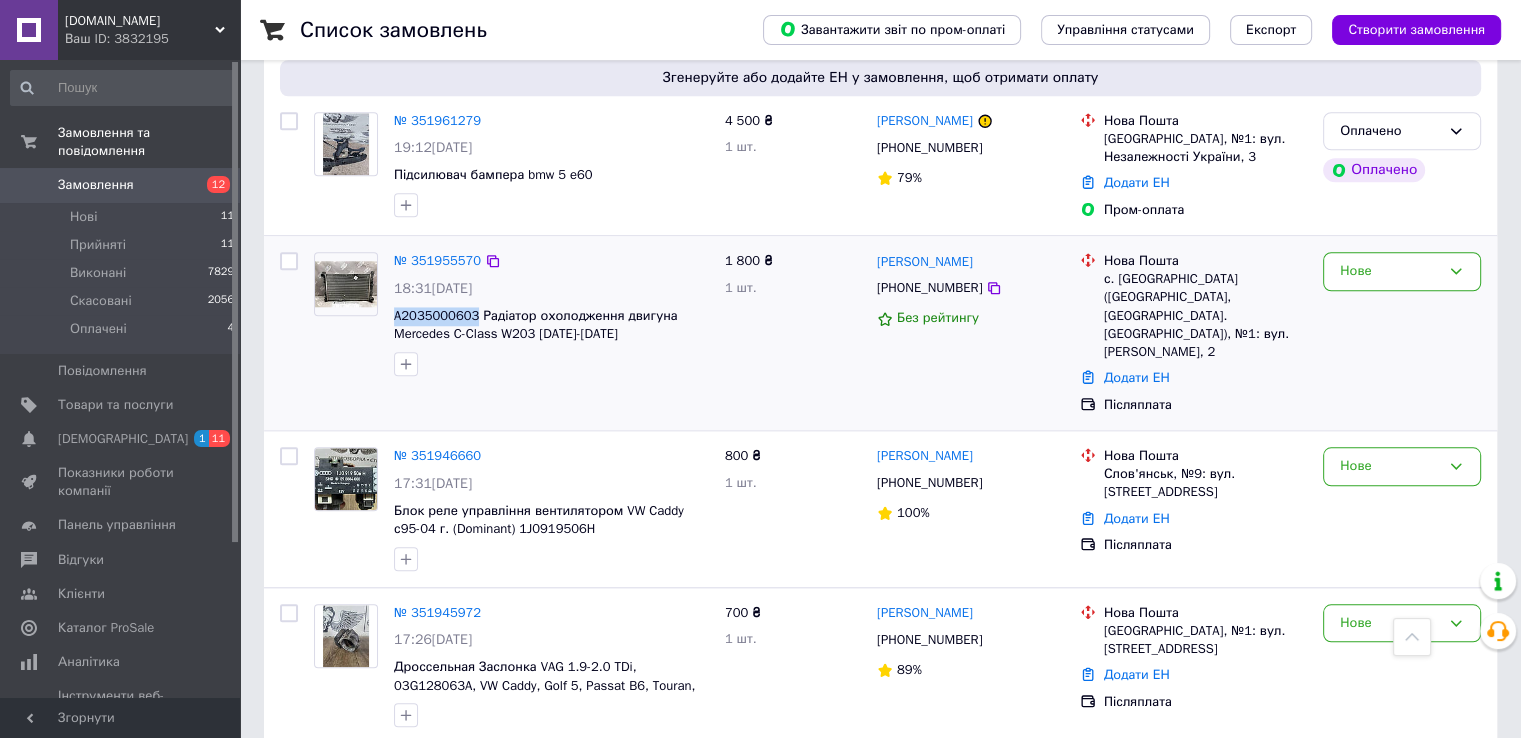 scroll, scrollTop: 1600, scrollLeft: 0, axis: vertical 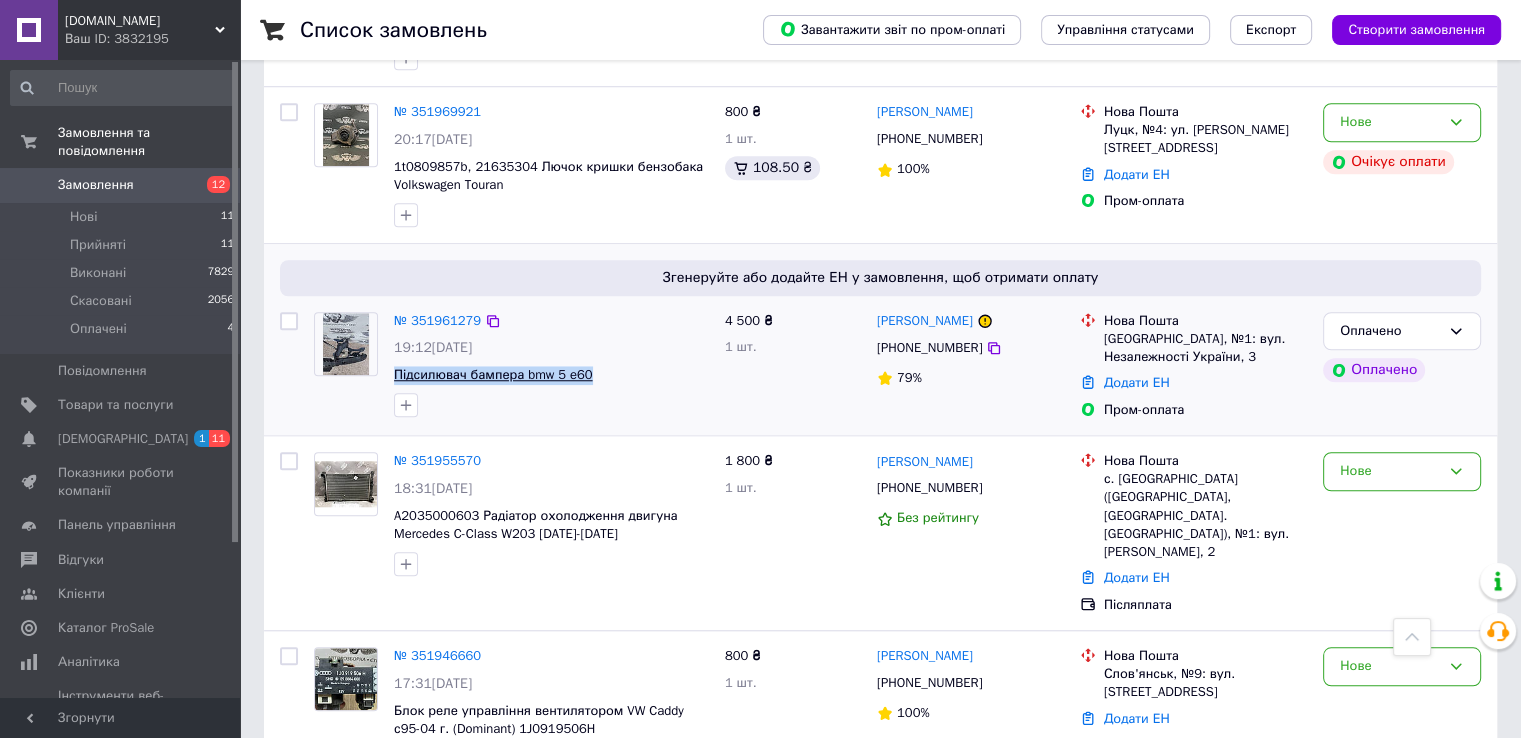 drag, startPoint x: 596, startPoint y: 299, endPoint x: 394, endPoint y: 299, distance: 202 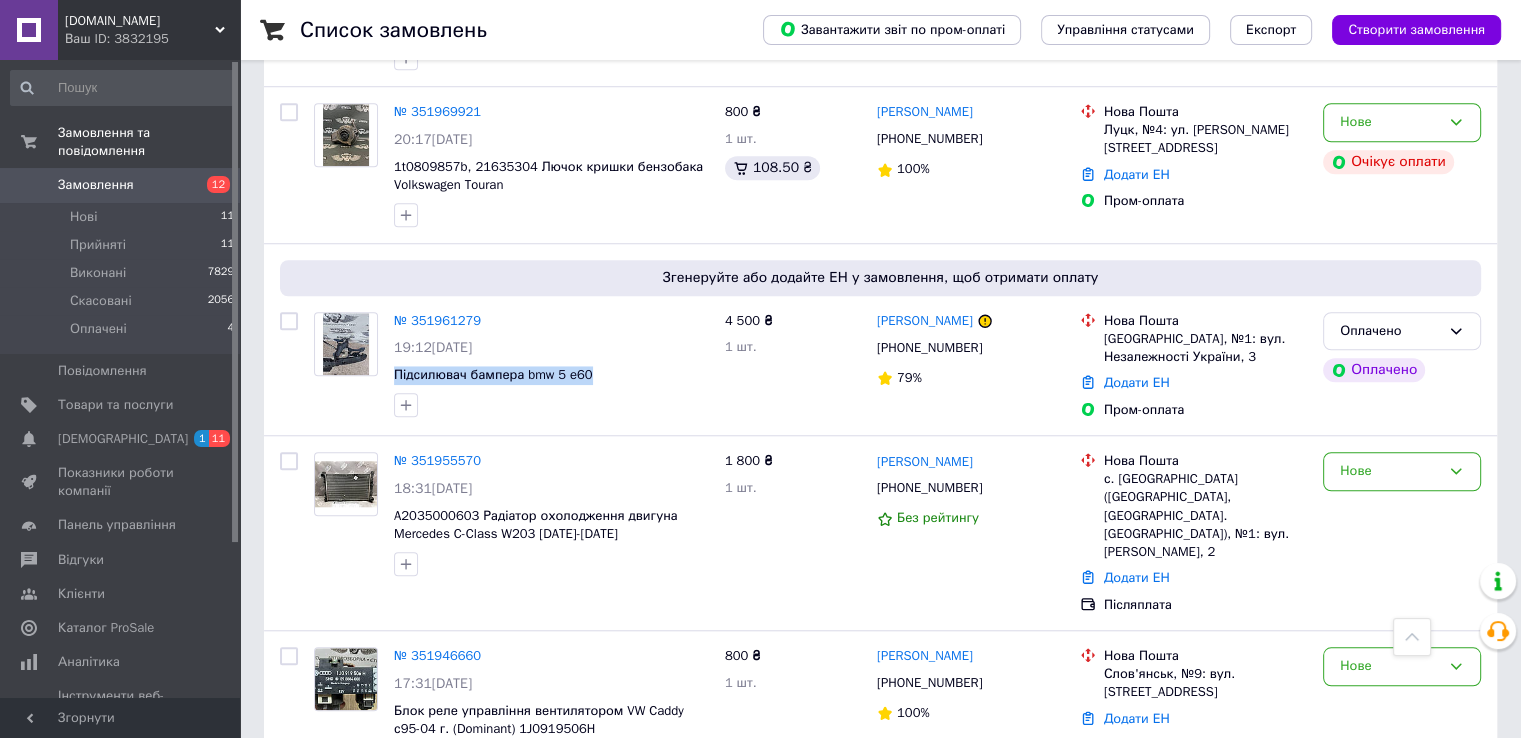 copy on "Підсилювач бампера bmw 5 e60" 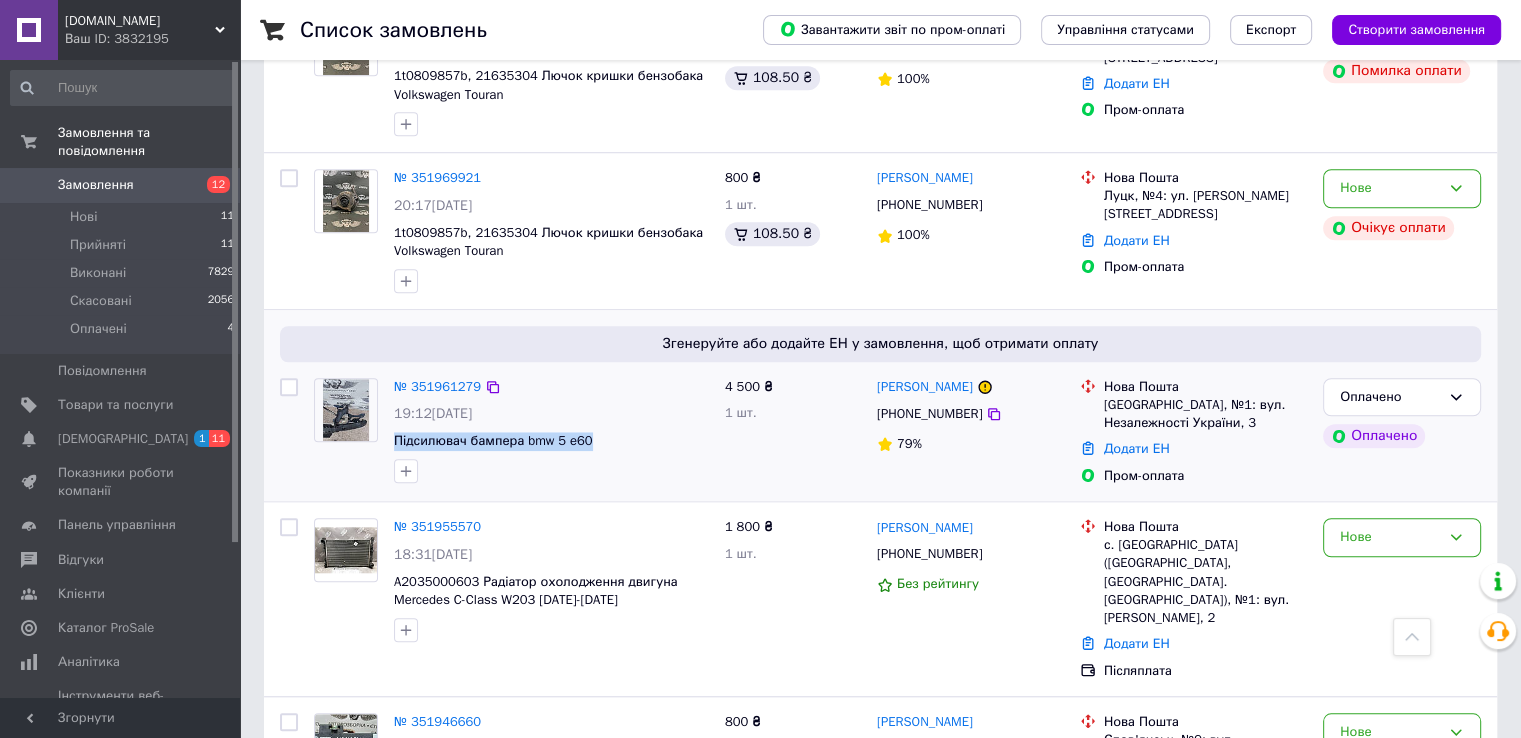 scroll, scrollTop: 1500, scrollLeft: 0, axis: vertical 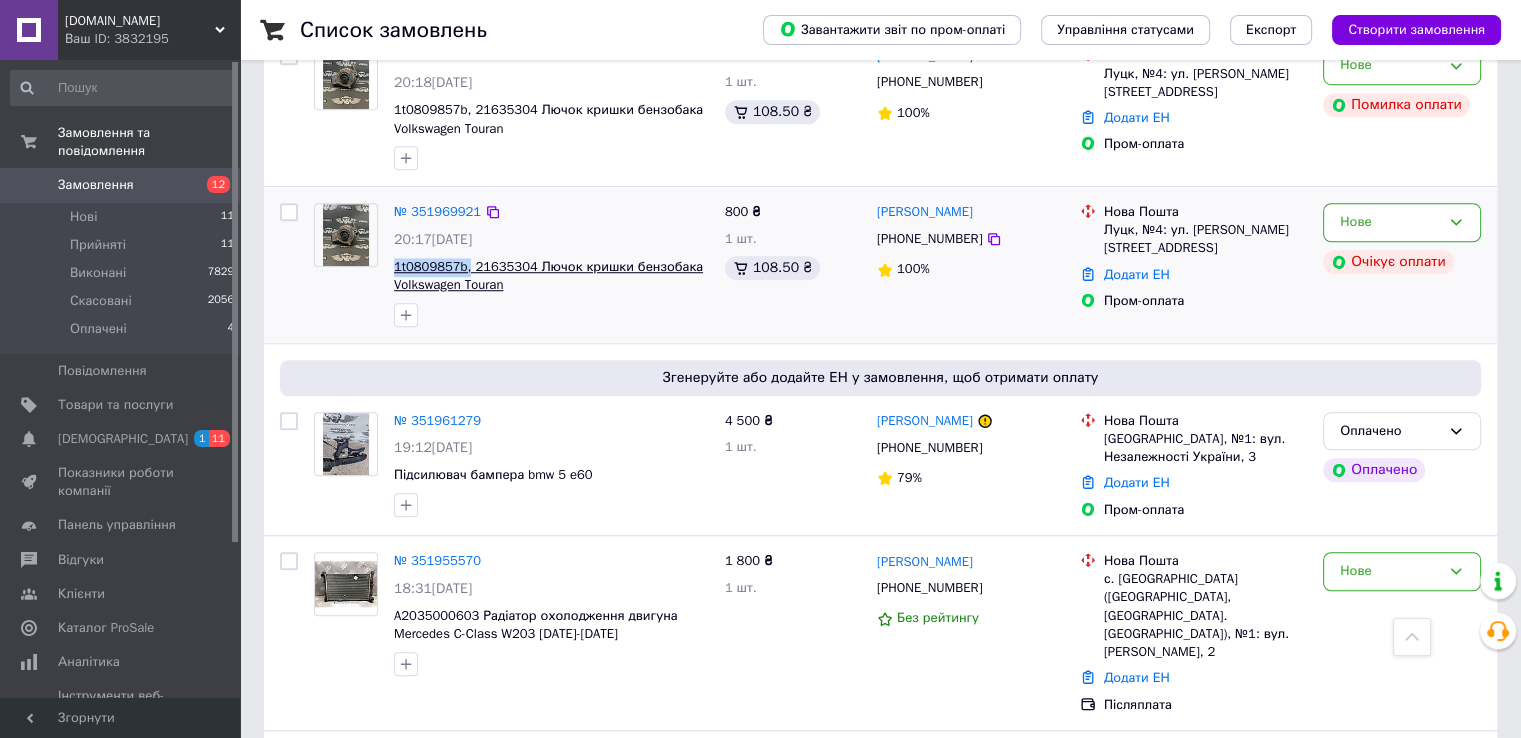 drag, startPoint x: 388, startPoint y: 193, endPoint x: 466, endPoint y: 190, distance: 78.05767 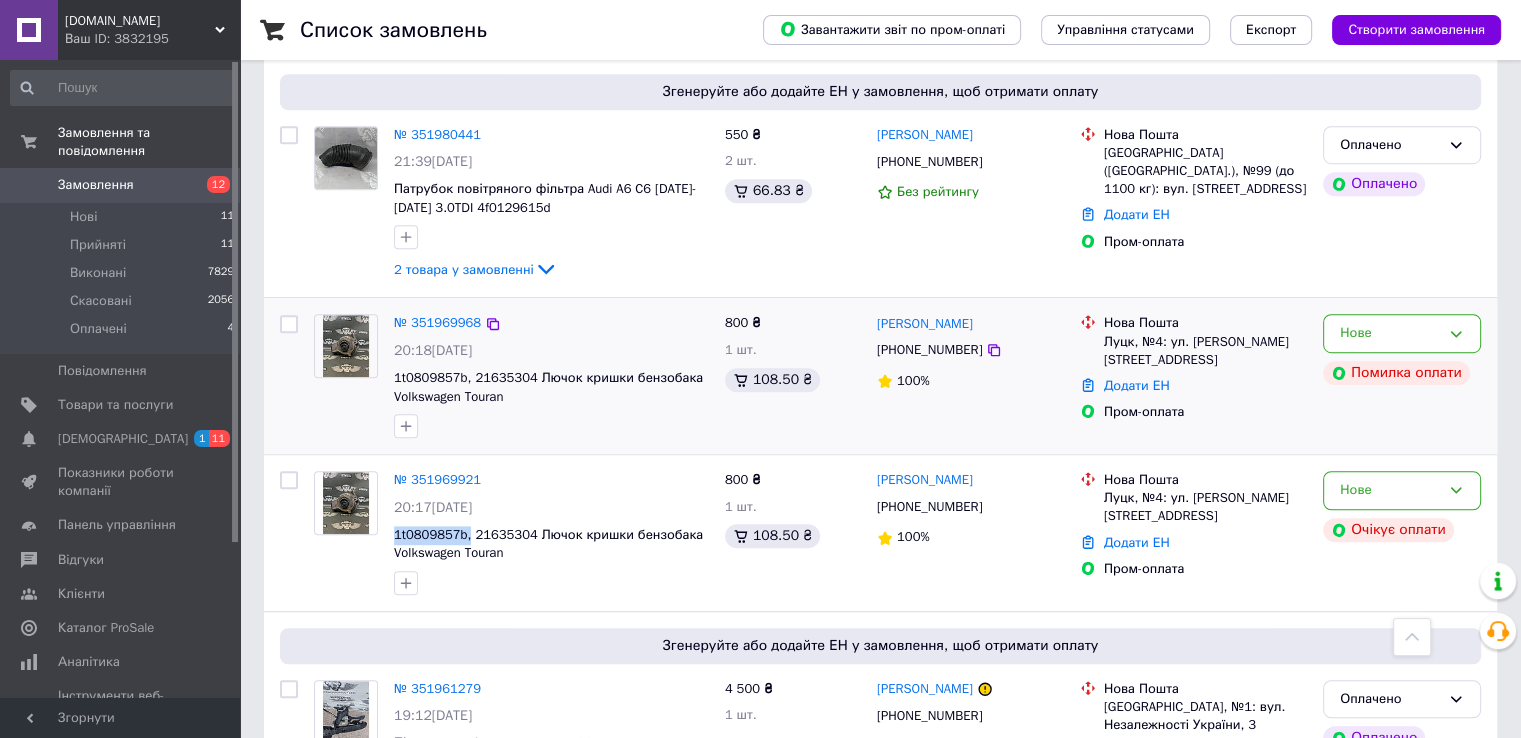 scroll, scrollTop: 1100, scrollLeft: 0, axis: vertical 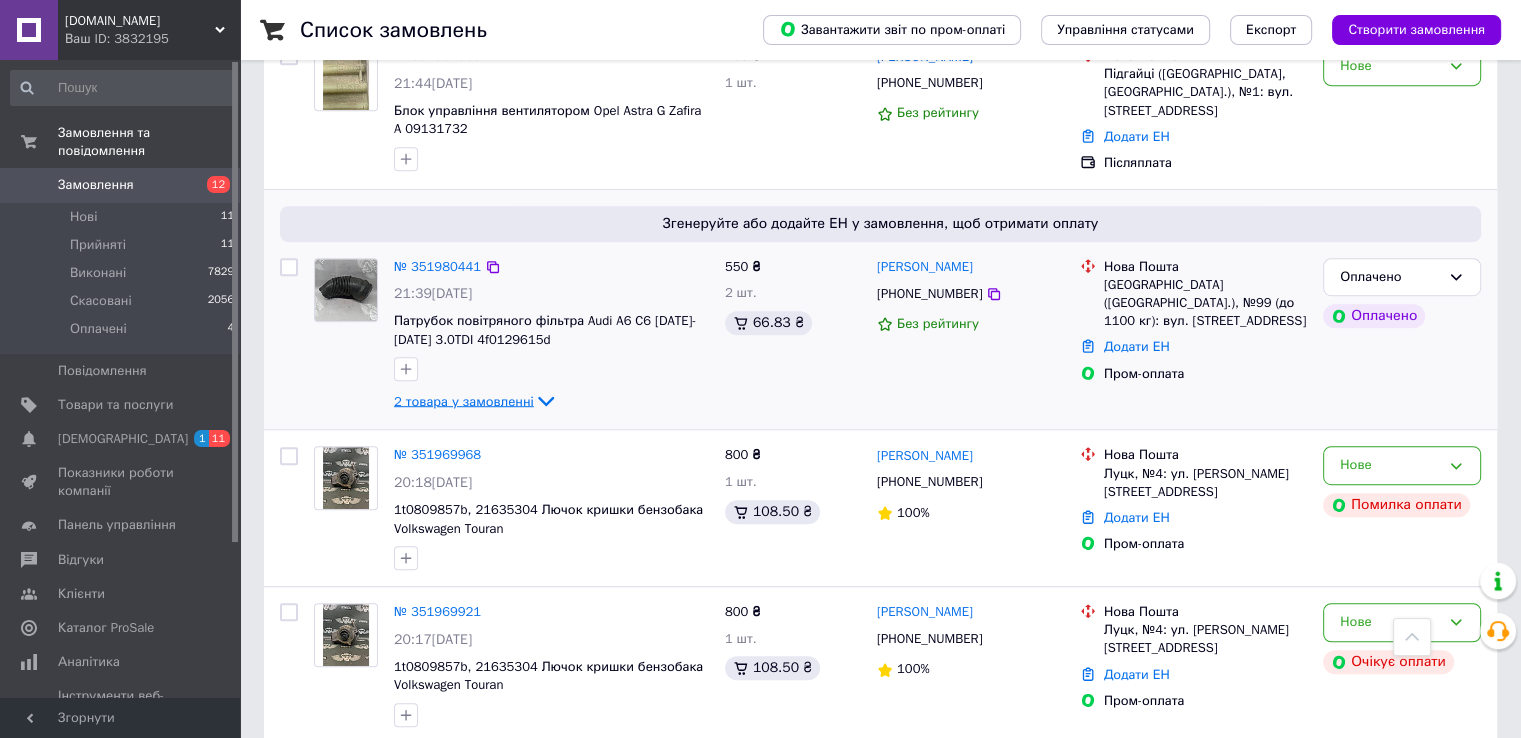 click 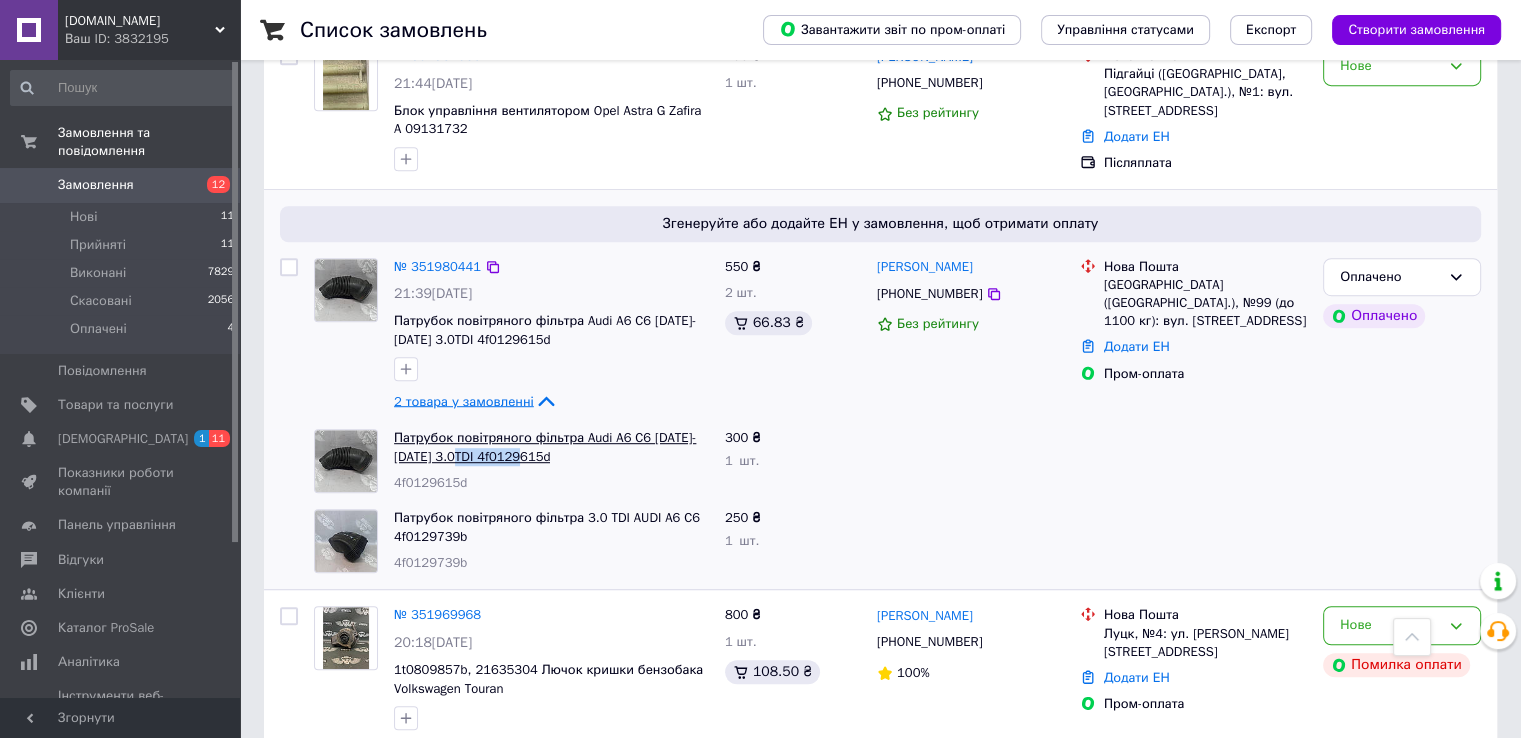 drag, startPoint x: 511, startPoint y: 383, endPoint x: 435, endPoint y: 381, distance: 76.02631 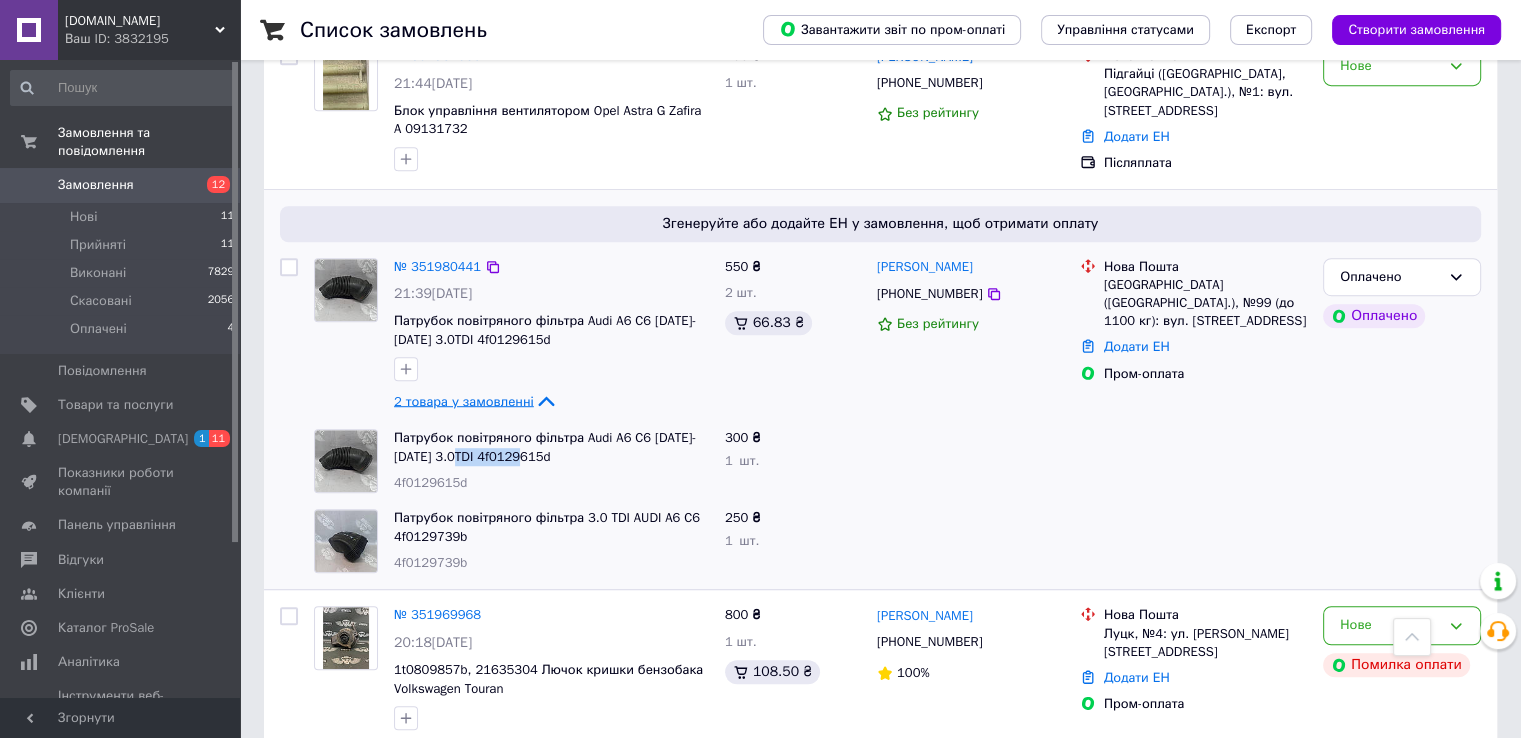 copy on "4f0129615d" 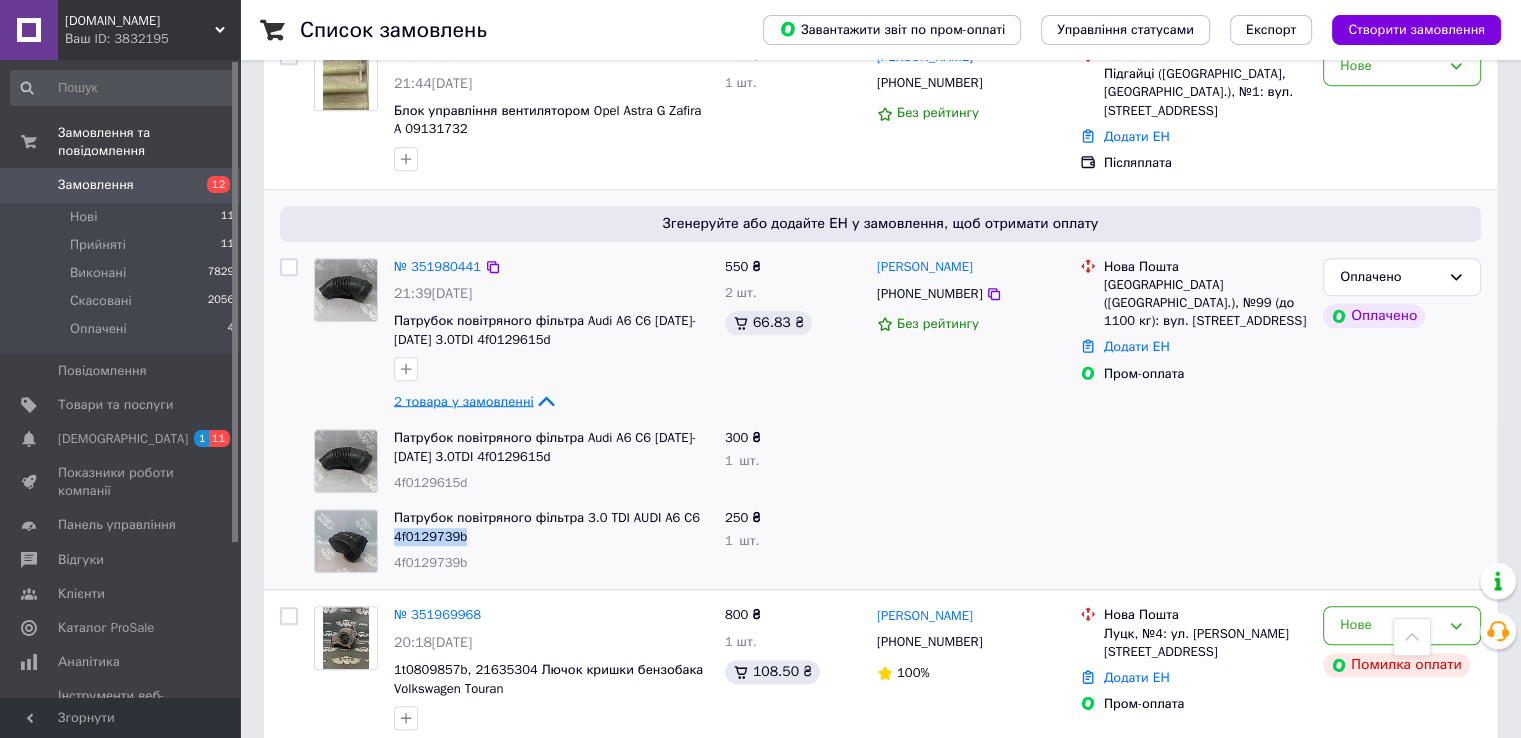 drag, startPoint x: 470, startPoint y: 458, endPoint x: 392, endPoint y: 461, distance: 78.05767 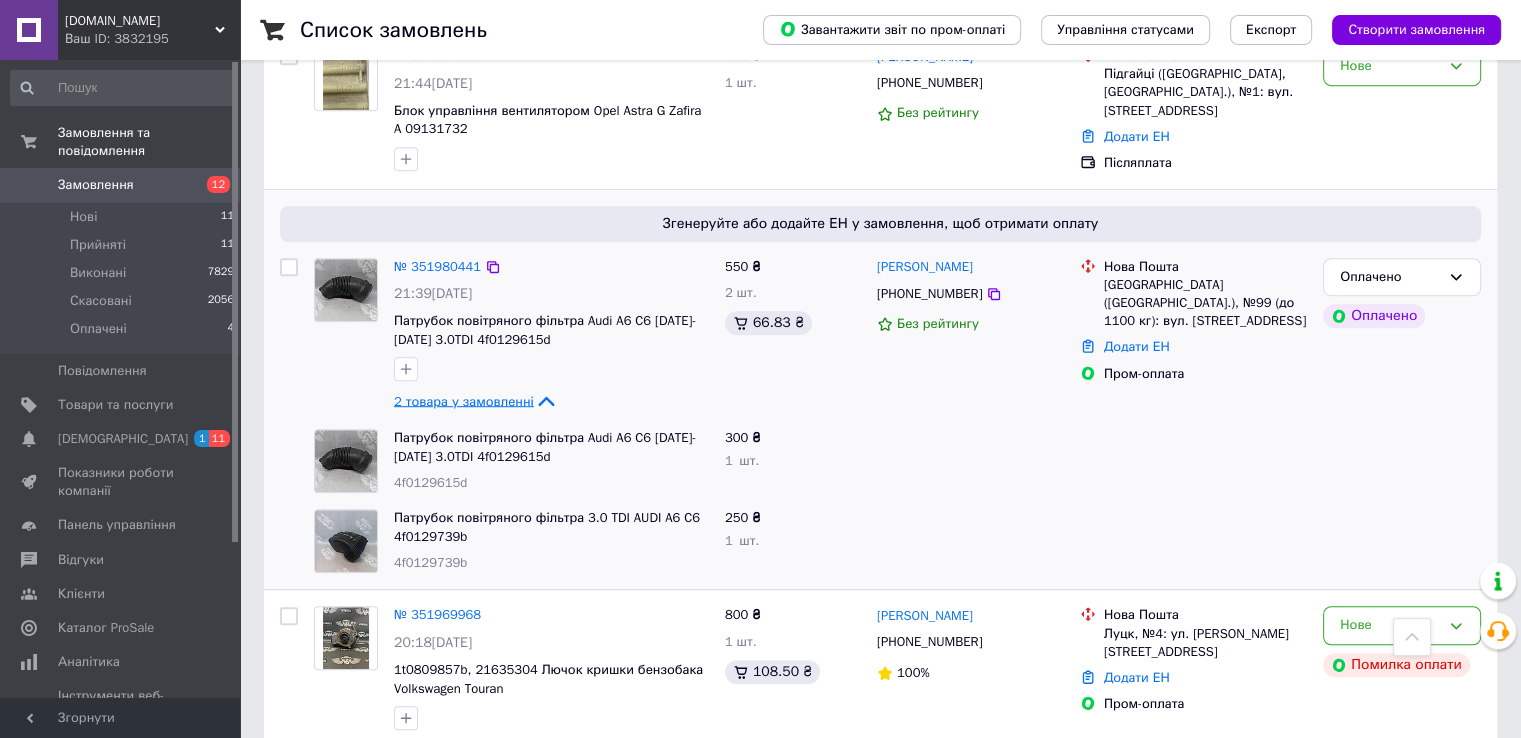 click on "300 ₴" at bounding box center [793, 438] 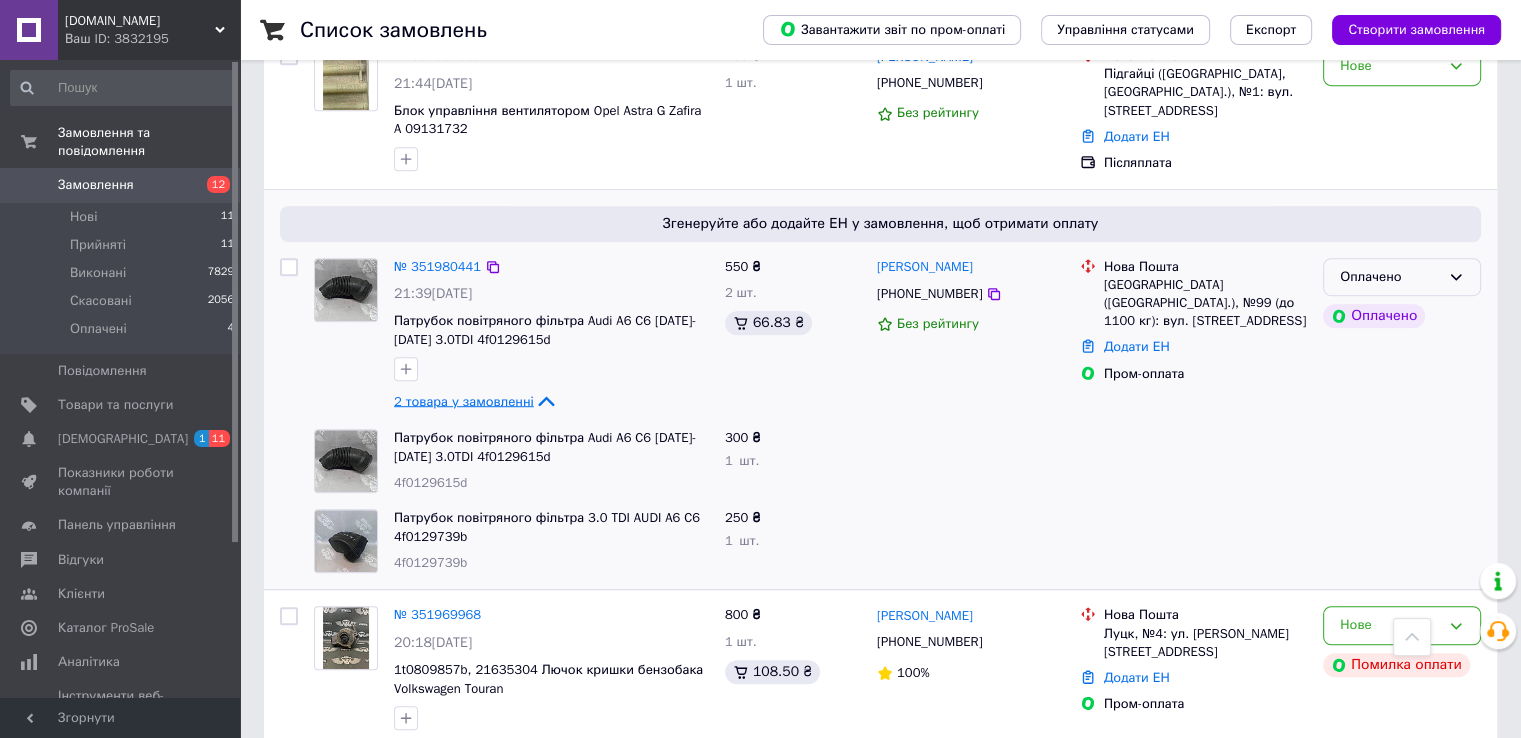 click 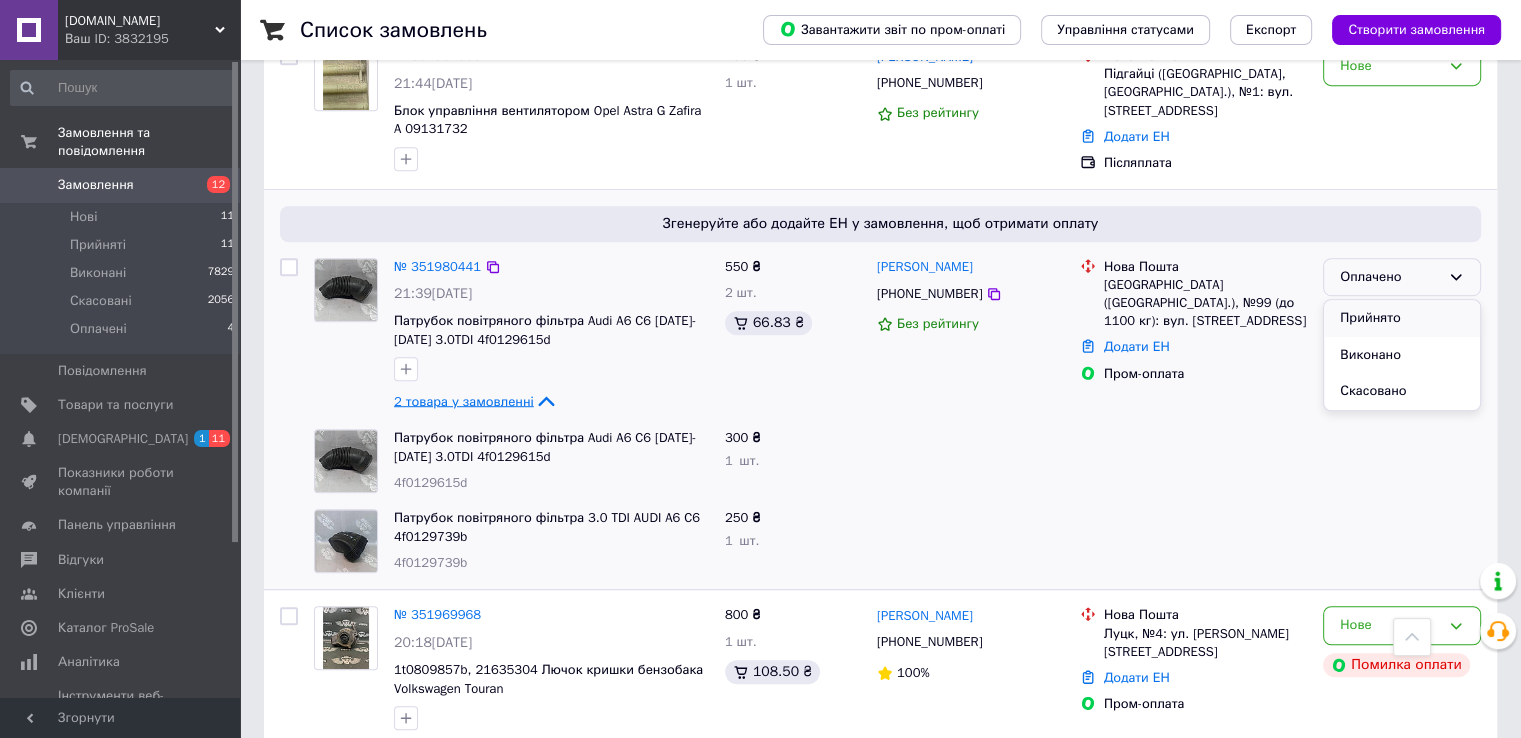 click on "Прийнято" at bounding box center [1402, 318] 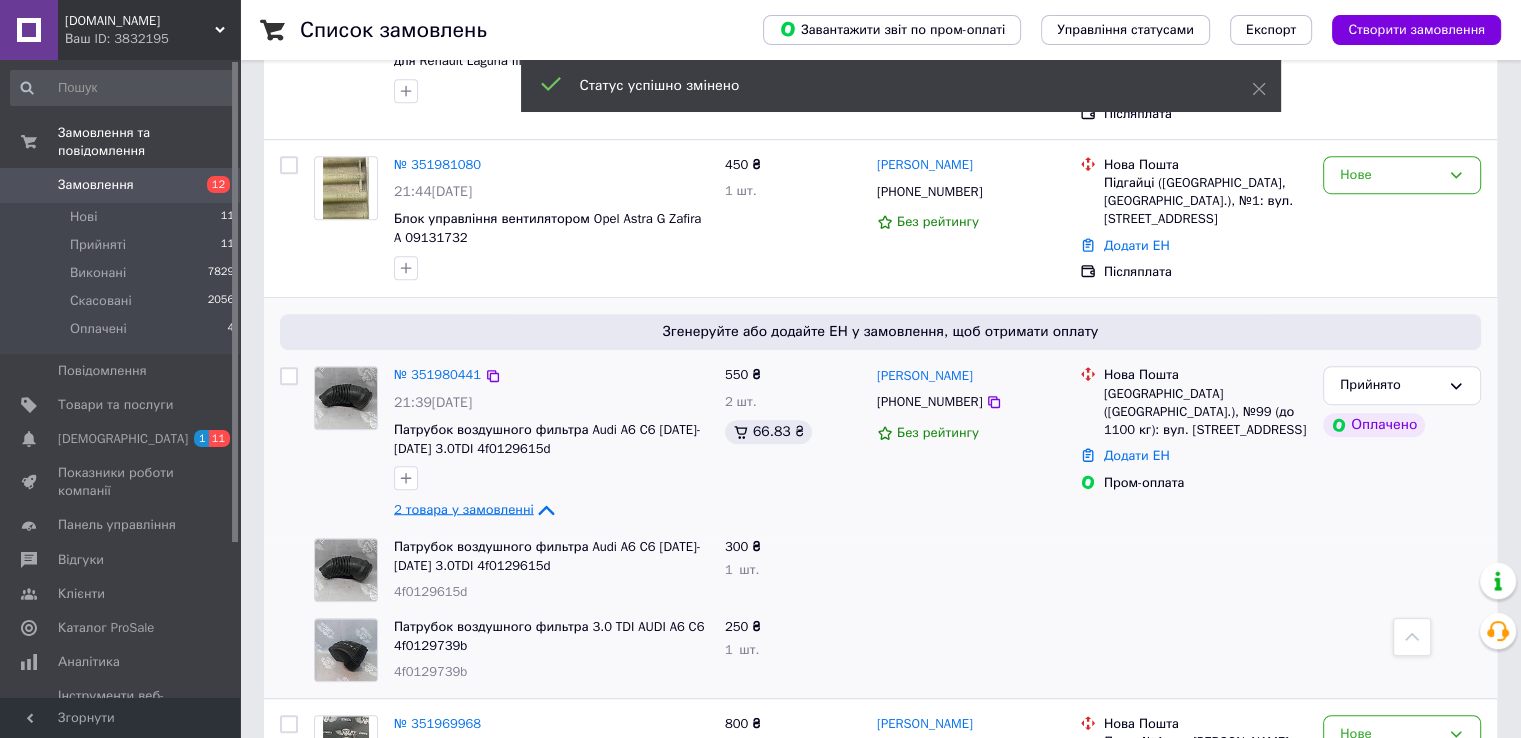 scroll, scrollTop: 956, scrollLeft: 0, axis: vertical 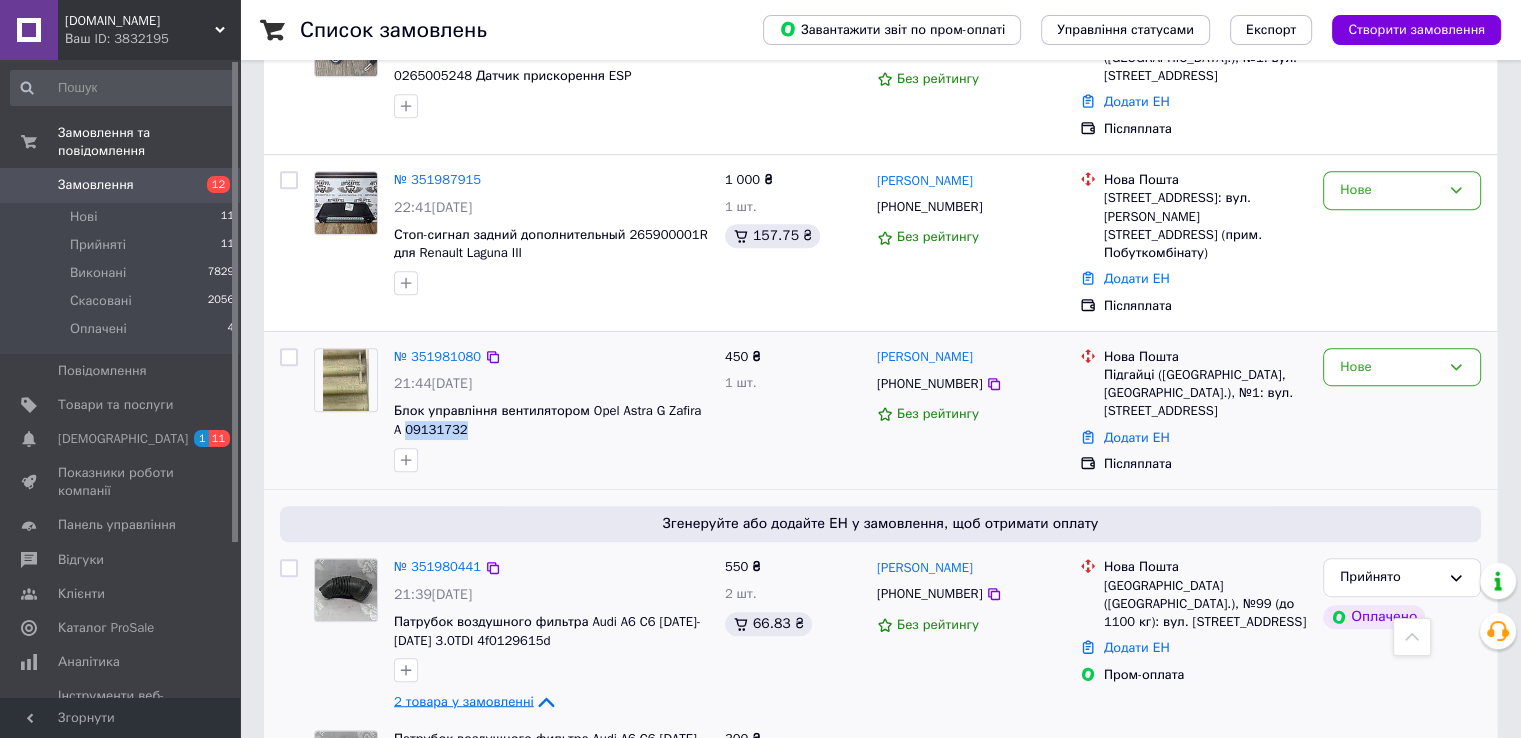 drag, startPoint x: 460, startPoint y: 363, endPoint x: 392, endPoint y: 357, distance: 68.26419 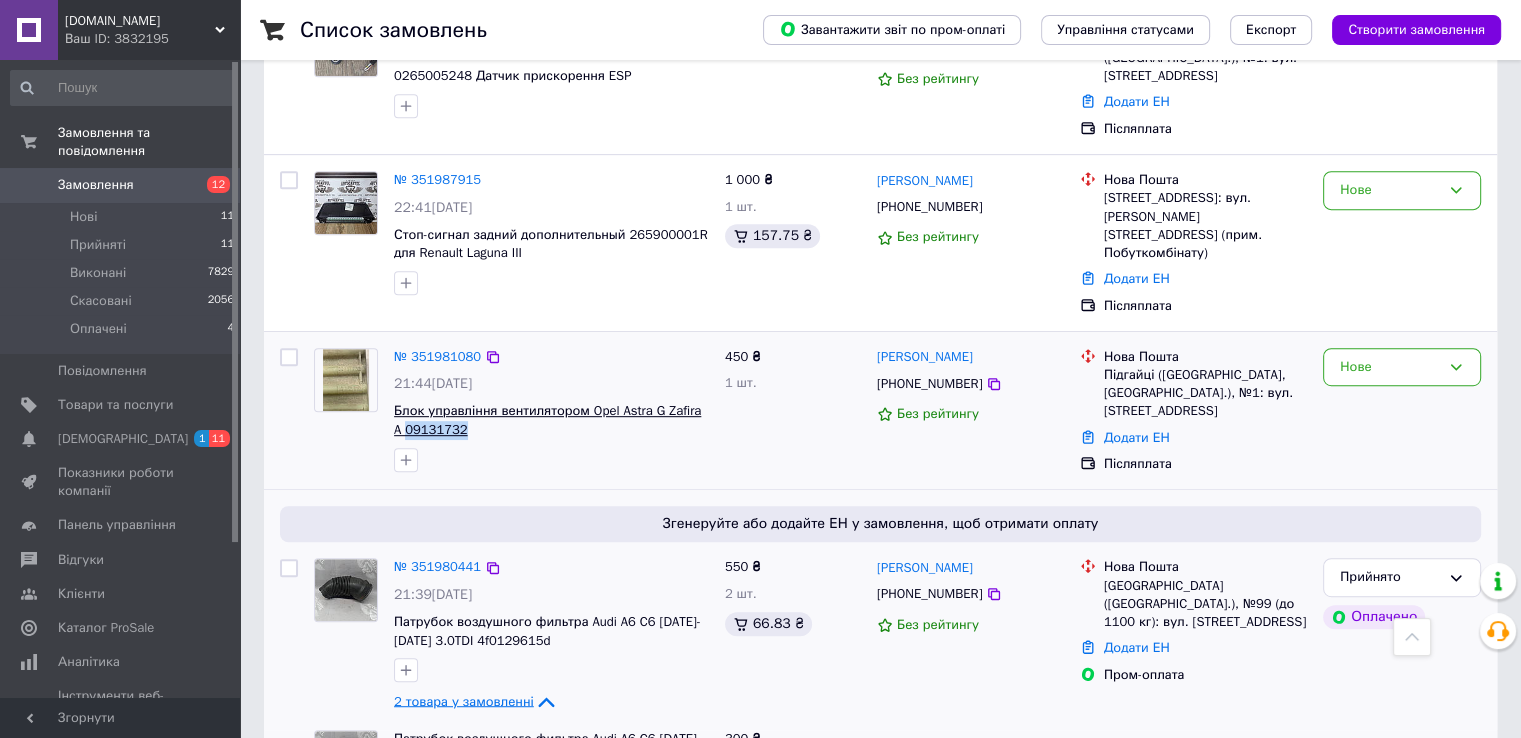 copy on "09131732" 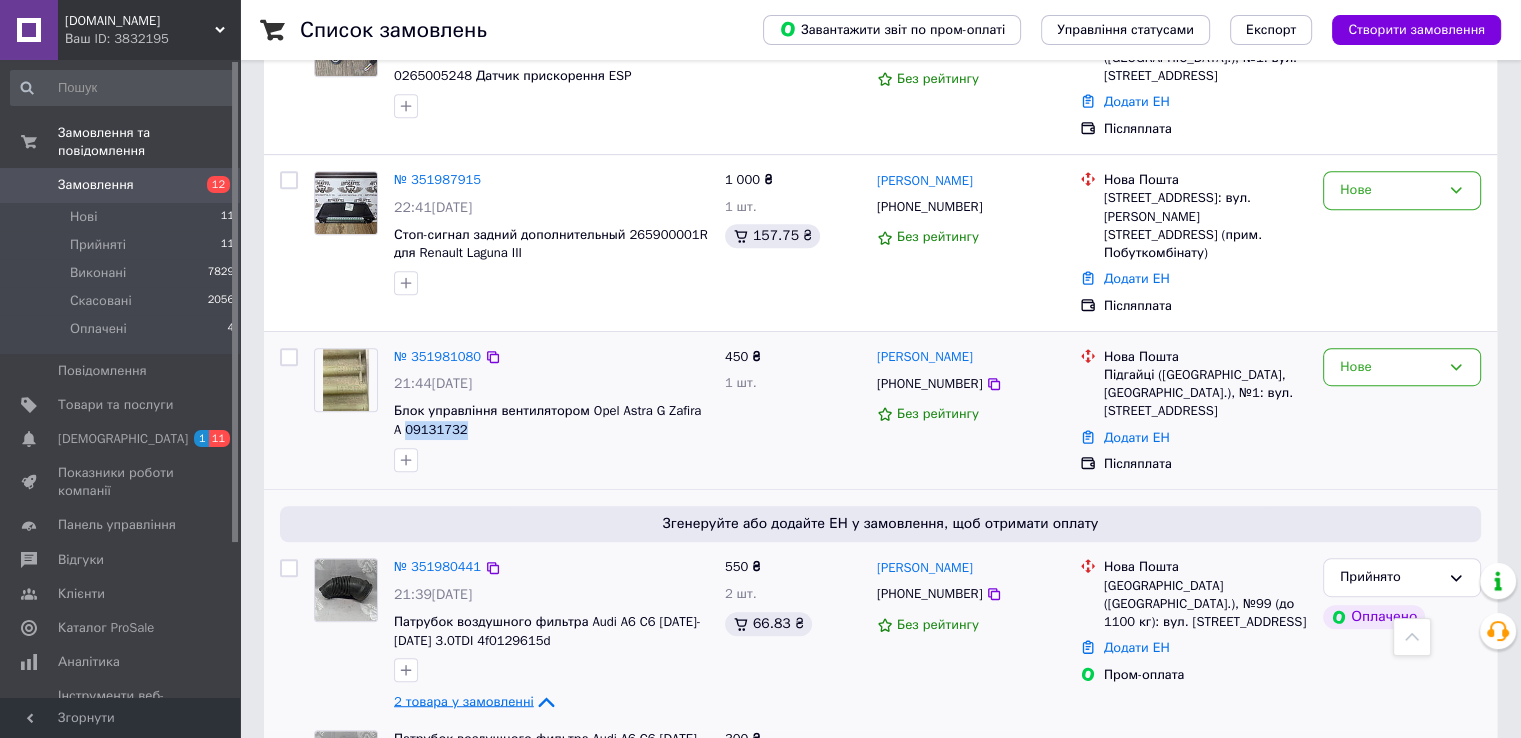 scroll, scrollTop: 756, scrollLeft: 0, axis: vertical 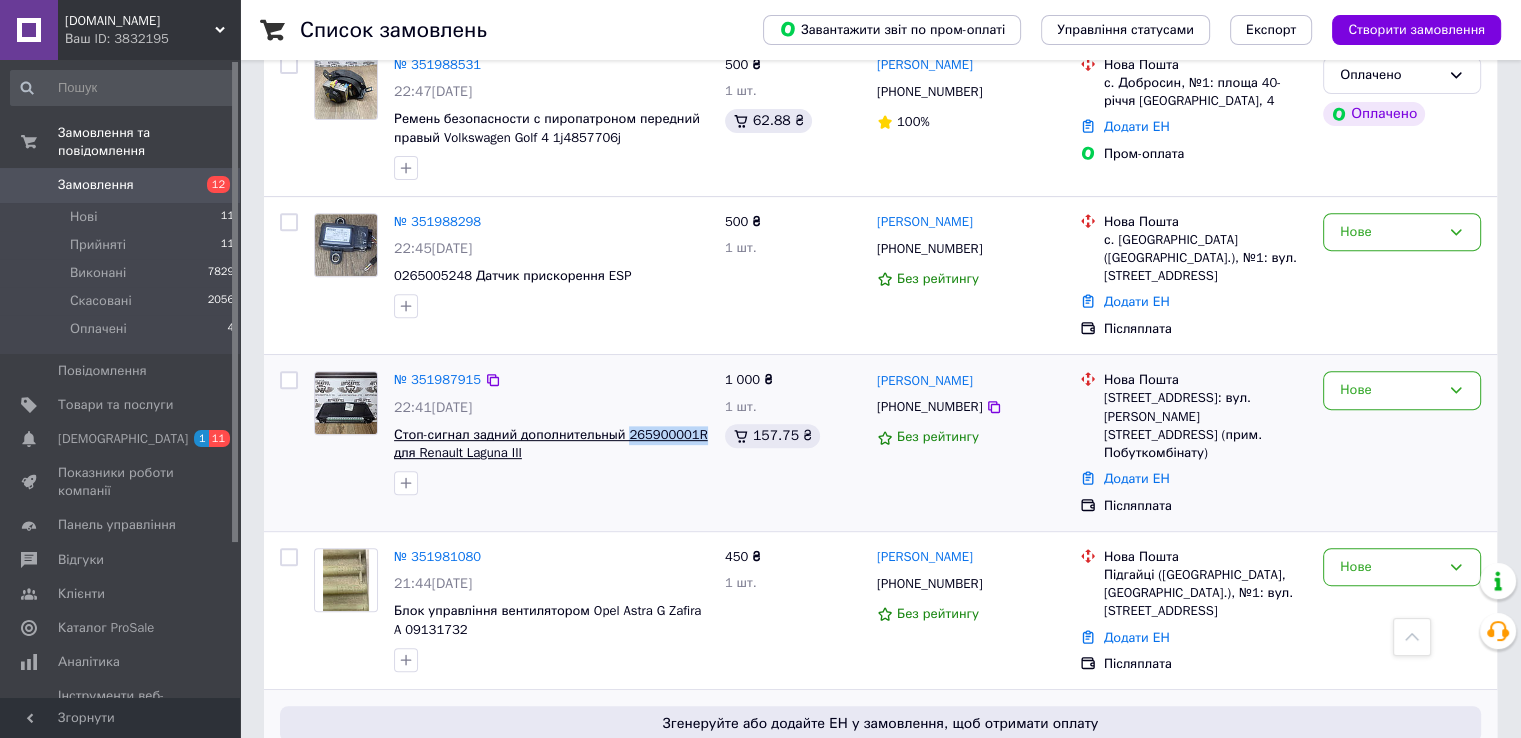 drag, startPoint x: 701, startPoint y: 381, endPoint x: 621, endPoint y: 380, distance: 80.00625 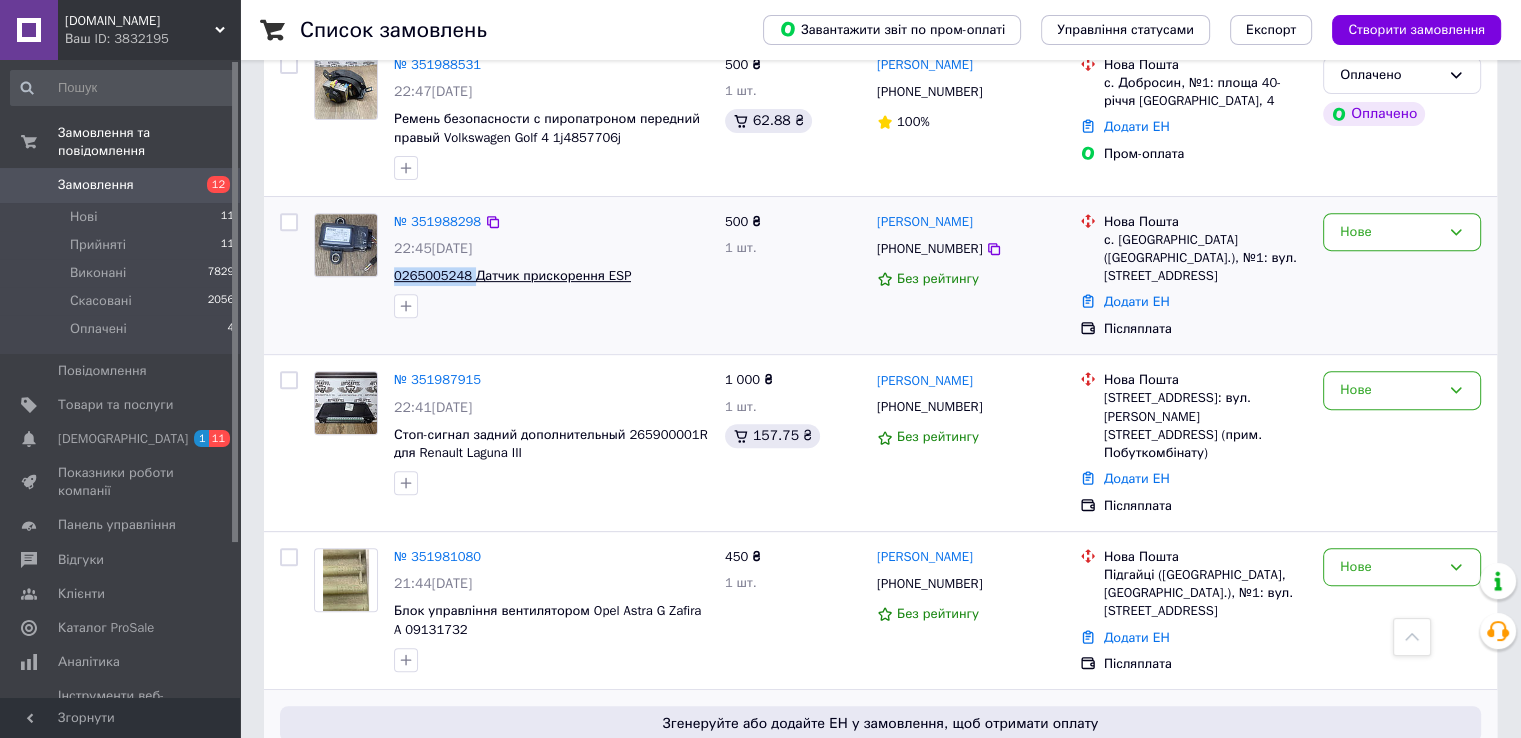 drag, startPoint x: 391, startPoint y: 237, endPoint x: 466, endPoint y: 243, distance: 75.23962 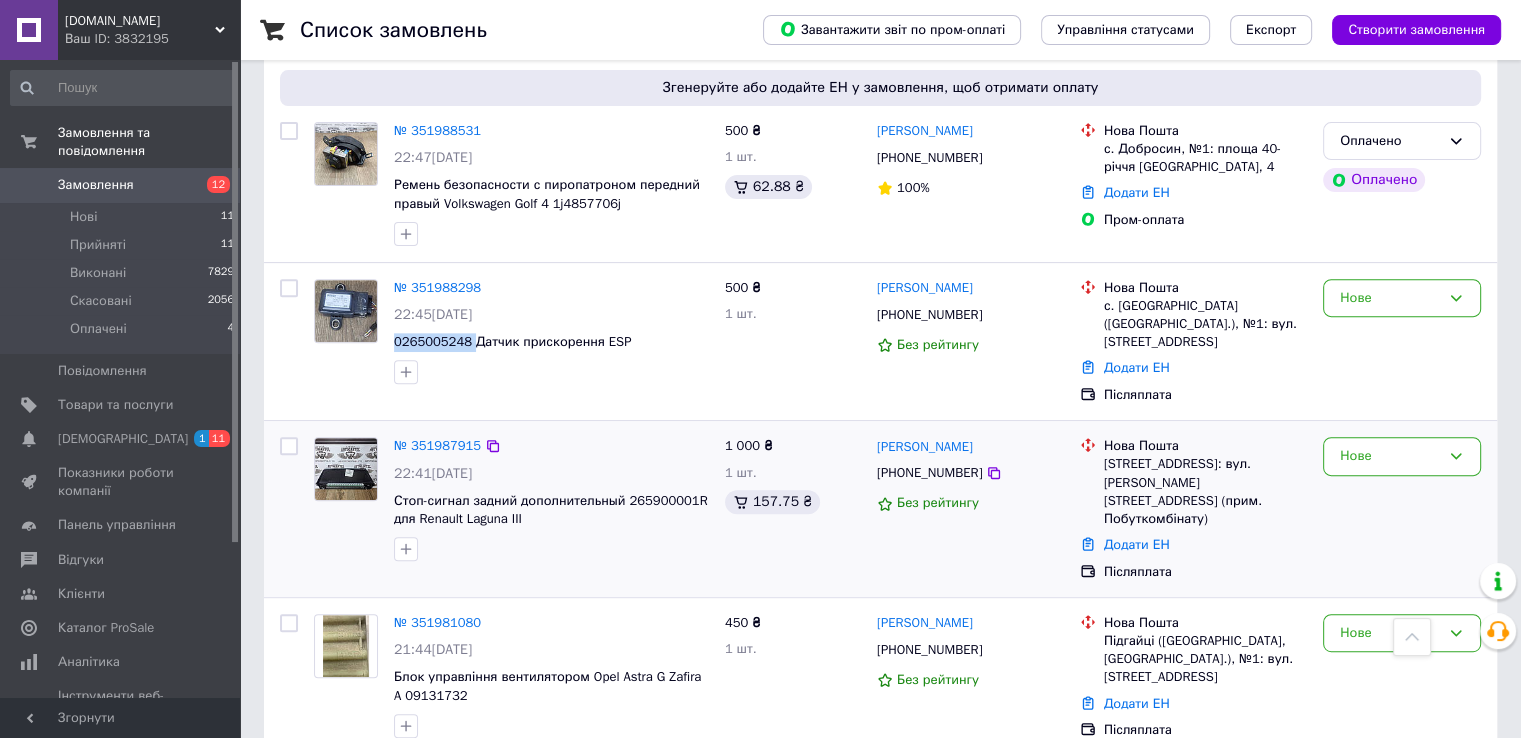 scroll, scrollTop: 556, scrollLeft: 0, axis: vertical 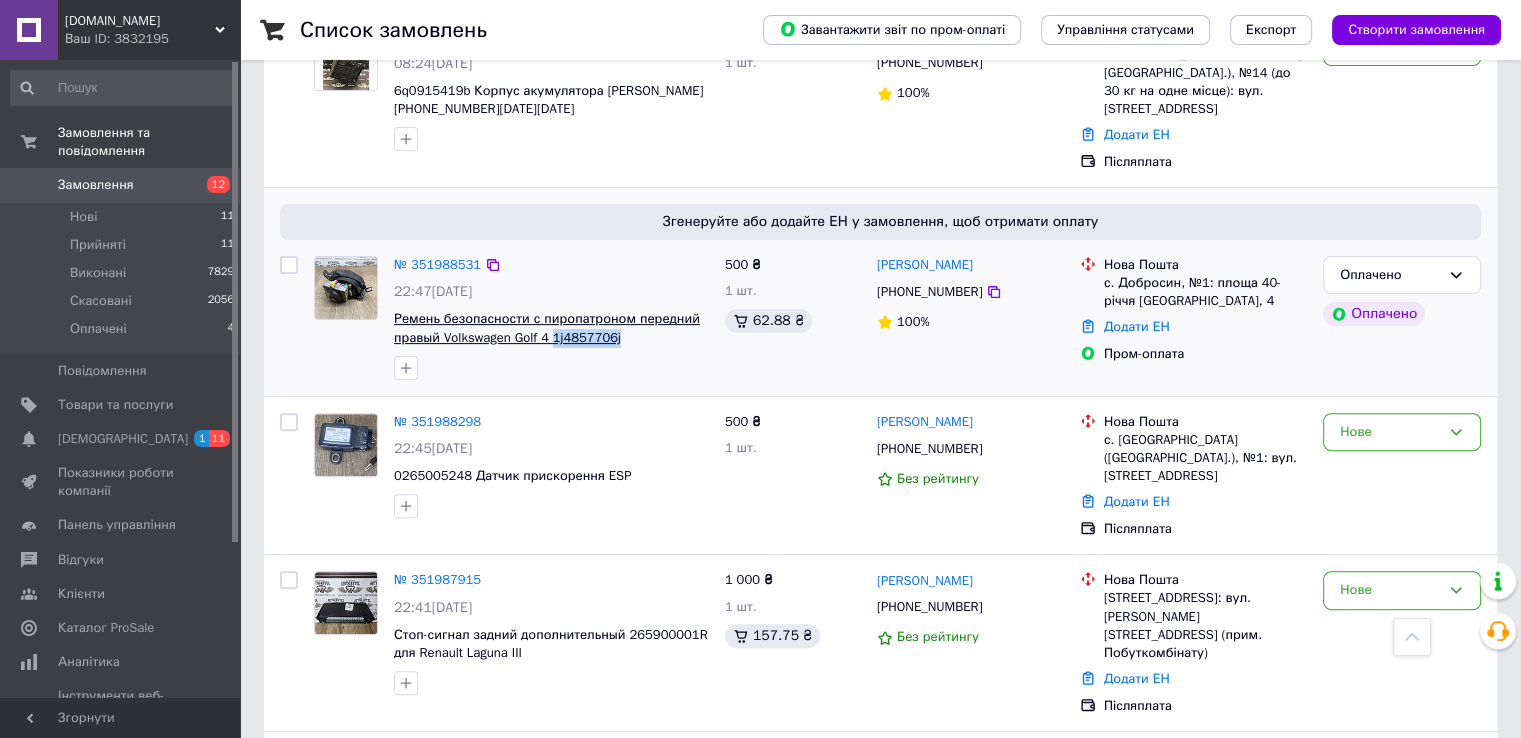 drag, startPoint x: 636, startPoint y: 312, endPoint x: 552, endPoint y: 306, distance: 84.21401 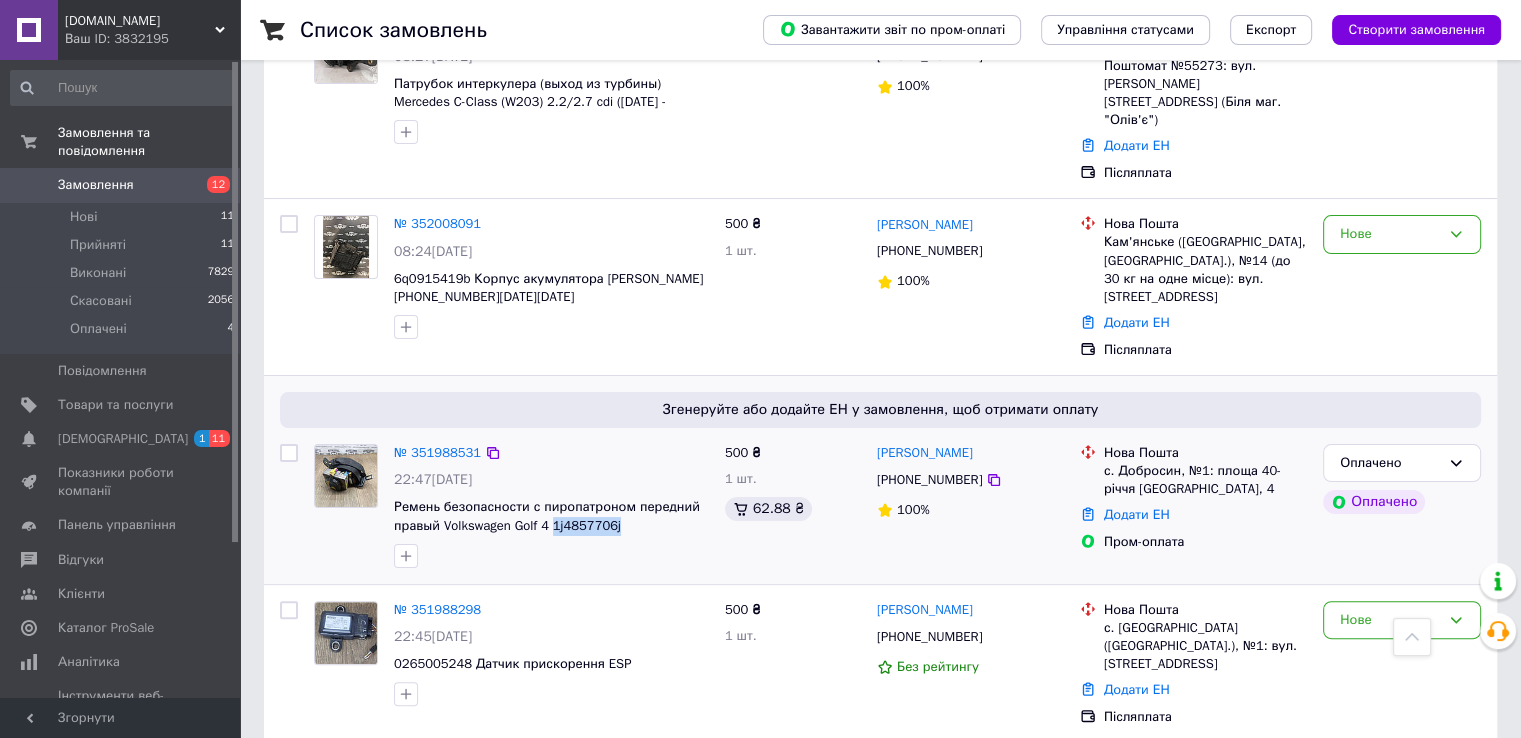 scroll, scrollTop: 356, scrollLeft: 0, axis: vertical 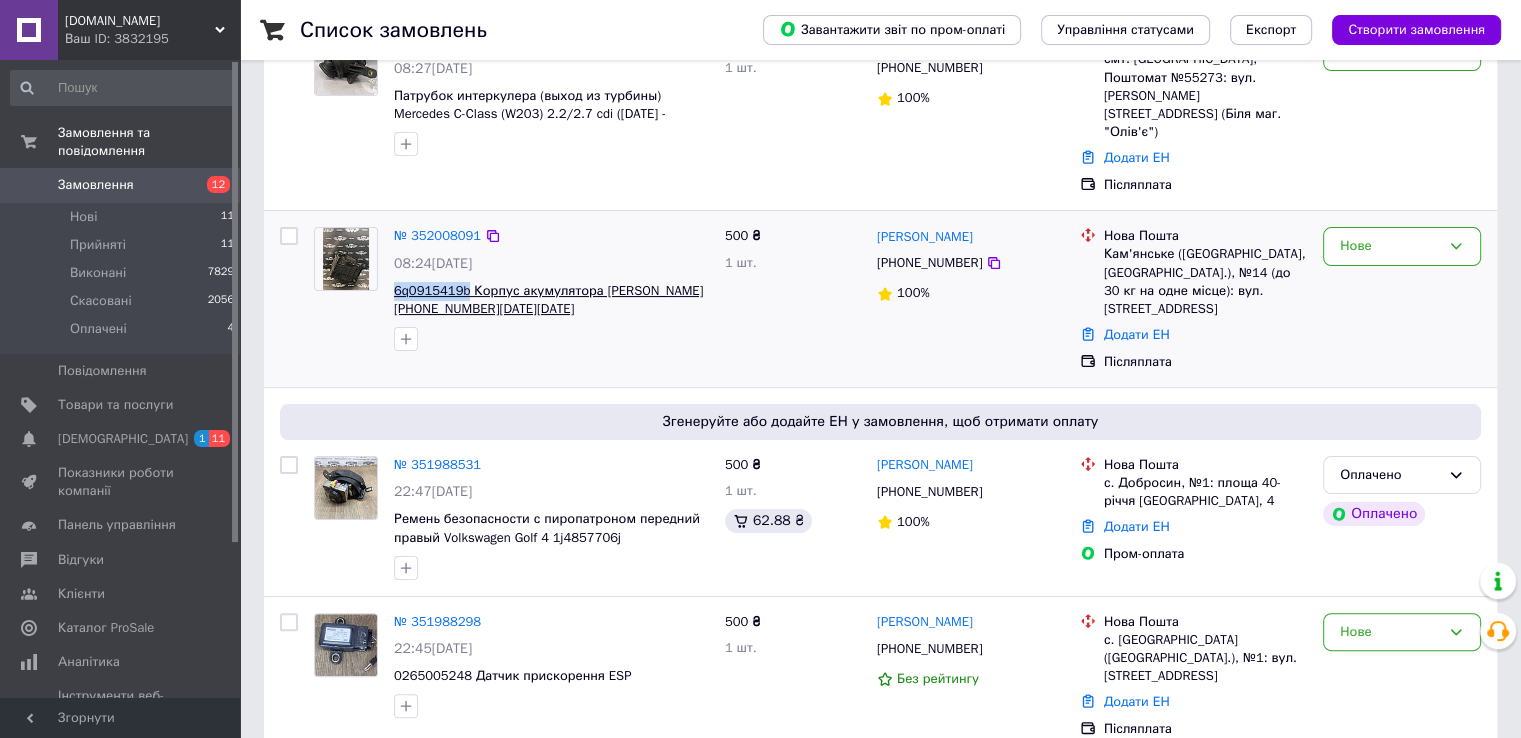 drag, startPoint x: 386, startPoint y: 257, endPoint x: 464, endPoint y: 257, distance: 78 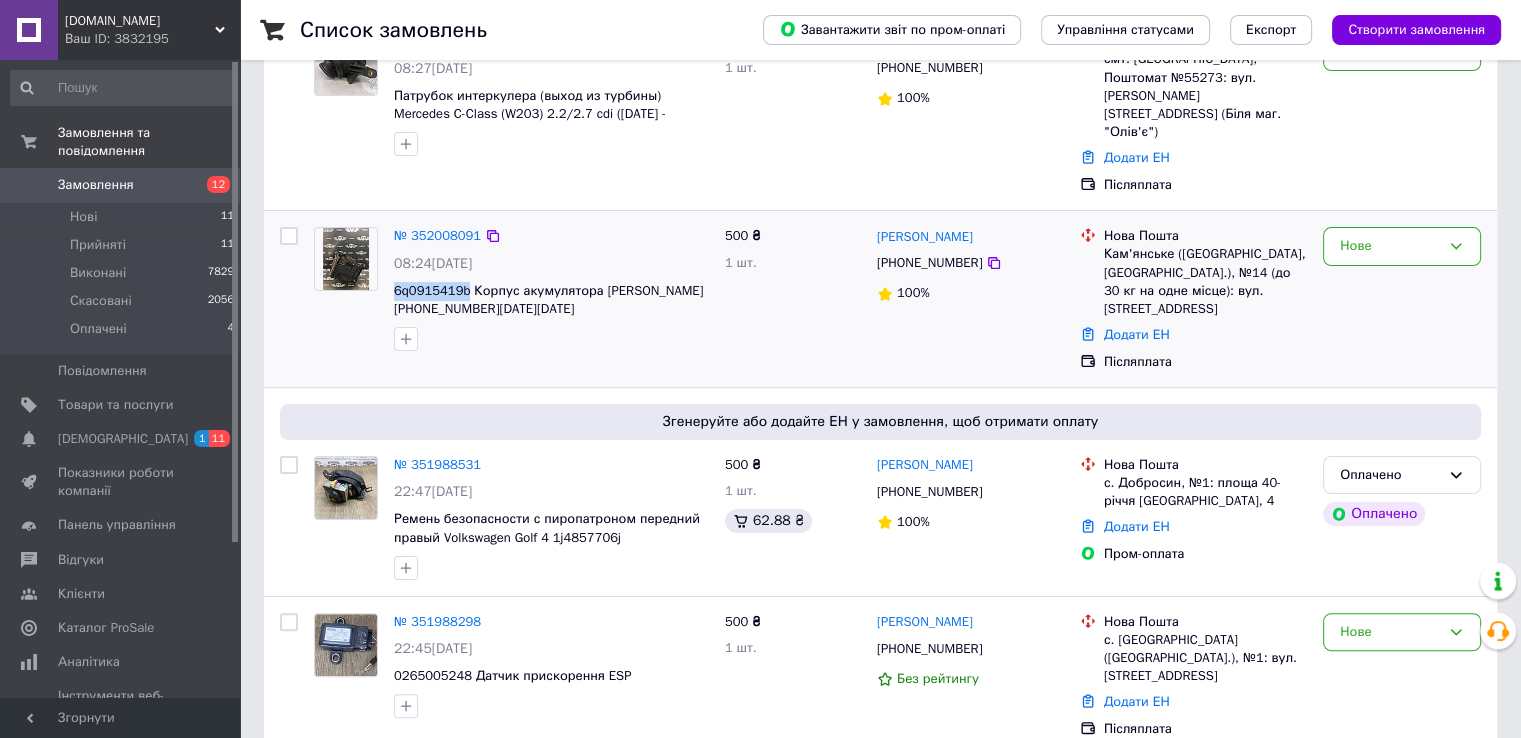 scroll, scrollTop: 56, scrollLeft: 0, axis: vertical 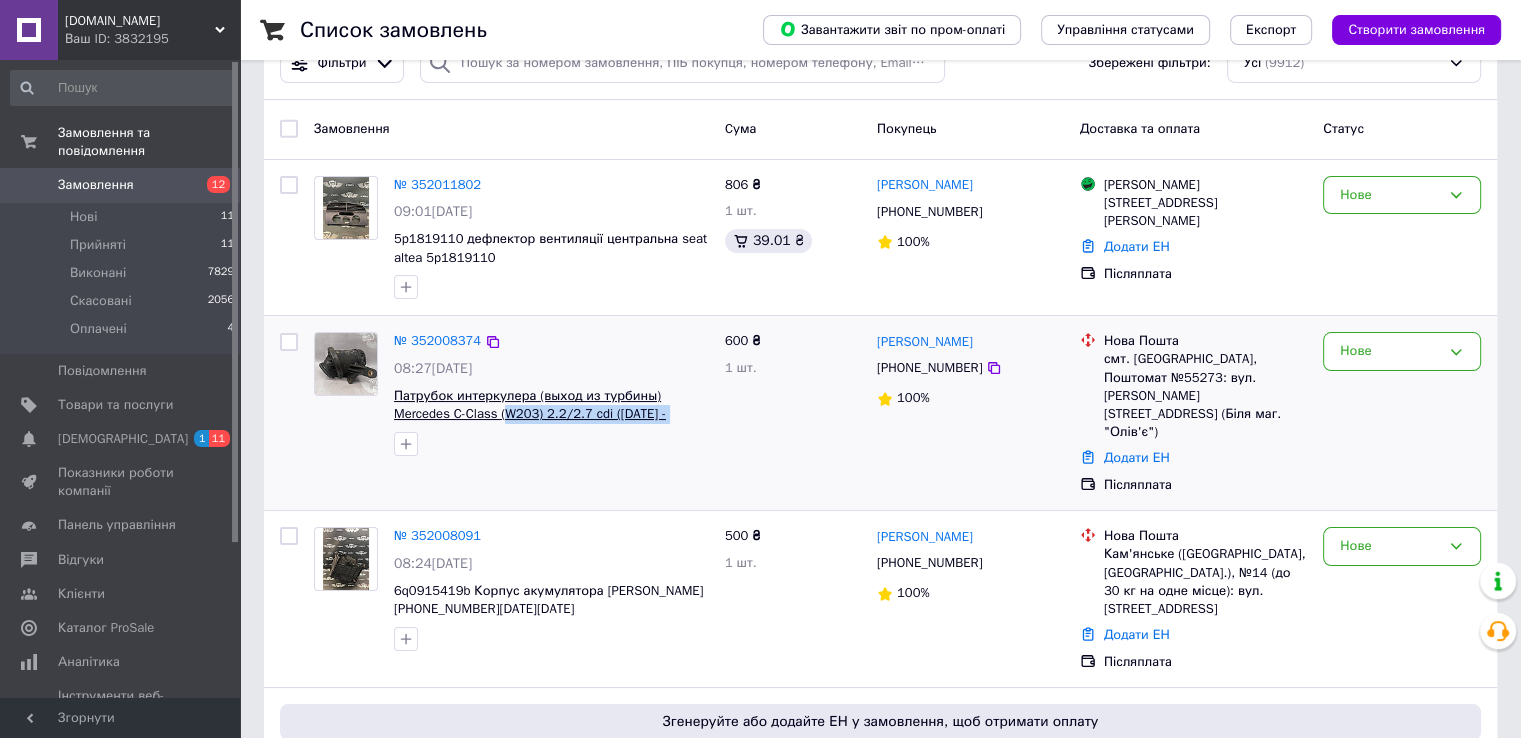 drag, startPoint x: 688, startPoint y: 413, endPoint x: 501, endPoint y: 409, distance: 187.04277 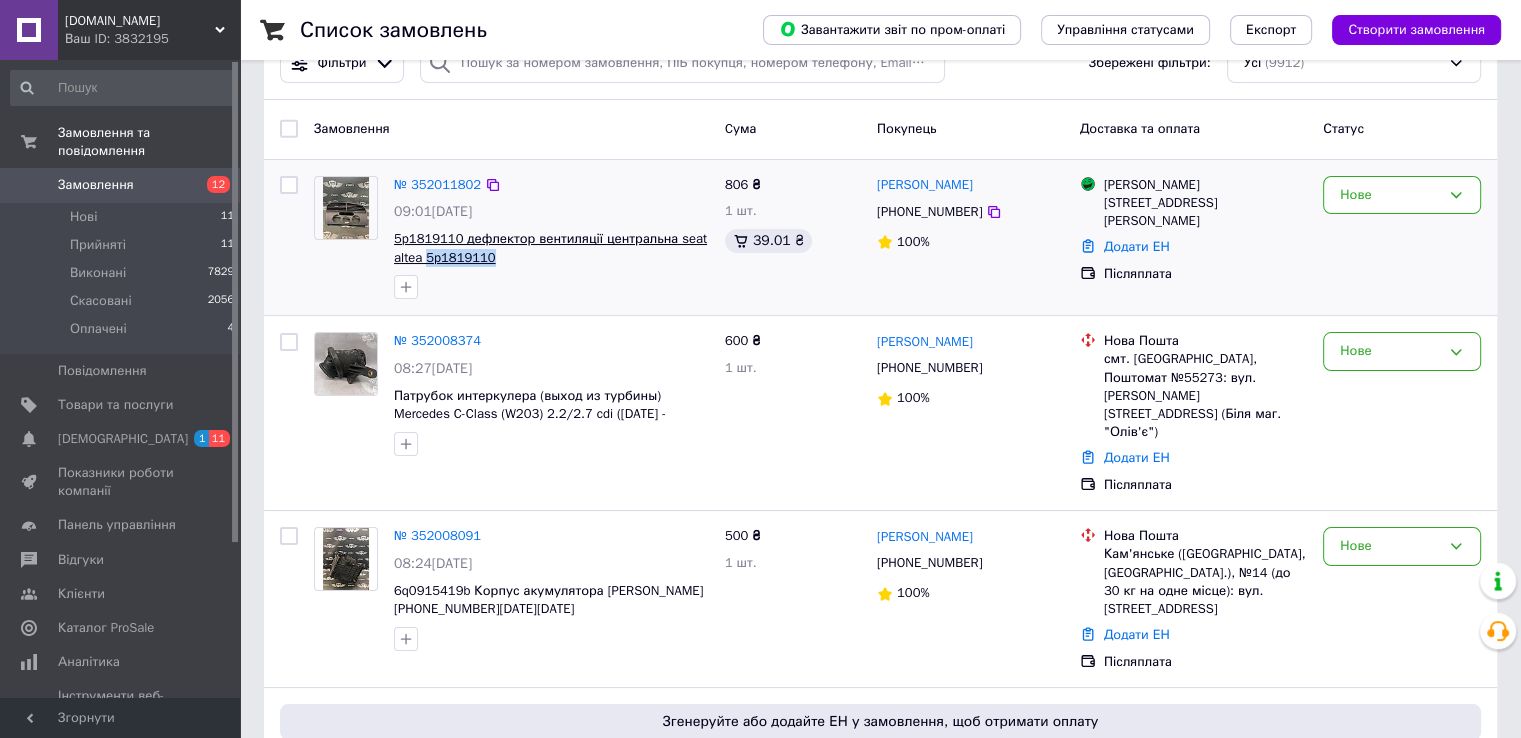 drag, startPoint x: 500, startPoint y: 265, endPoint x: 426, endPoint y: 260, distance: 74.168724 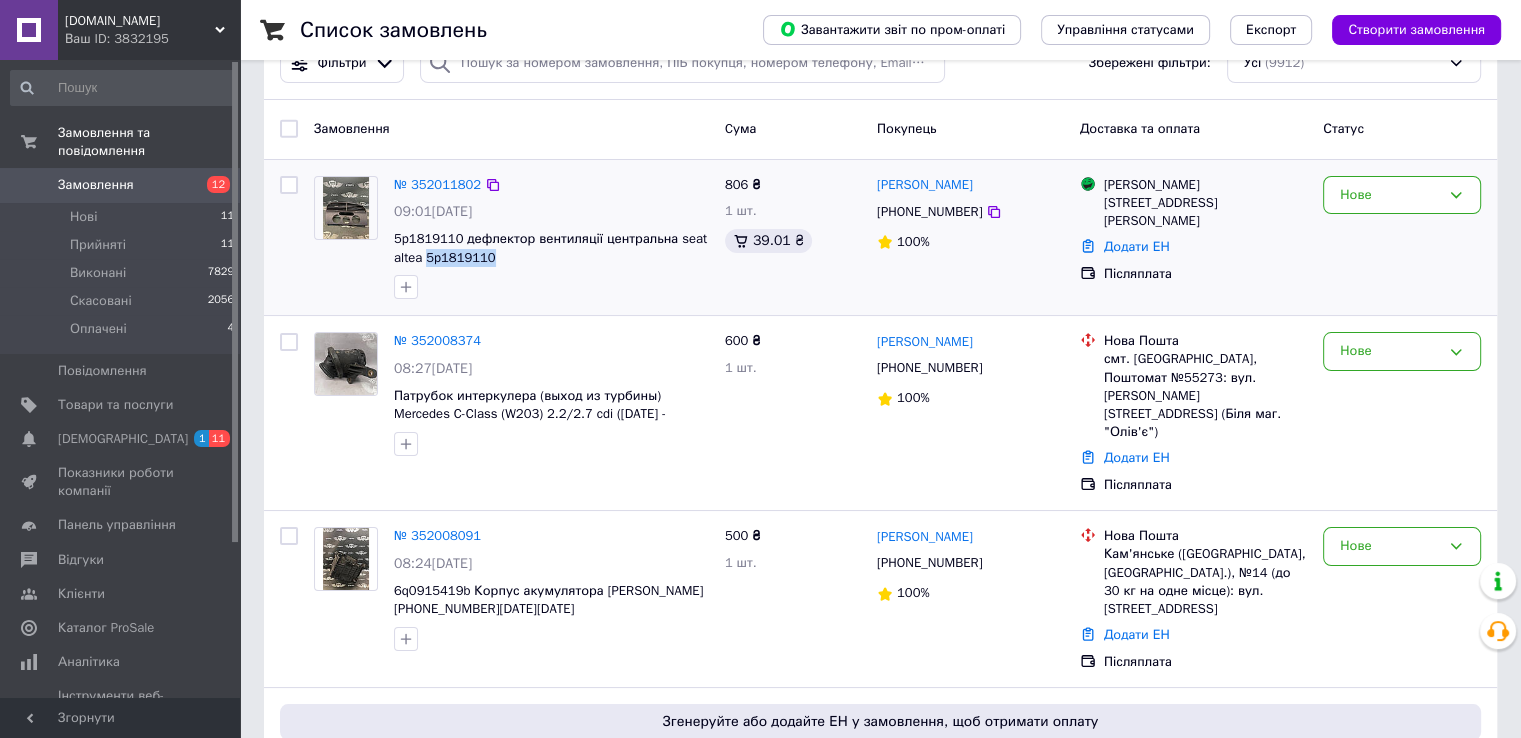 scroll, scrollTop: 0, scrollLeft: 0, axis: both 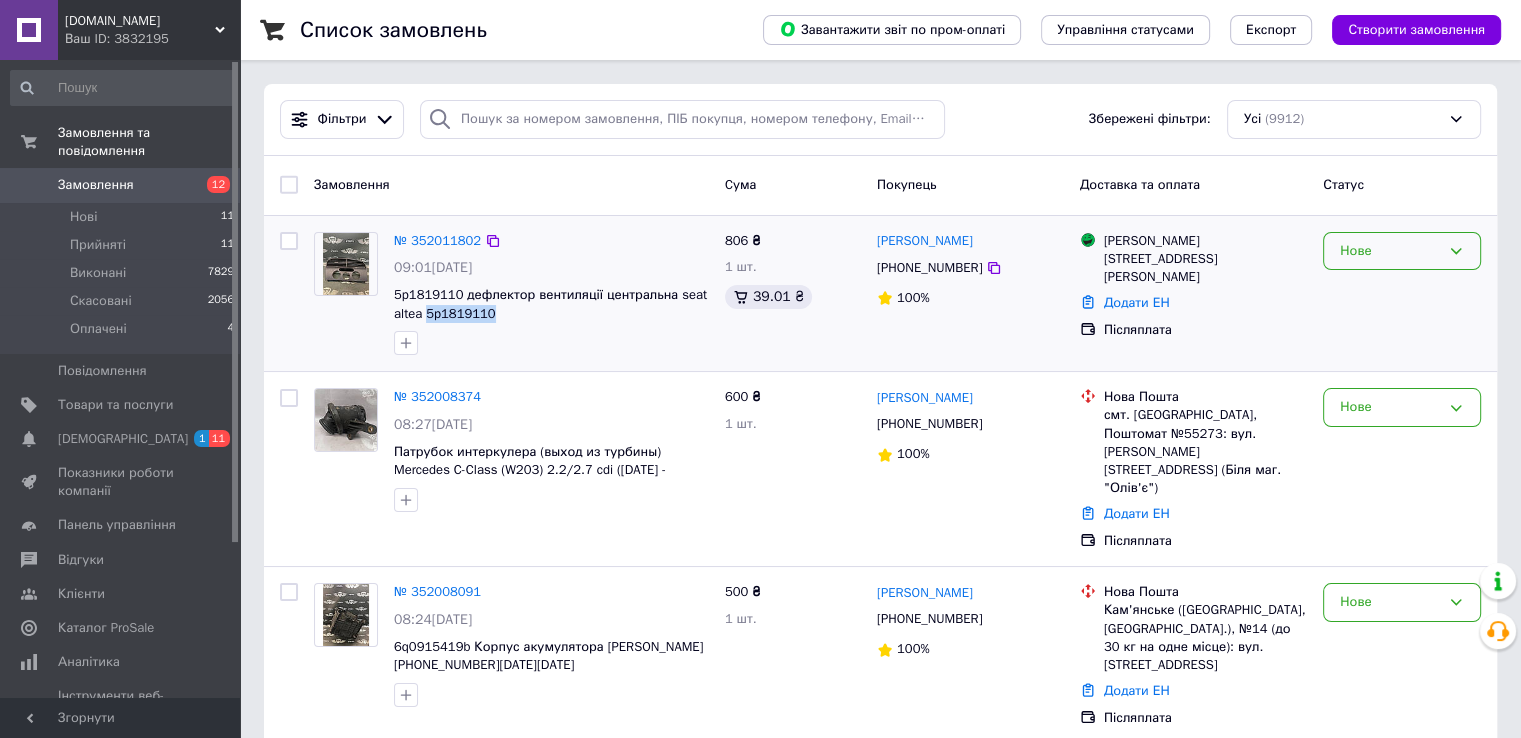click on "Нове" at bounding box center [1390, 251] 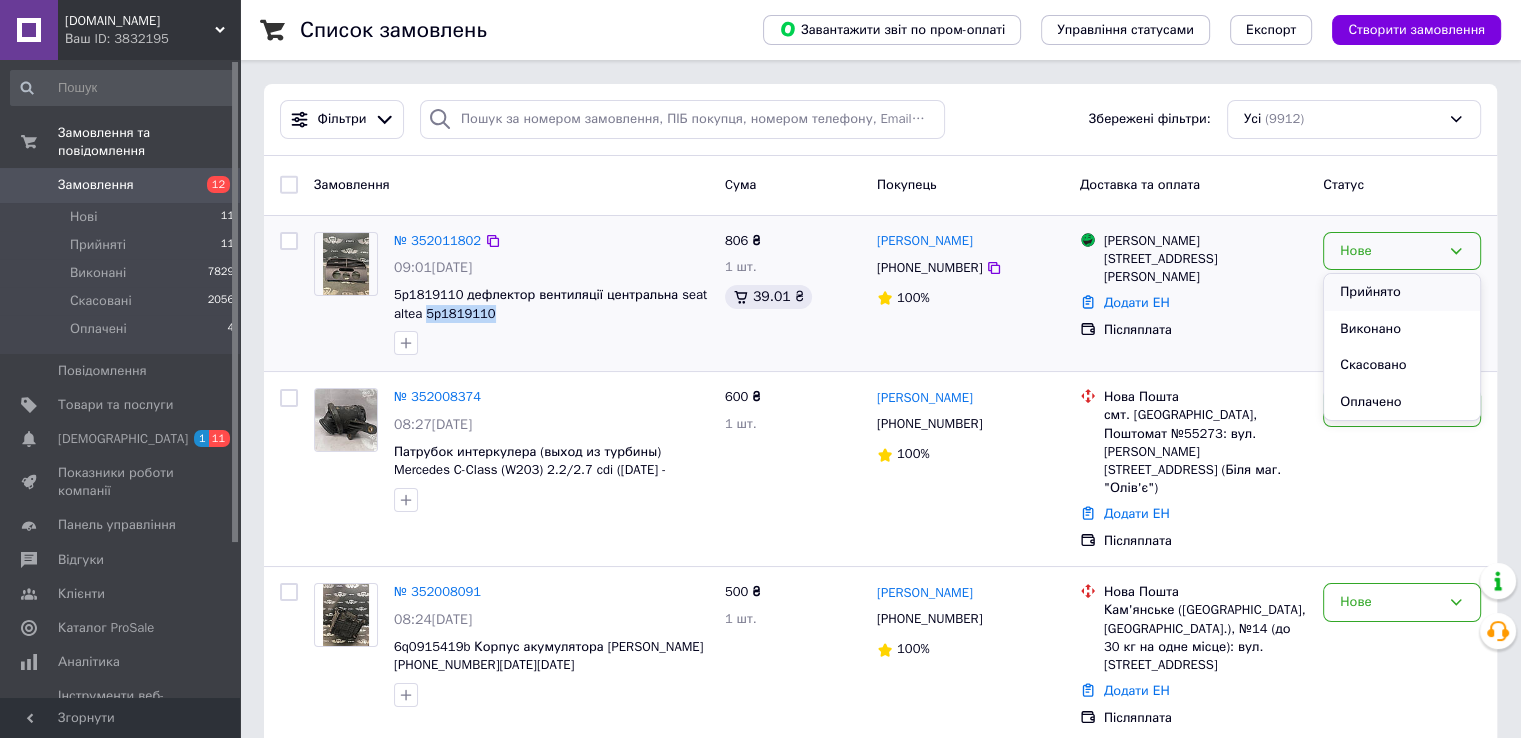 click on "Прийнято" at bounding box center (1402, 292) 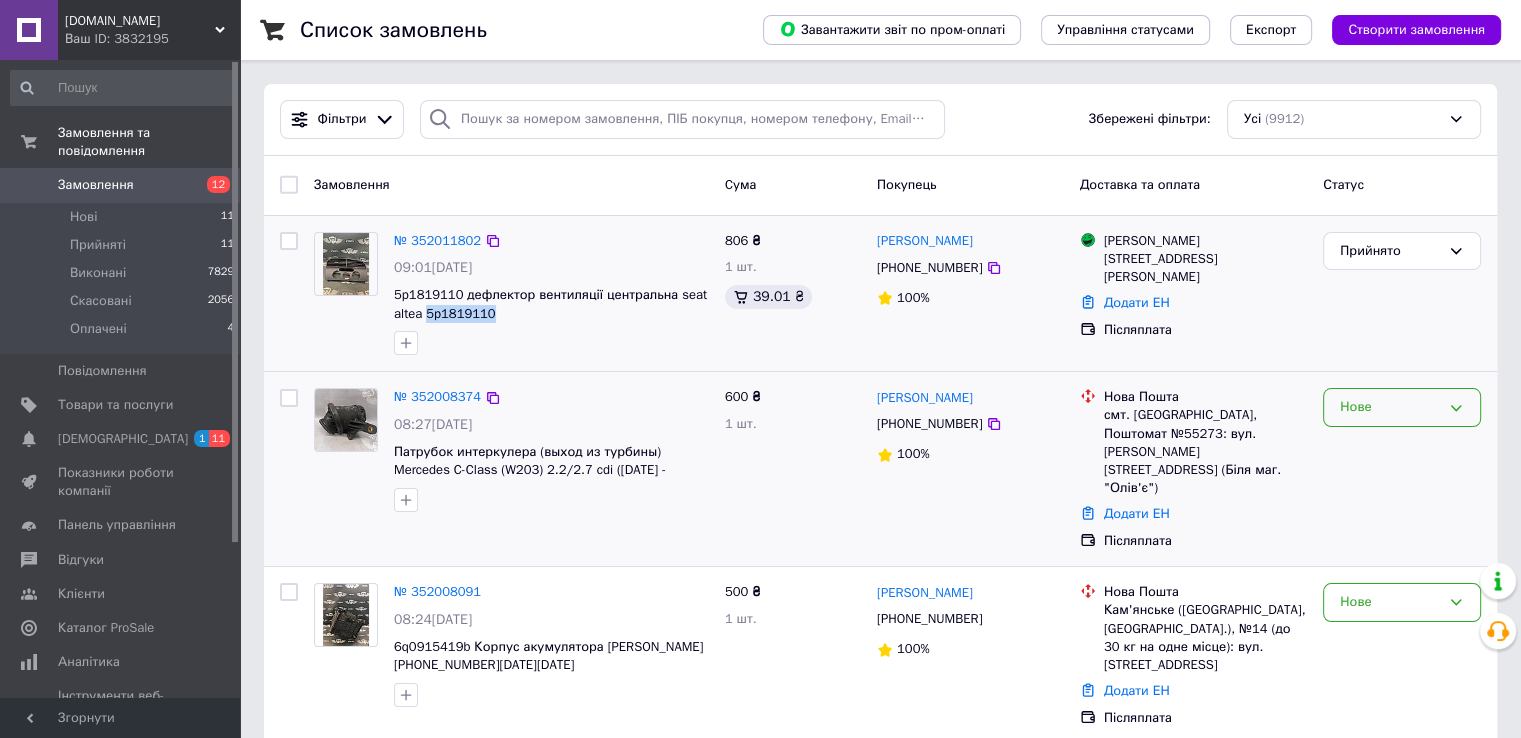 click on "Нове" at bounding box center (1390, 407) 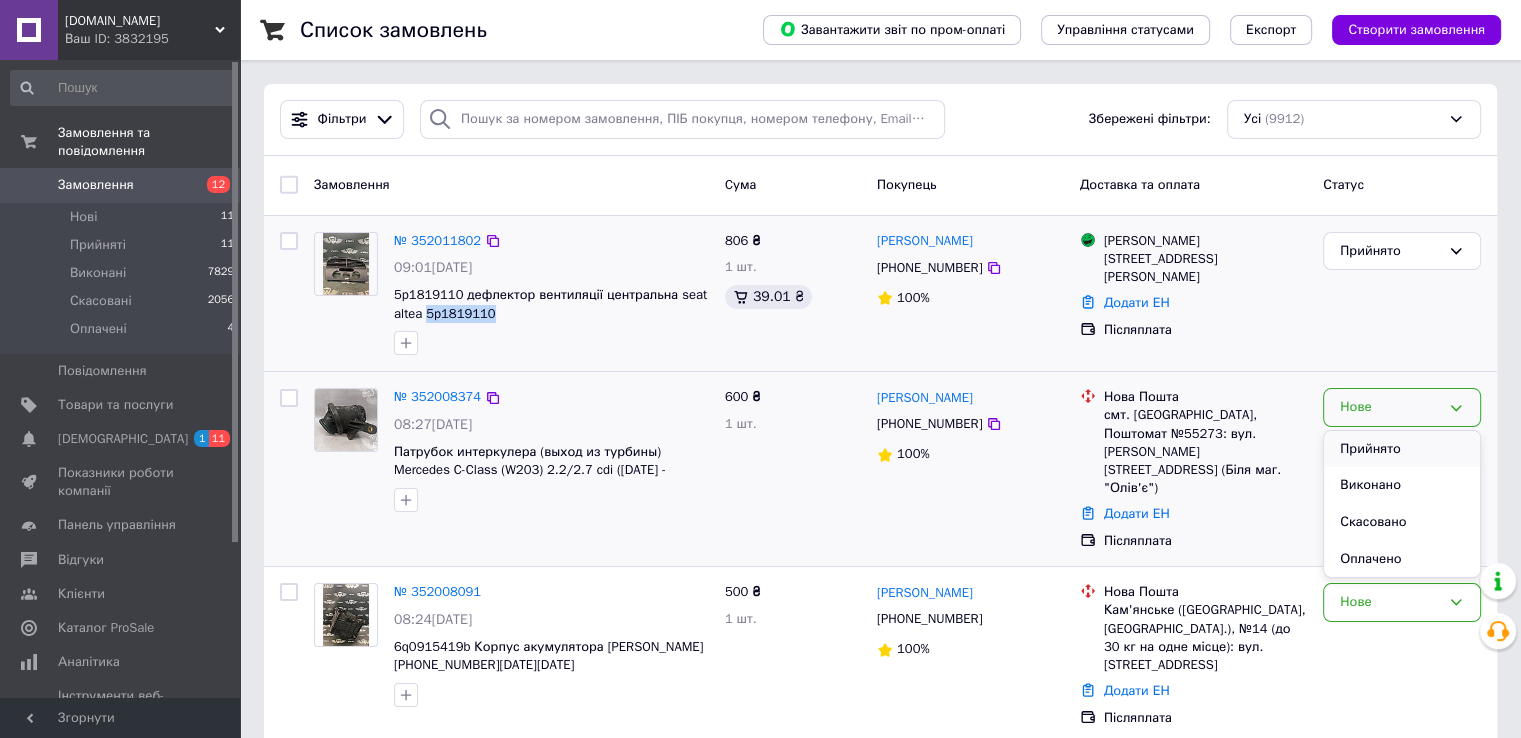 click on "Прийнято" at bounding box center (1402, 449) 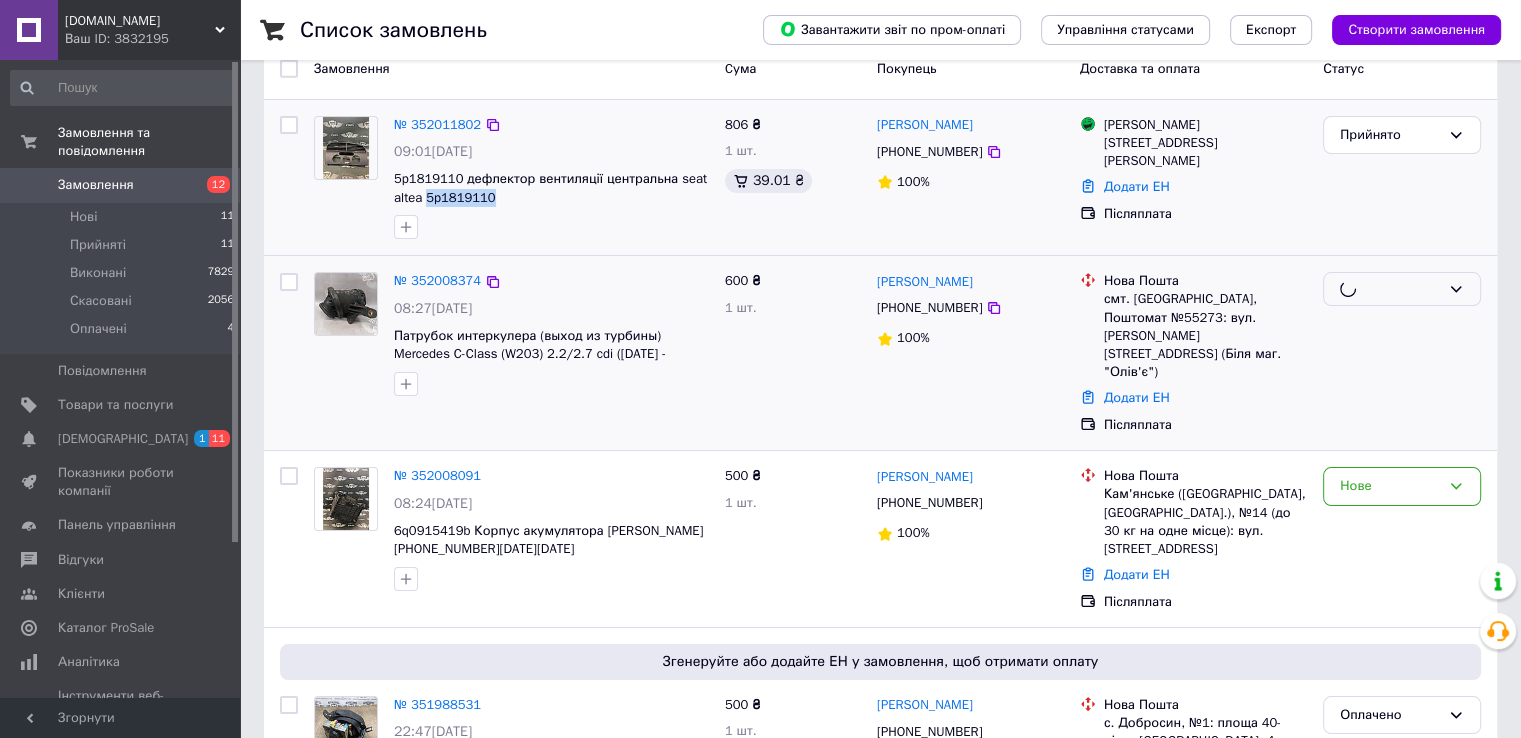 scroll, scrollTop: 200, scrollLeft: 0, axis: vertical 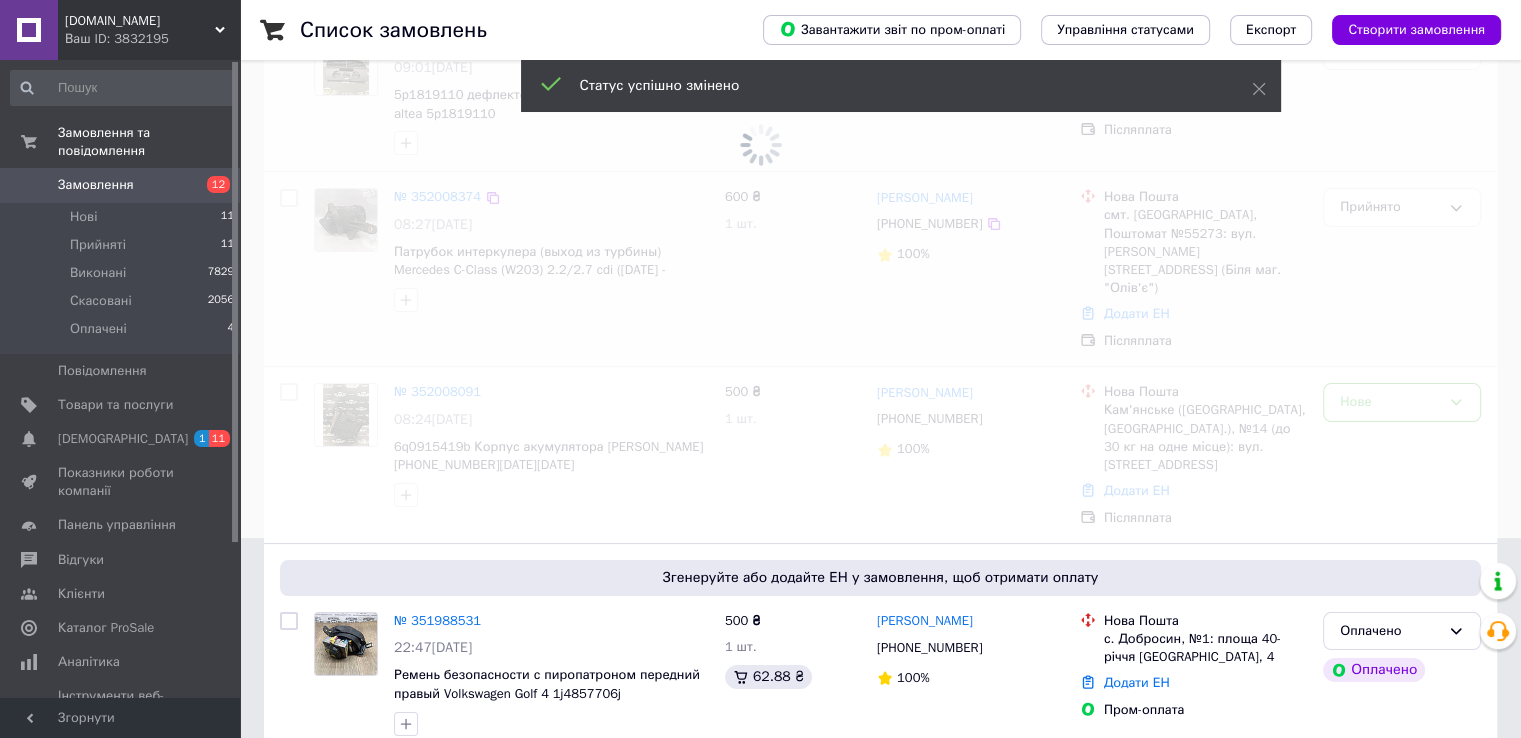 click at bounding box center [760, 169] 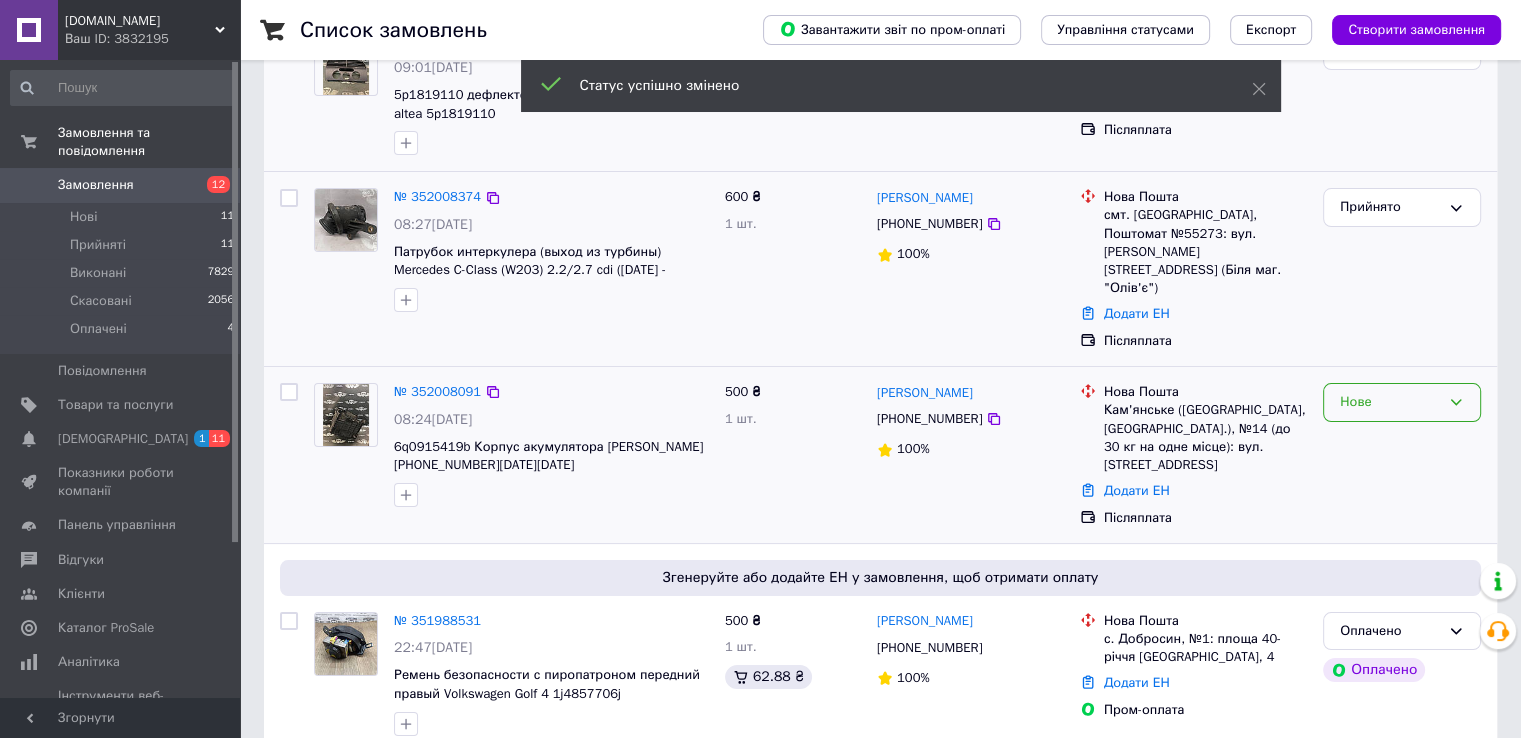 click on "Нове" at bounding box center [1390, 402] 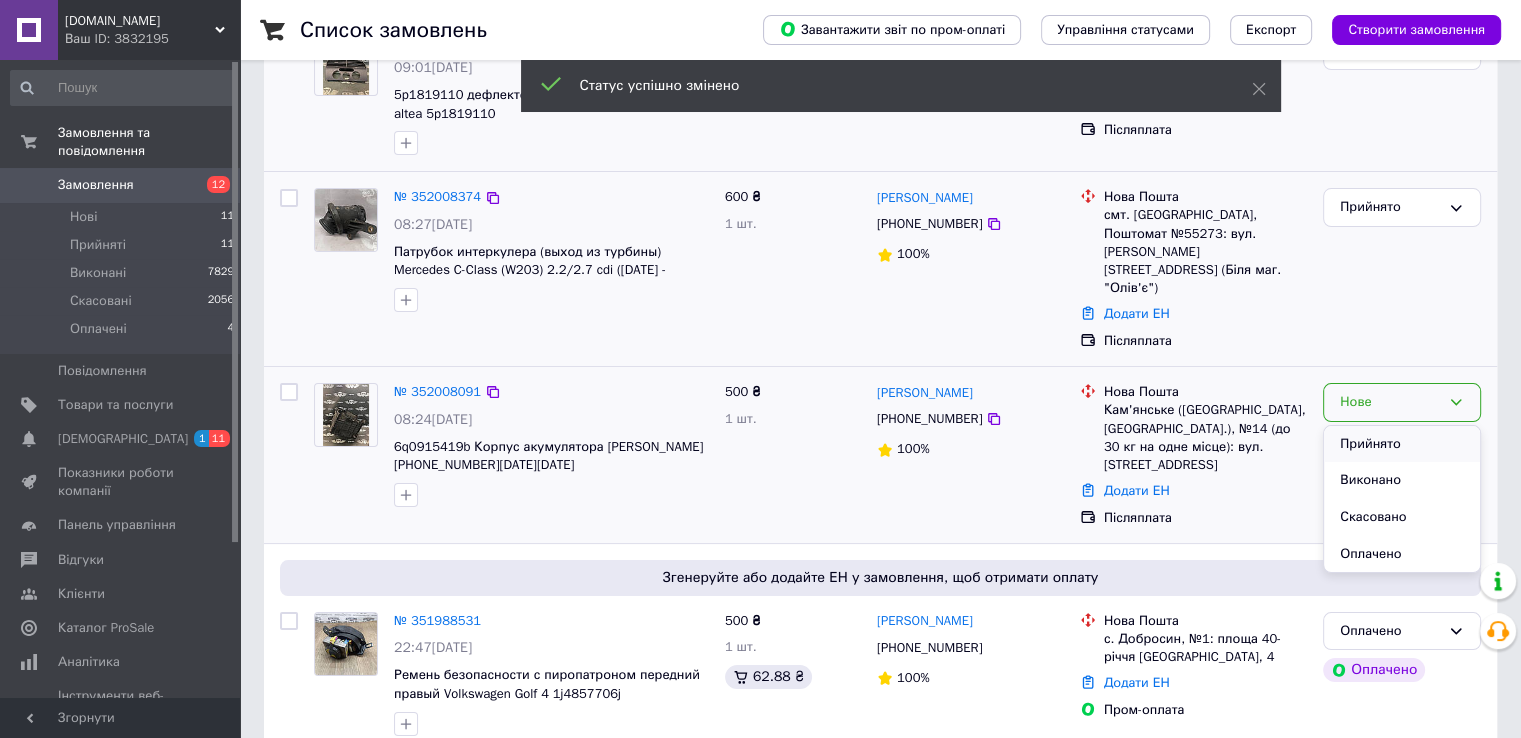 click on "Прийнято" at bounding box center (1402, 444) 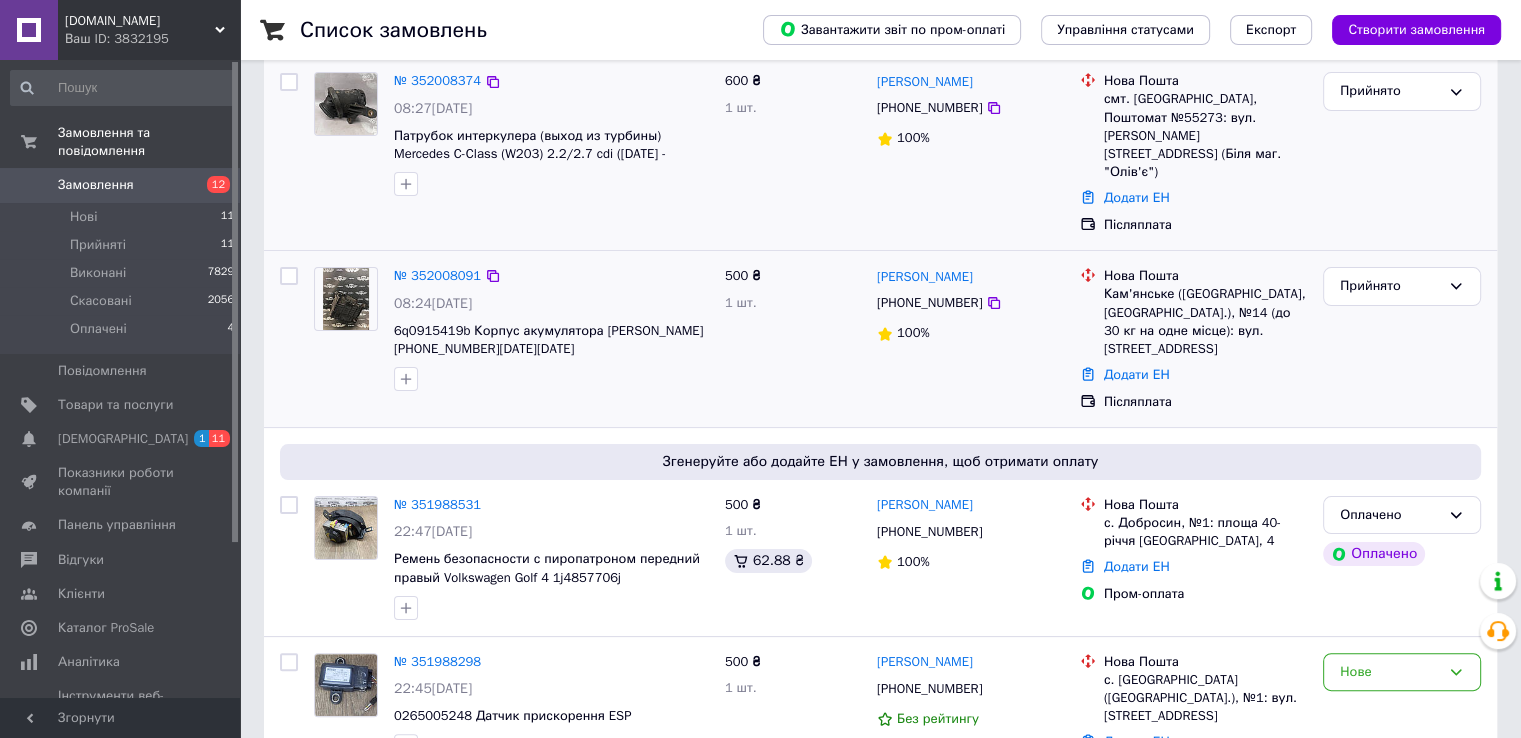 scroll, scrollTop: 400, scrollLeft: 0, axis: vertical 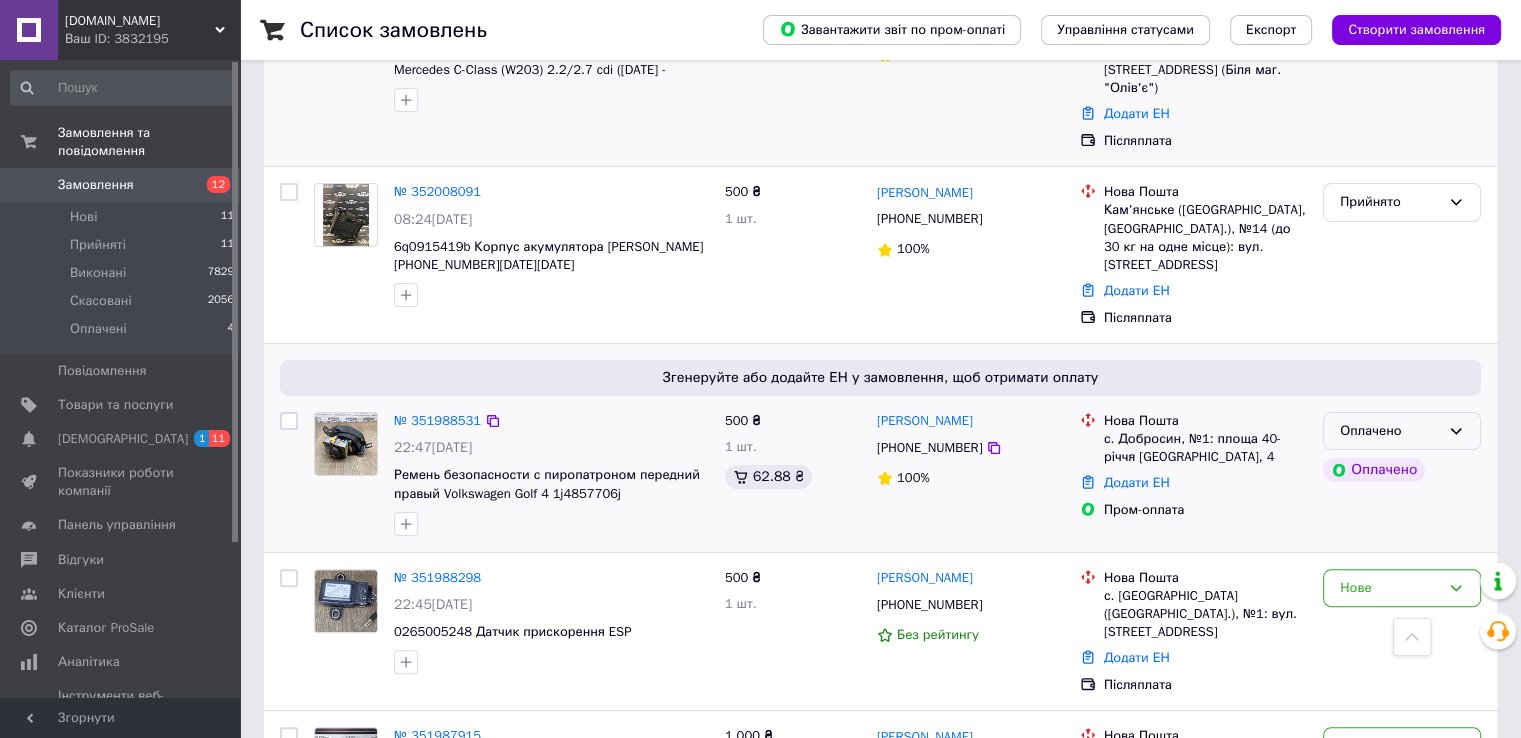 click 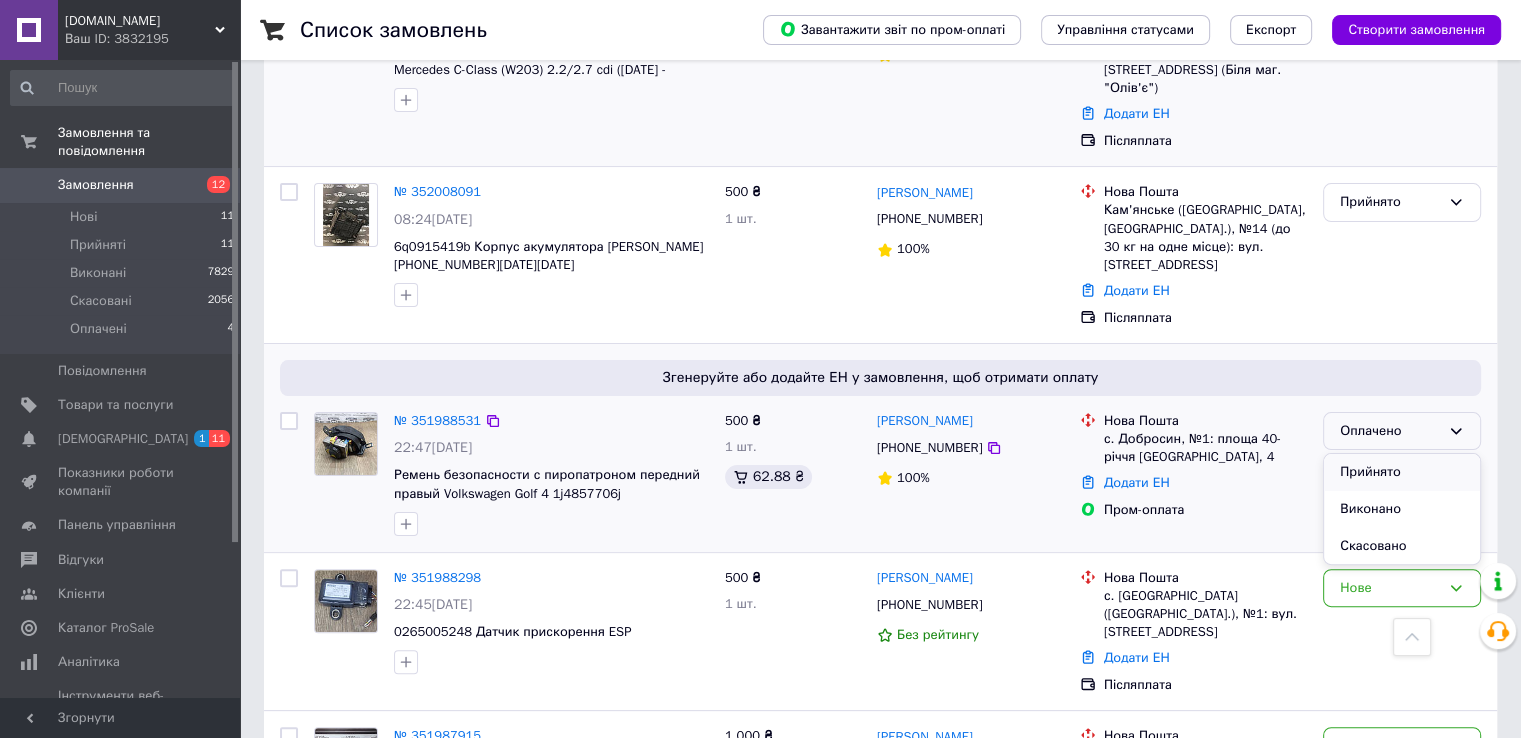 click on "Прийнято" at bounding box center (1402, 472) 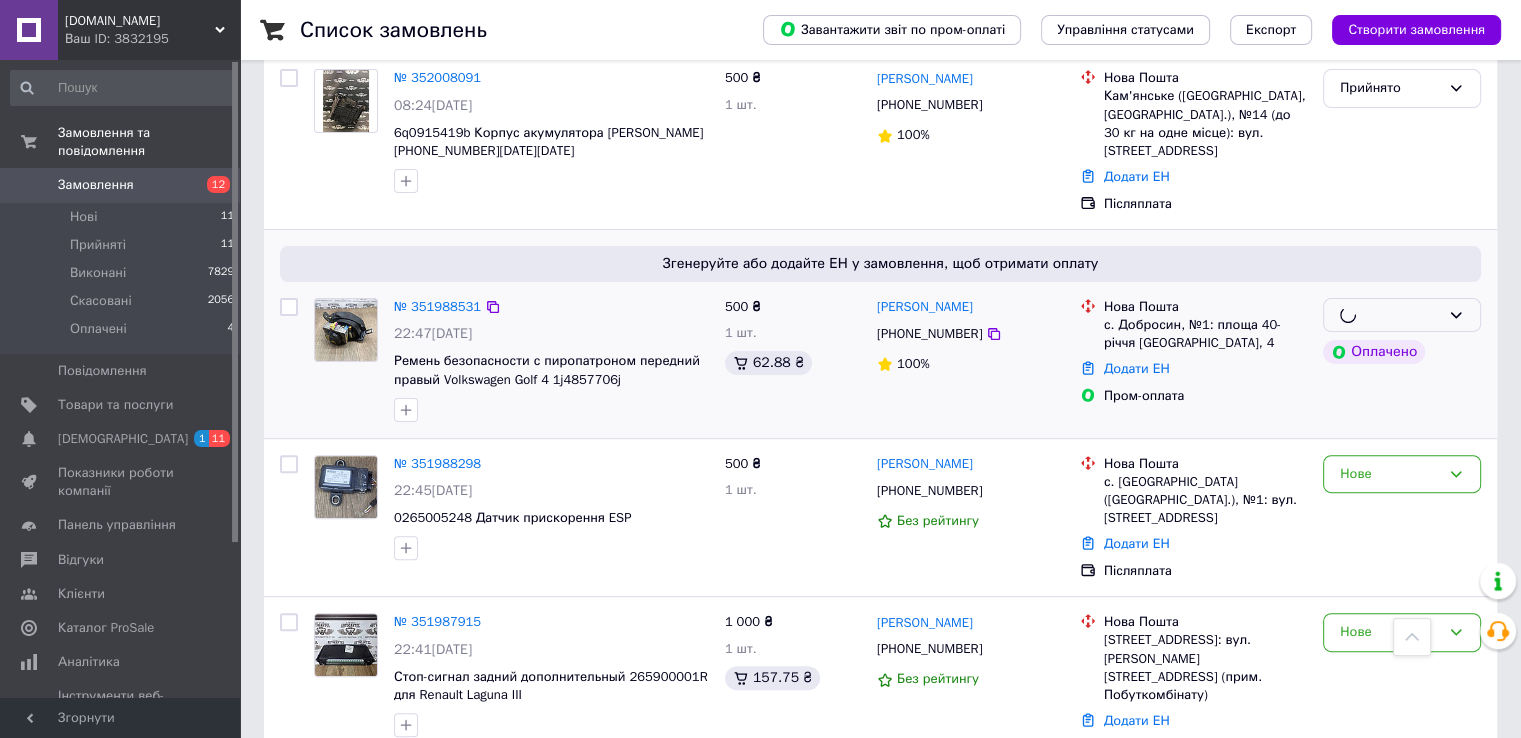 scroll, scrollTop: 600, scrollLeft: 0, axis: vertical 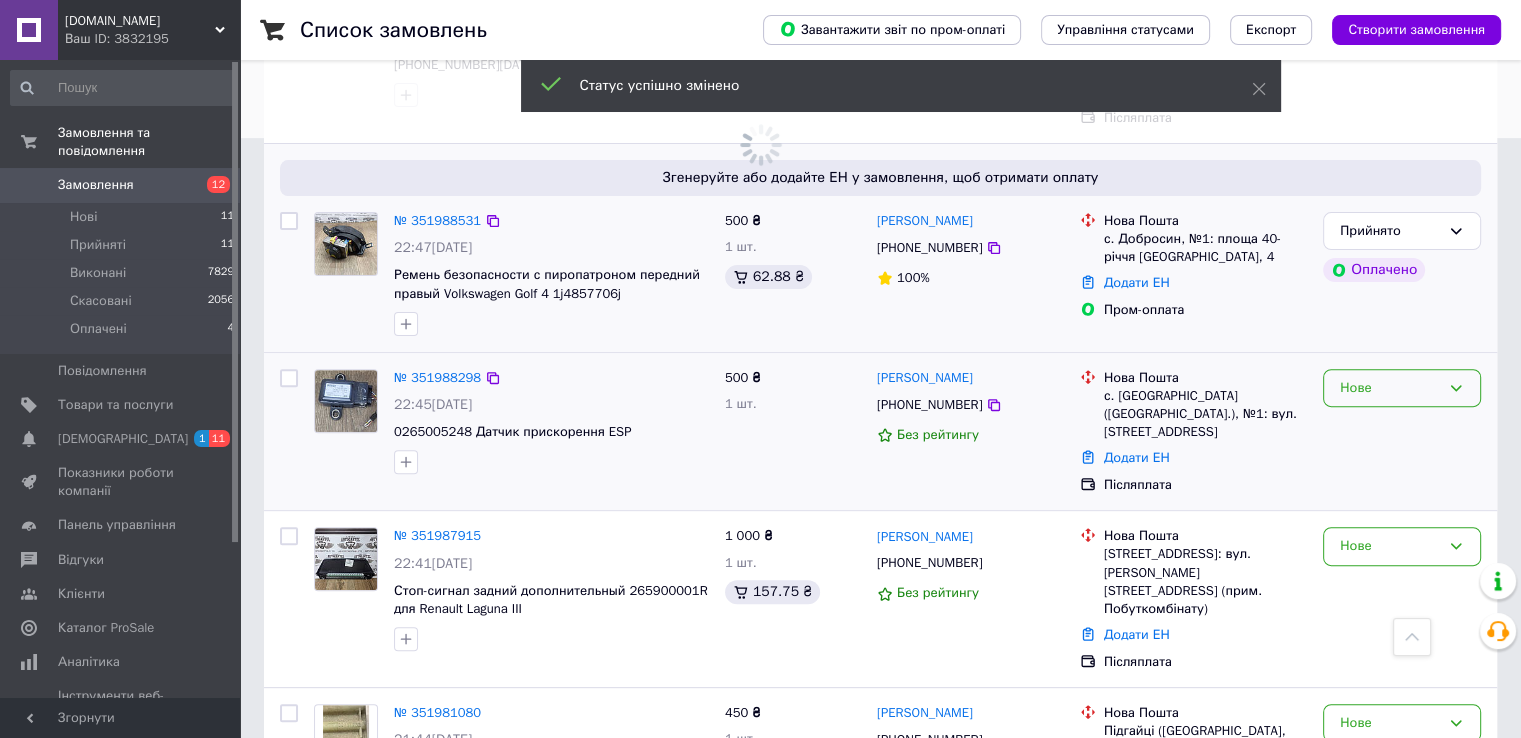 click on "Нове" at bounding box center [1390, 388] 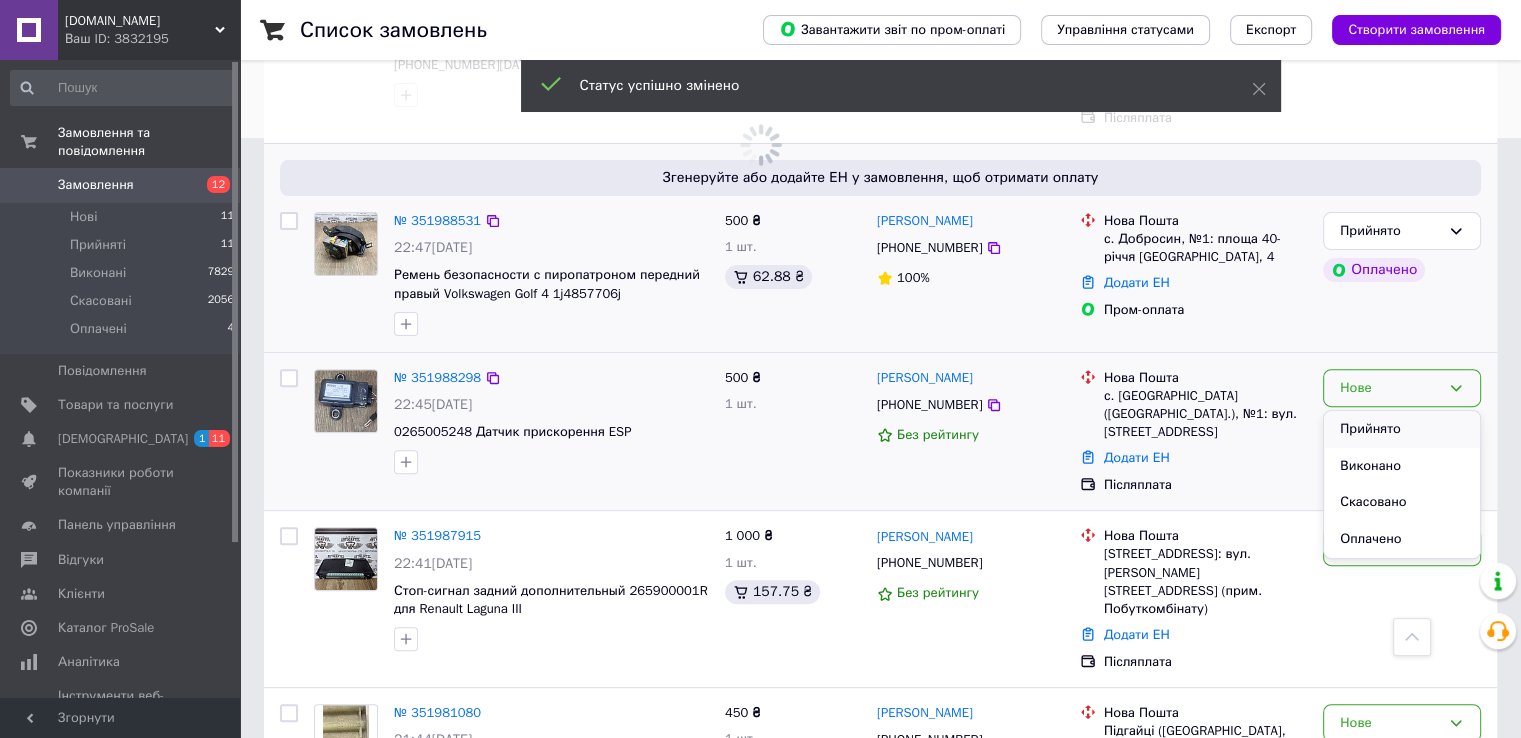 click on "Прийнято" at bounding box center (1402, 429) 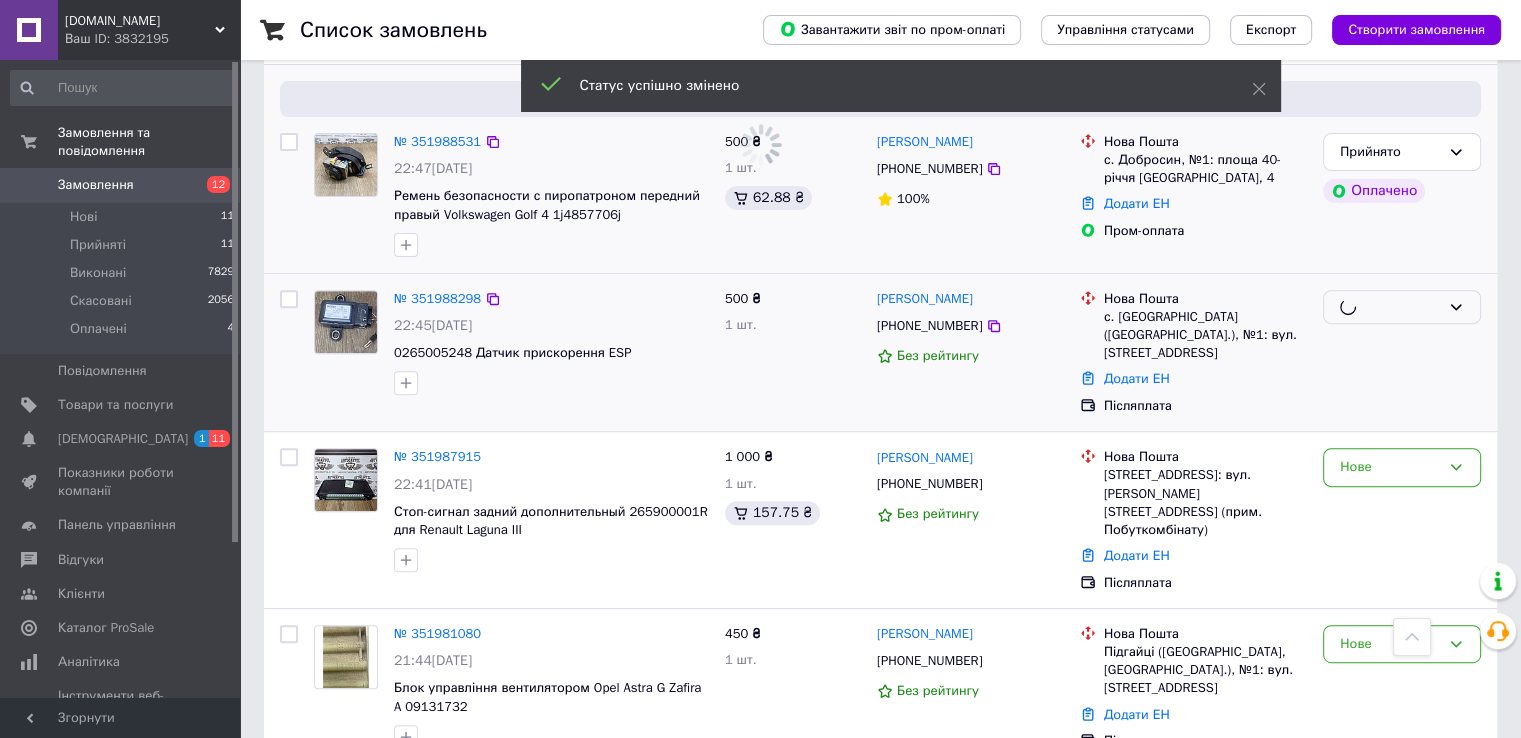 scroll, scrollTop: 800, scrollLeft: 0, axis: vertical 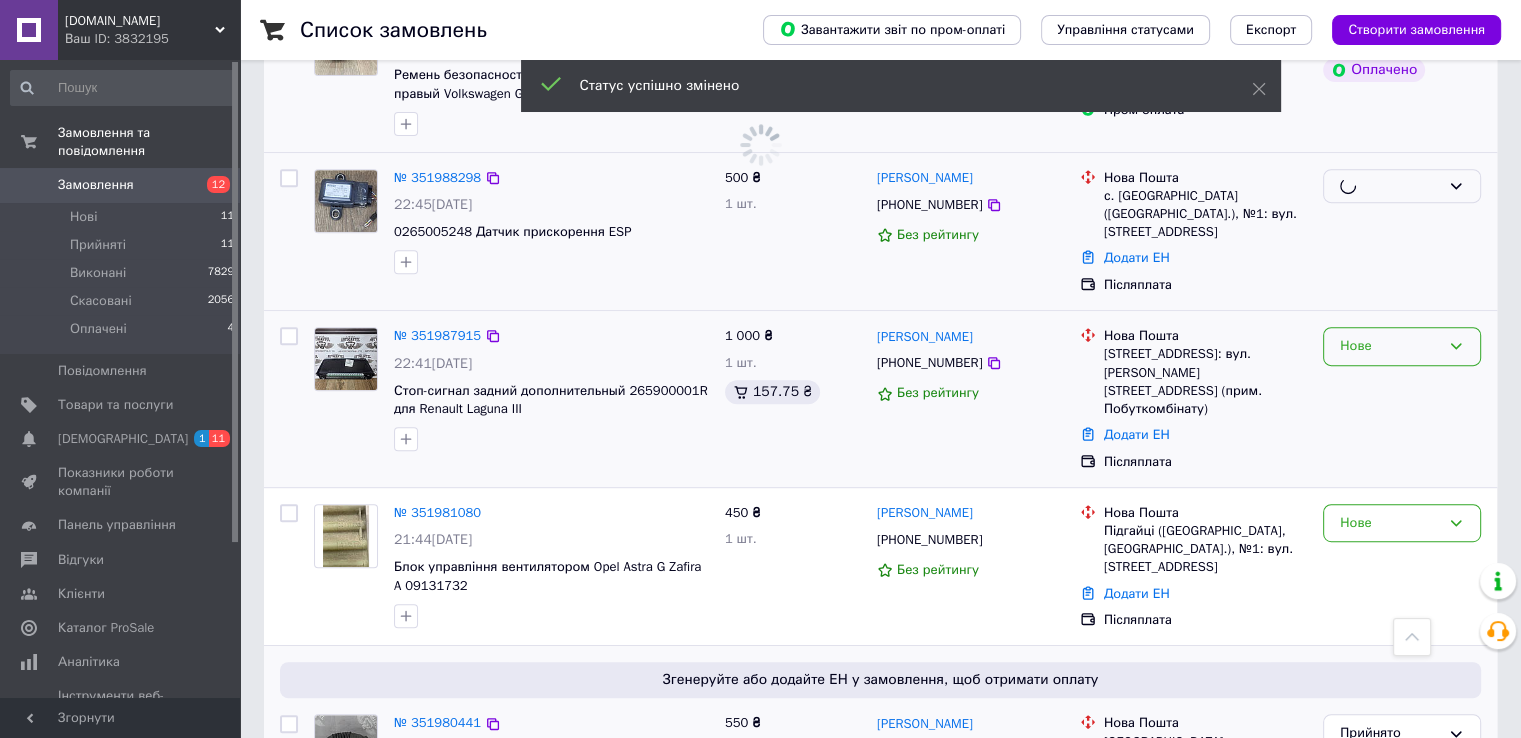 click on "Нове" at bounding box center (1390, 346) 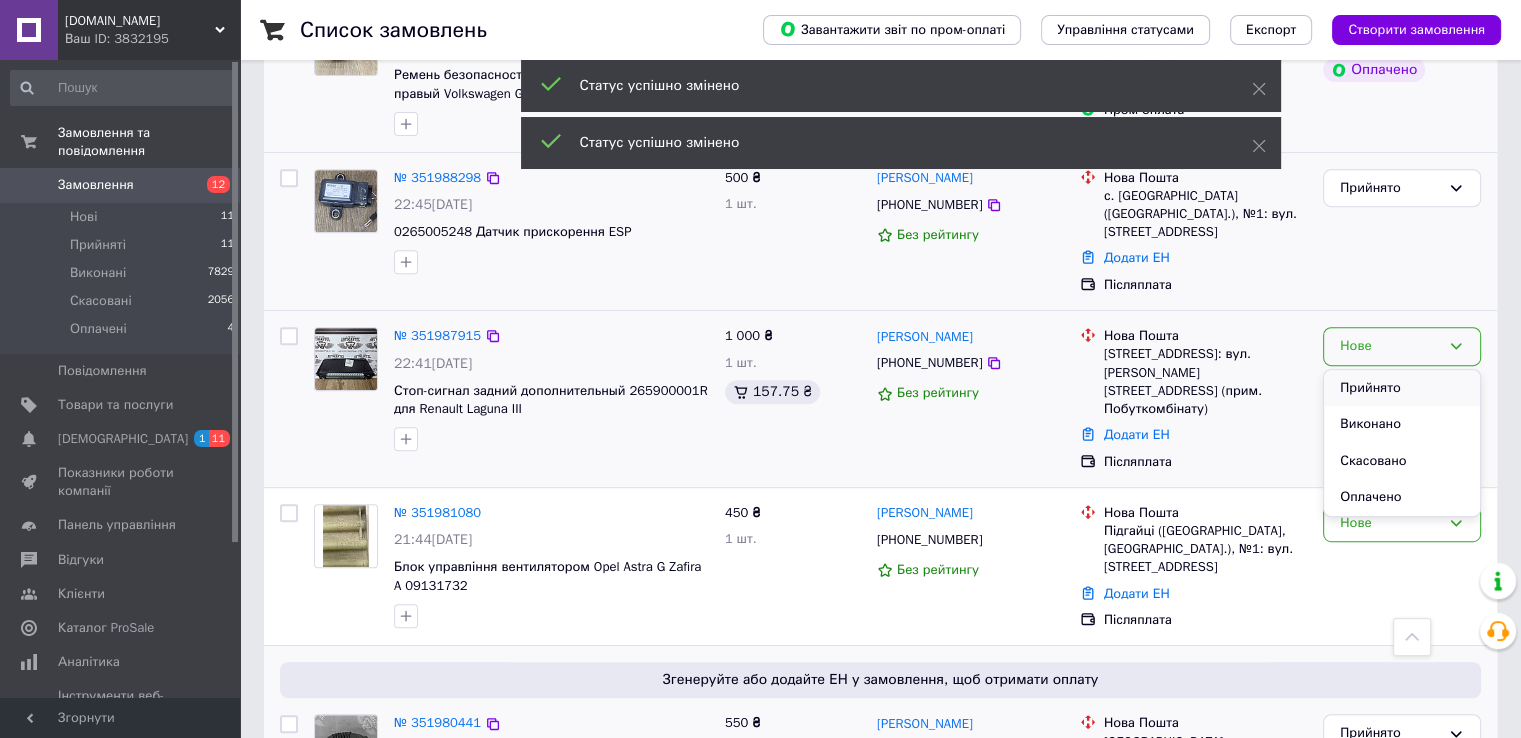 click on "Прийнято" at bounding box center [1402, 388] 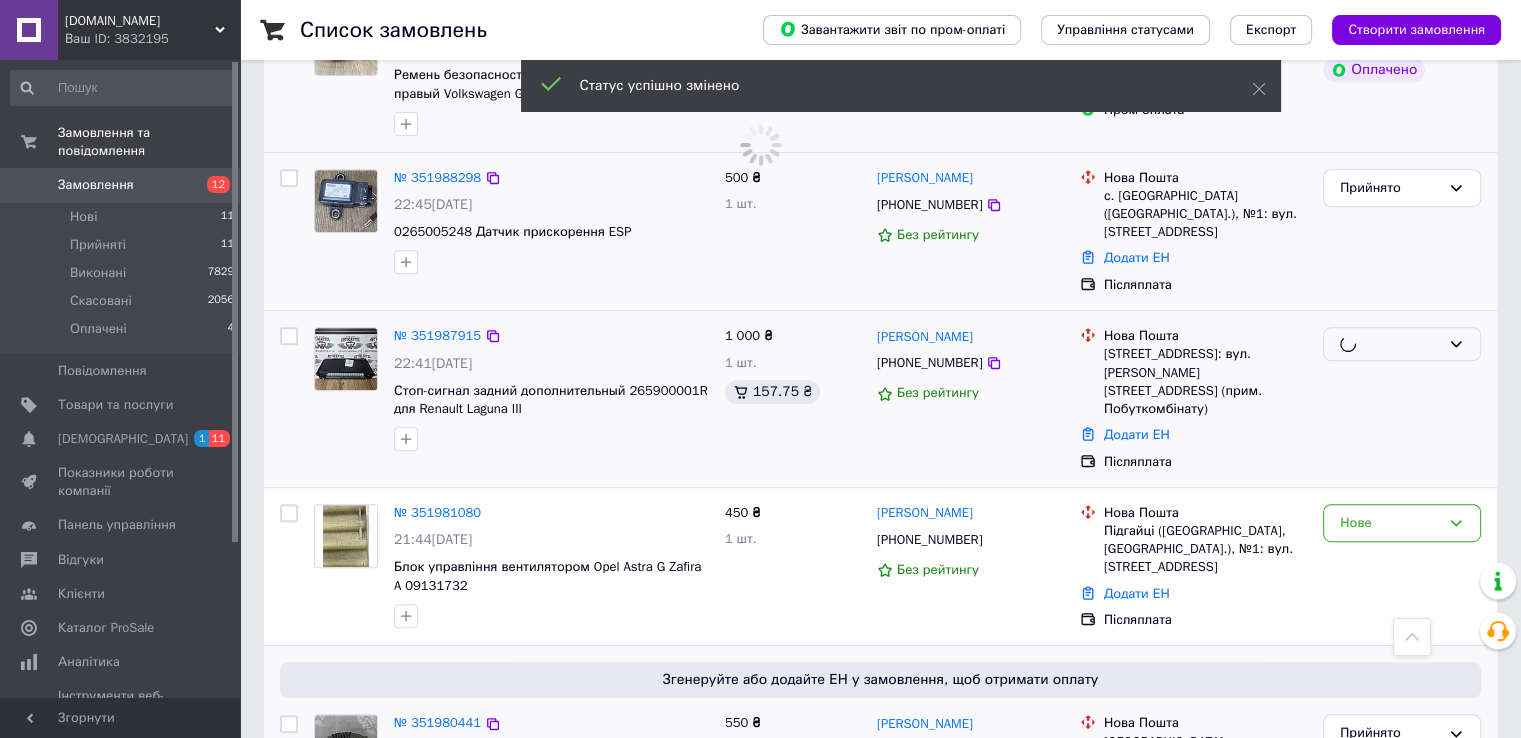 scroll, scrollTop: 900, scrollLeft: 0, axis: vertical 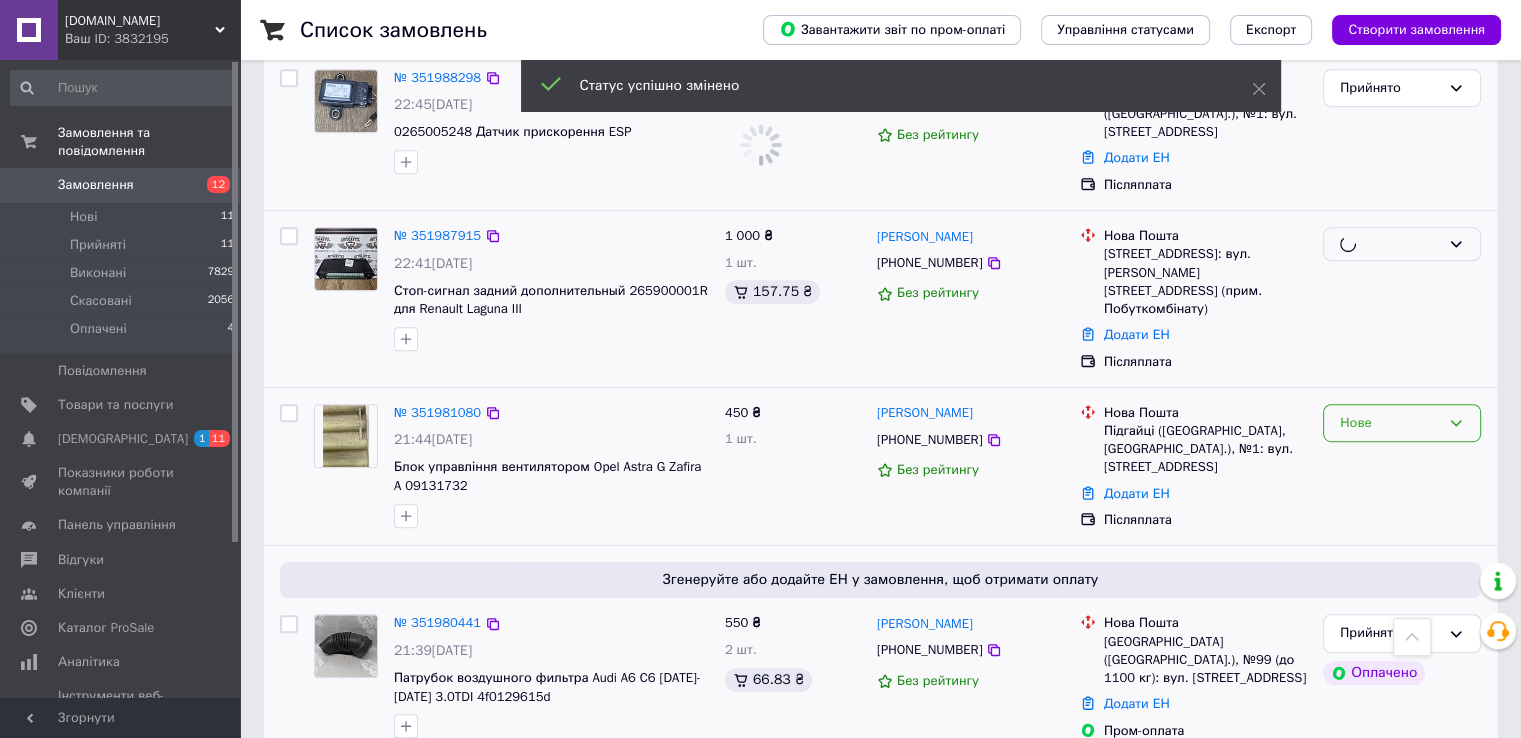 click on "Нове" at bounding box center (1390, 423) 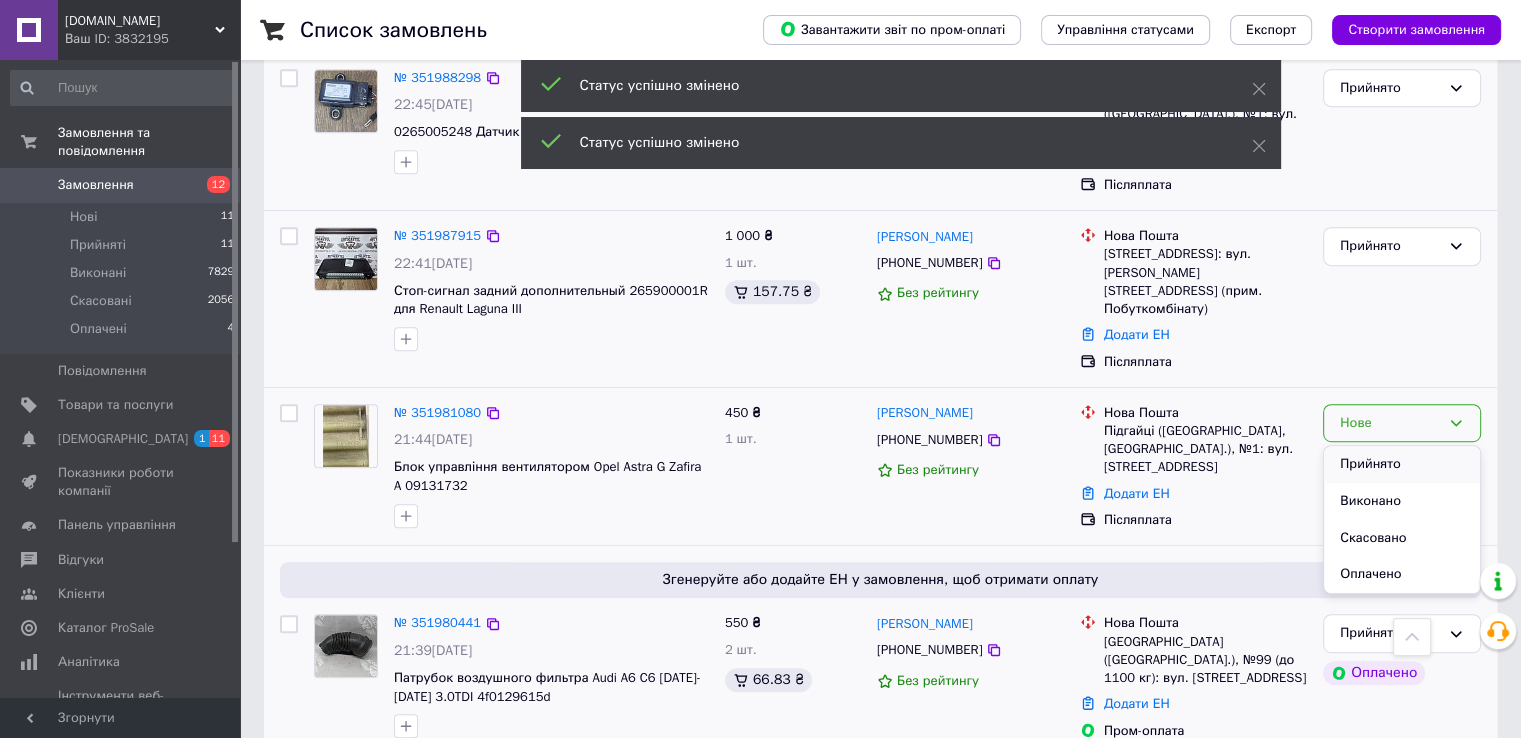 click on "Прийнято" at bounding box center (1402, 464) 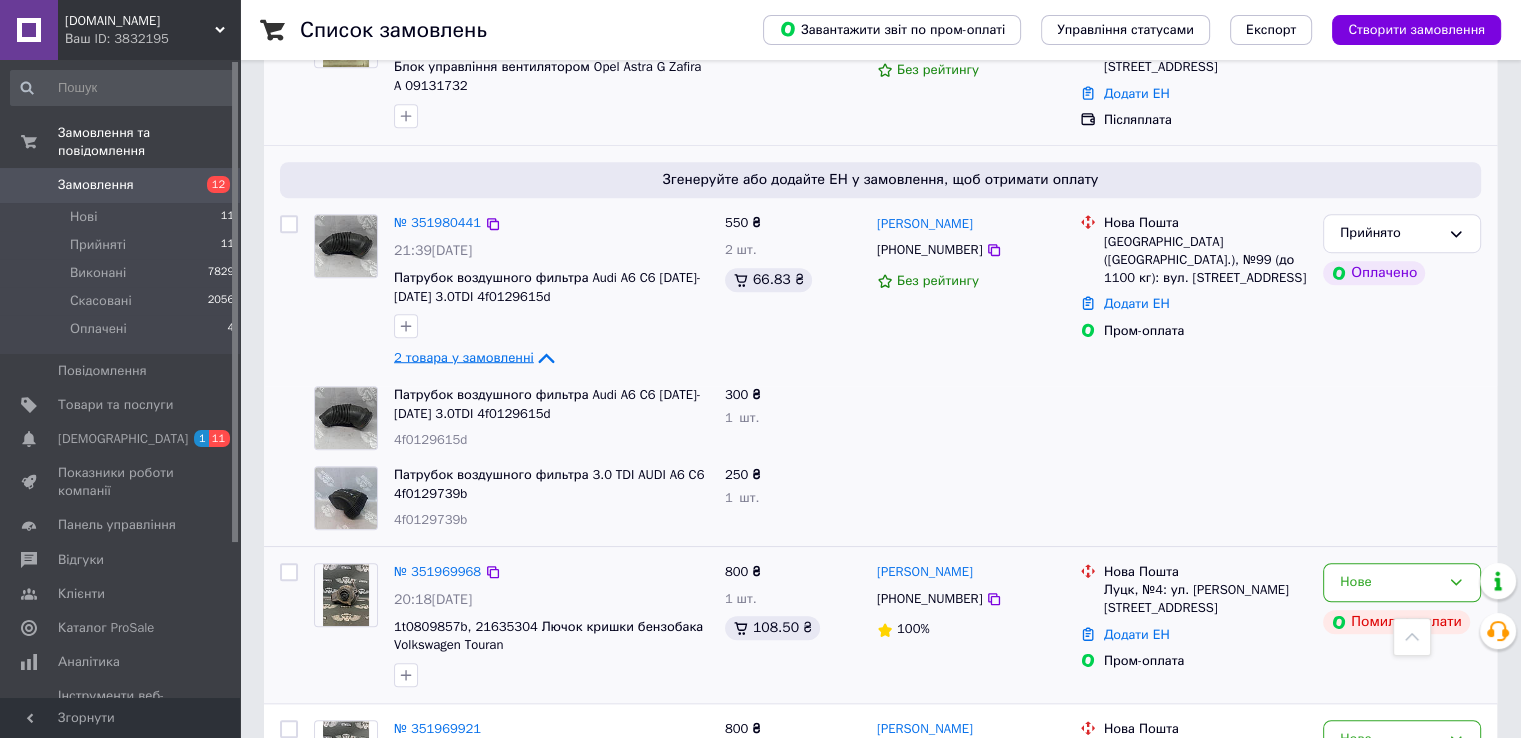 scroll, scrollTop: 1400, scrollLeft: 0, axis: vertical 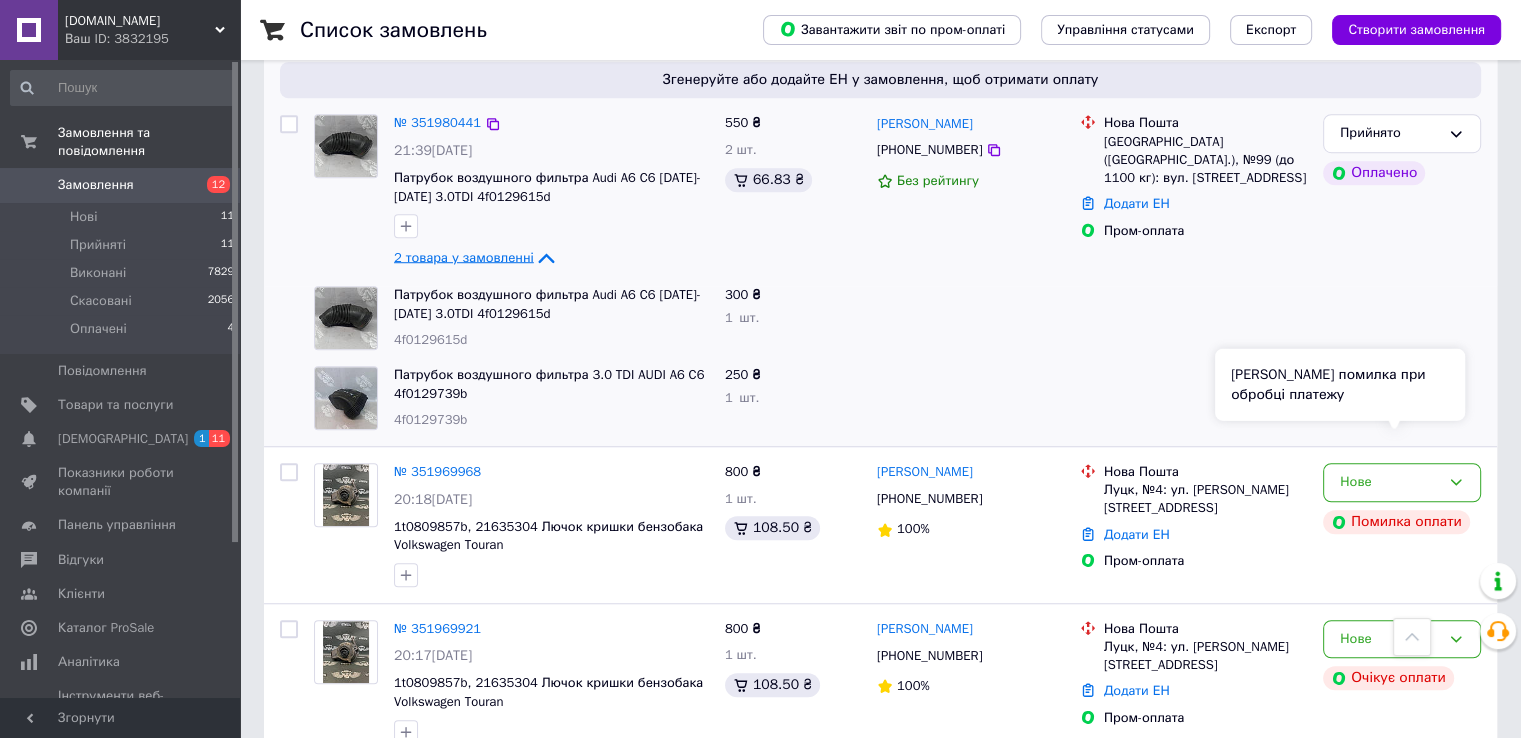 click on "Сталася помилка при обробці платежу" at bounding box center [1340, 384] 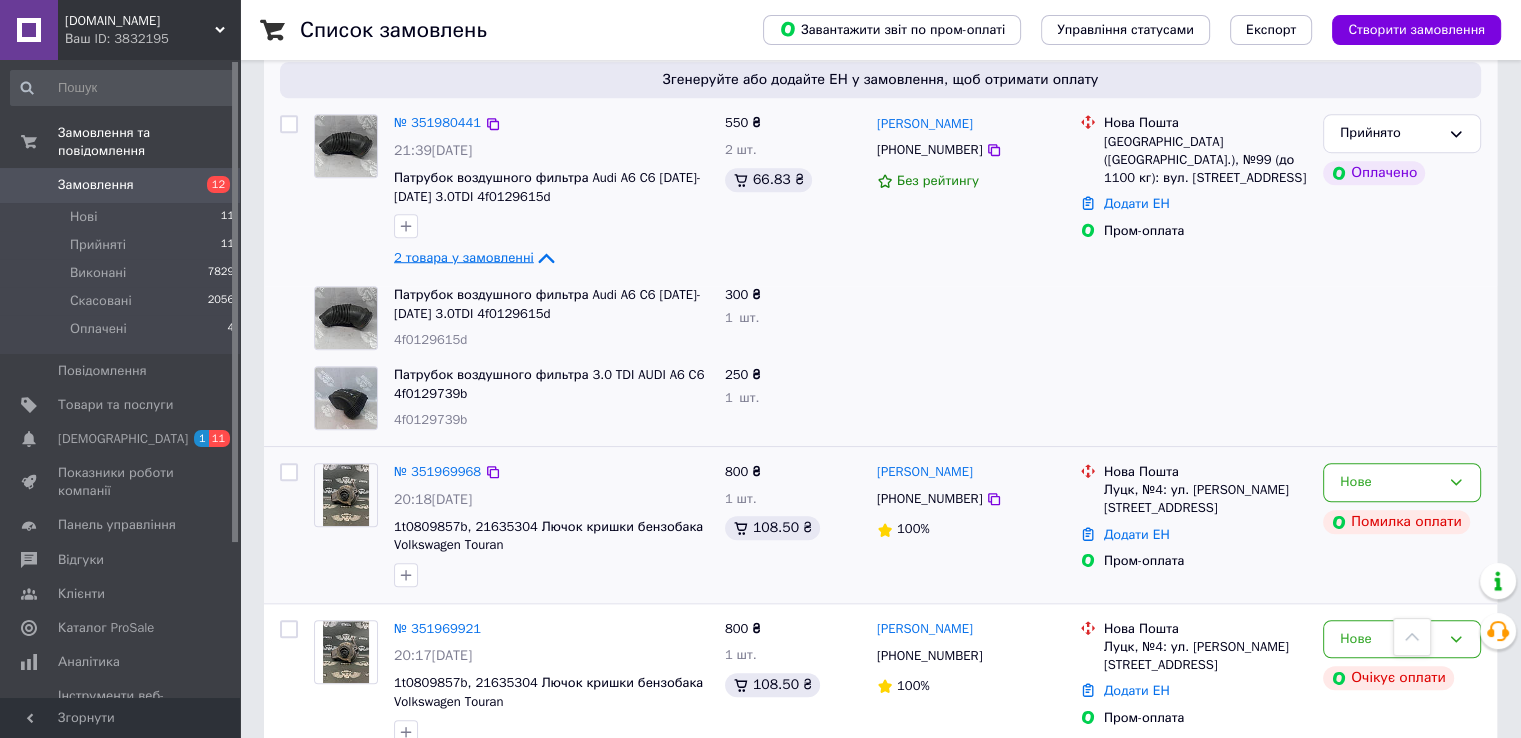 click on "Нове Помилка оплати" at bounding box center (1402, 525) 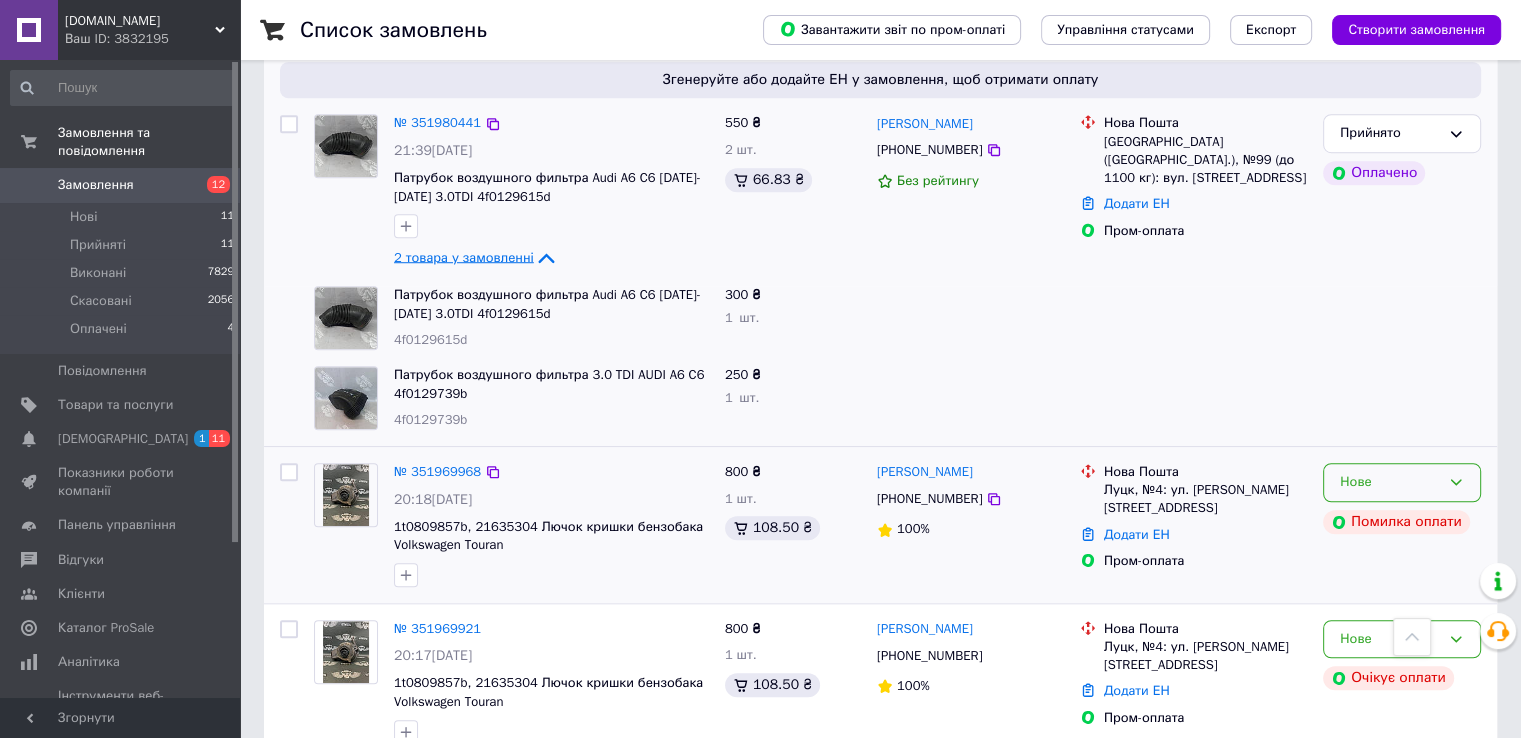 click on "Нове" at bounding box center (1402, 482) 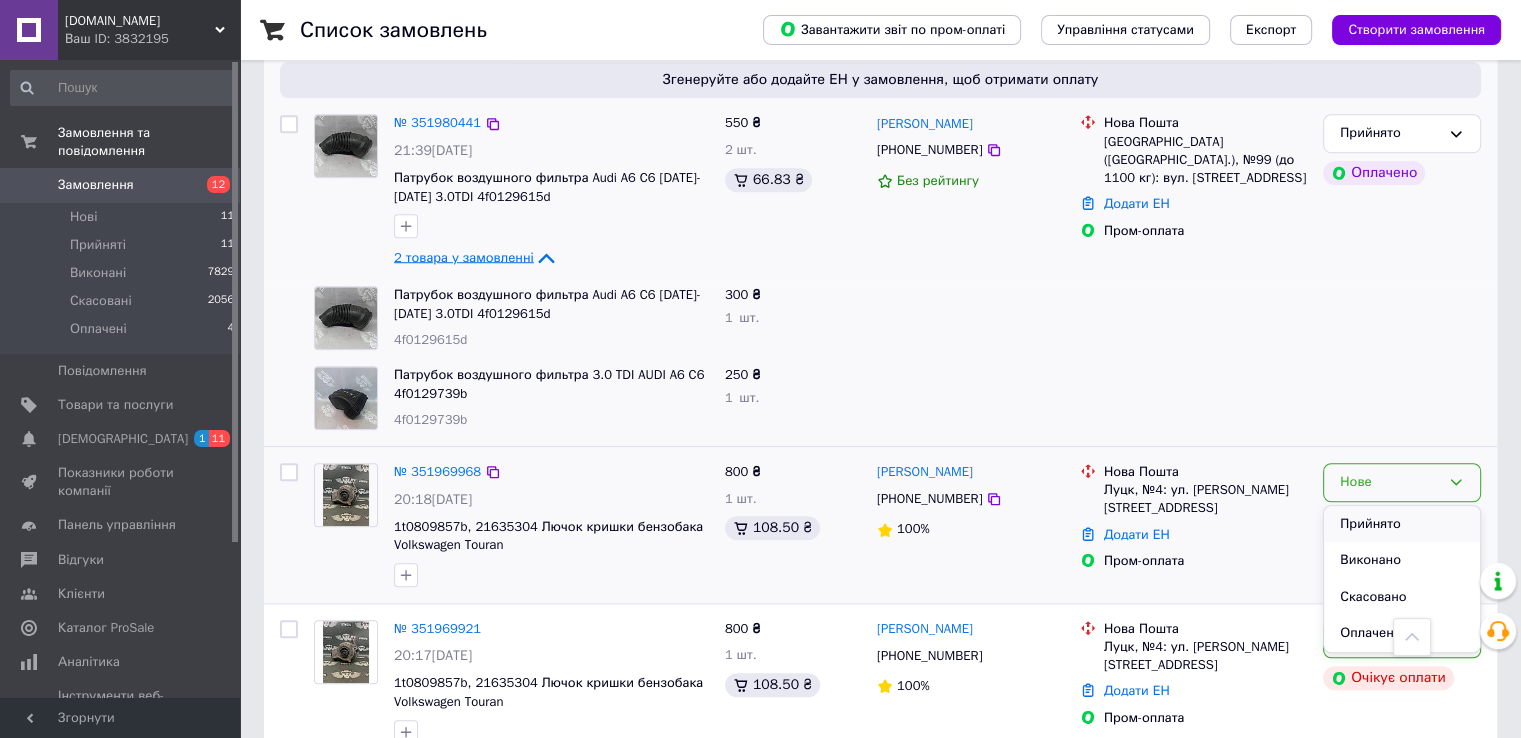 click on "Прийнято" at bounding box center [1402, 524] 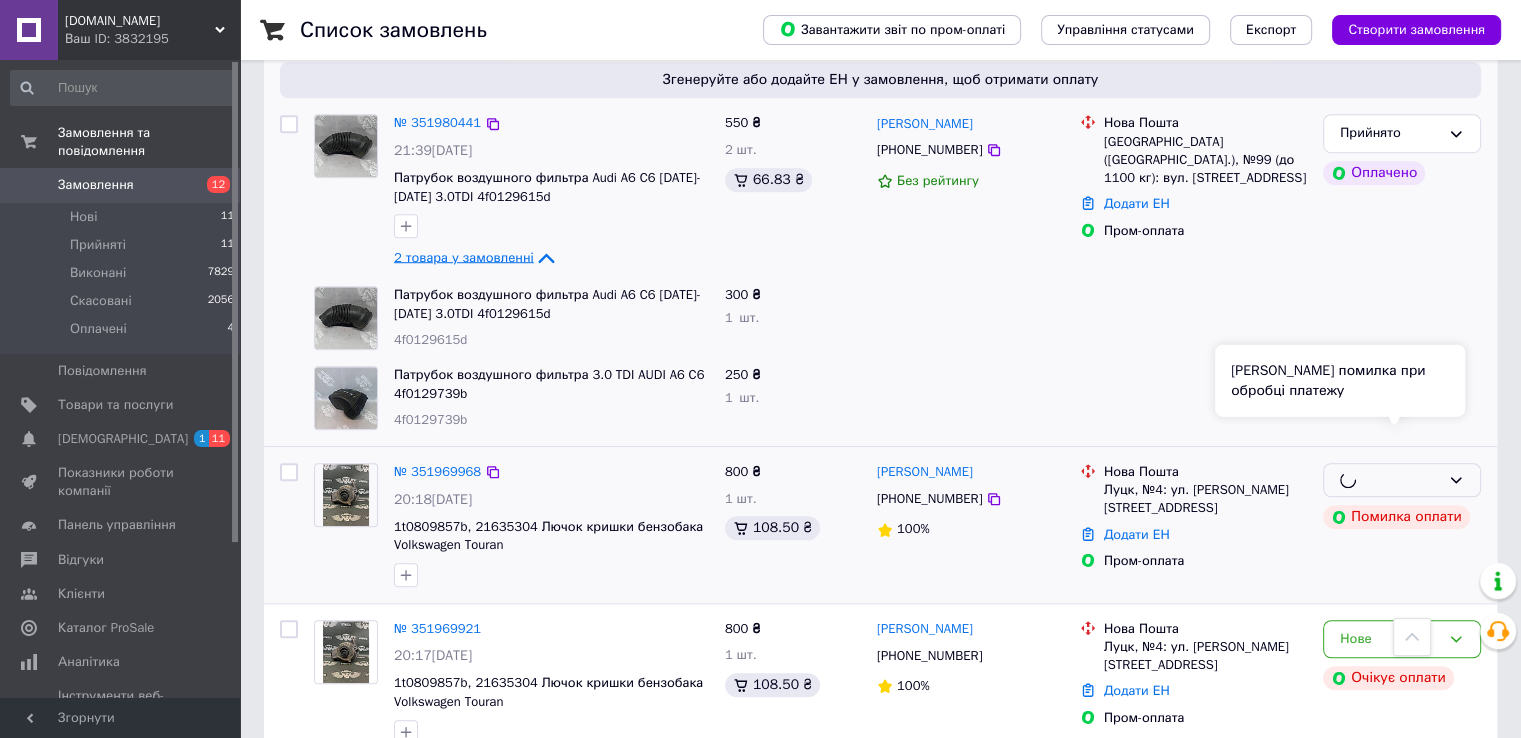 scroll, scrollTop: 1600, scrollLeft: 0, axis: vertical 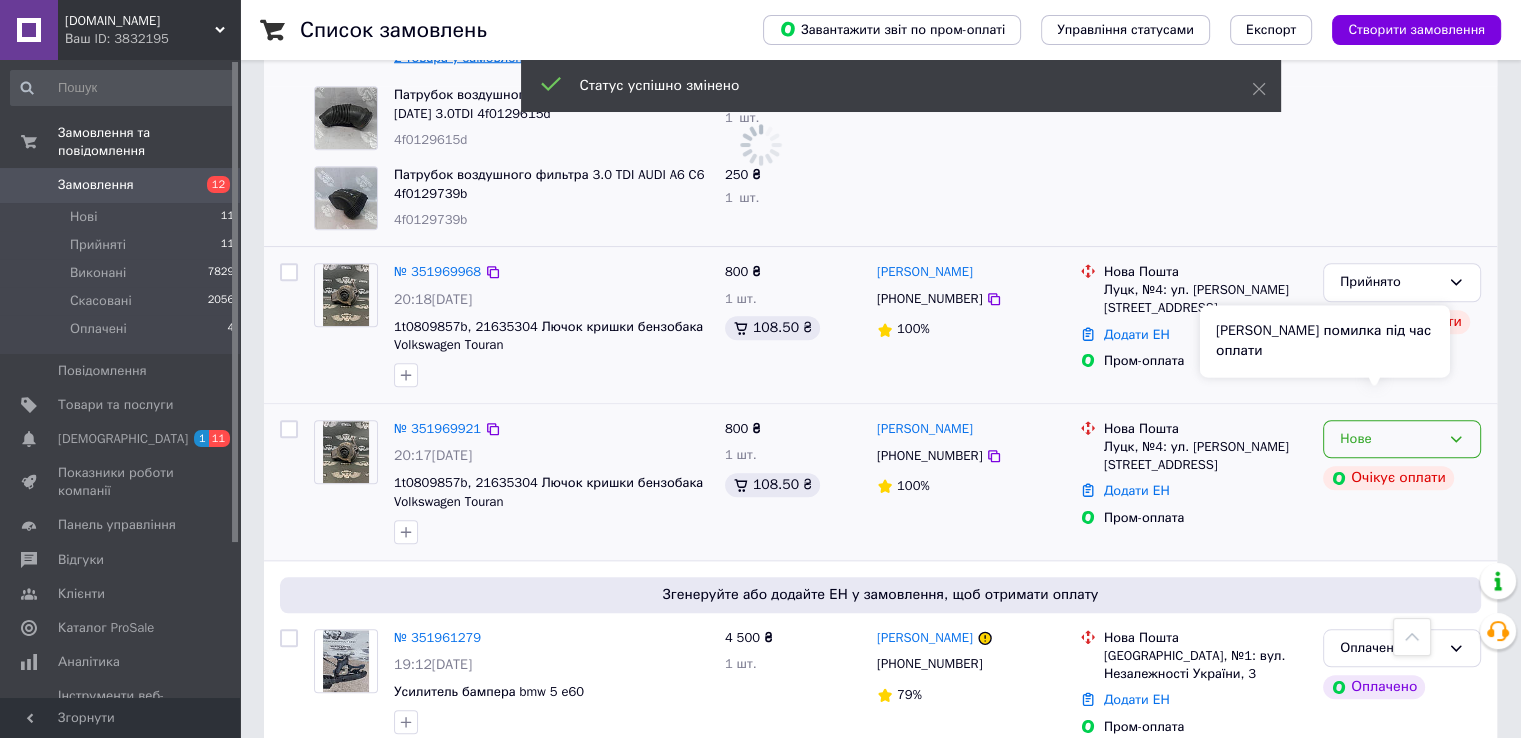click on "Сталася помилка під час оплати" at bounding box center [1325, 341] 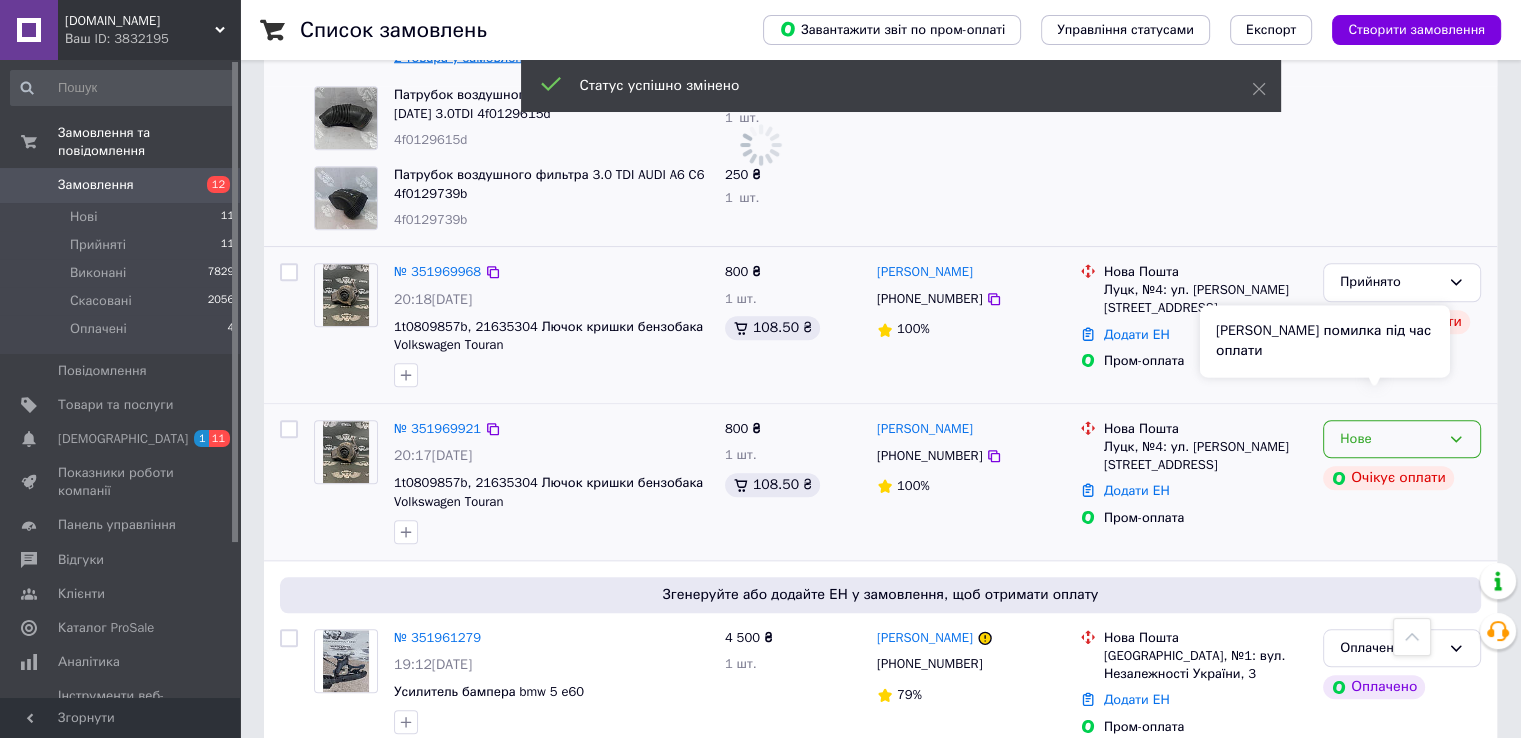 click on "Нове" at bounding box center (1402, 439) 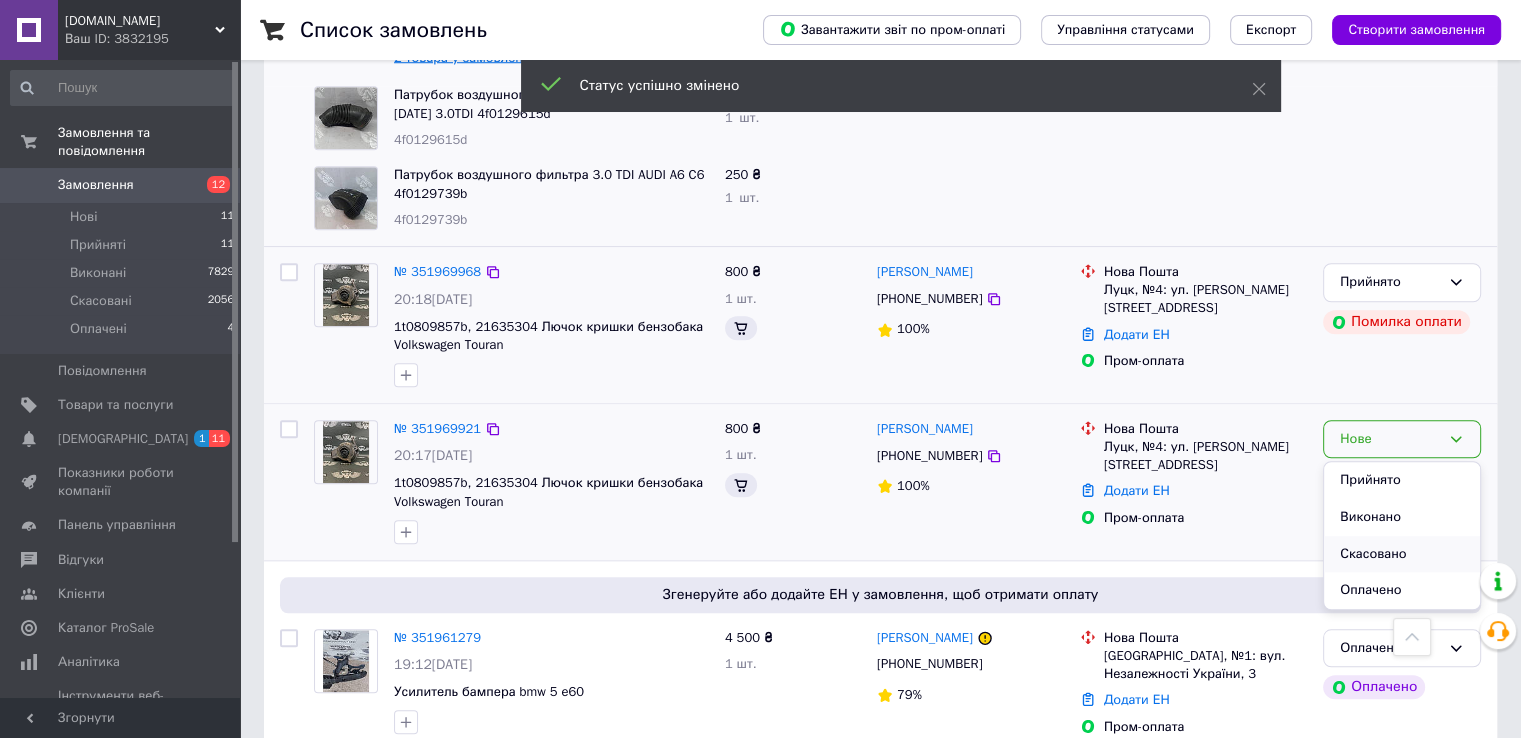 click on "Скасовано" at bounding box center [1402, 554] 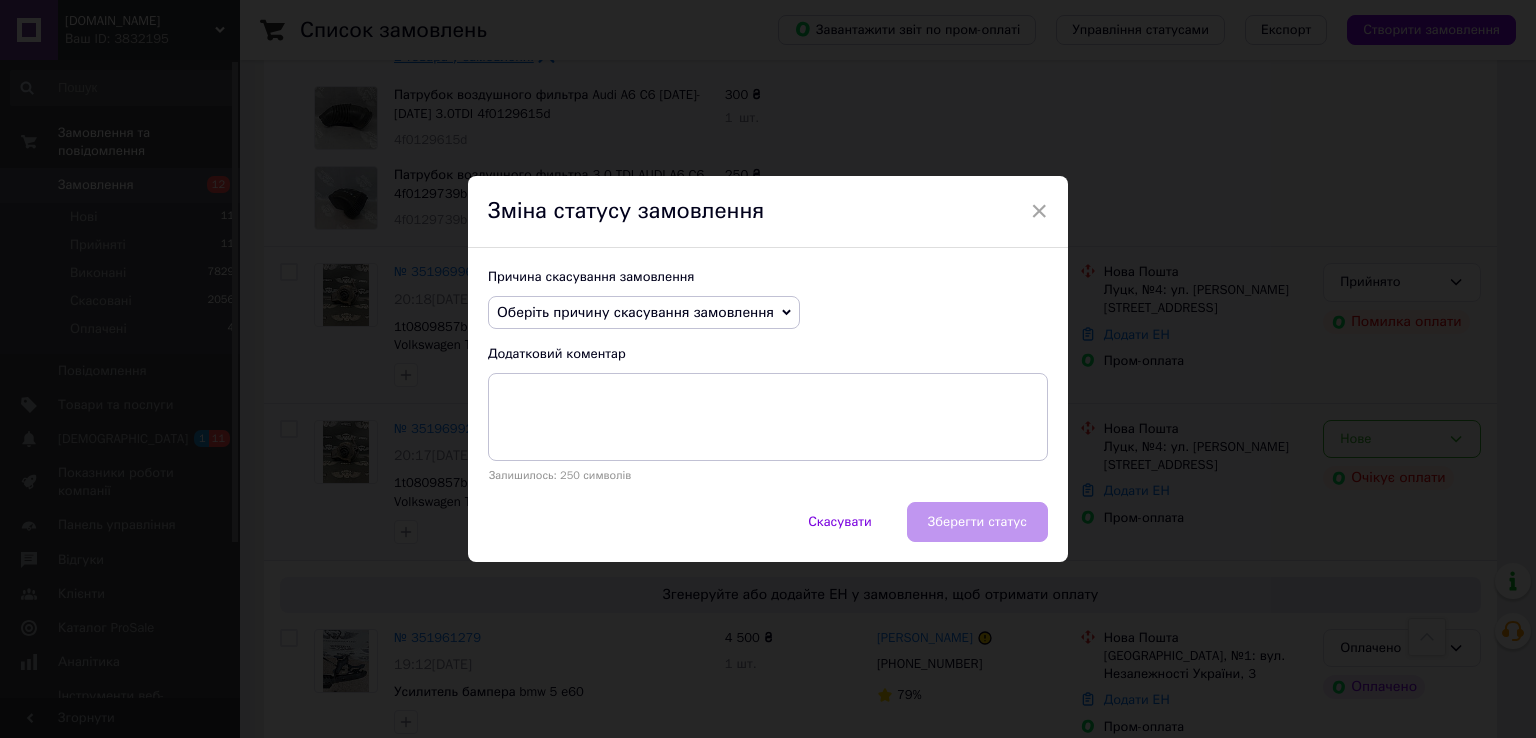 click on "Оберіть причину скасування замовлення" at bounding box center [635, 312] 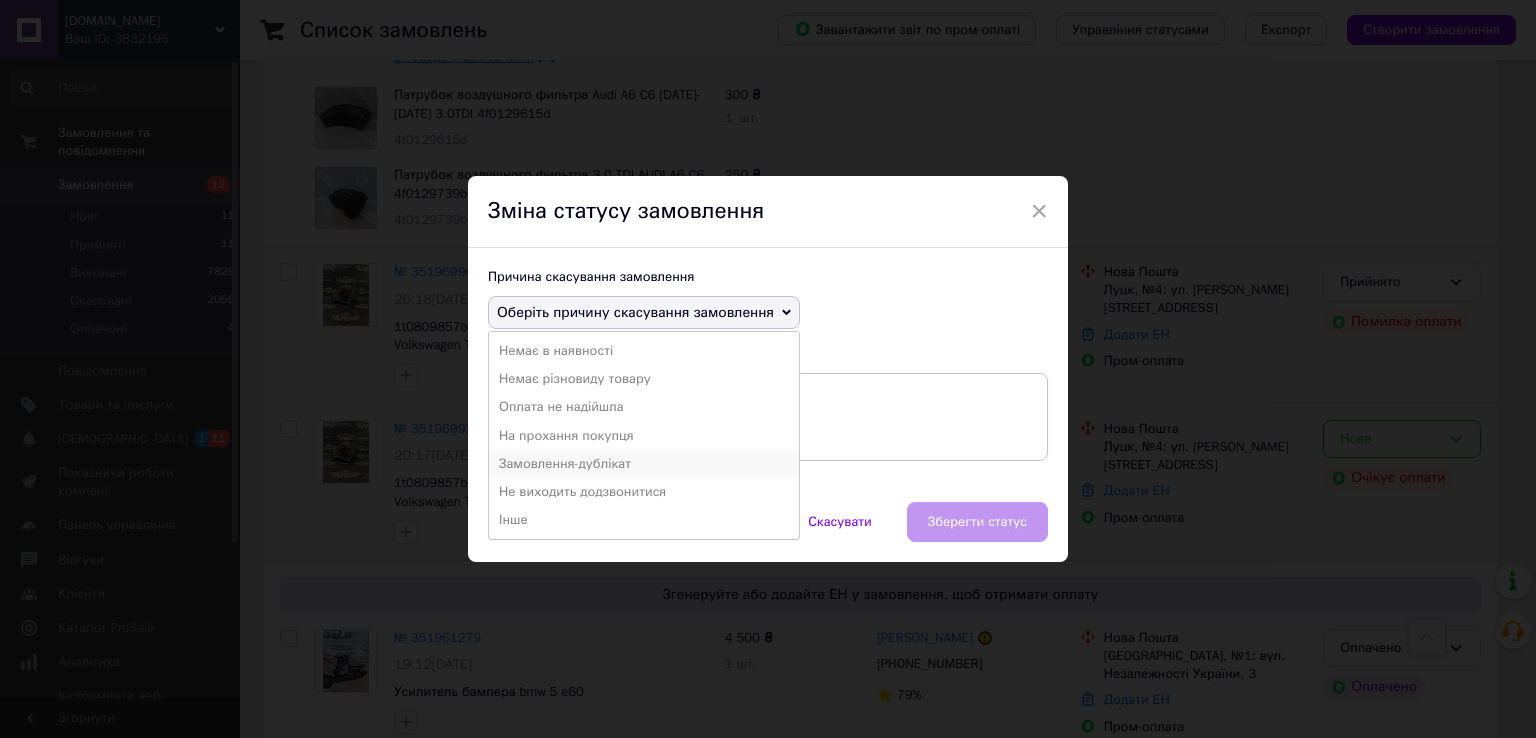 click on "Замовлення-дублікат" at bounding box center (644, 464) 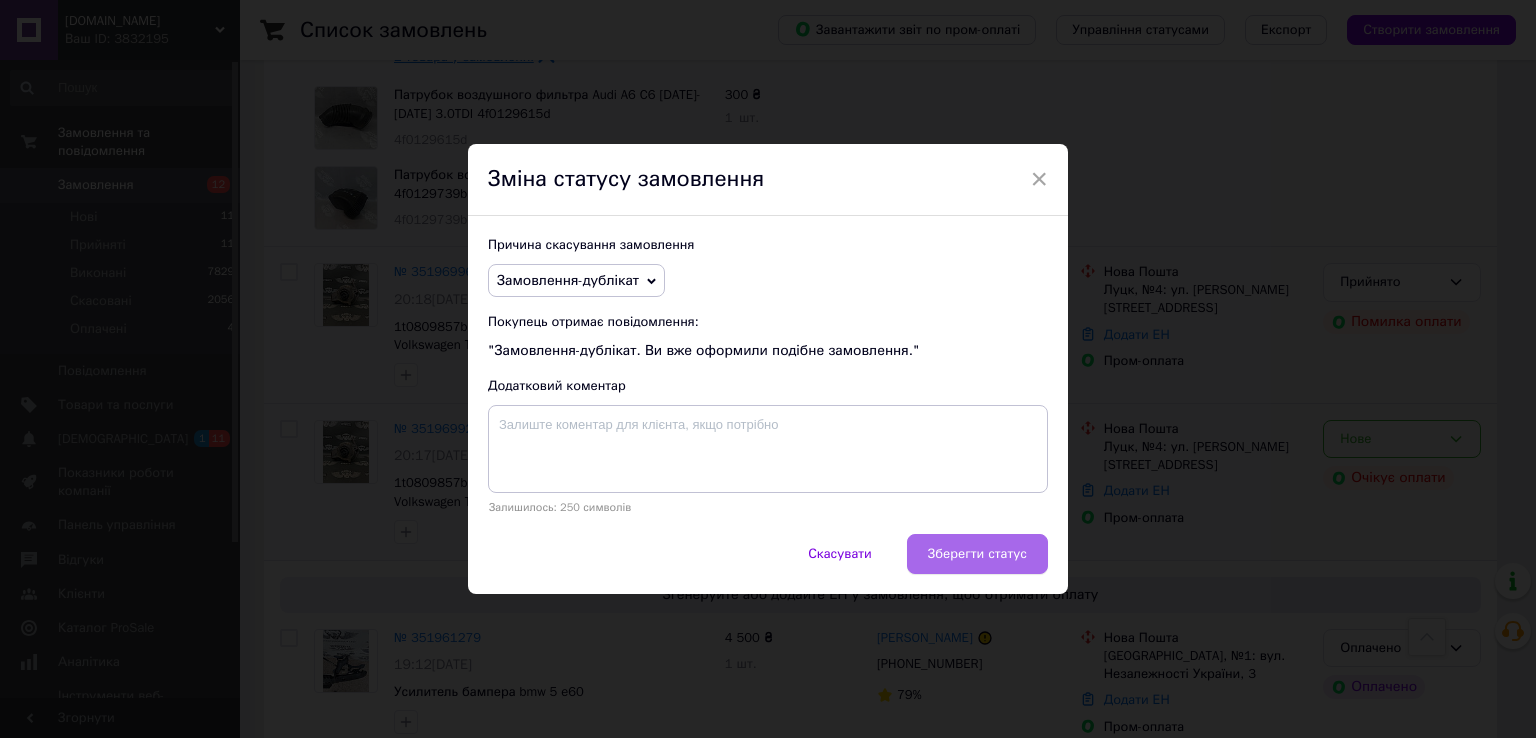 click on "Зберегти статус" at bounding box center [977, 554] 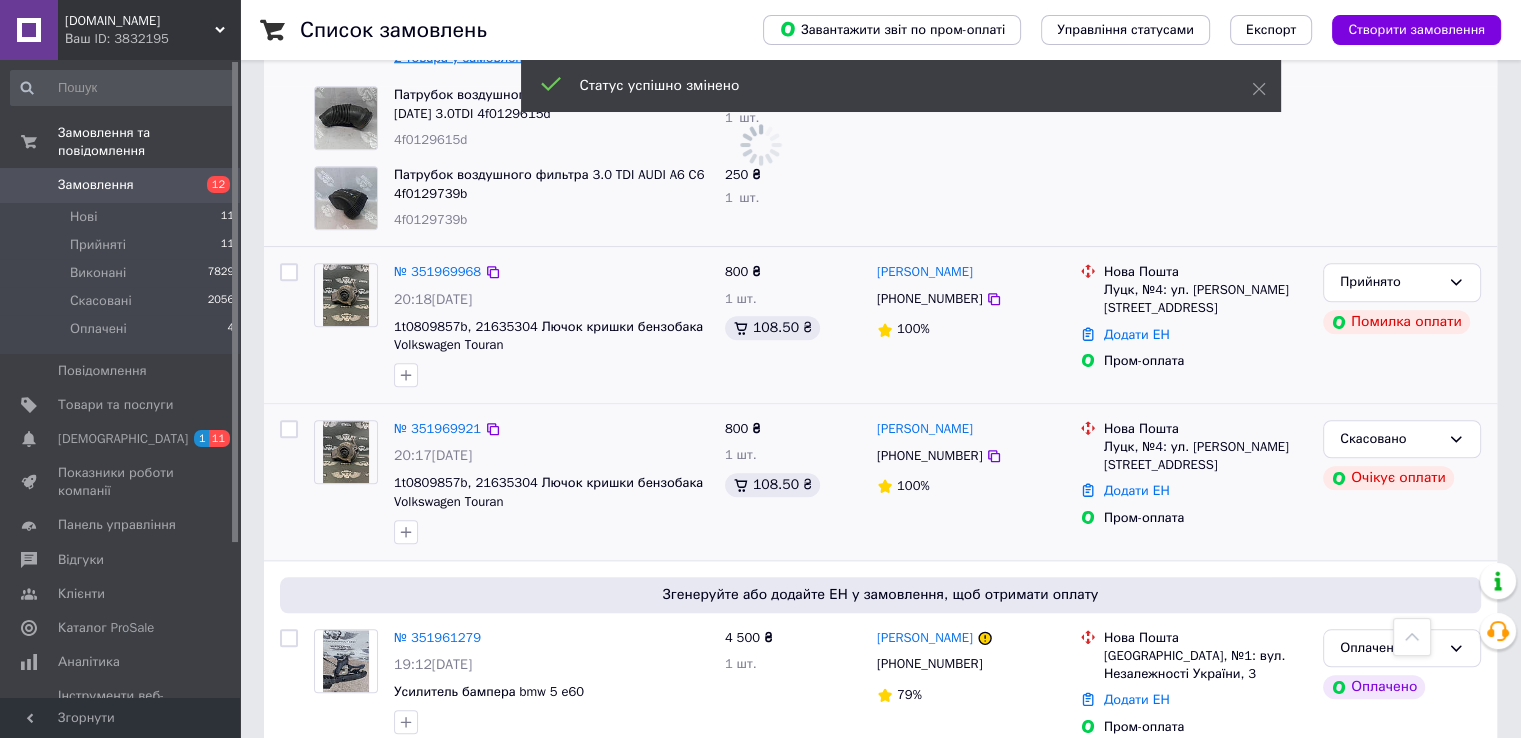 scroll, scrollTop: 1700, scrollLeft: 0, axis: vertical 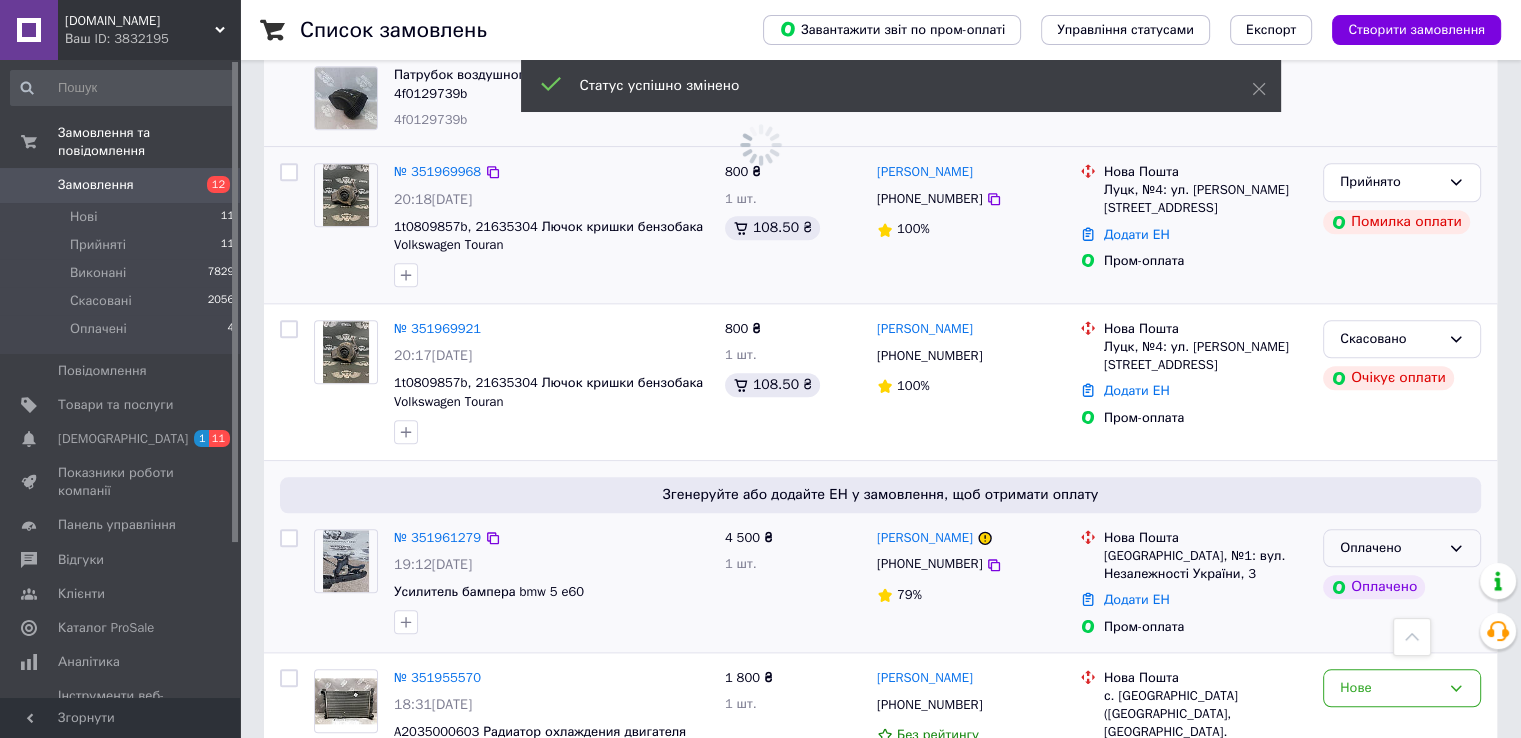 click on "Оплачено" at bounding box center [1390, 548] 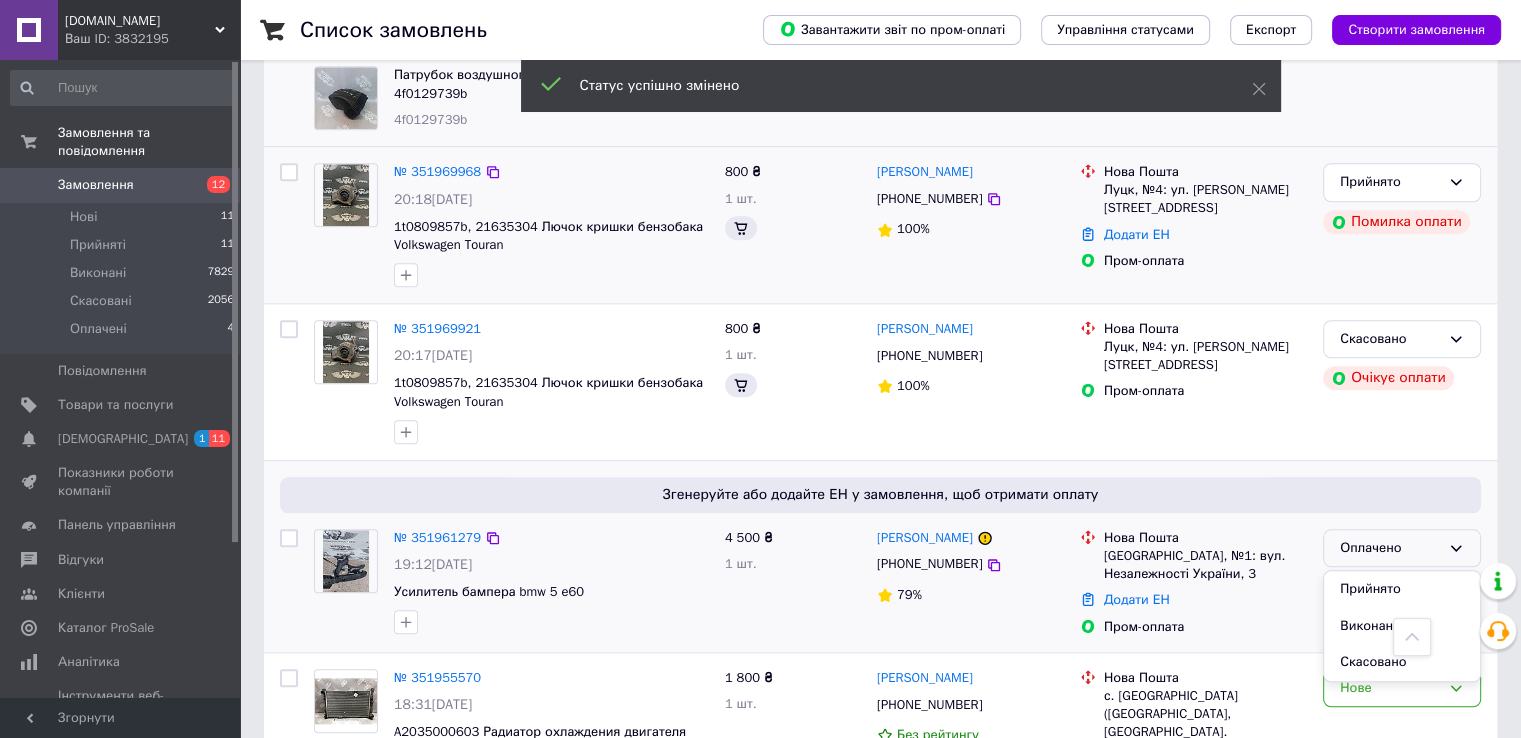 click on "Прийнято" at bounding box center [1402, 589] 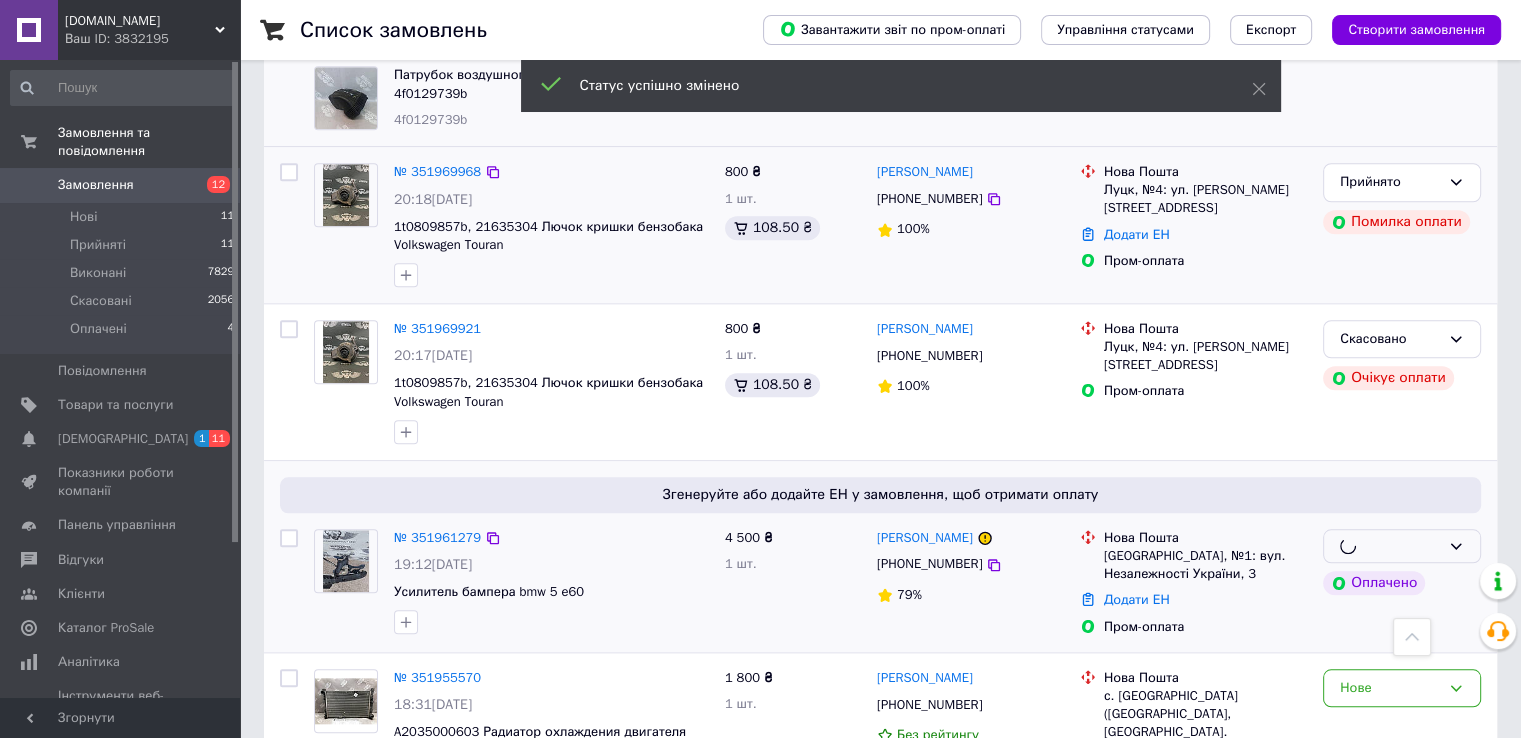 scroll, scrollTop: 1900, scrollLeft: 0, axis: vertical 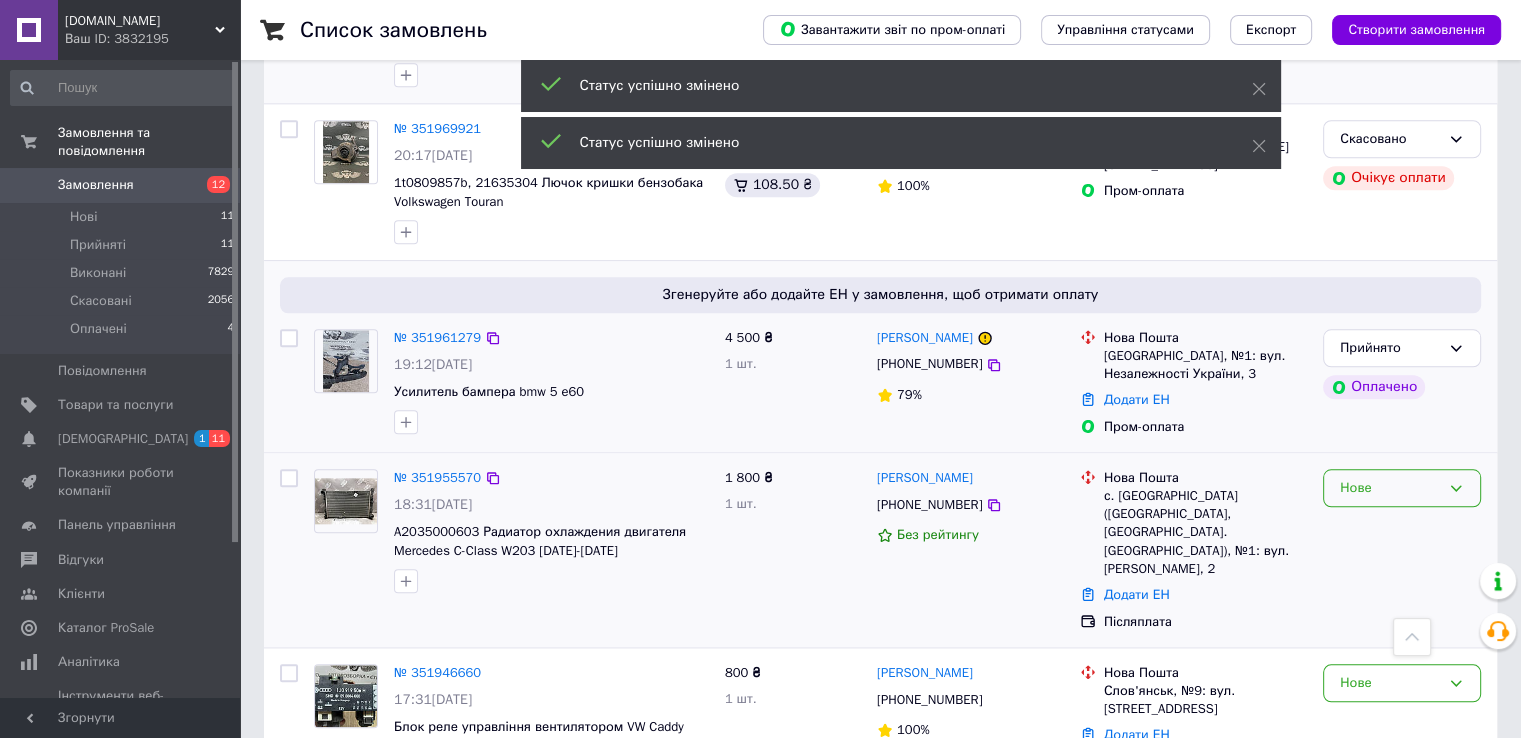 click on "Нове" at bounding box center (1402, 488) 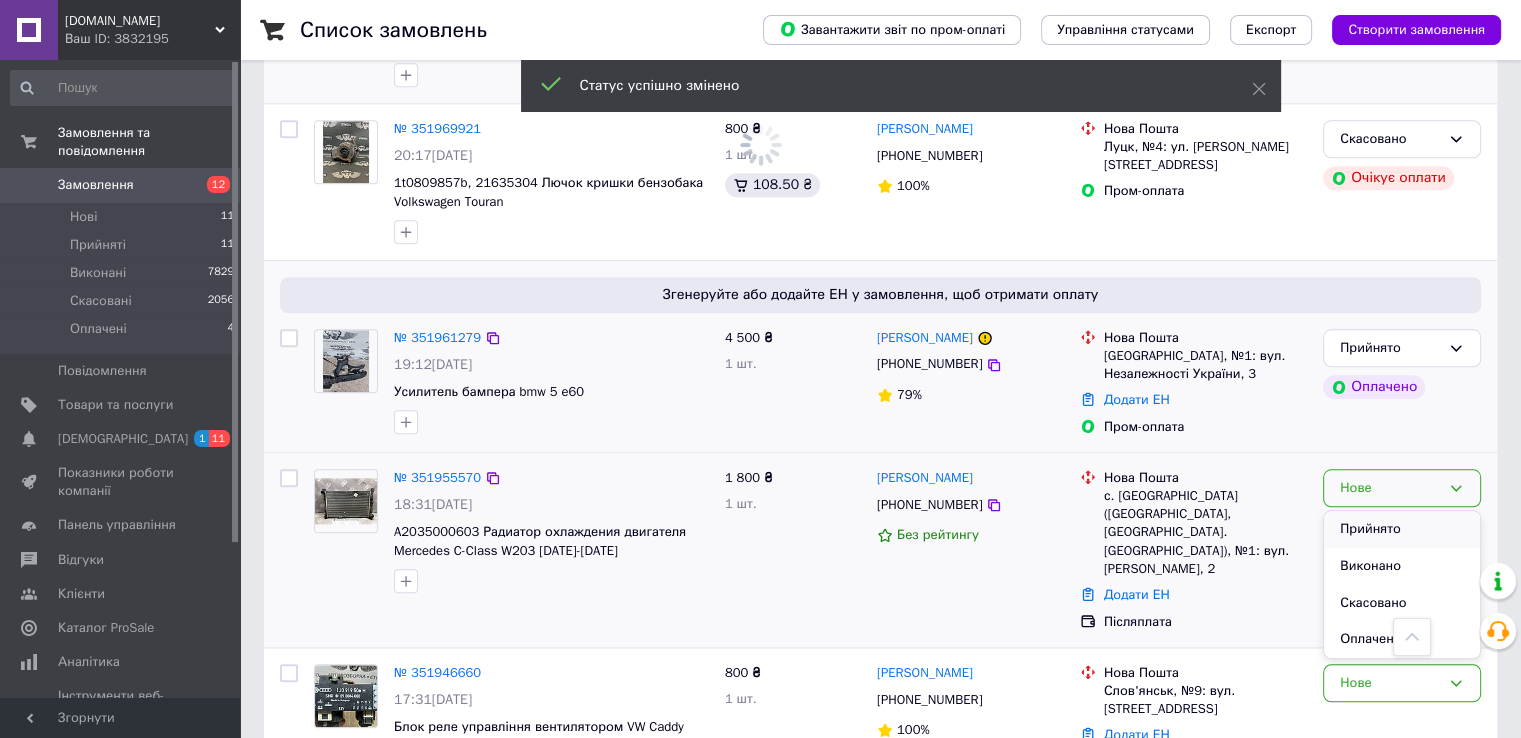 click on "Прийнято" at bounding box center (1402, 529) 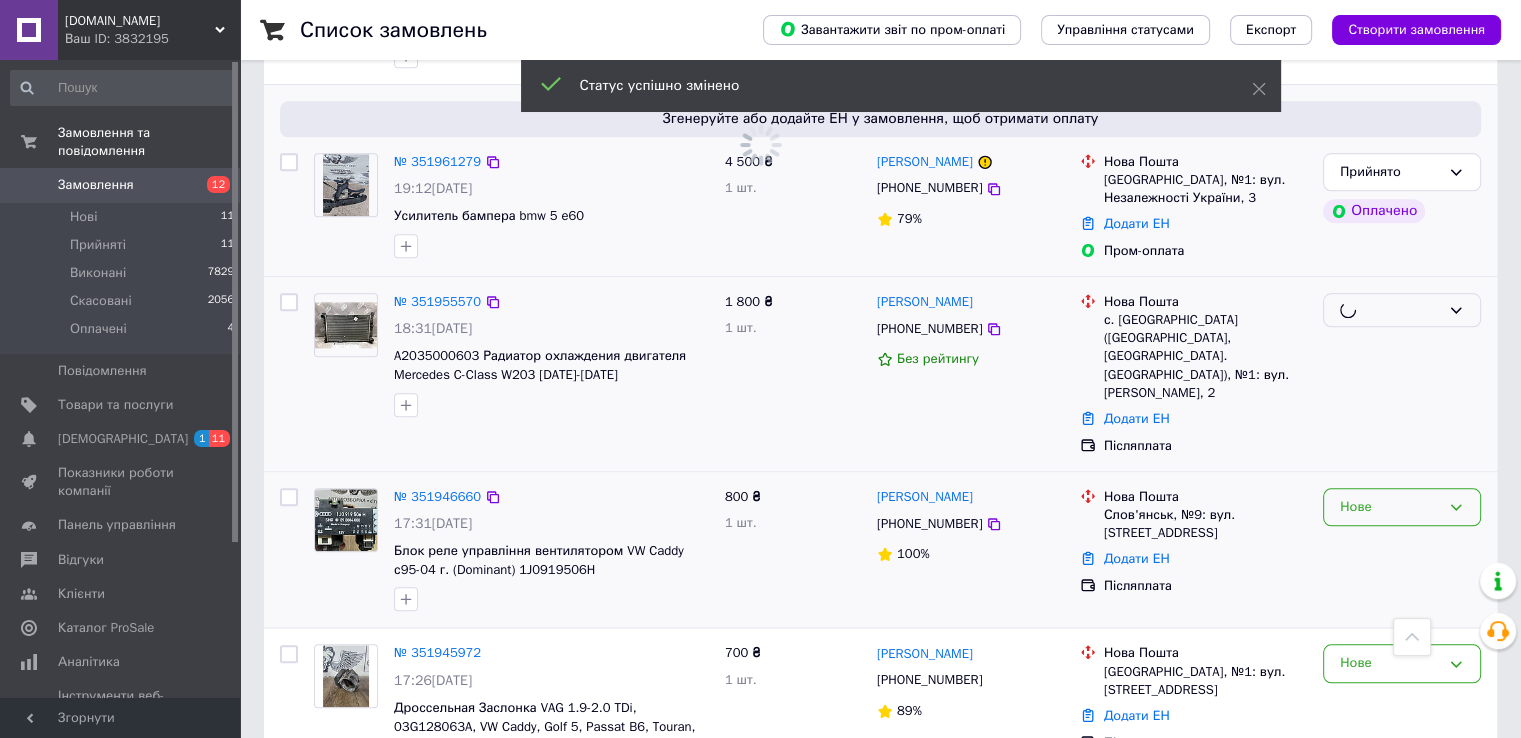 click on "Нове" at bounding box center (1402, 507) 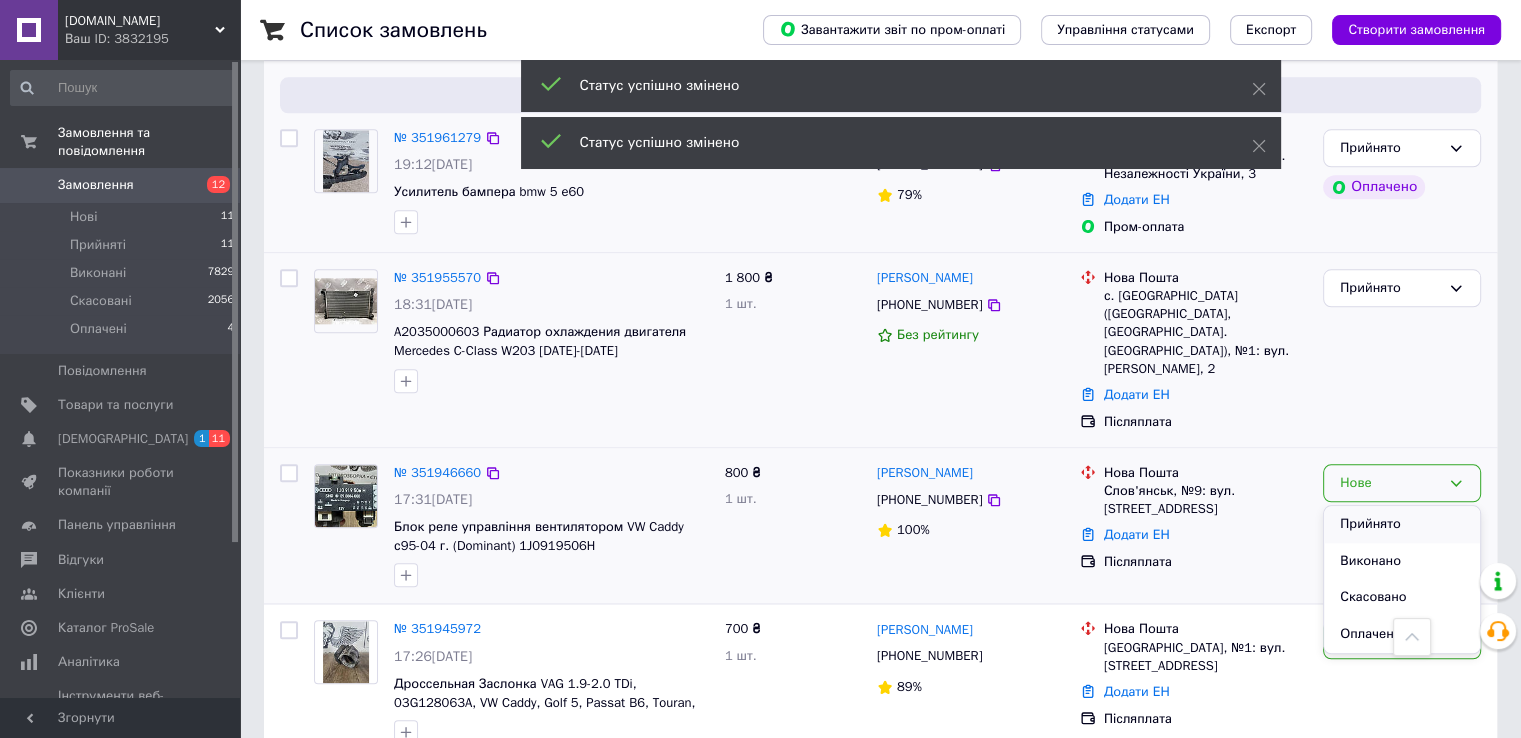 click on "Прийнято" at bounding box center [1402, 524] 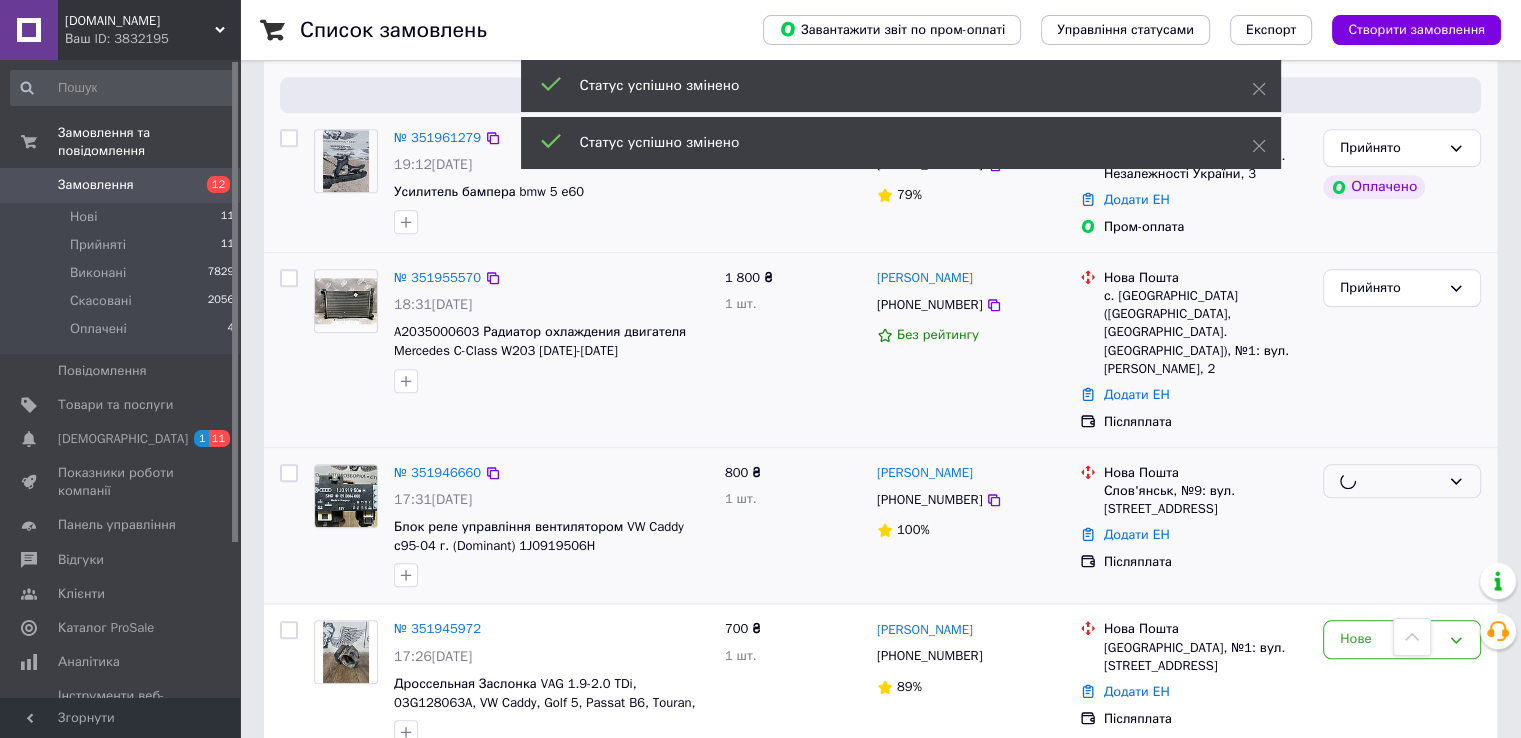 scroll, scrollTop: 2200, scrollLeft: 0, axis: vertical 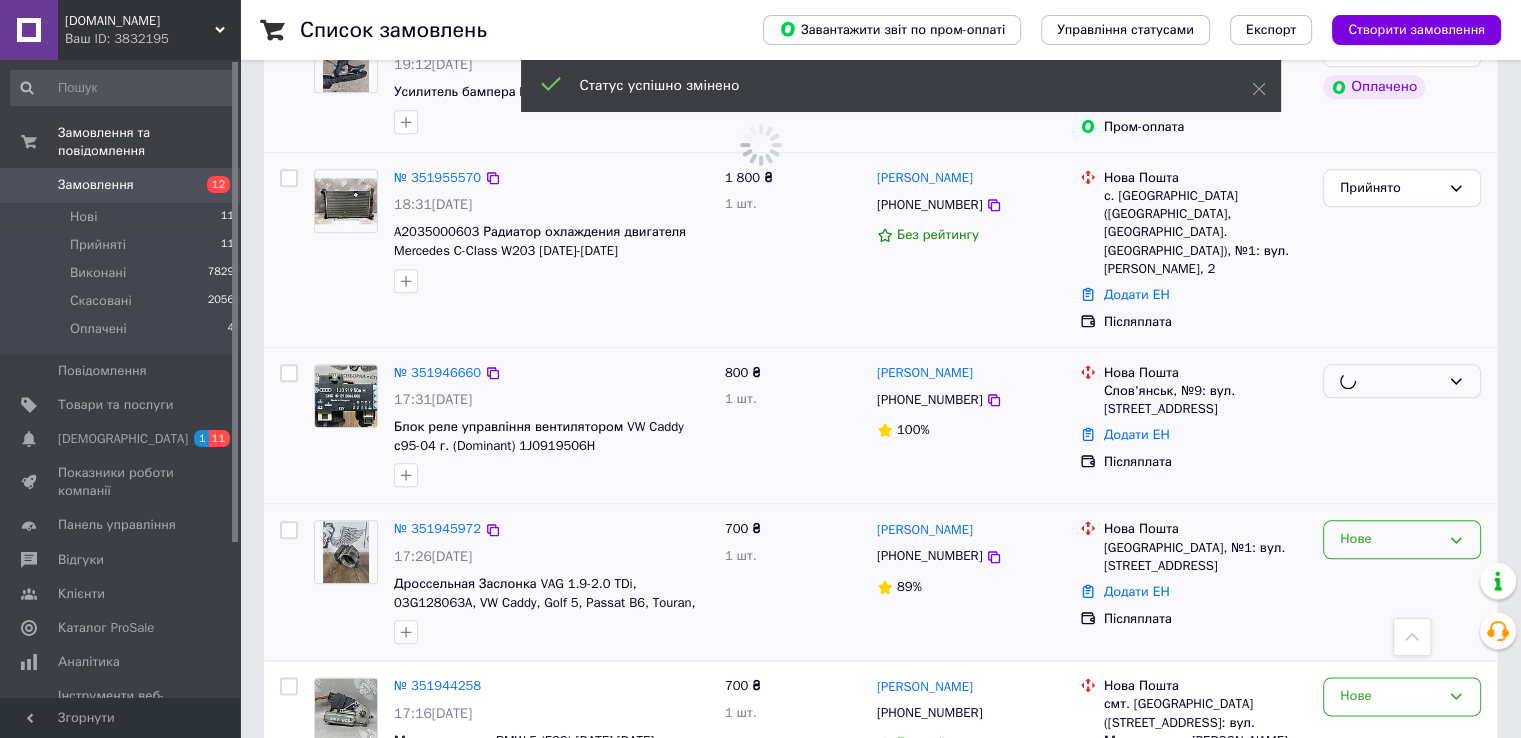 click on "Нове" at bounding box center [1390, 539] 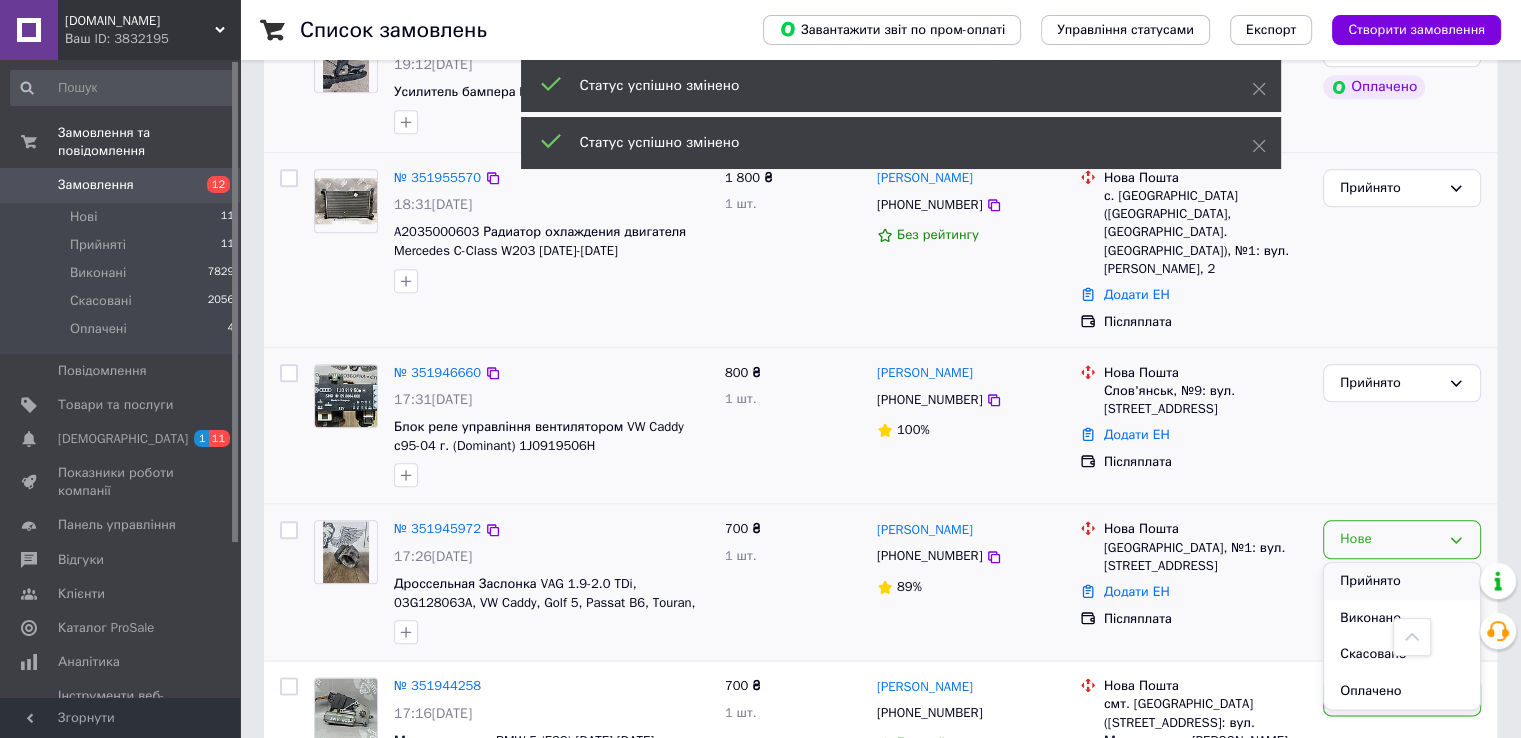 click on "Прийнято" at bounding box center (1402, 581) 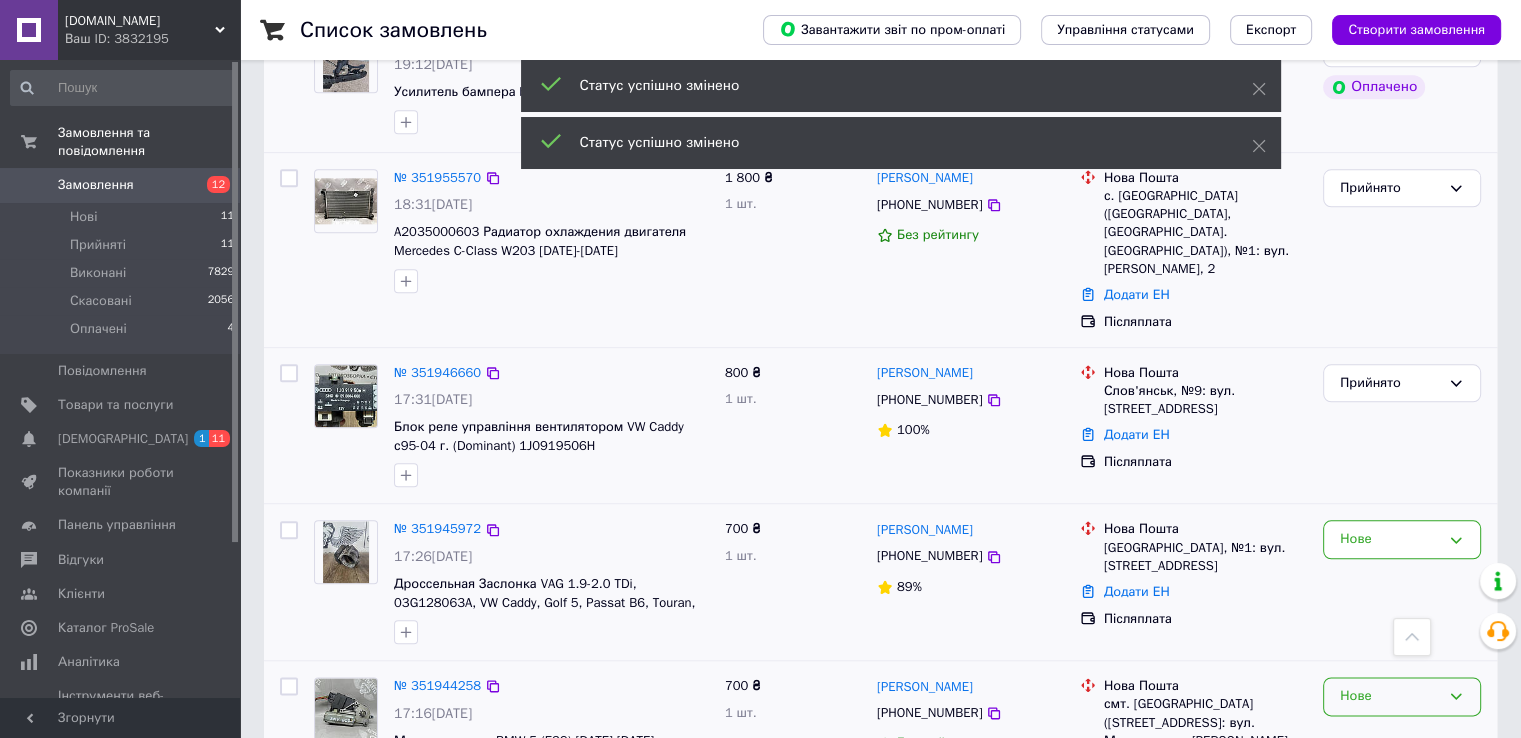 scroll, scrollTop: 2400, scrollLeft: 0, axis: vertical 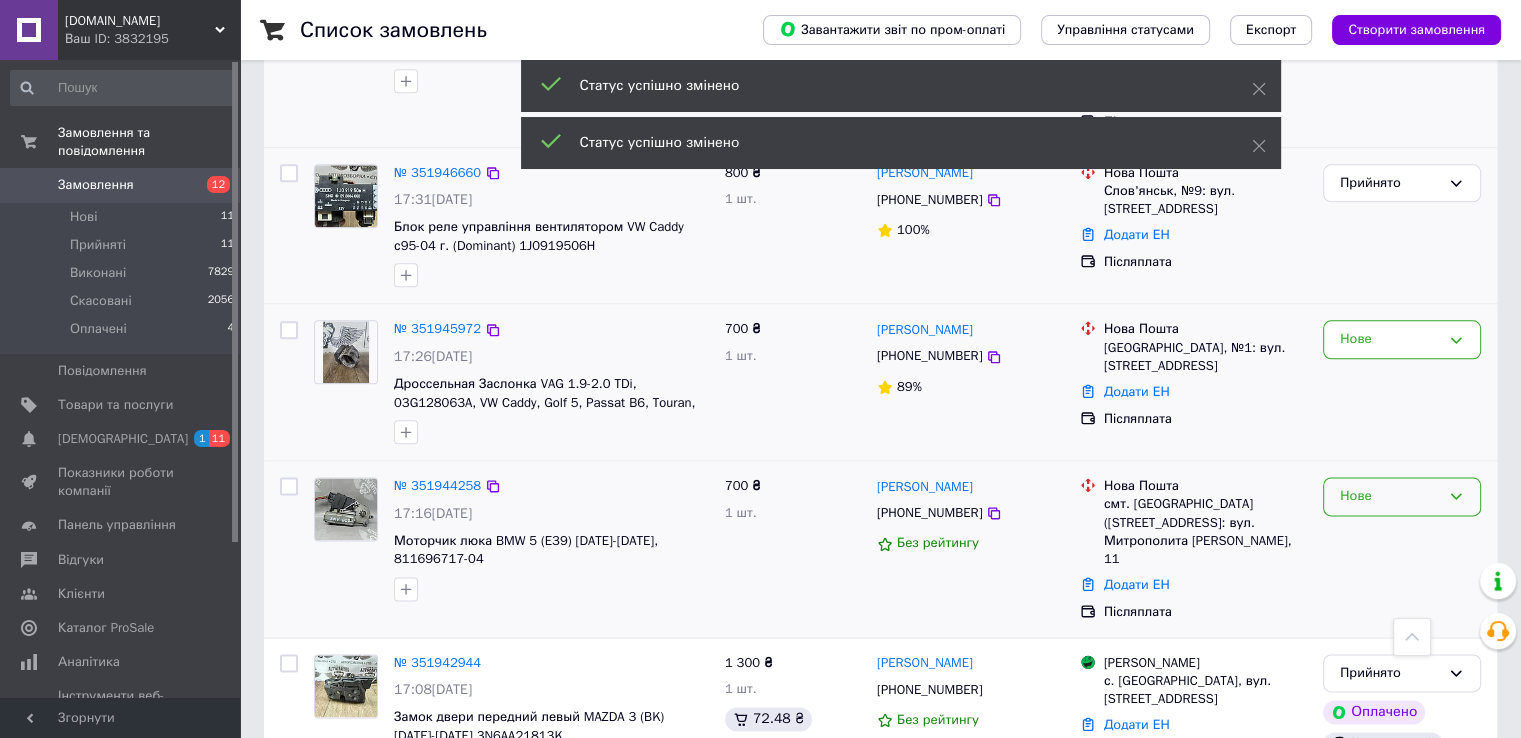 click on "Нове" at bounding box center (1390, 496) 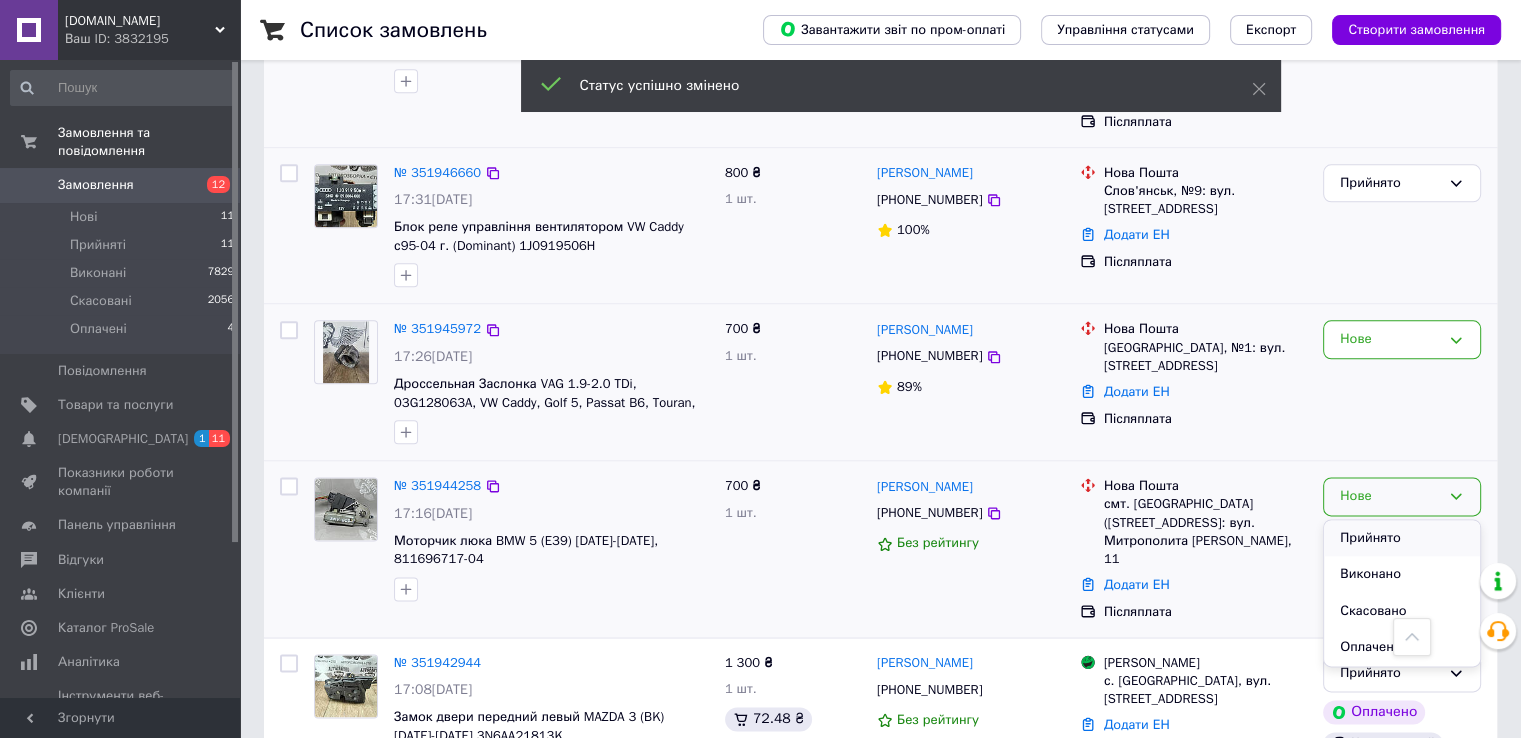 click on "Прийнято" at bounding box center [1402, 538] 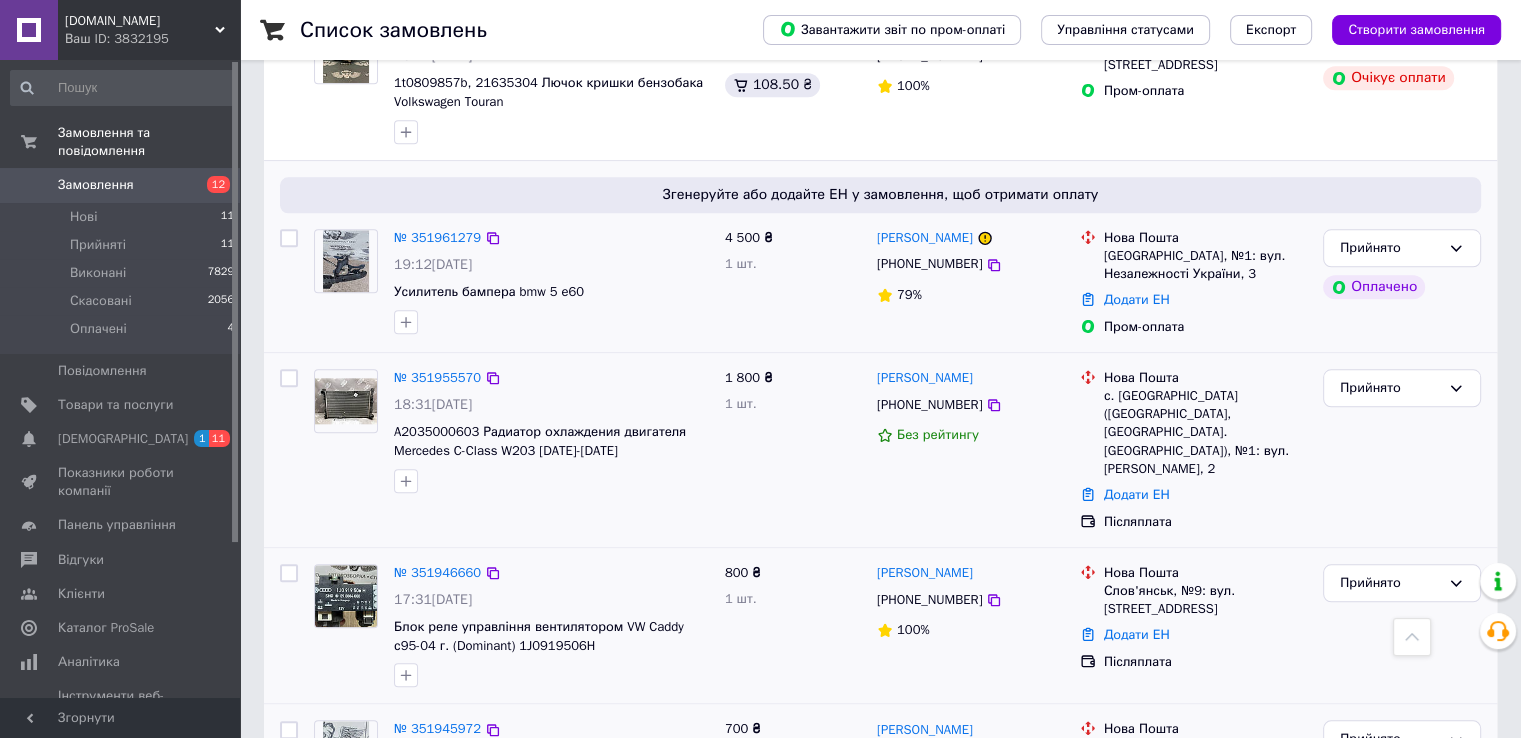 scroll, scrollTop: 1500, scrollLeft: 0, axis: vertical 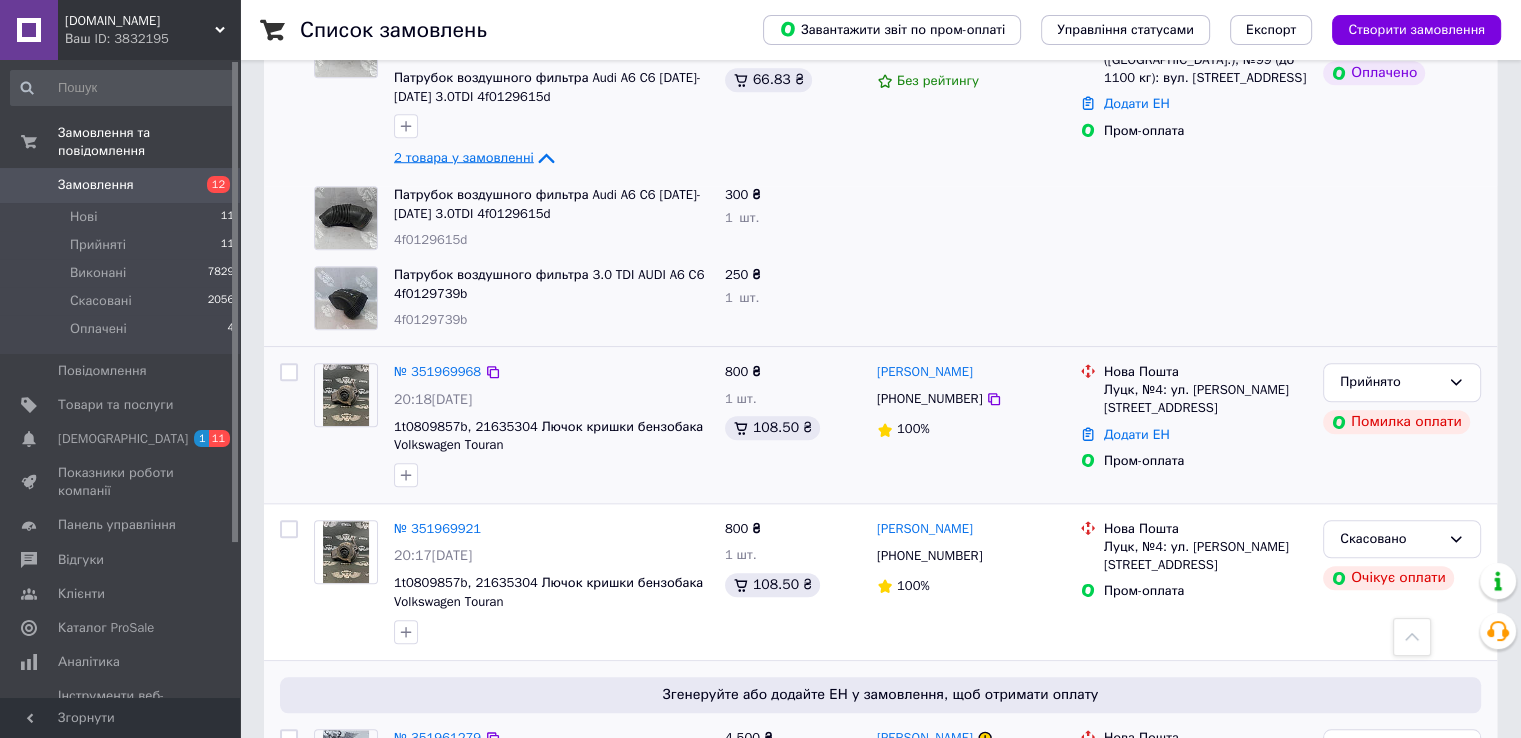 click 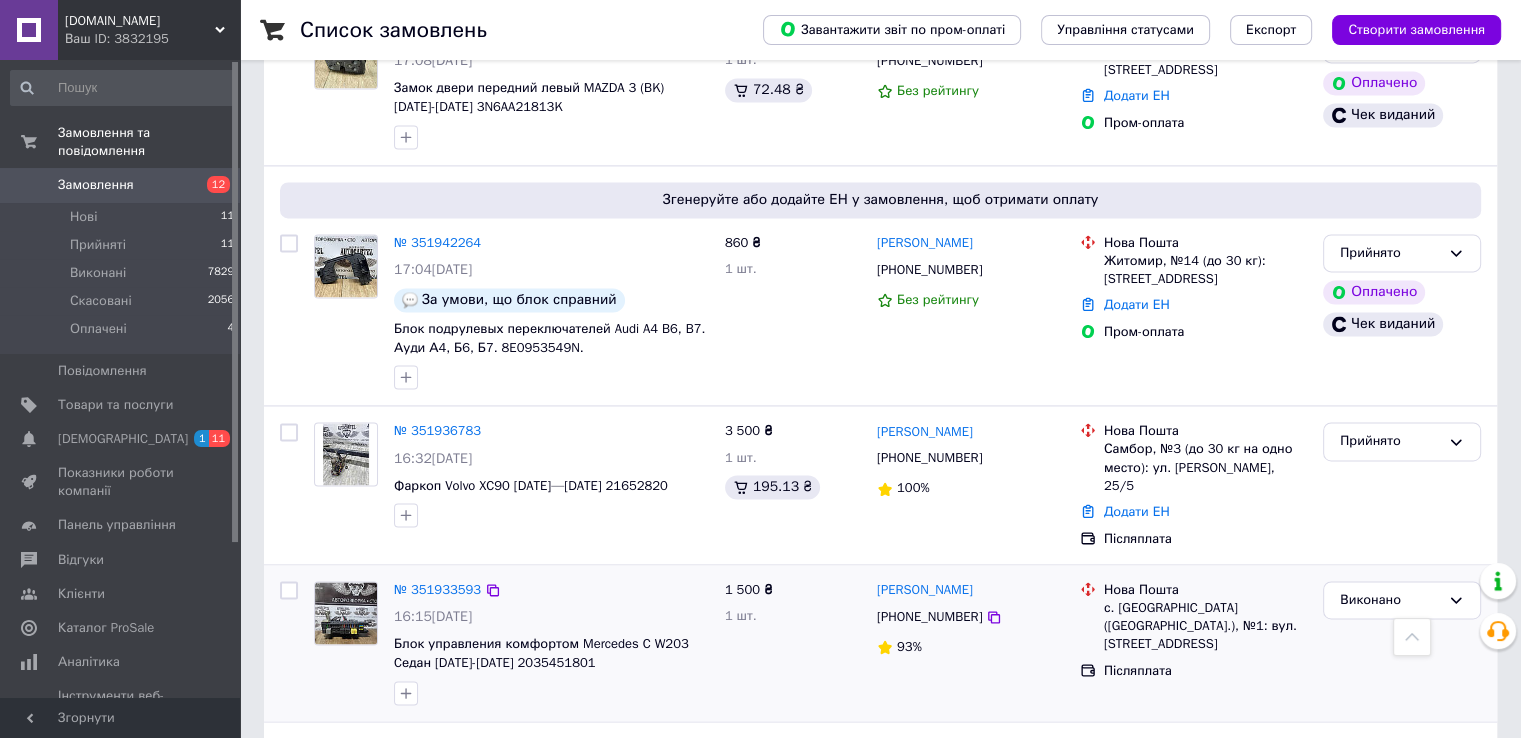 scroll, scrollTop: 2962, scrollLeft: 0, axis: vertical 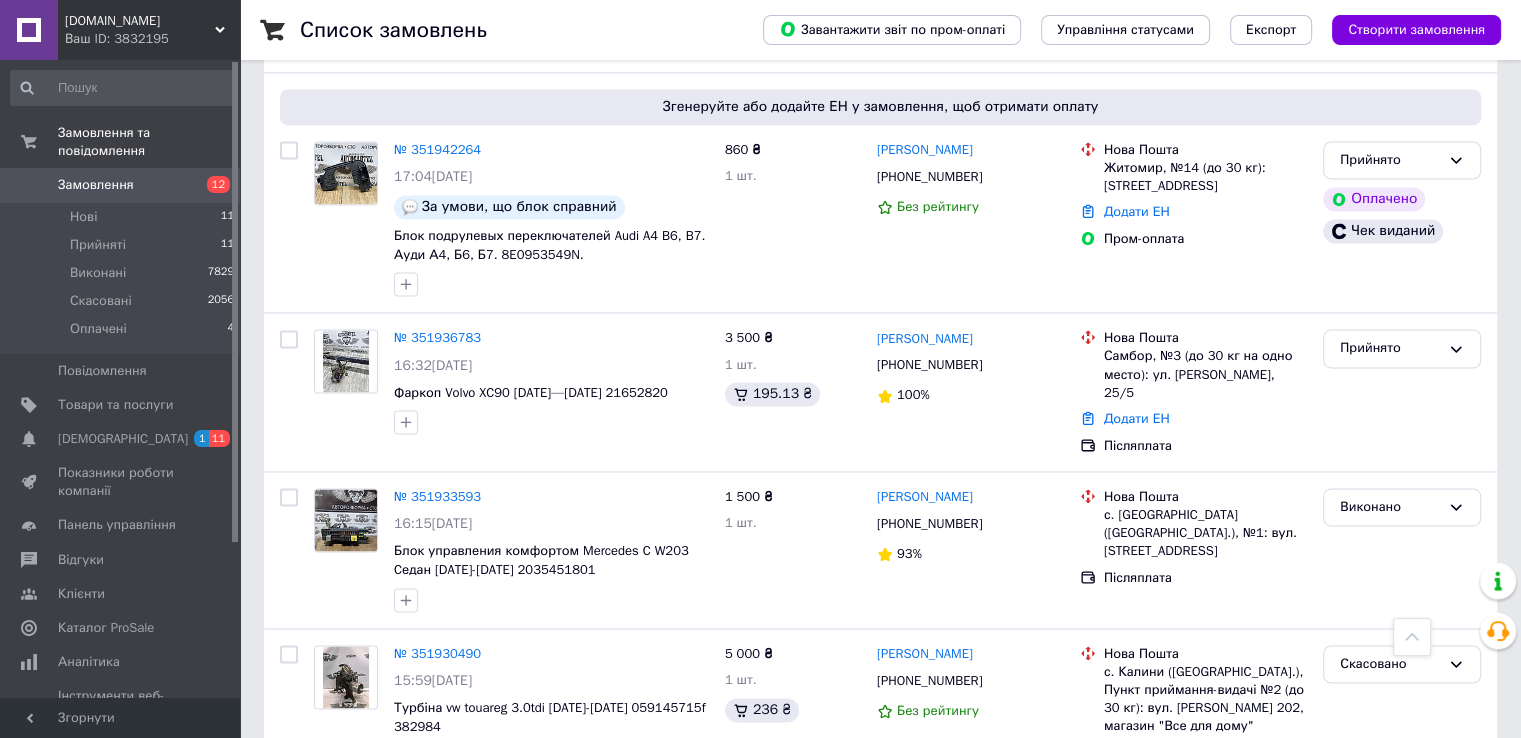 click on "2" at bounding box center (327, 829) 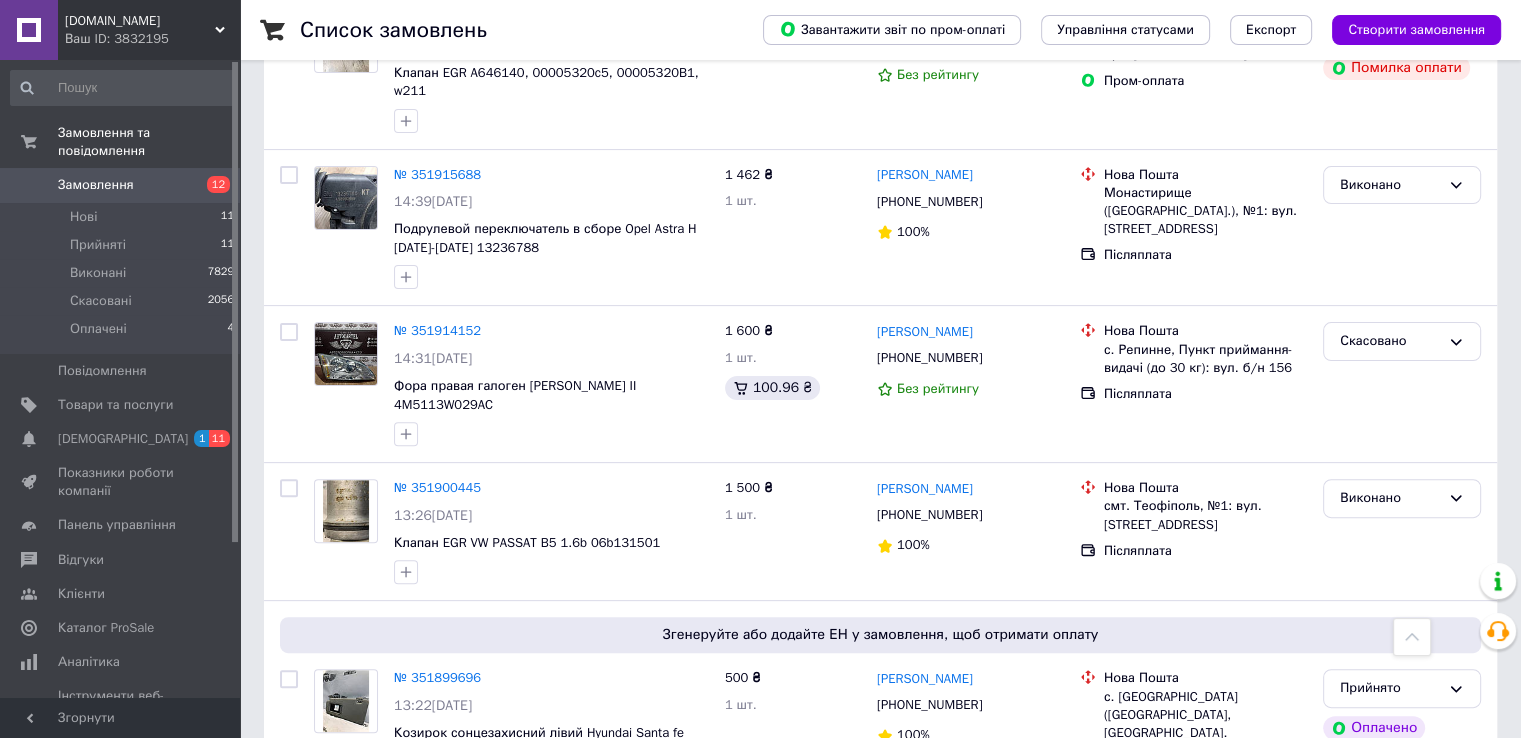 scroll, scrollTop: 600, scrollLeft: 0, axis: vertical 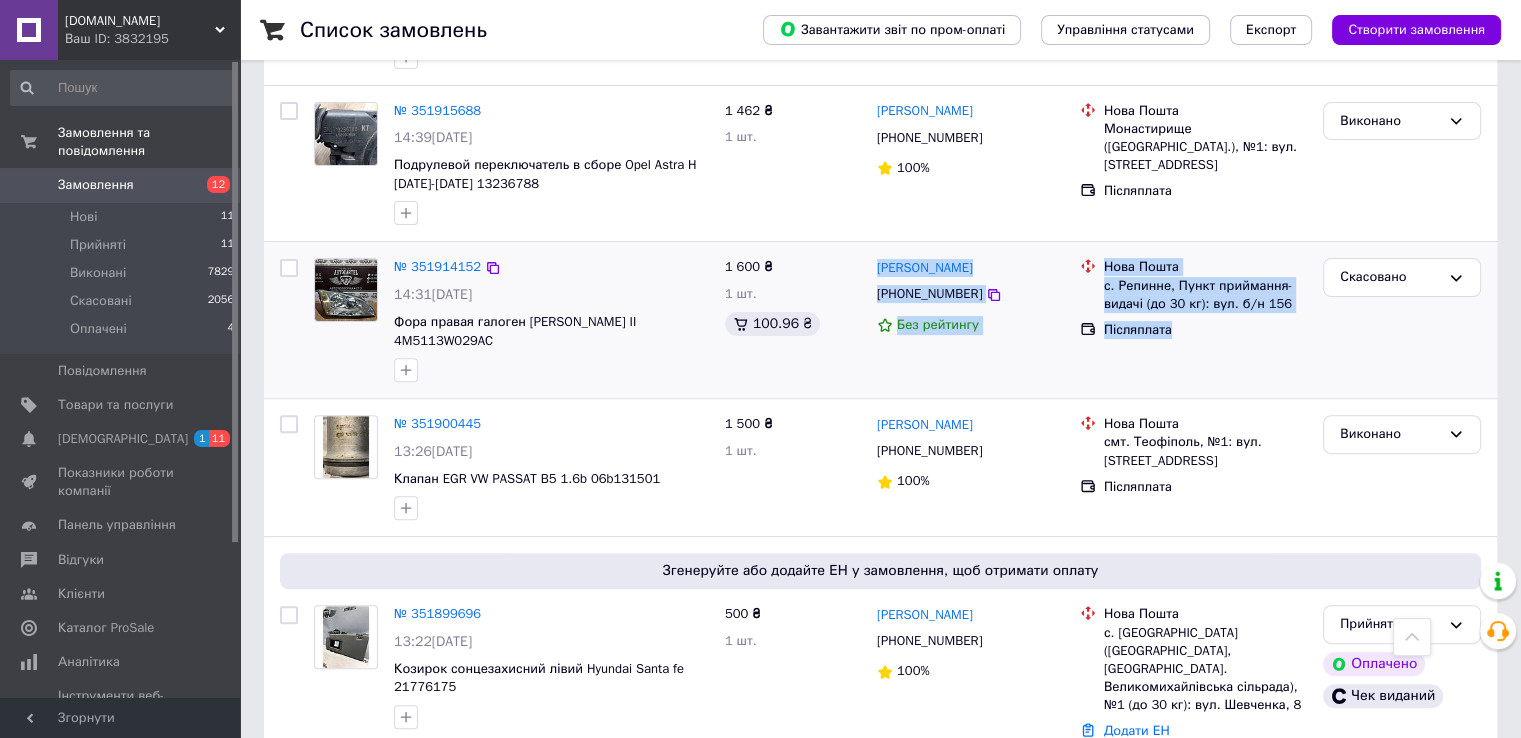 drag, startPoint x: 871, startPoint y: 245, endPoint x: 1240, endPoint y: 307, distance: 374.17242 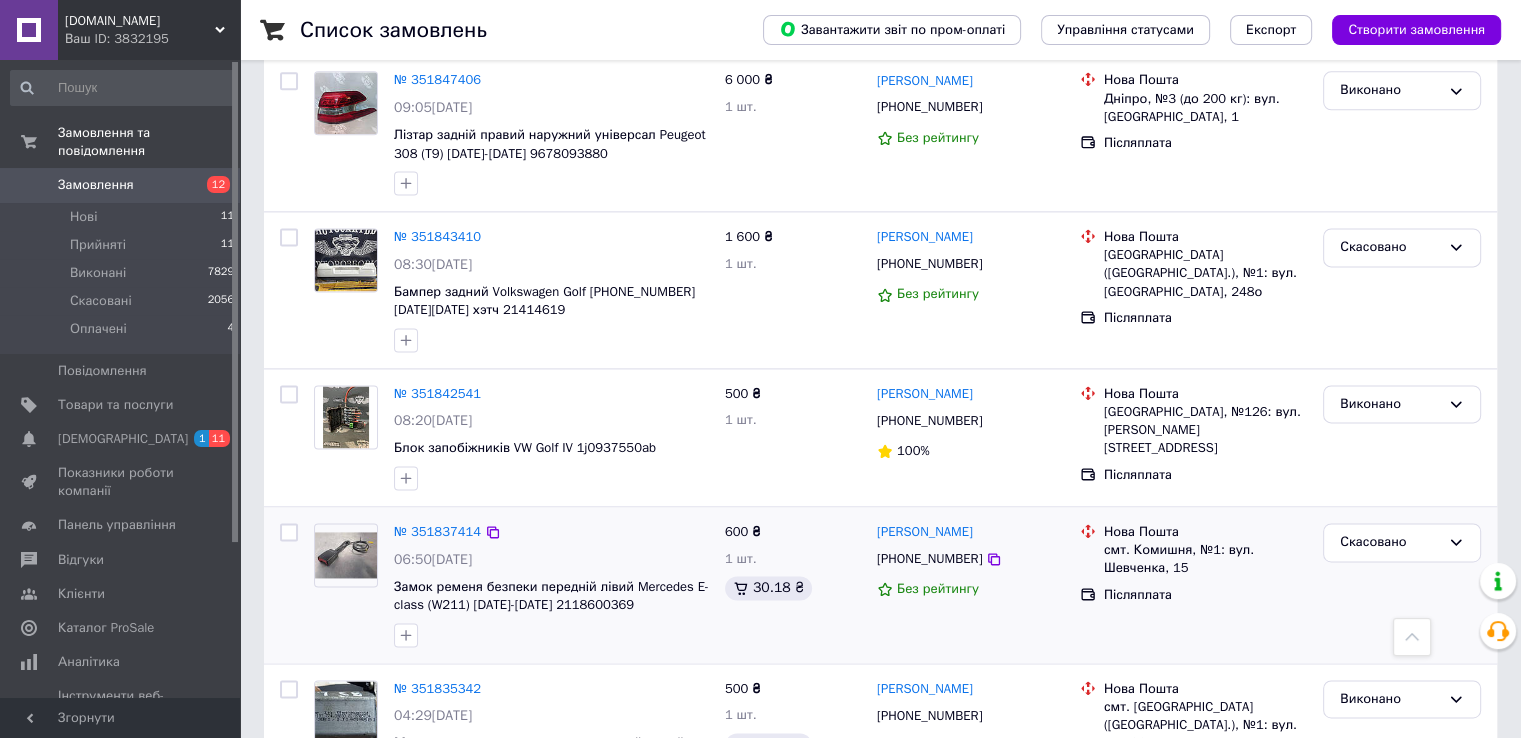 scroll, scrollTop: 2807, scrollLeft: 0, axis: vertical 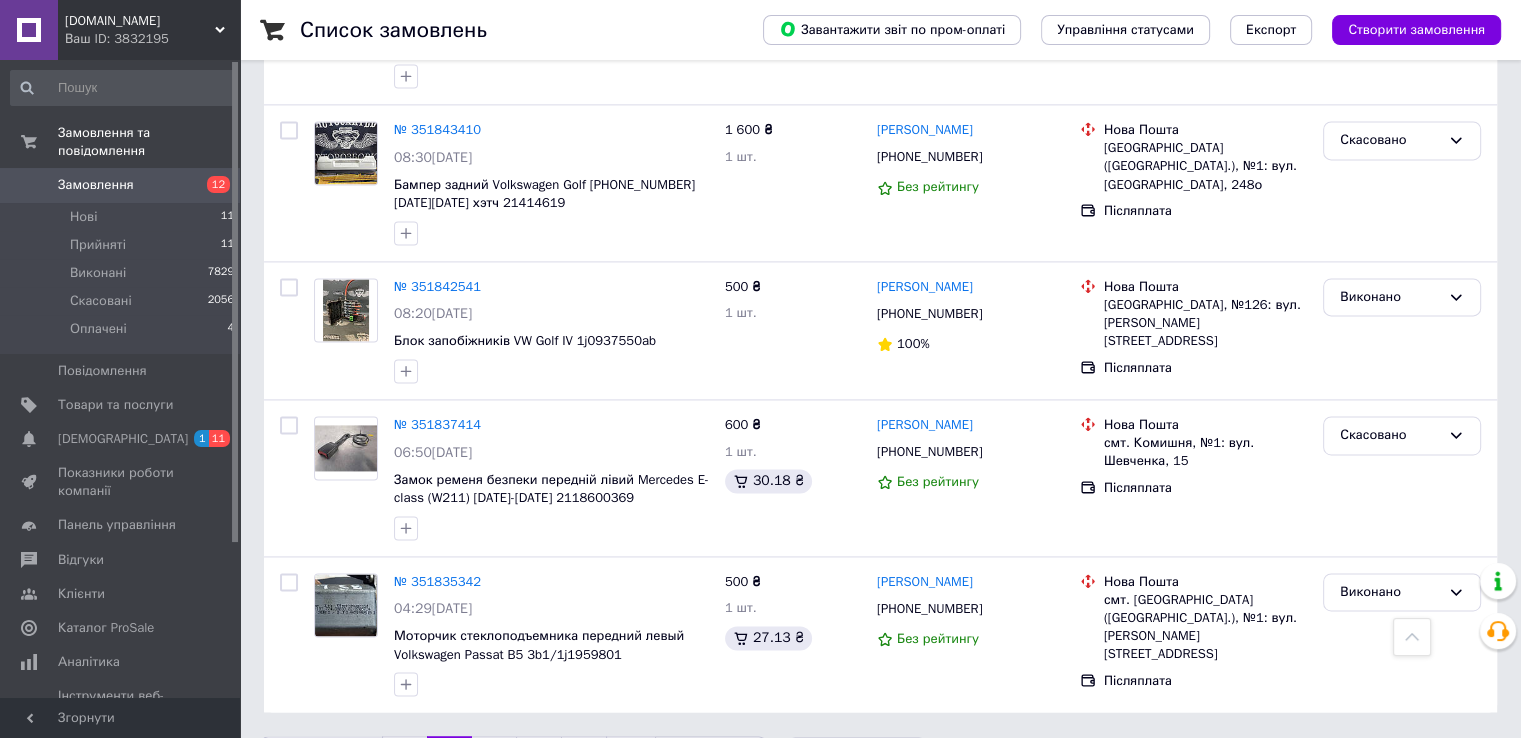 click on "1" at bounding box center (404, 757) 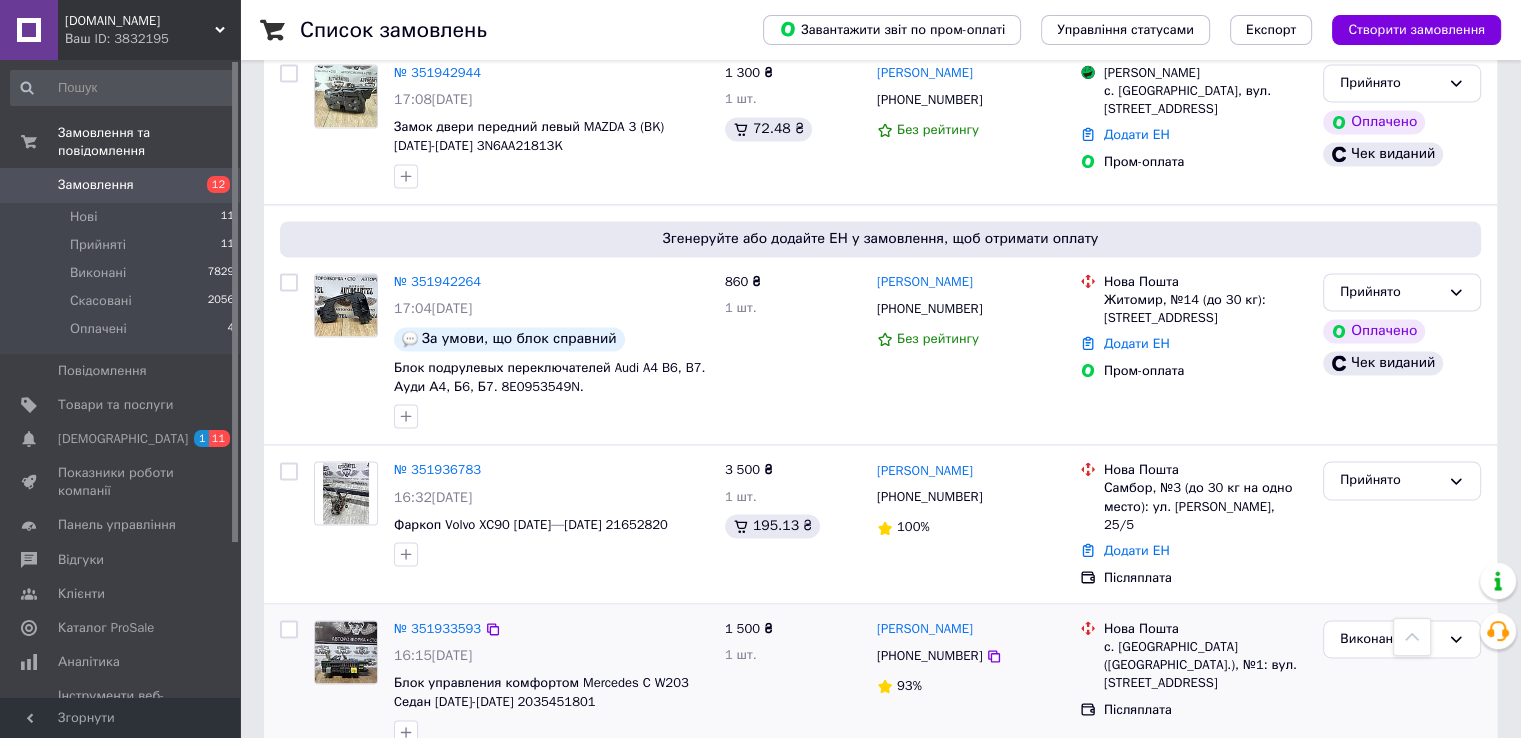 scroll, scrollTop: 2962, scrollLeft: 0, axis: vertical 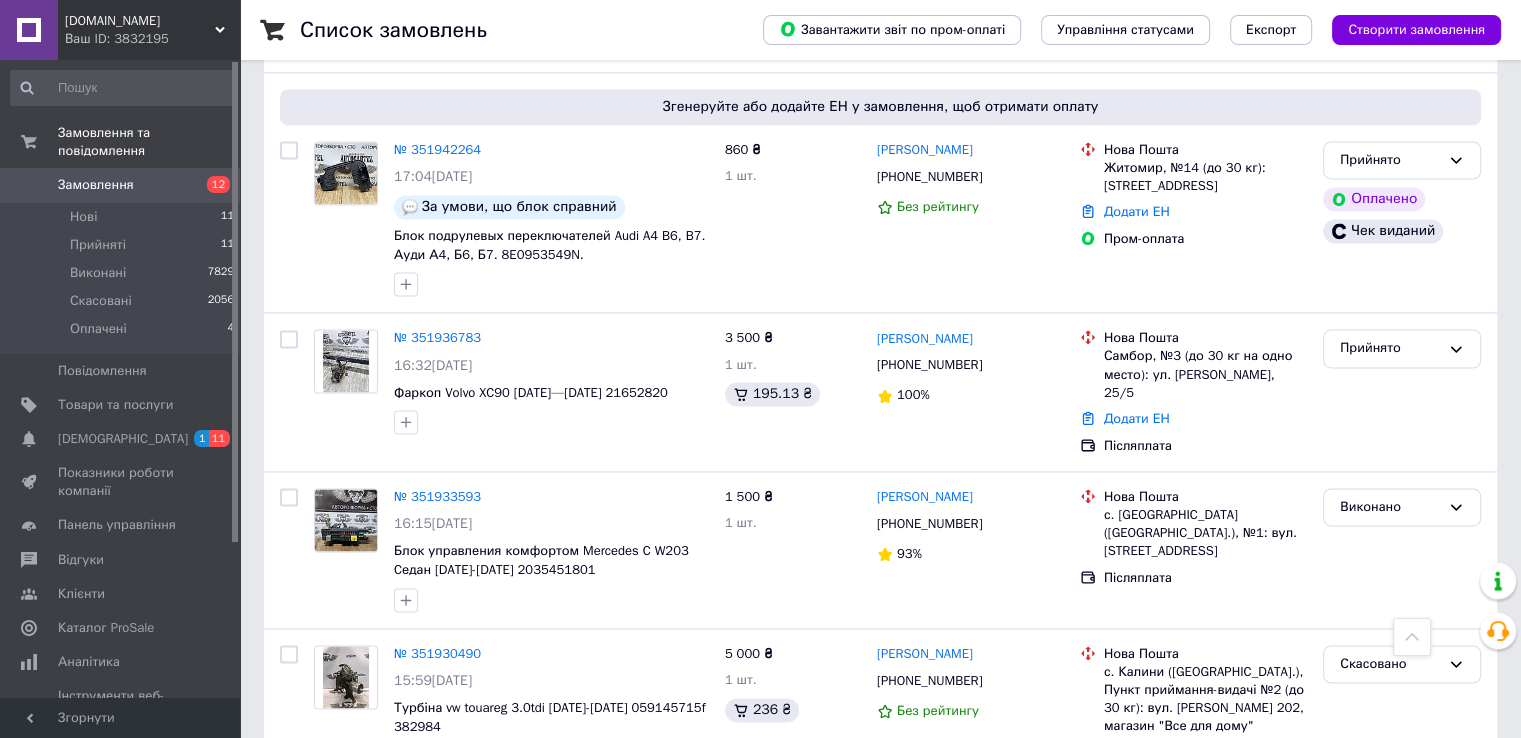 click on "3" at bounding box center (372, 829) 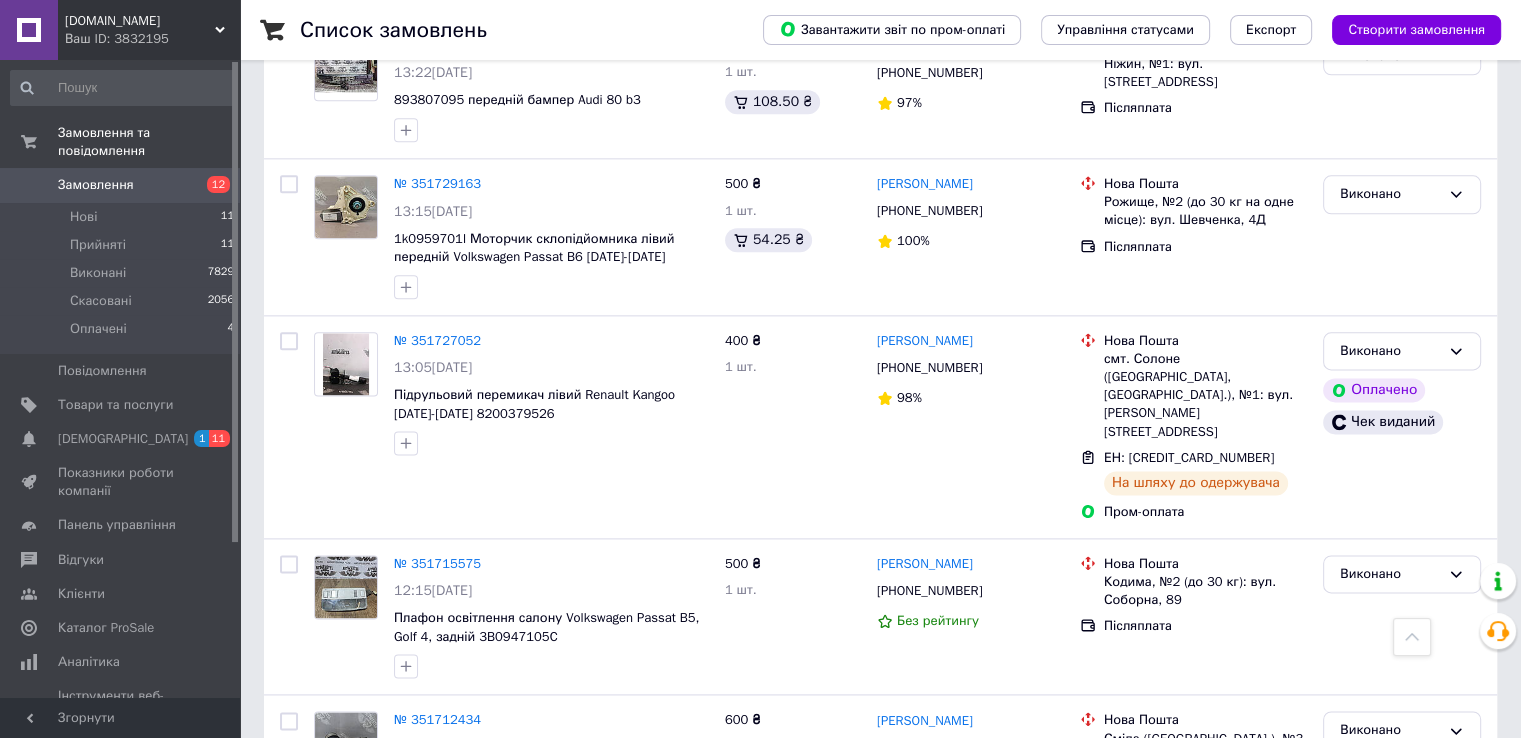 scroll, scrollTop: 2763, scrollLeft: 0, axis: vertical 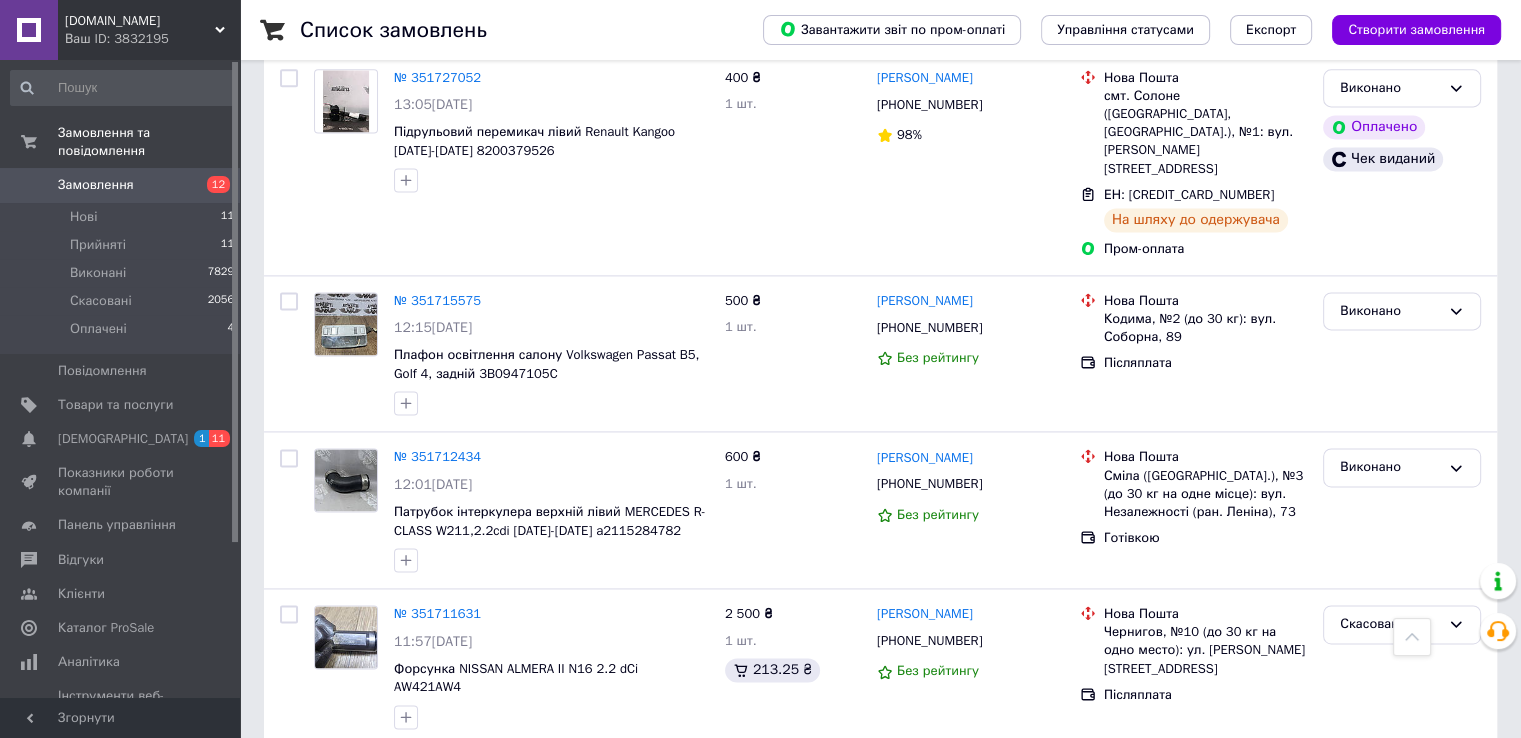 click on "4" at bounding box center (539, 790) 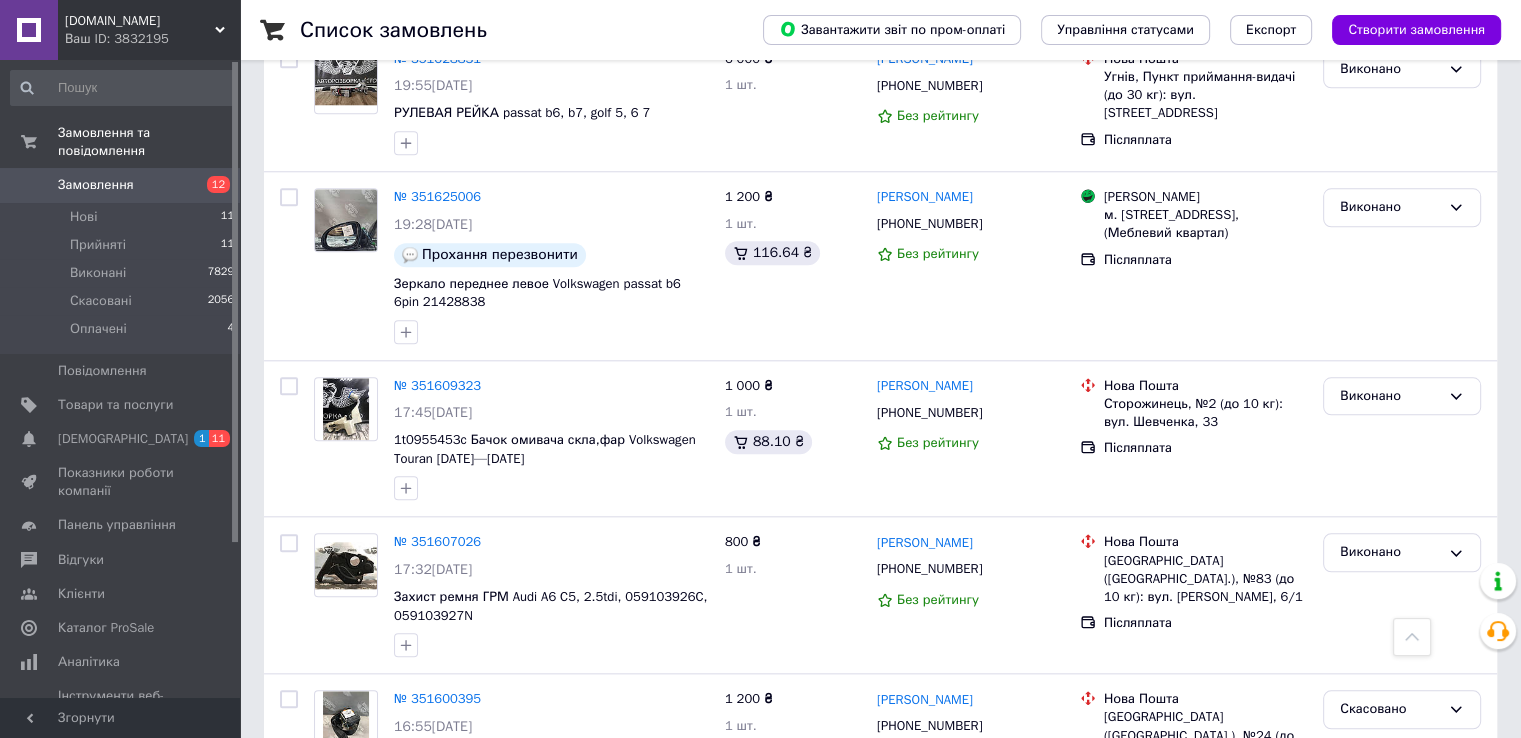 scroll, scrollTop: 2000, scrollLeft: 0, axis: vertical 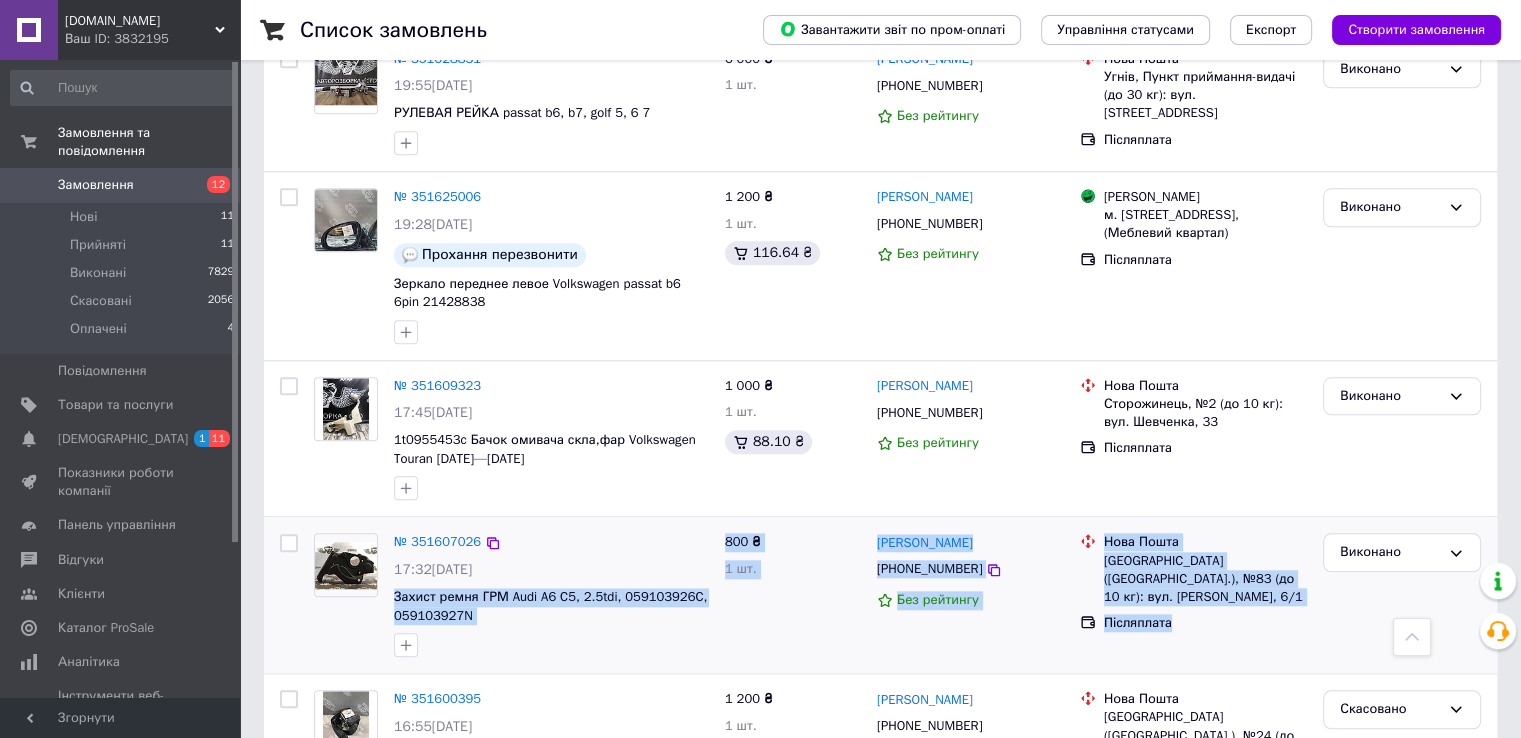 drag, startPoint x: 389, startPoint y: 554, endPoint x: 1200, endPoint y: 572, distance: 811.1997 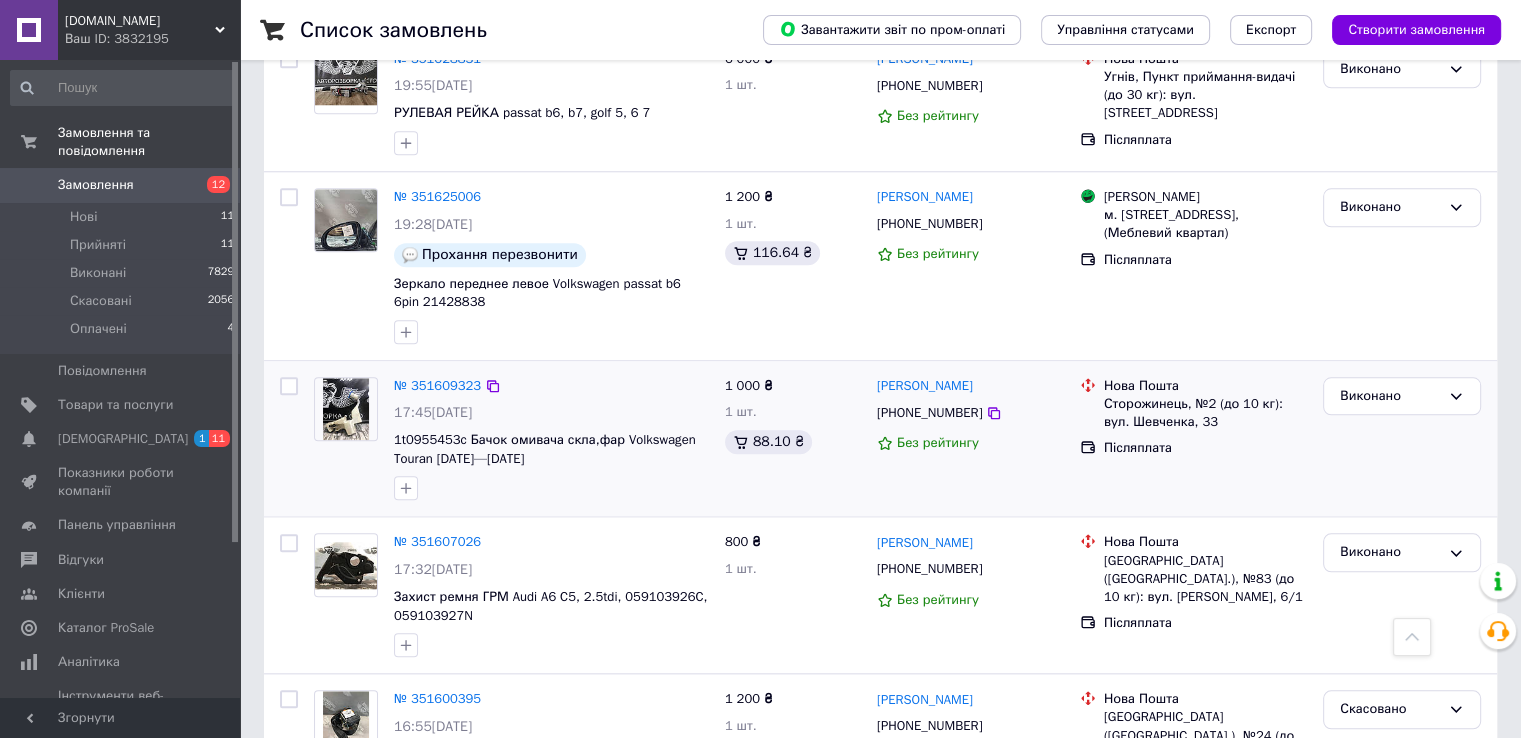 click on "№ 351609323 17:45, 07.07.2025 1t0955453c Бачок омивача скла,фар Volkswagen Touran 2003—2015 1 000 ₴ 1 шт. 88.10 ₴ Іван Чернушка +380673378952 Без рейтингу Нова Пошта Сторожинець, №2 (до 10 кг): вул. Шевченка, 33 Післяплата Виконано" at bounding box center [880, 439] 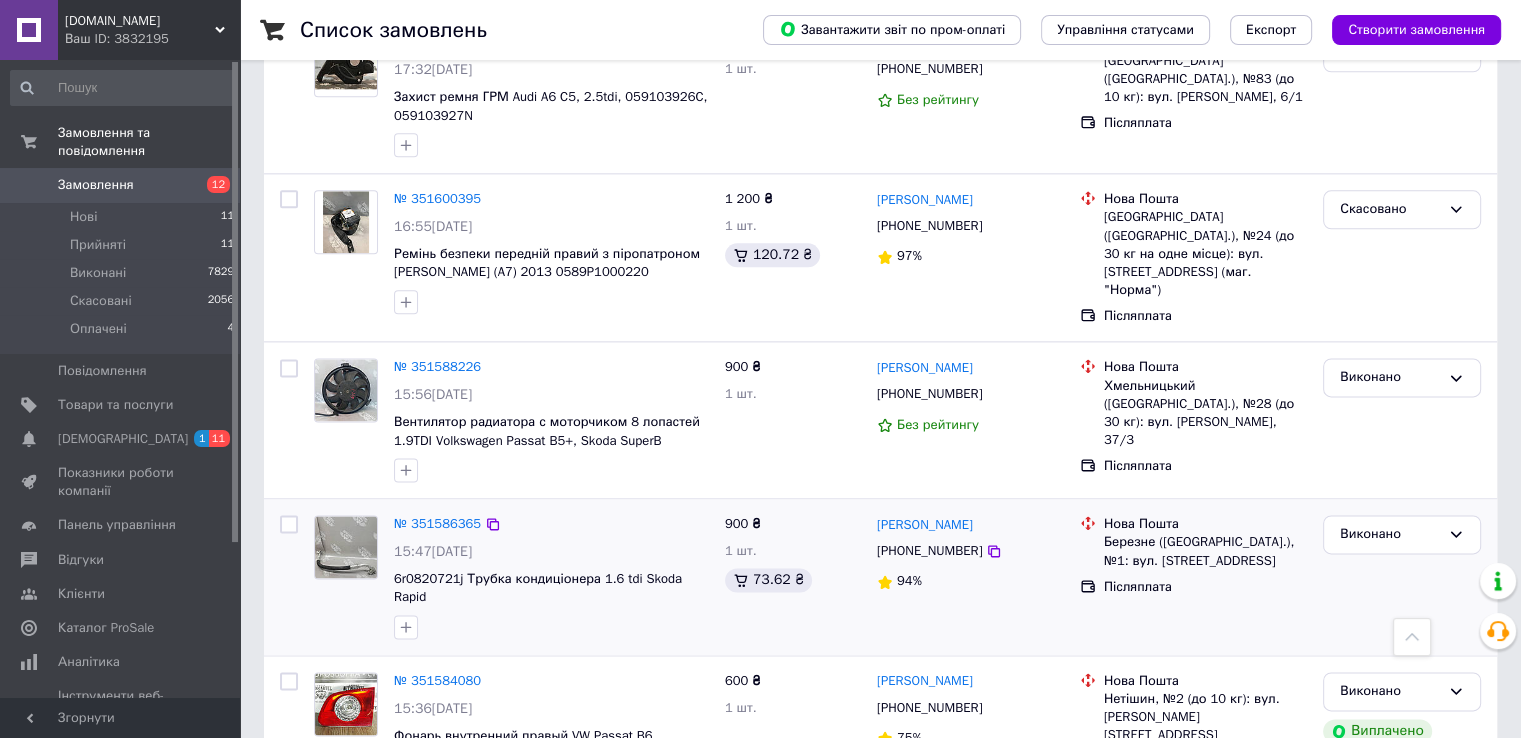 scroll, scrollTop: 2753, scrollLeft: 0, axis: vertical 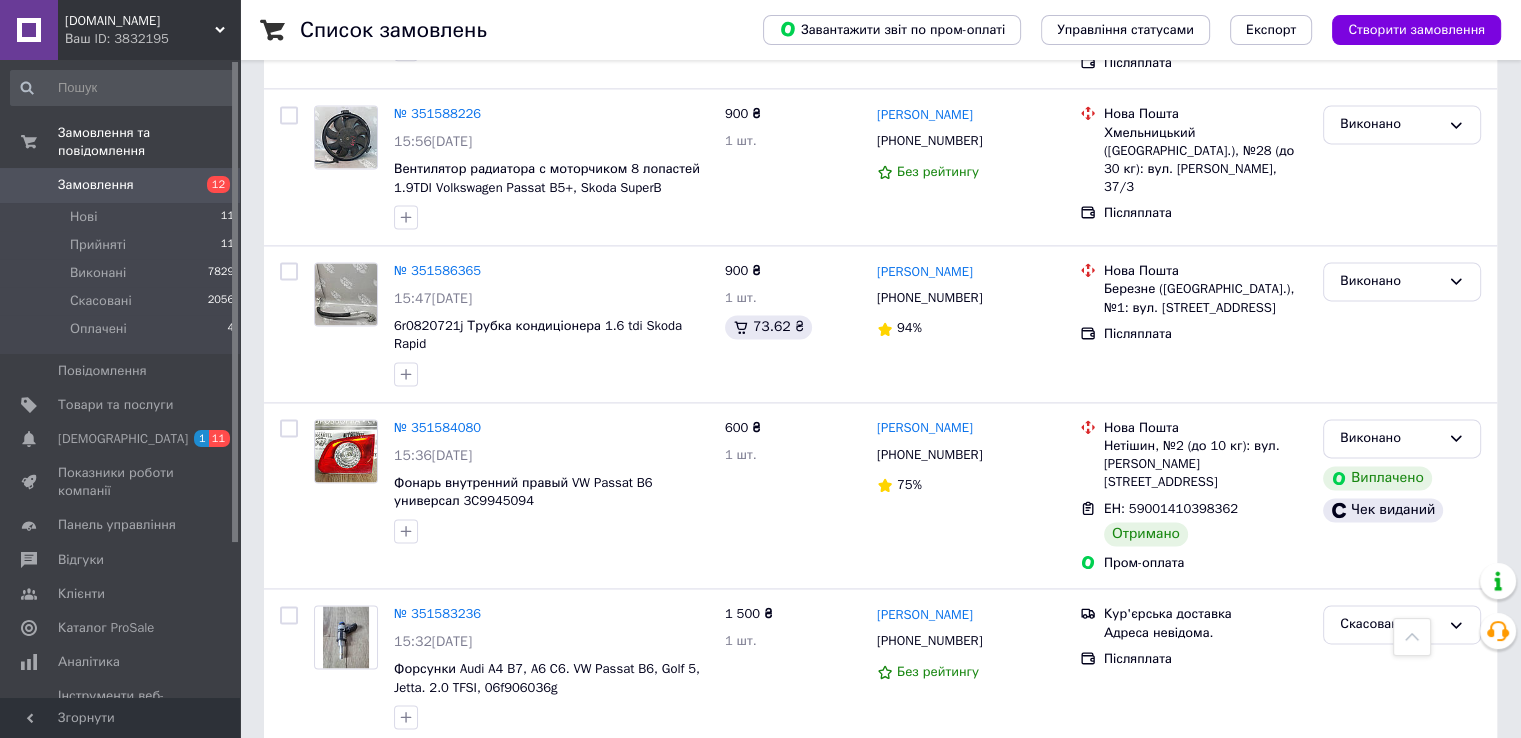 click on "1" at bounding box center [404, 790] 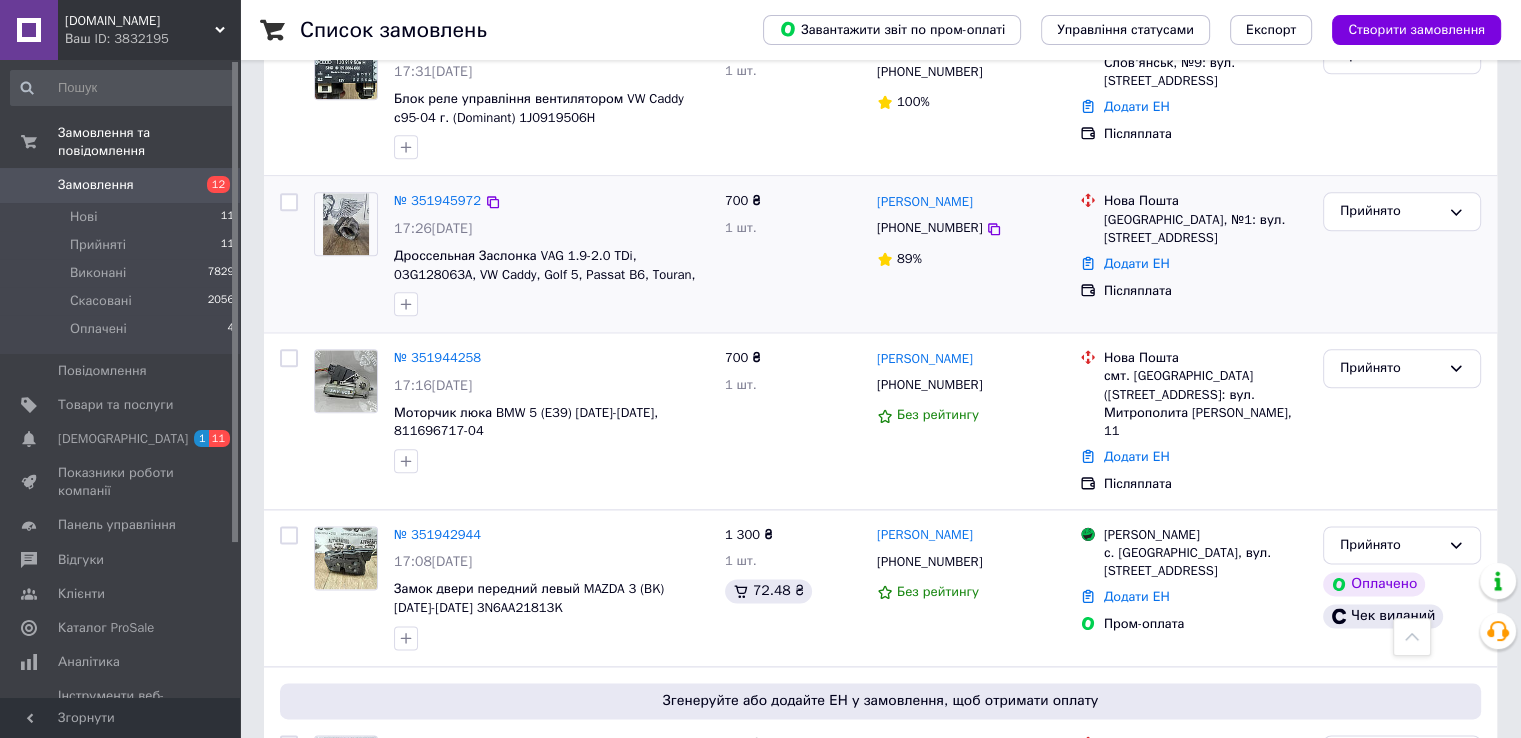 scroll, scrollTop: 2262, scrollLeft: 0, axis: vertical 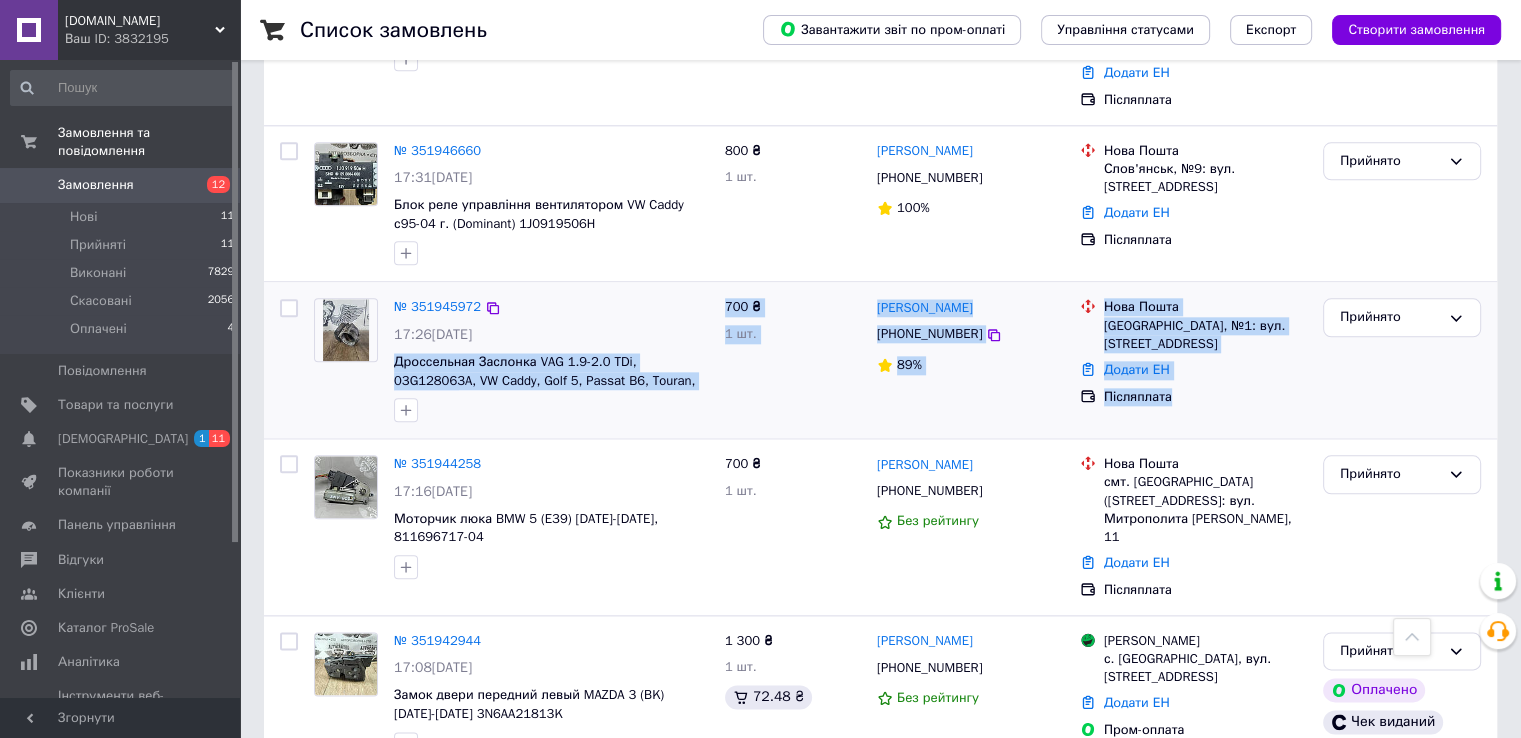 drag, startPoint x: 388, startPoint y: 266, endPoint x: 1264, endPoint y: 293, distance: 876.416 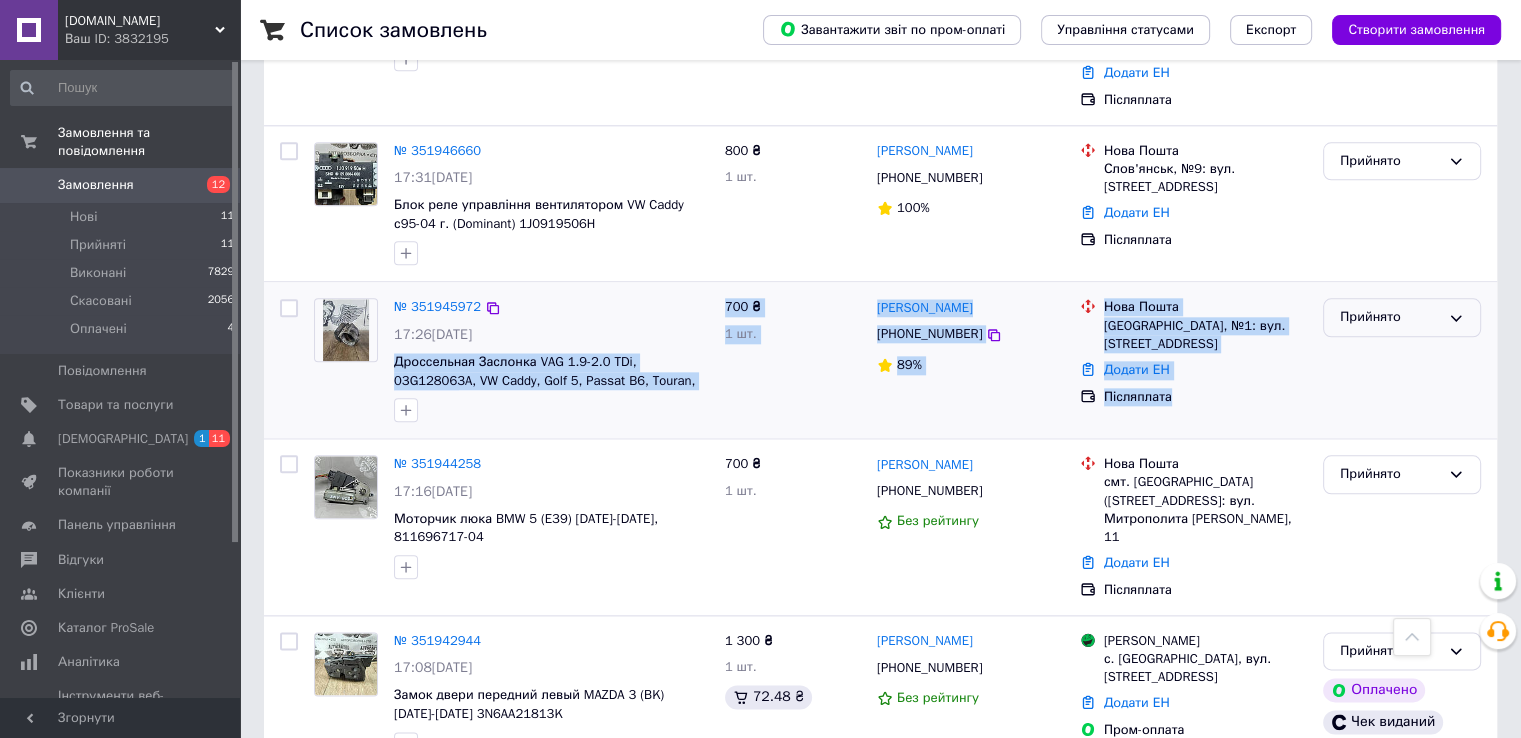 click on "Прийнято" at bounding box center (1390, 317) 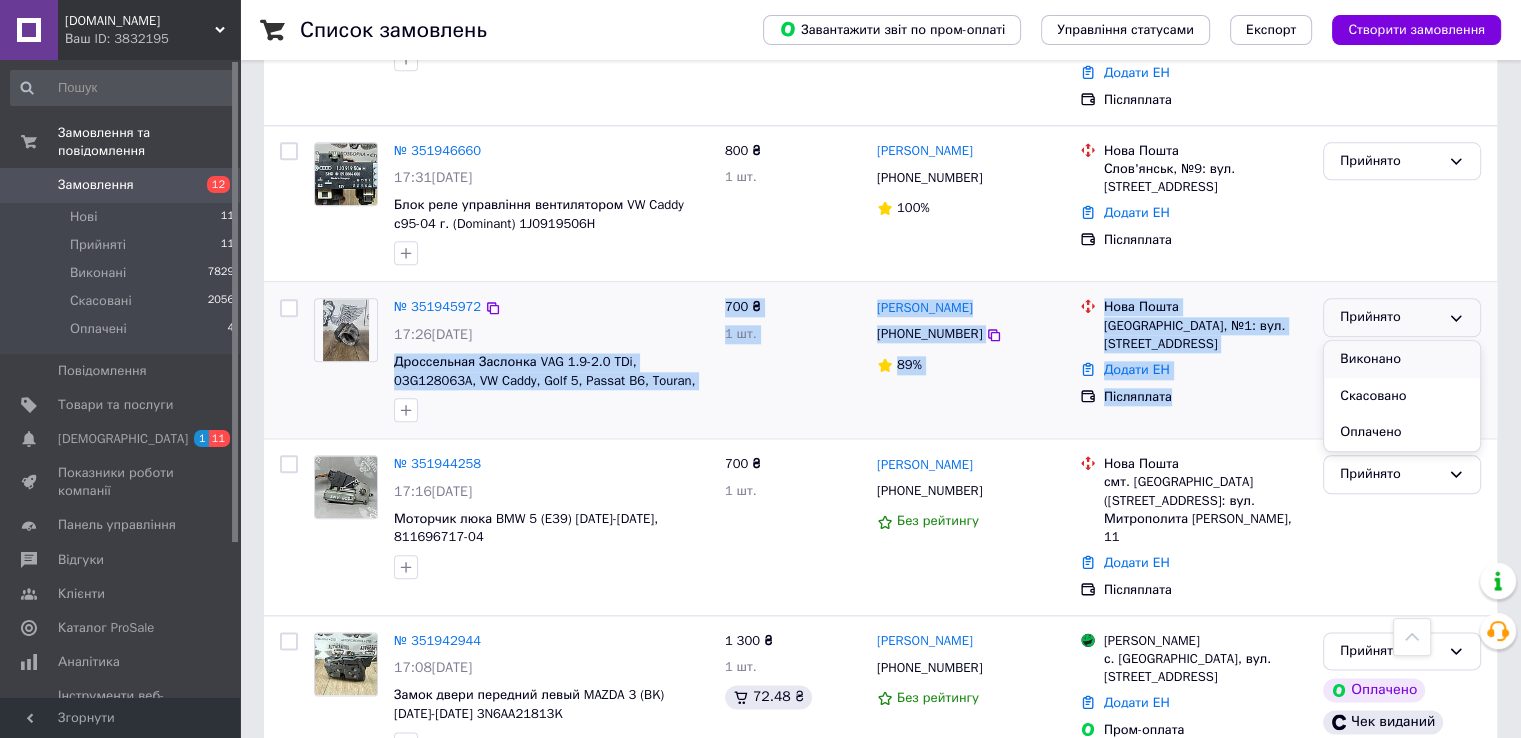 click on "Виконано" at bounding box center [1402, 359] 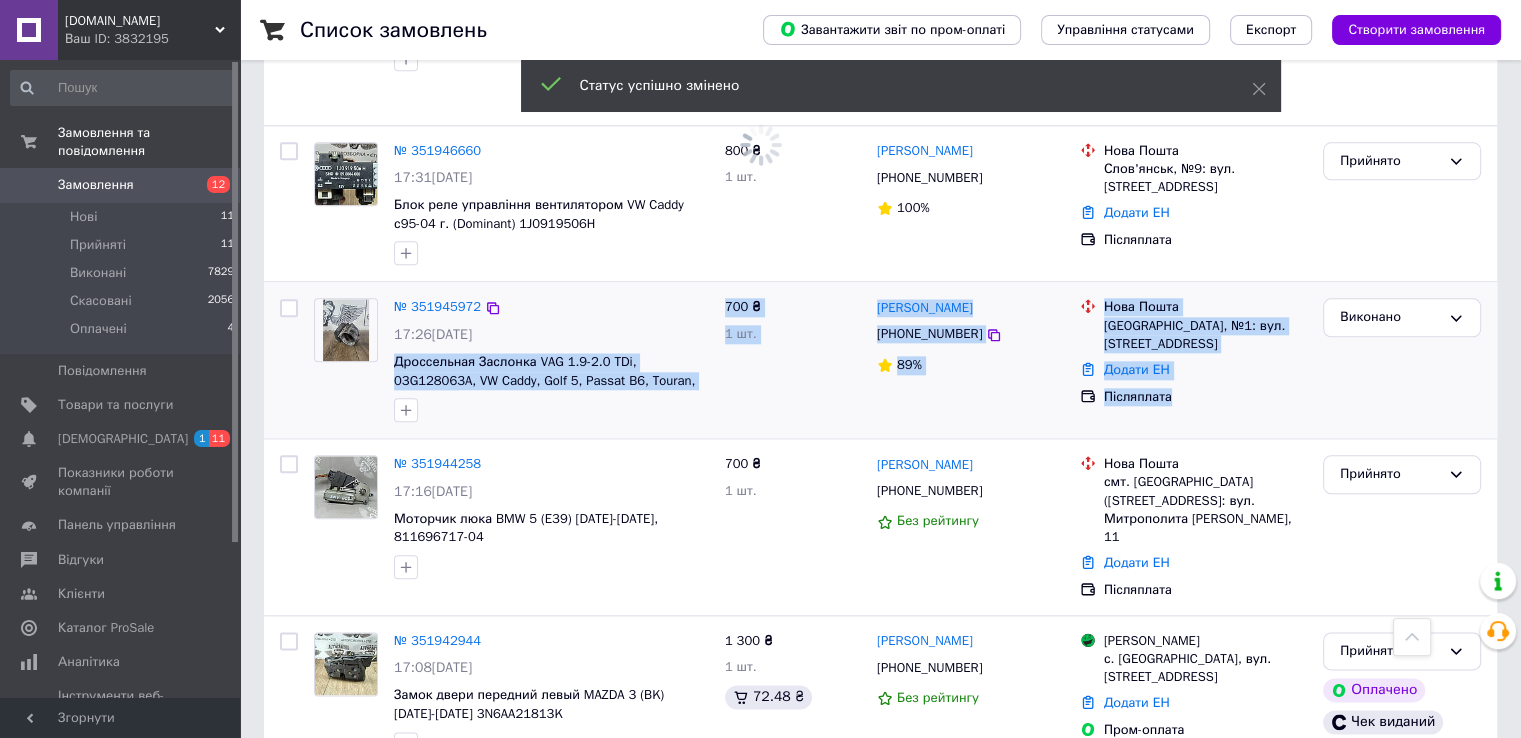click at bounding box center (551, 410) 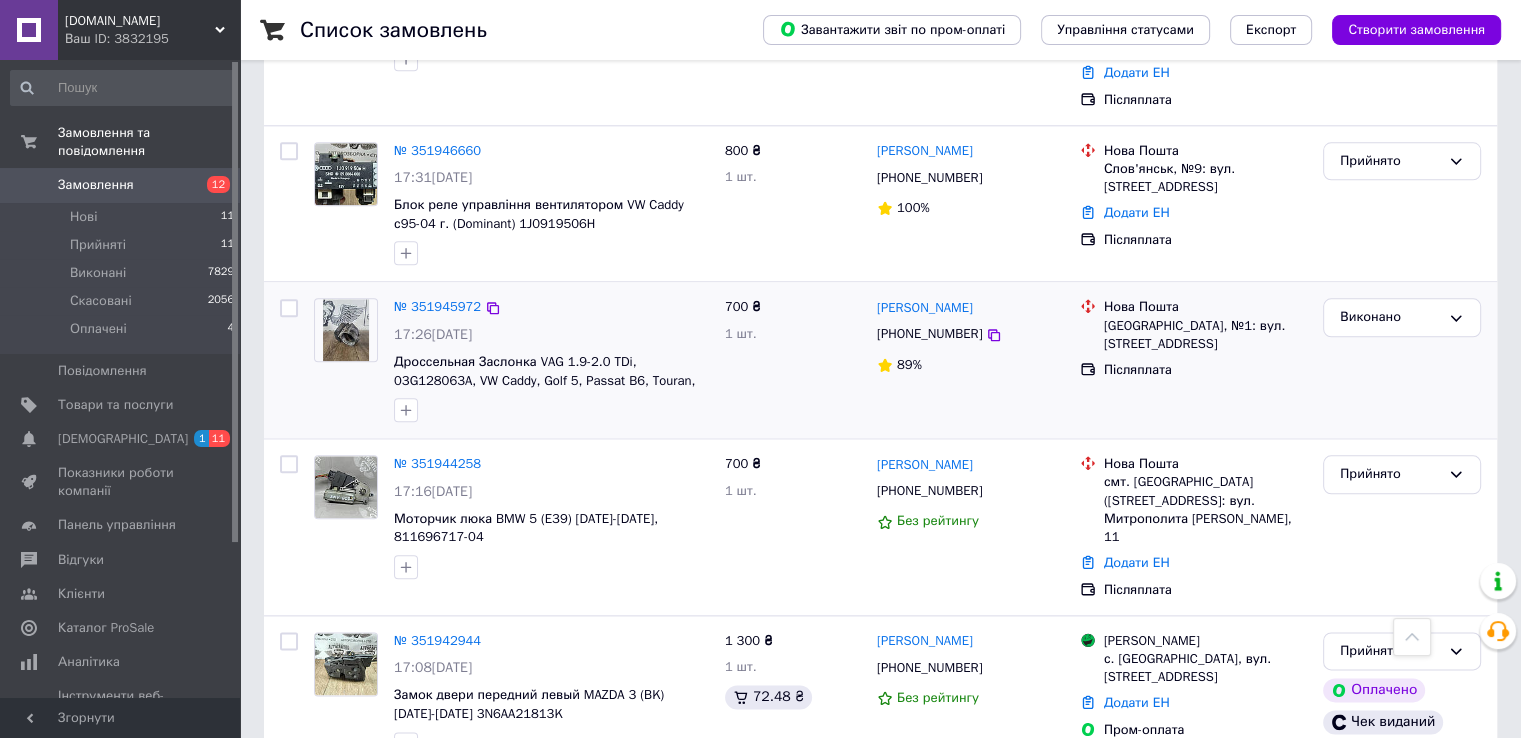 click on "Нова Пошта Волочиськ, №1: вул. Машинобудівників, 12/1 Післяплата" at bounding box center [1193, 360] 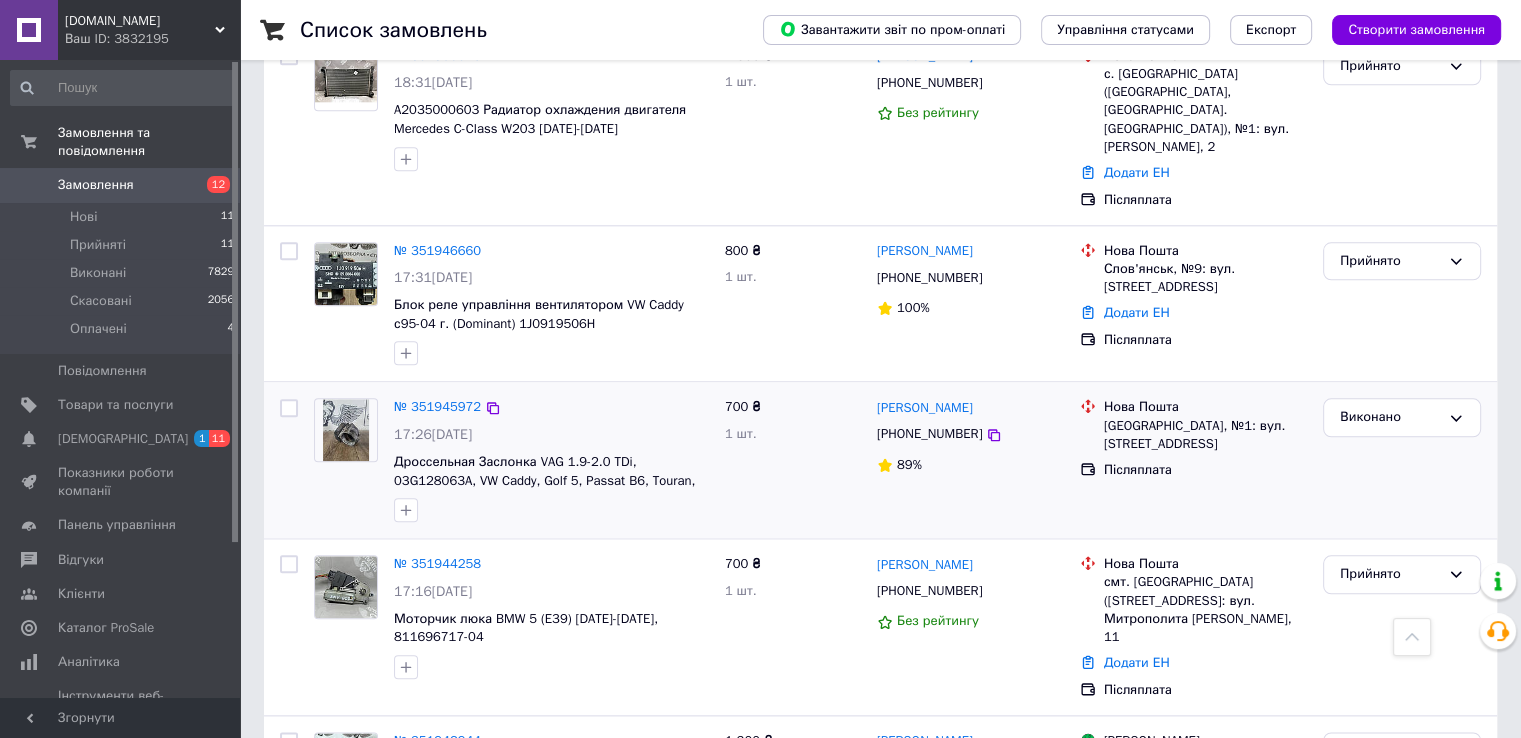scroll, scrollTop: 2062, scrollLeft: 0, axis: vertical 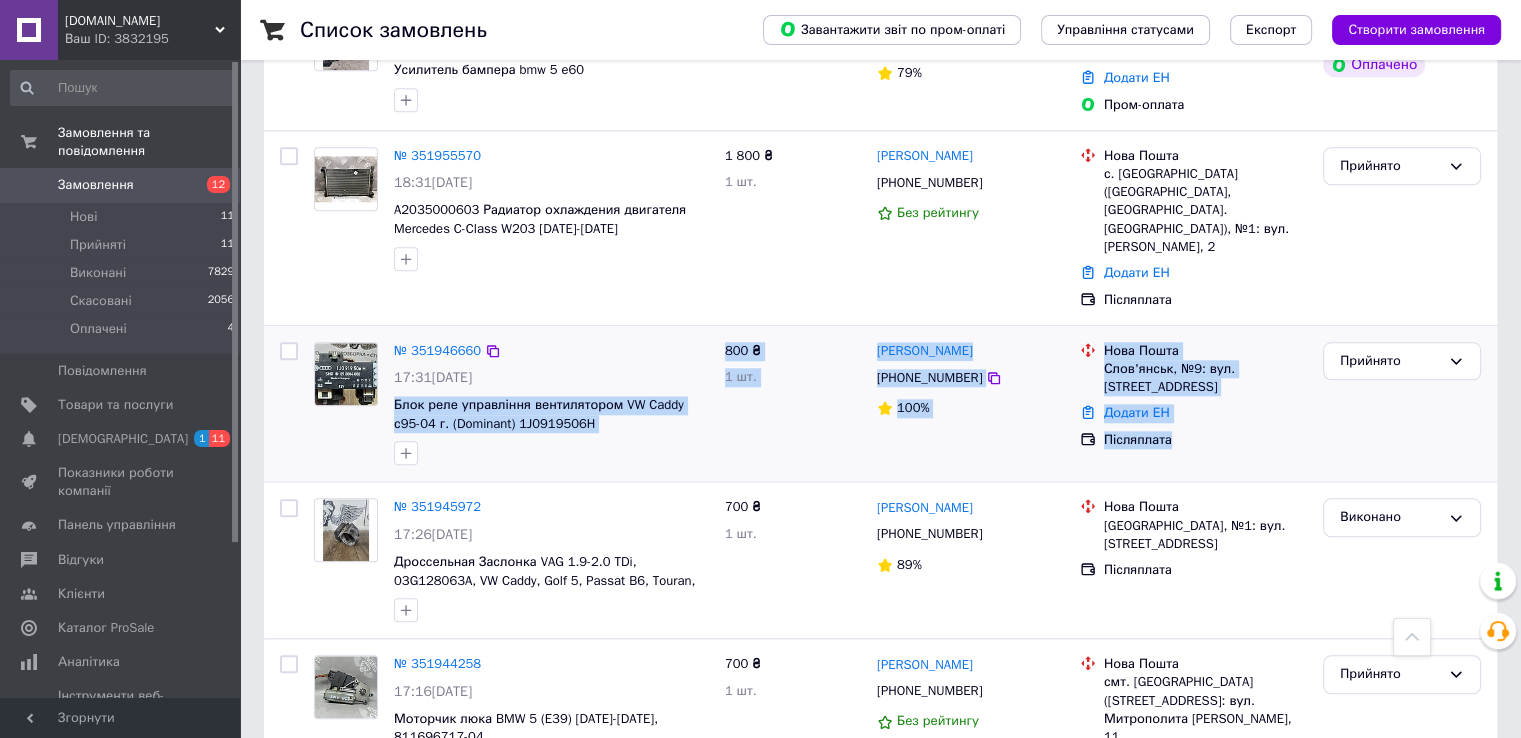 drag, startPoint x: 389, startPoint y: 317, endPoint x: 1176, endPoint y: 342, distance: 787.397 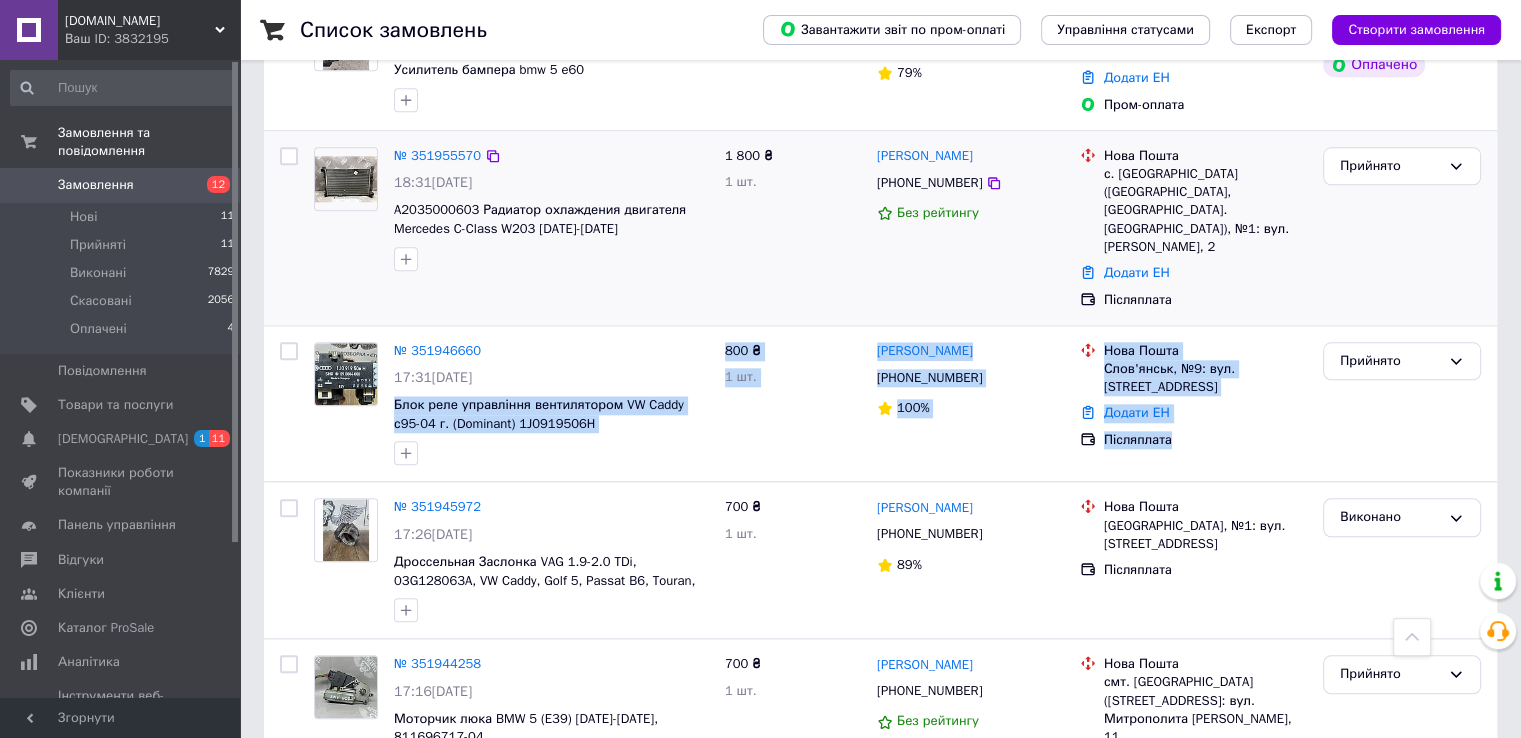scroll, scrollTop: 1962, scrollLeft: 0, axis: vertical 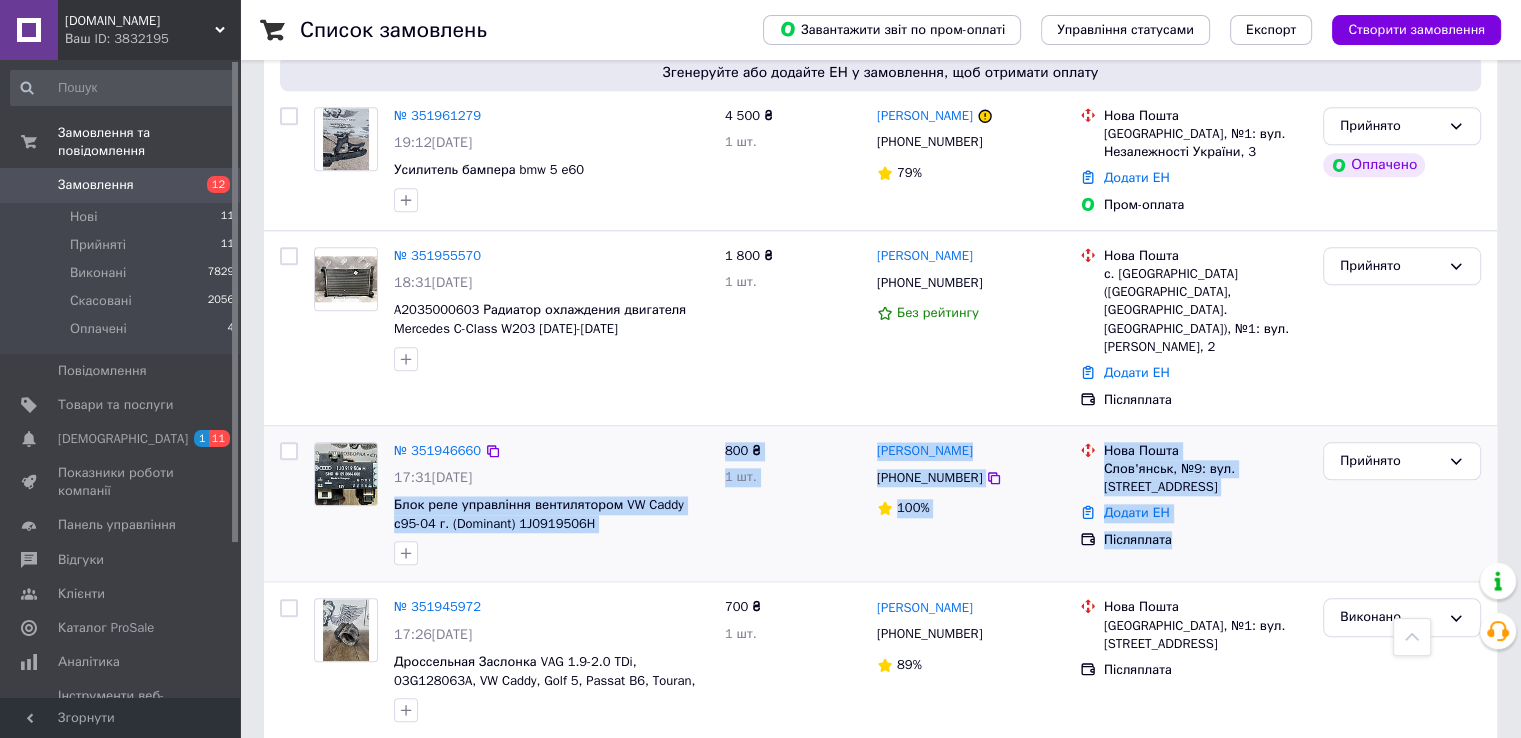 click on "Прийнято" at bounding box center (1402, 504) 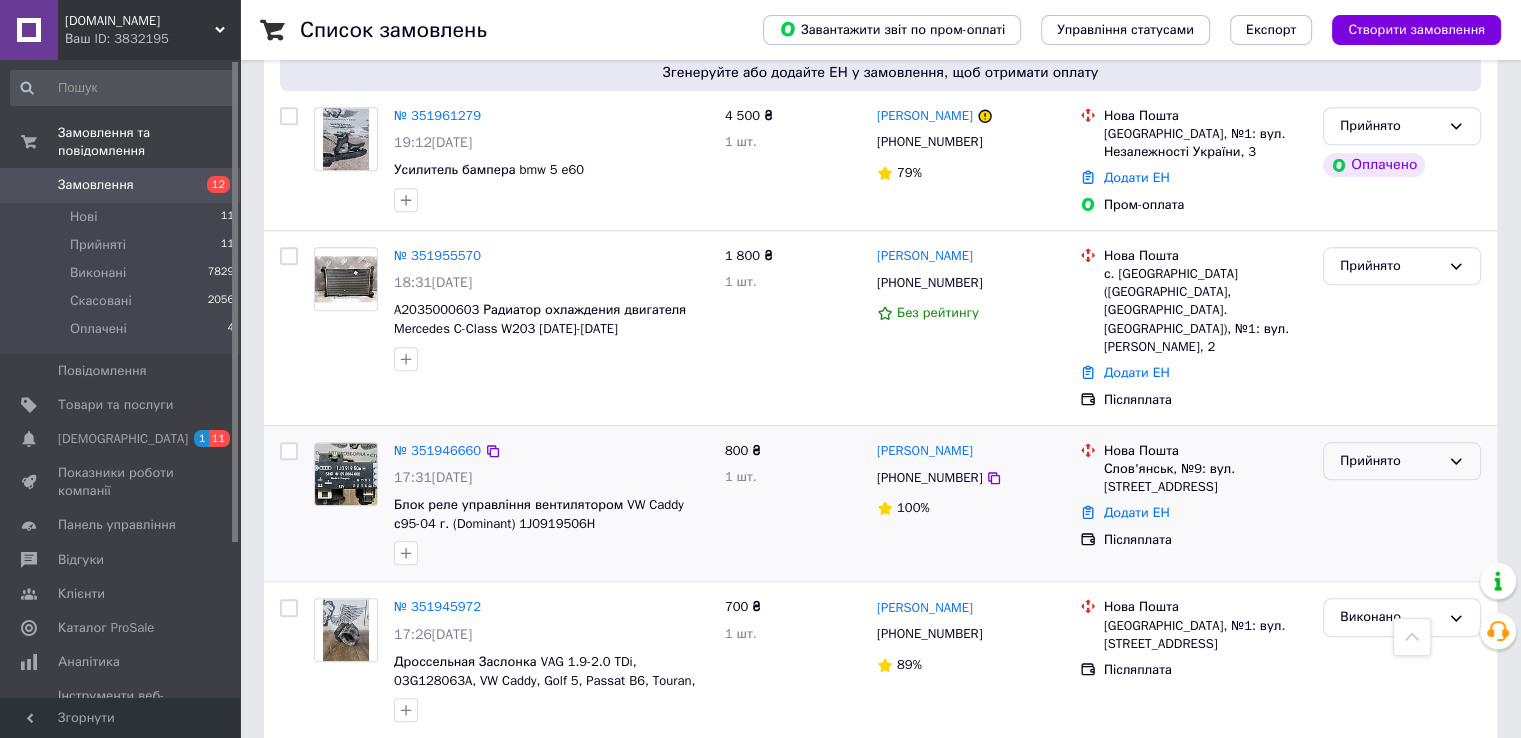click on "Прийнято" at bounding box center (1390, 461) 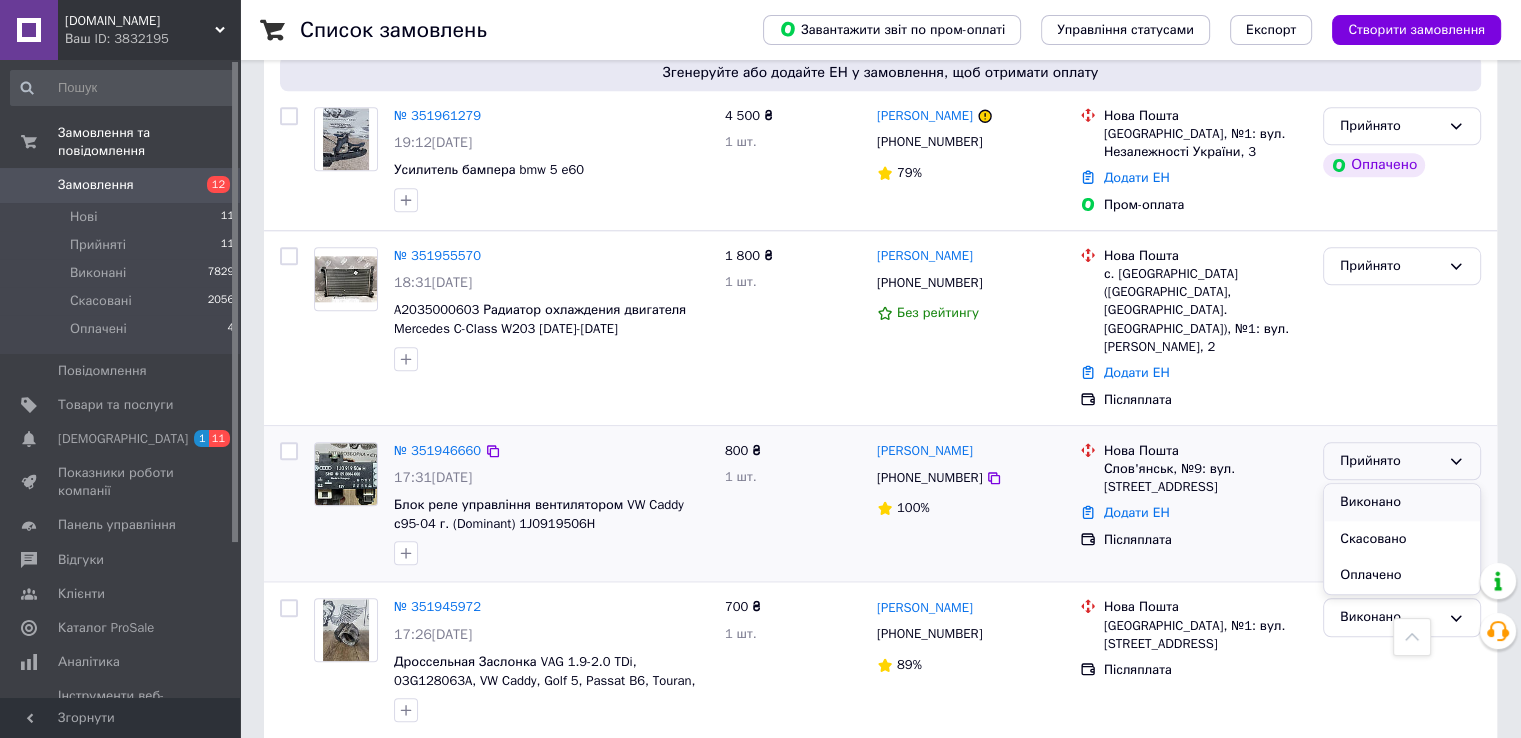 click on "Виконано" at bounding box center (1402, 502) 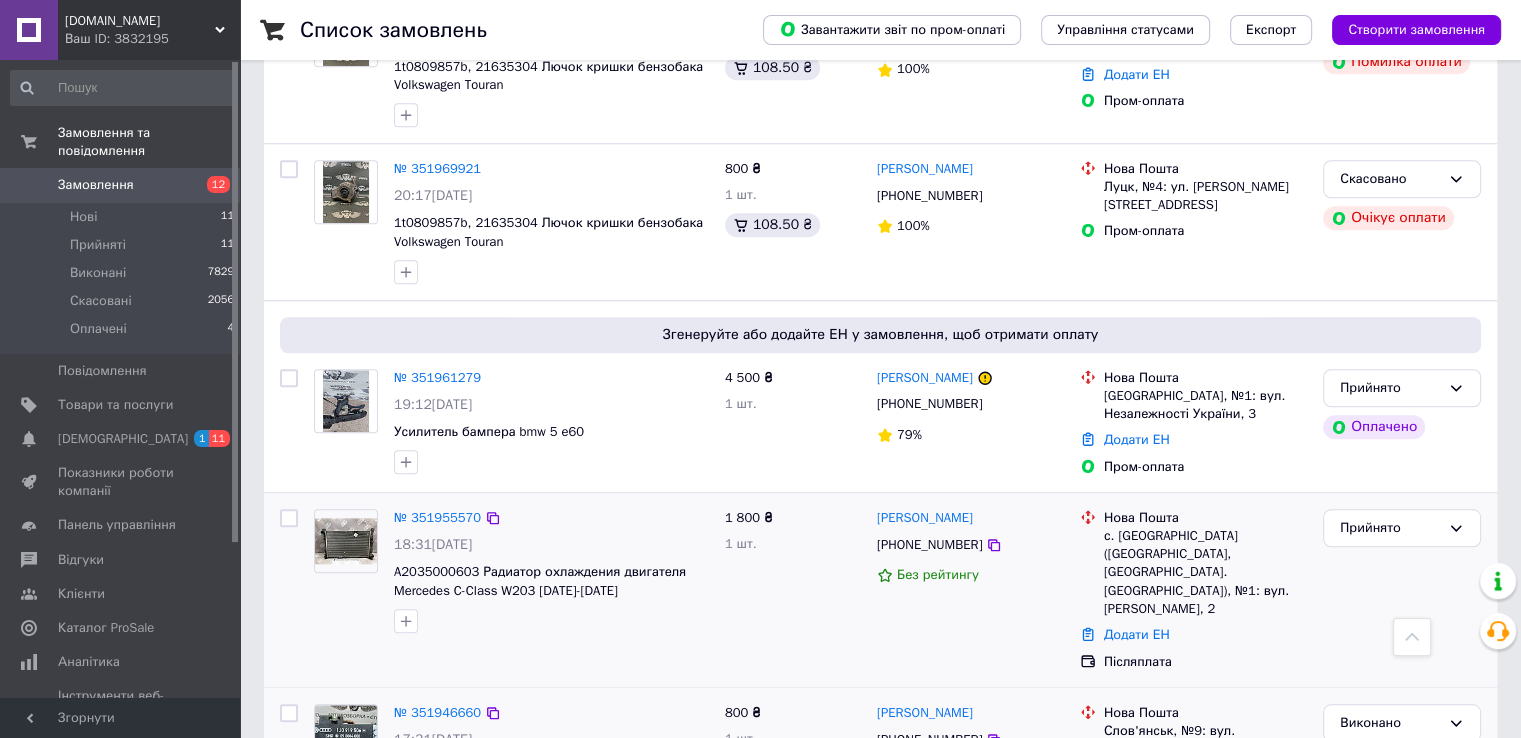 scroll, scrollTop: 1500, scrollLeft: 0, axis: vertical 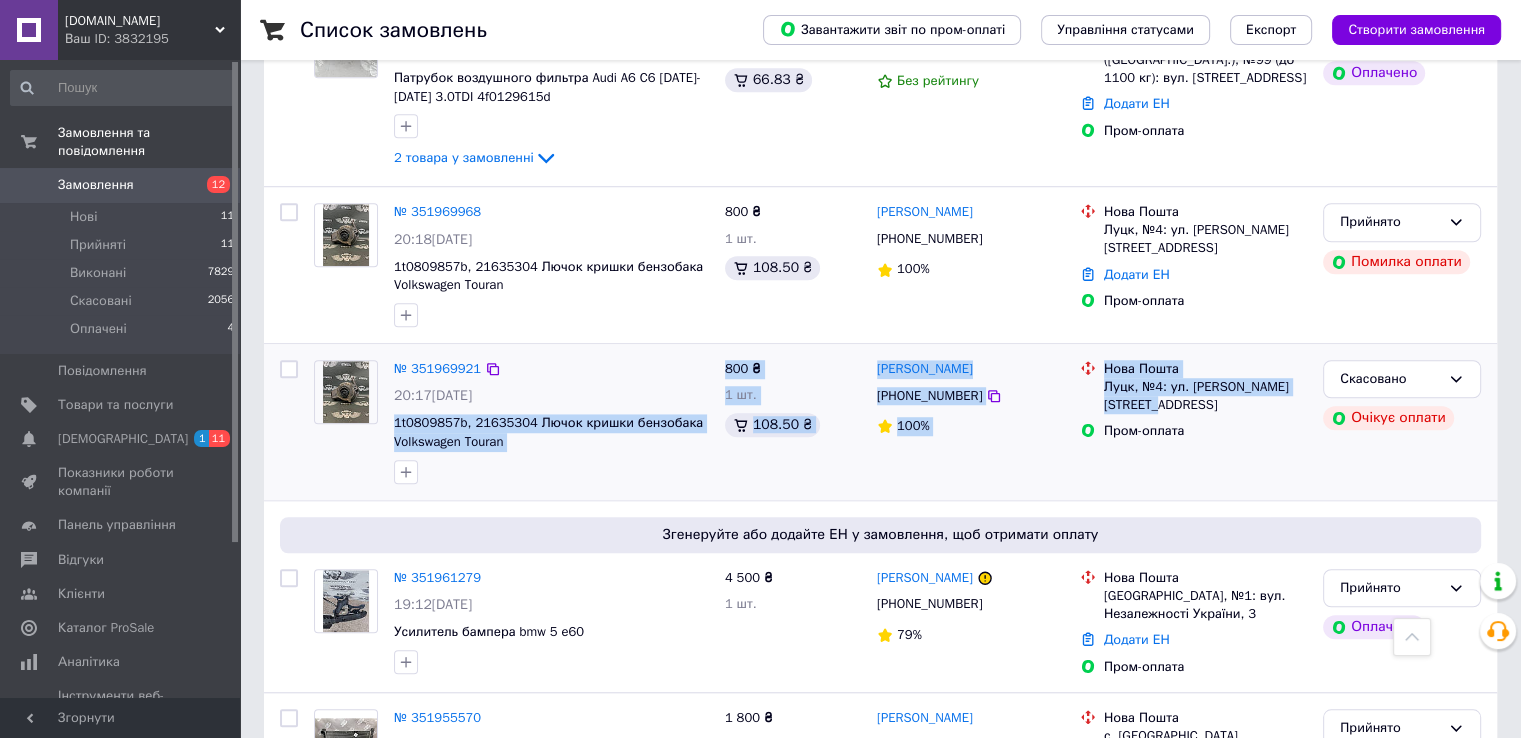 drag, startPoint x: 391, startPoint y: 353, endPoint x: 1231, endPoint y: 340, distance: 840.1006 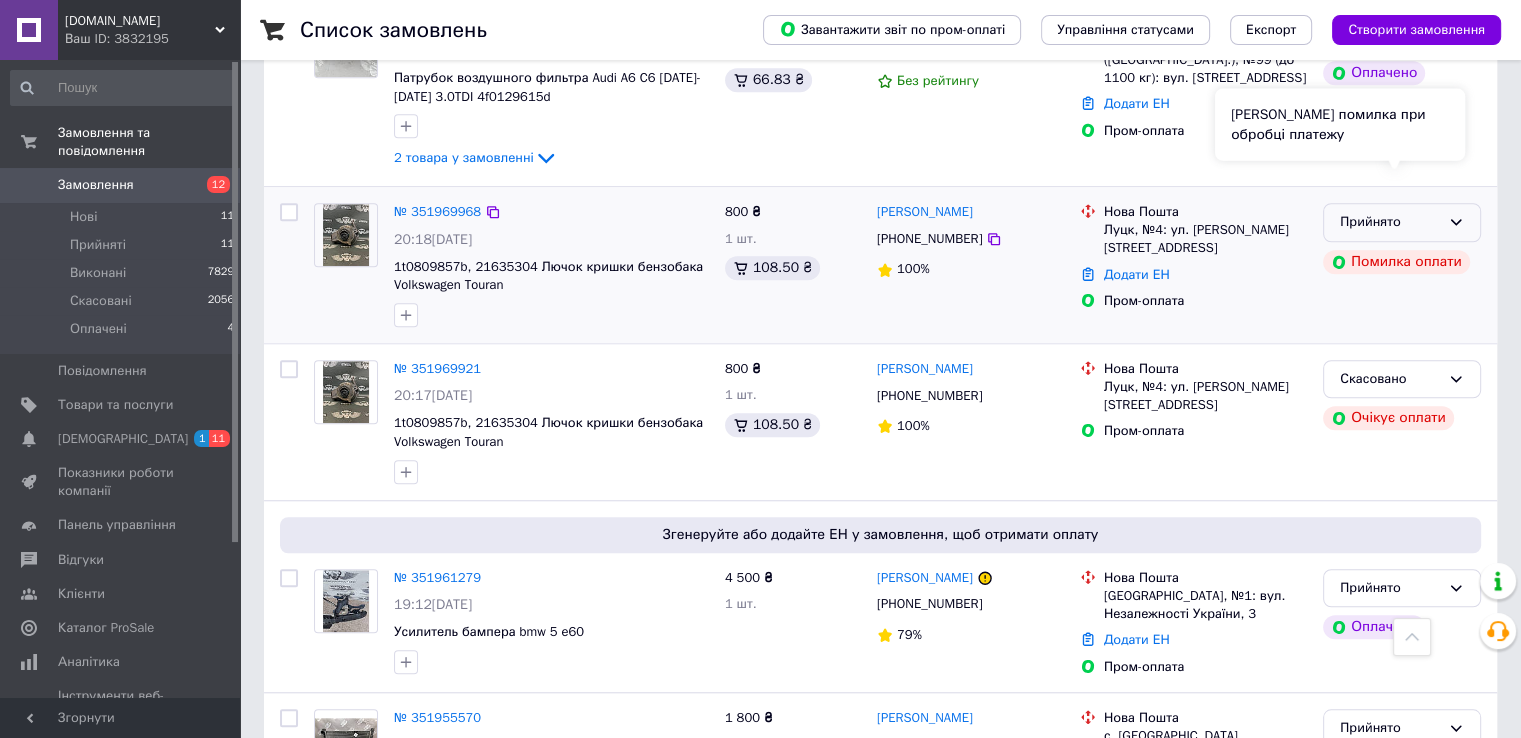 click on "Сталася помилка при обробці платежу" at bounding box center (1340, 124) 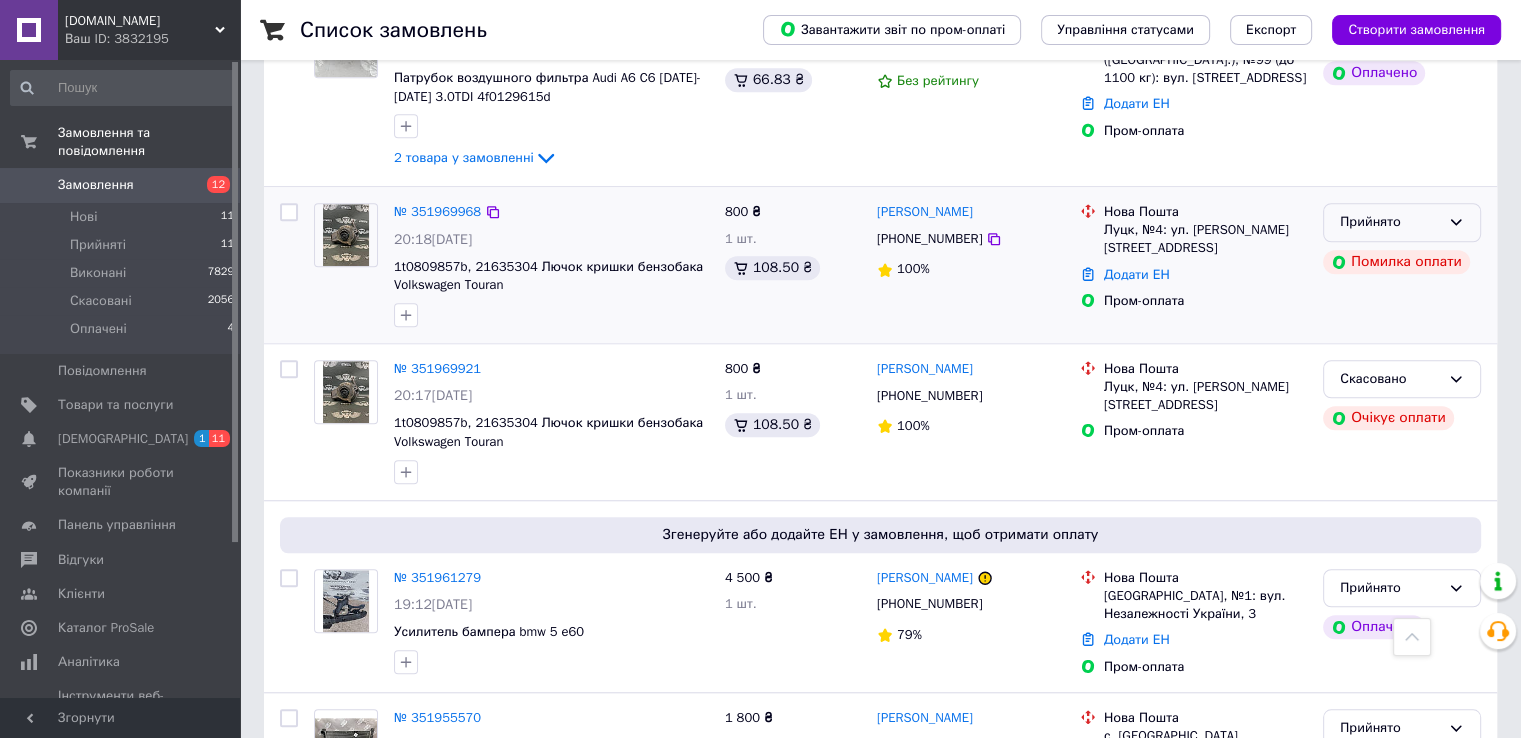 click on "Прийнято" at bounding box center [1390, 222] 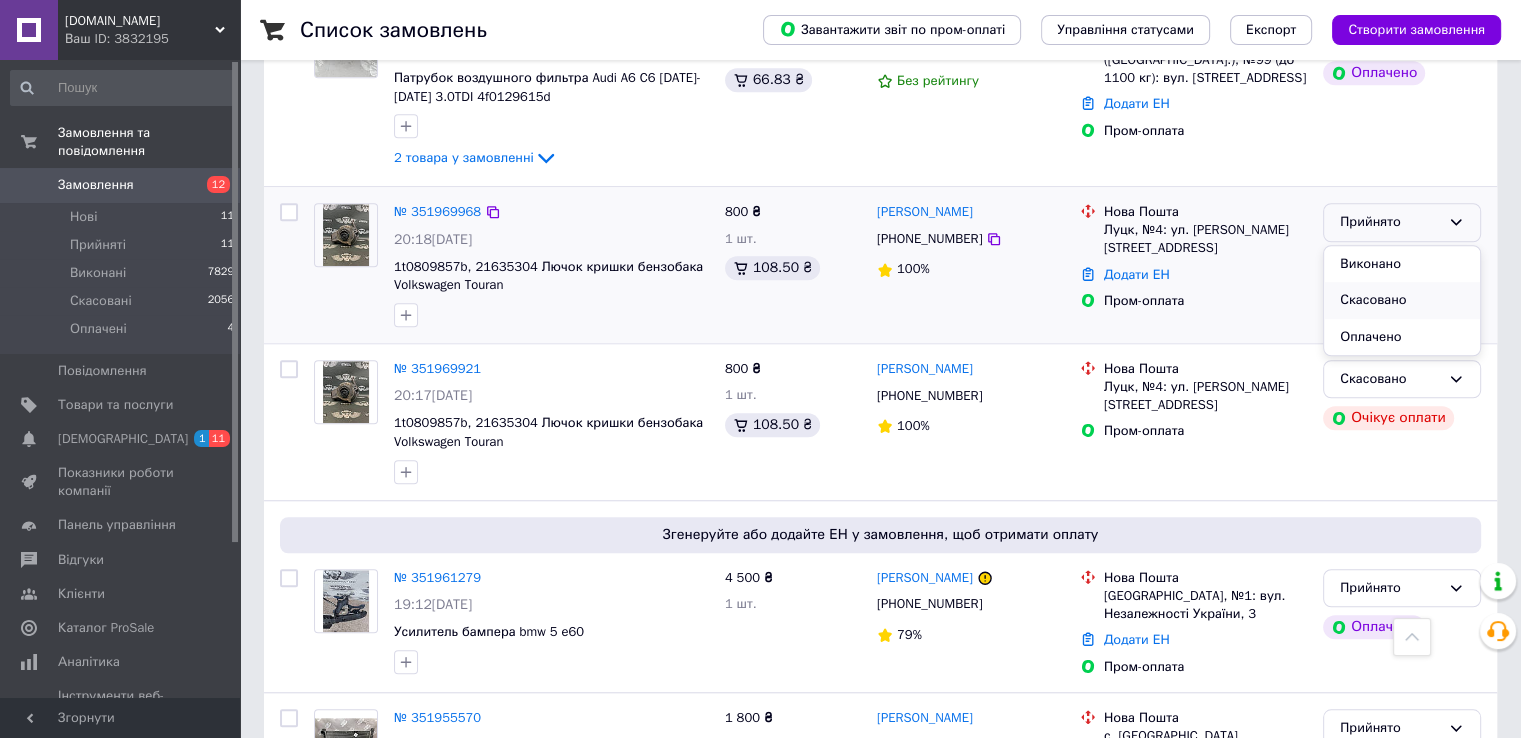 click on "Скасовано" at bounding box center (1402, 300) 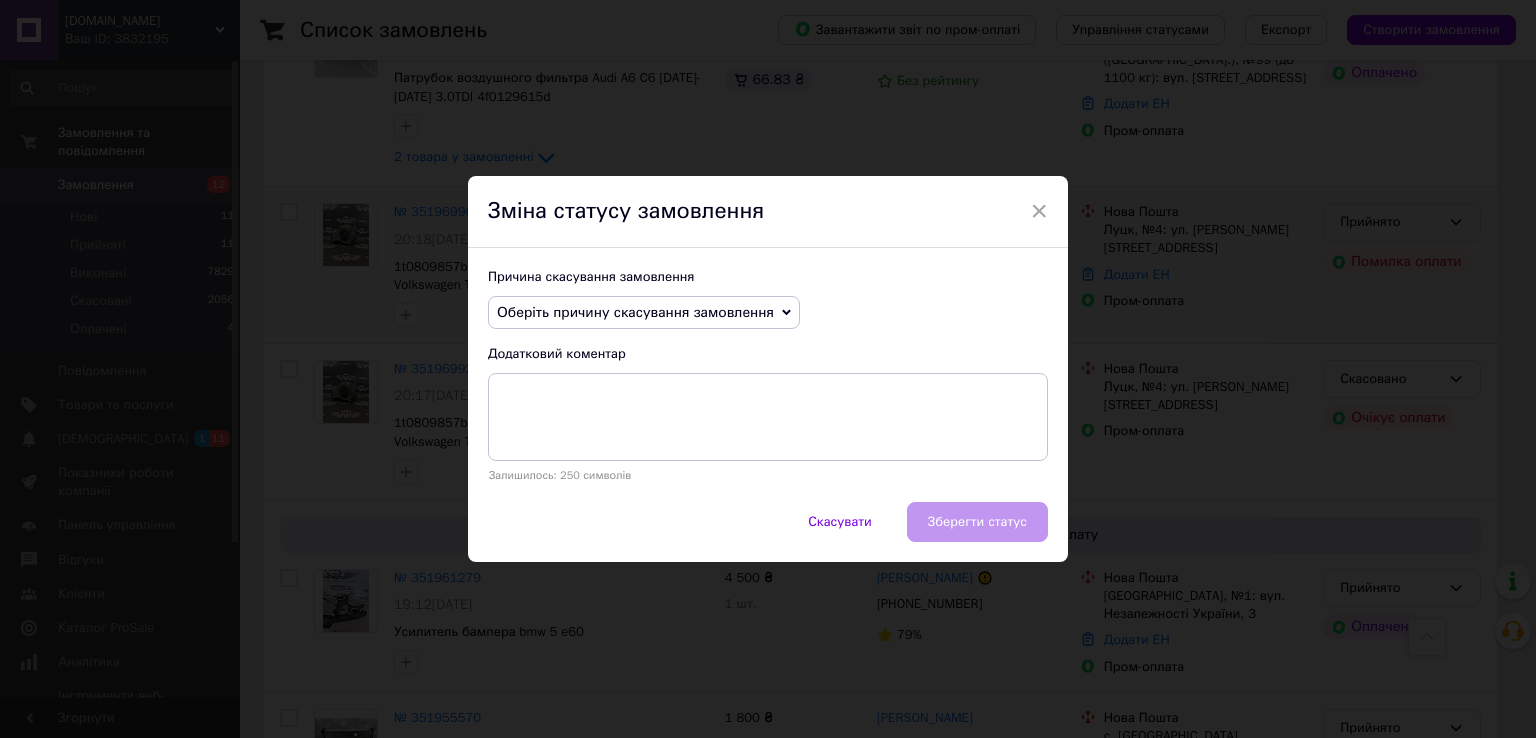 click on "Оберіть причину скасування замовлення" at bounding box center [635, 312] 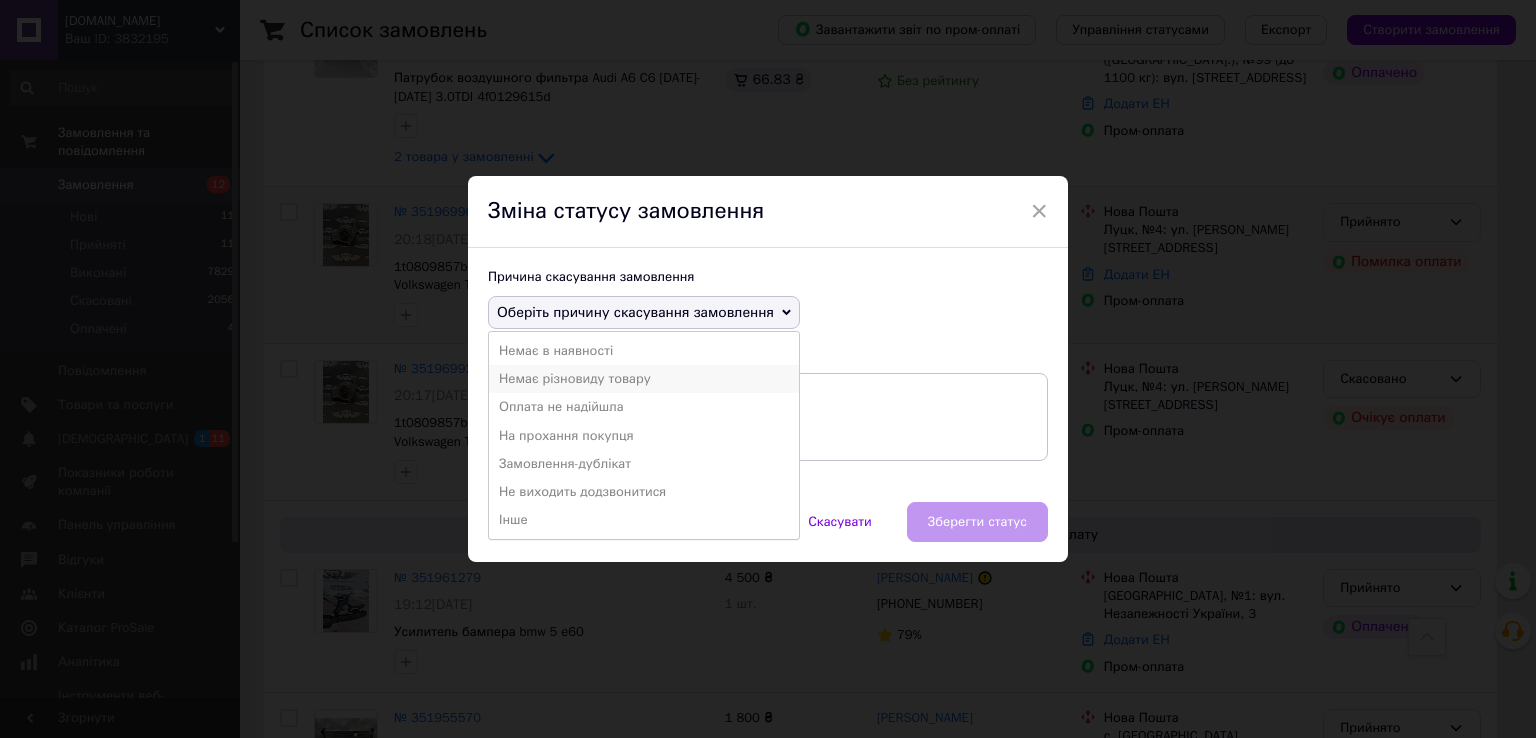 click on "Немає різновиду товару" at bounding box center [644, 379] 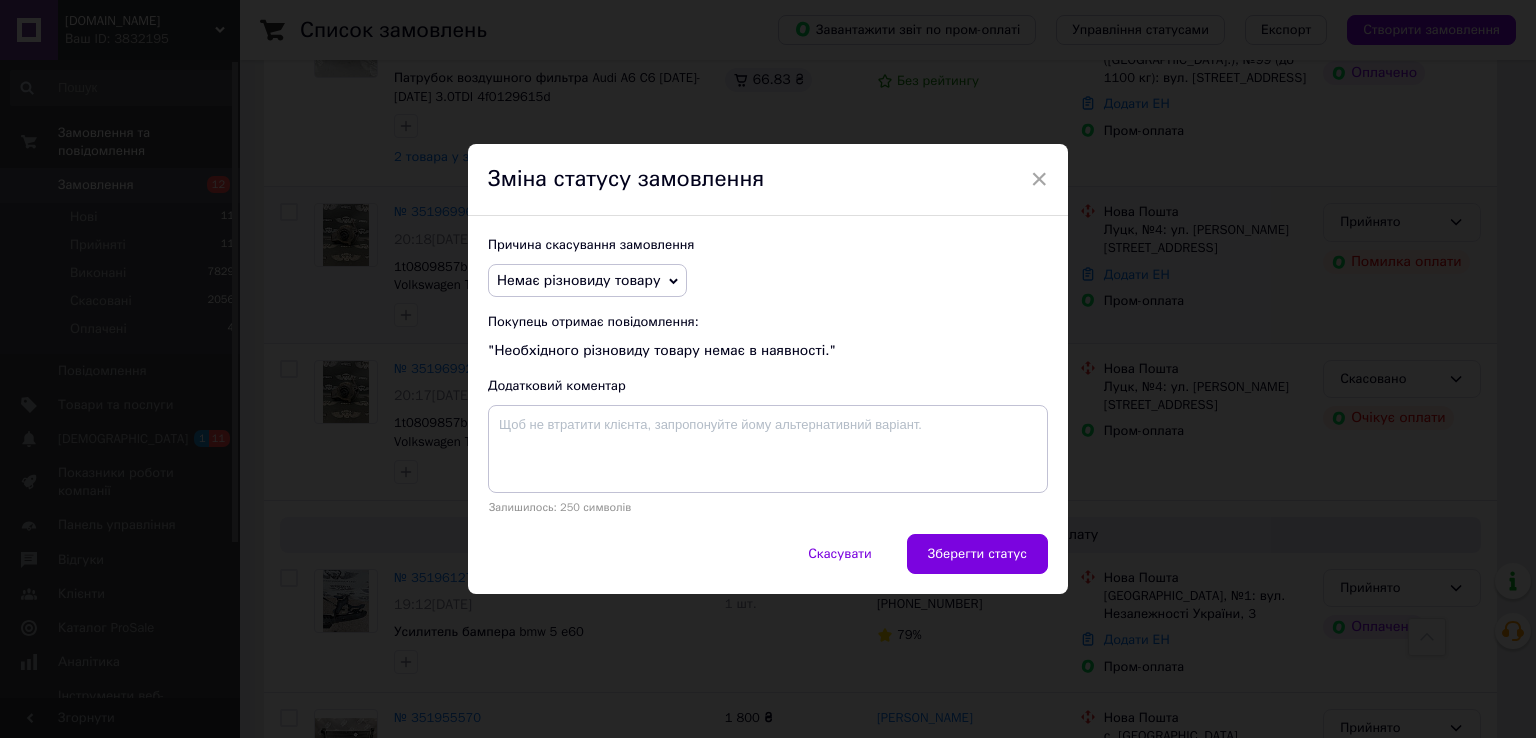 click on "Причина скасування замовлення Немає різновиду товару Немає в наявності Оплата не надійшла На прохання покупця Замовлення-дублікат Не виходить додзвонитися Інше Покупець отримає повідомлення: "Необхідного різновиду товару немає в наявності." Додатковий коментар Залишилось: 250 символів" at bounding box center (768, 375) 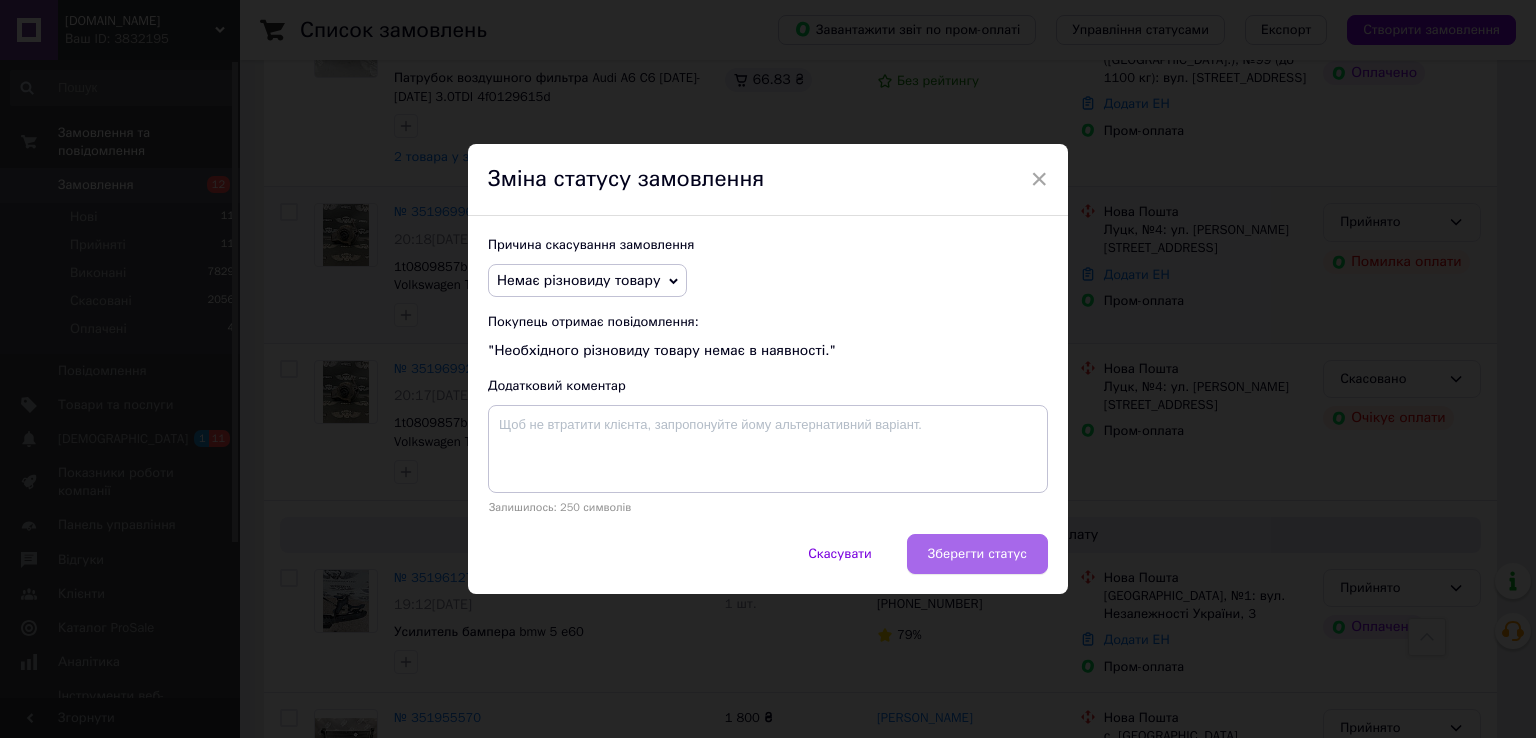 click on "Зберегти статус" at bounding box center [977, 554] 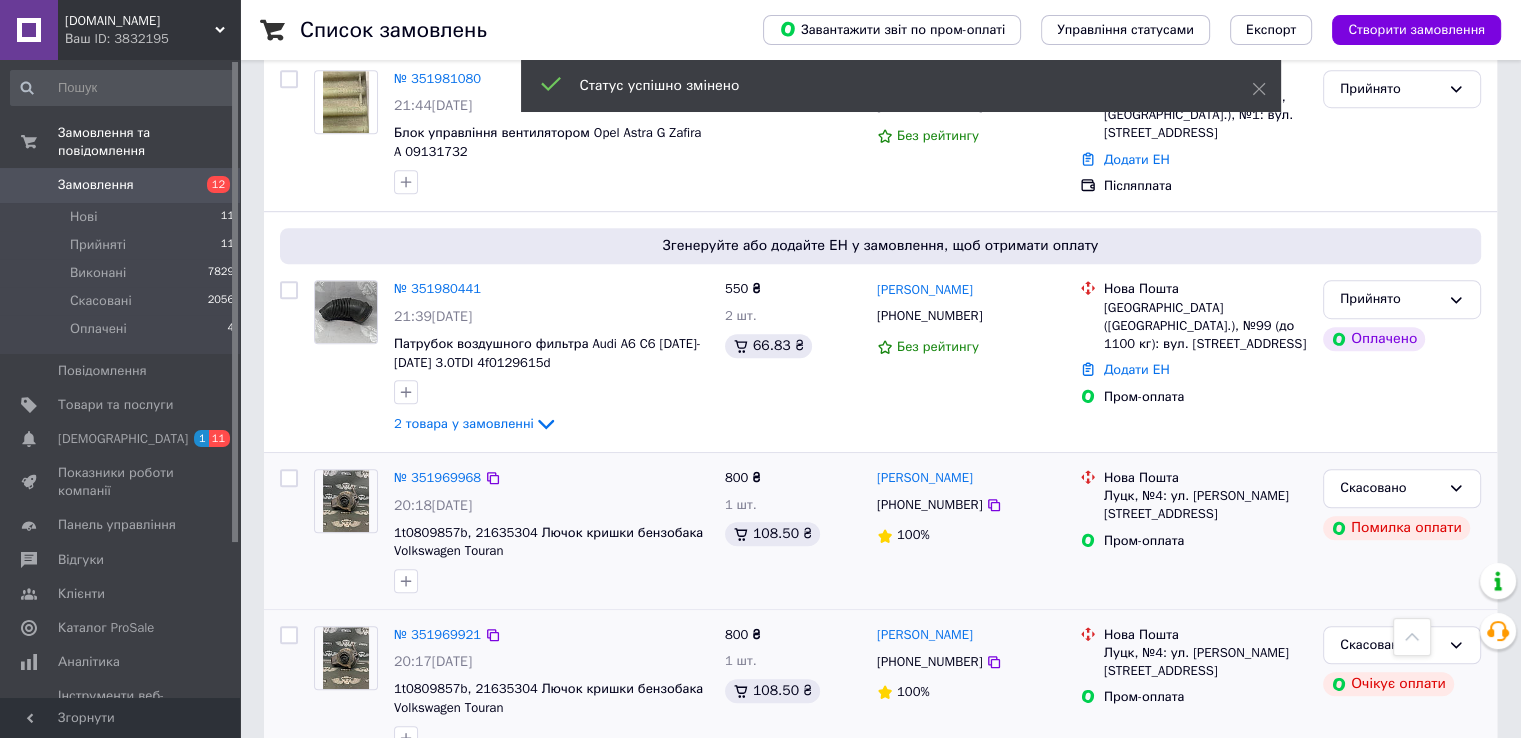 scroll, scrollTop: 1200, scrollLeft: 0, axis: vertical 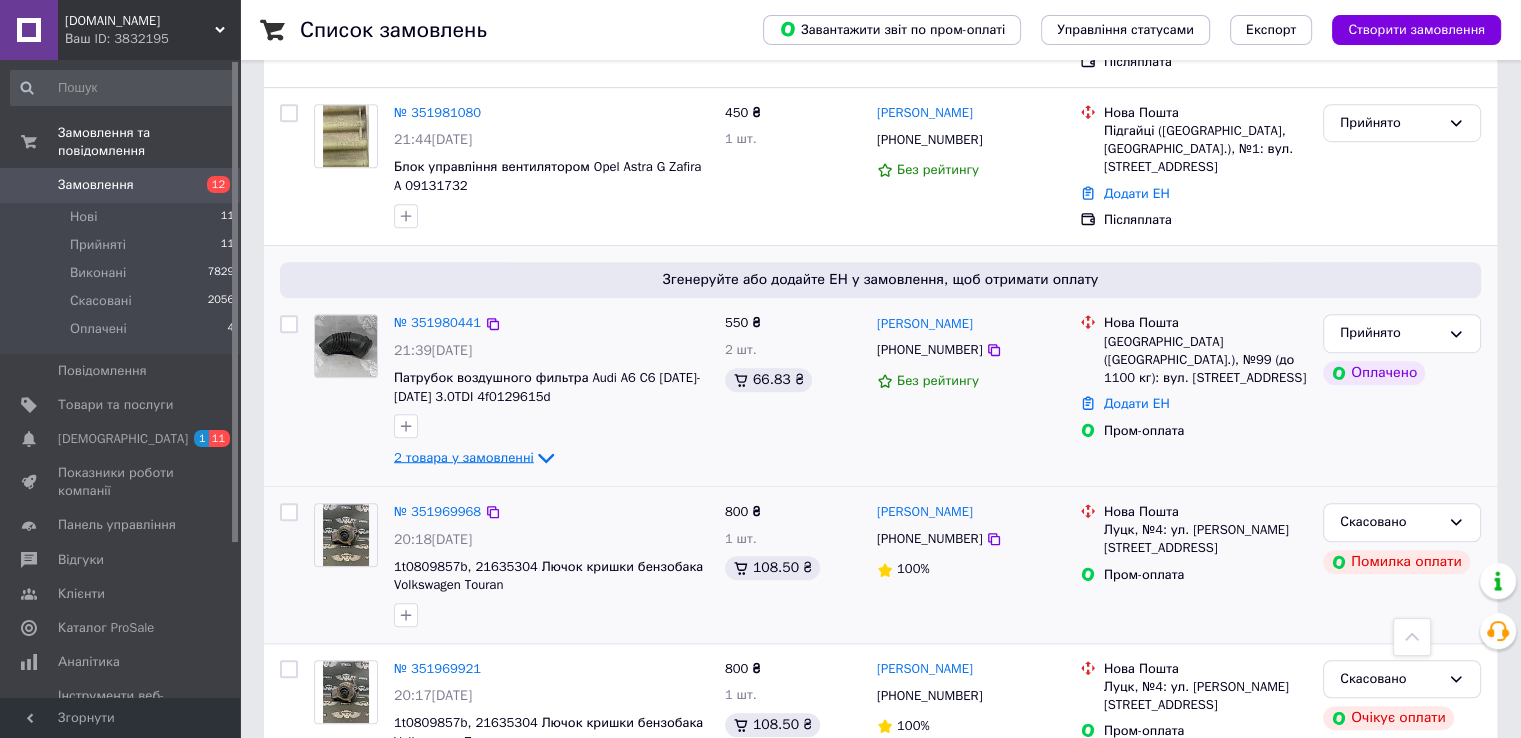 click 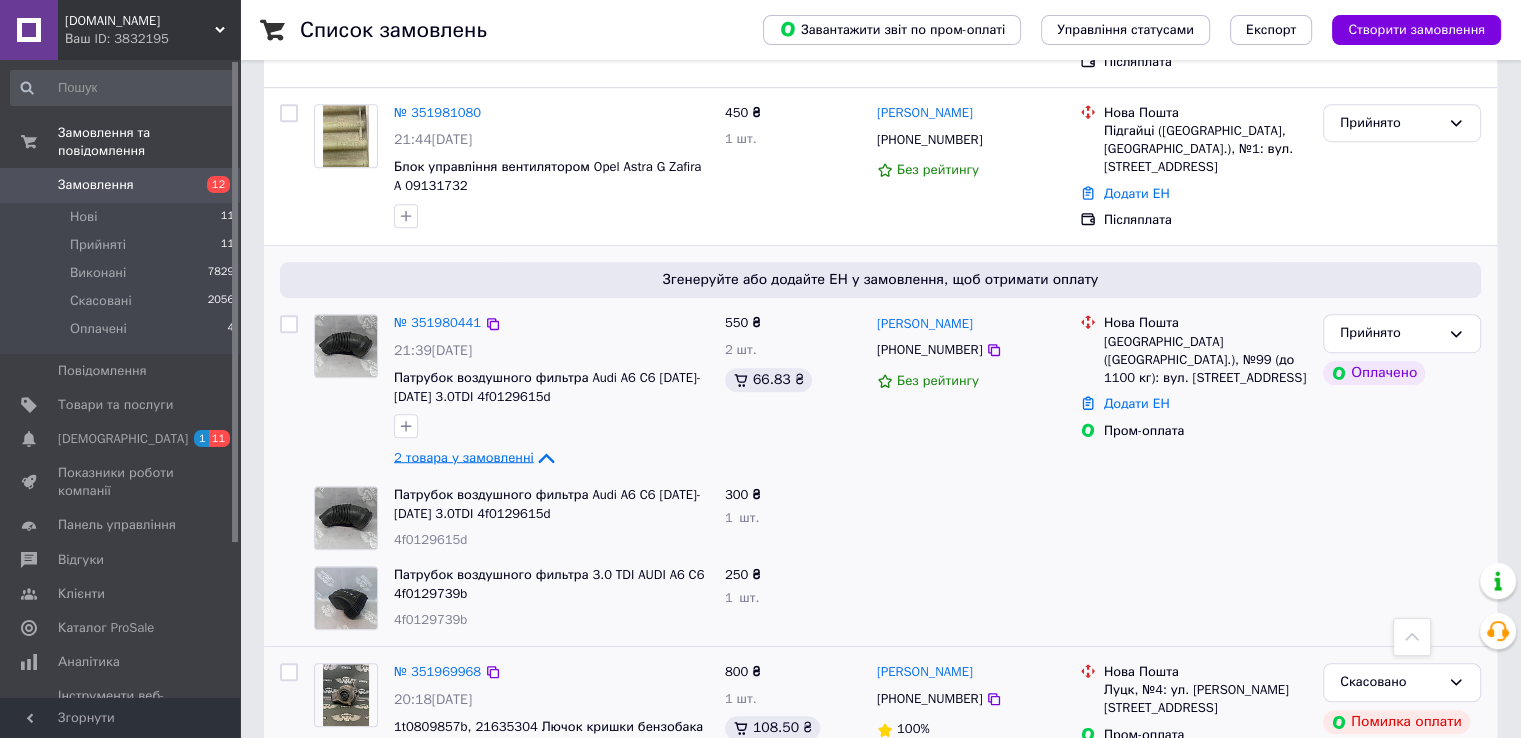 click 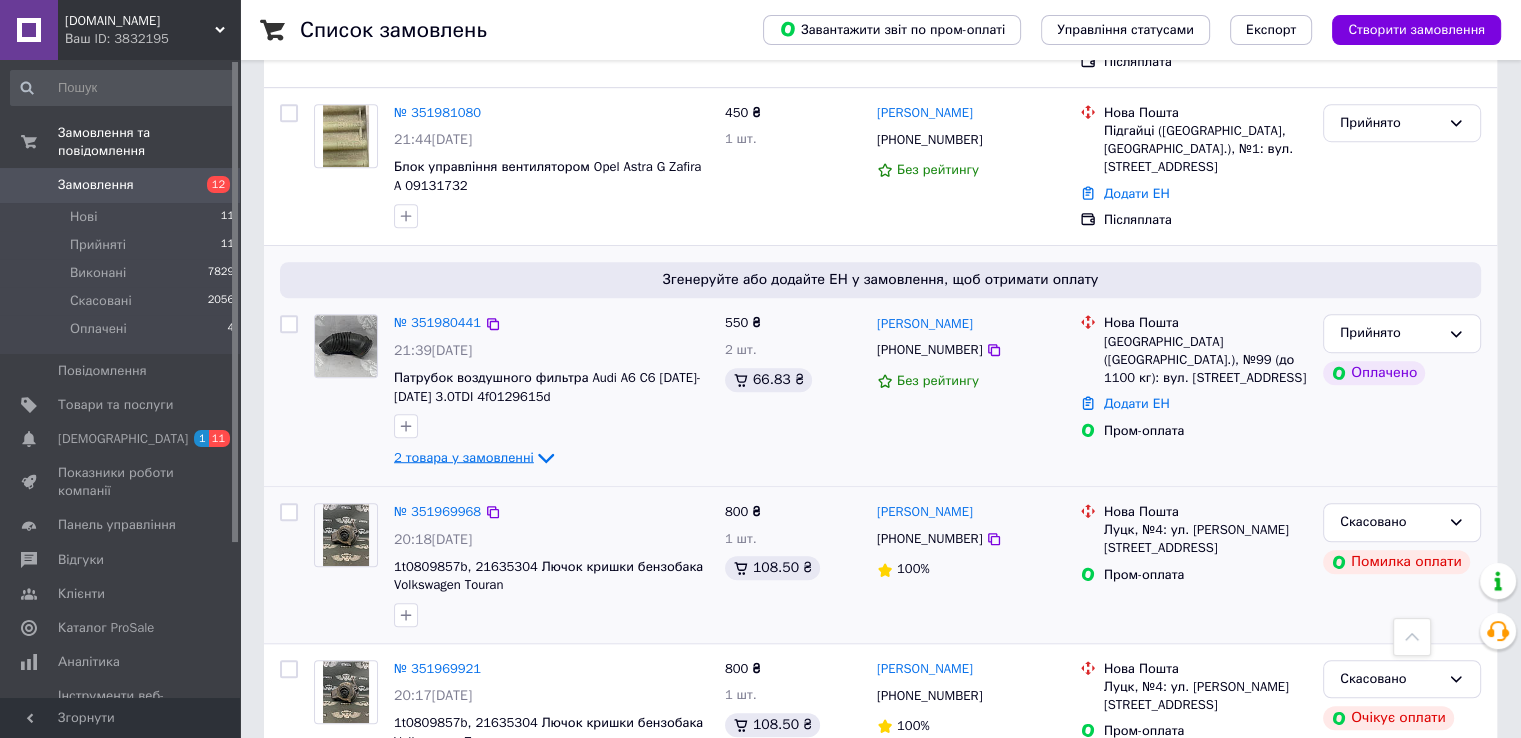 click 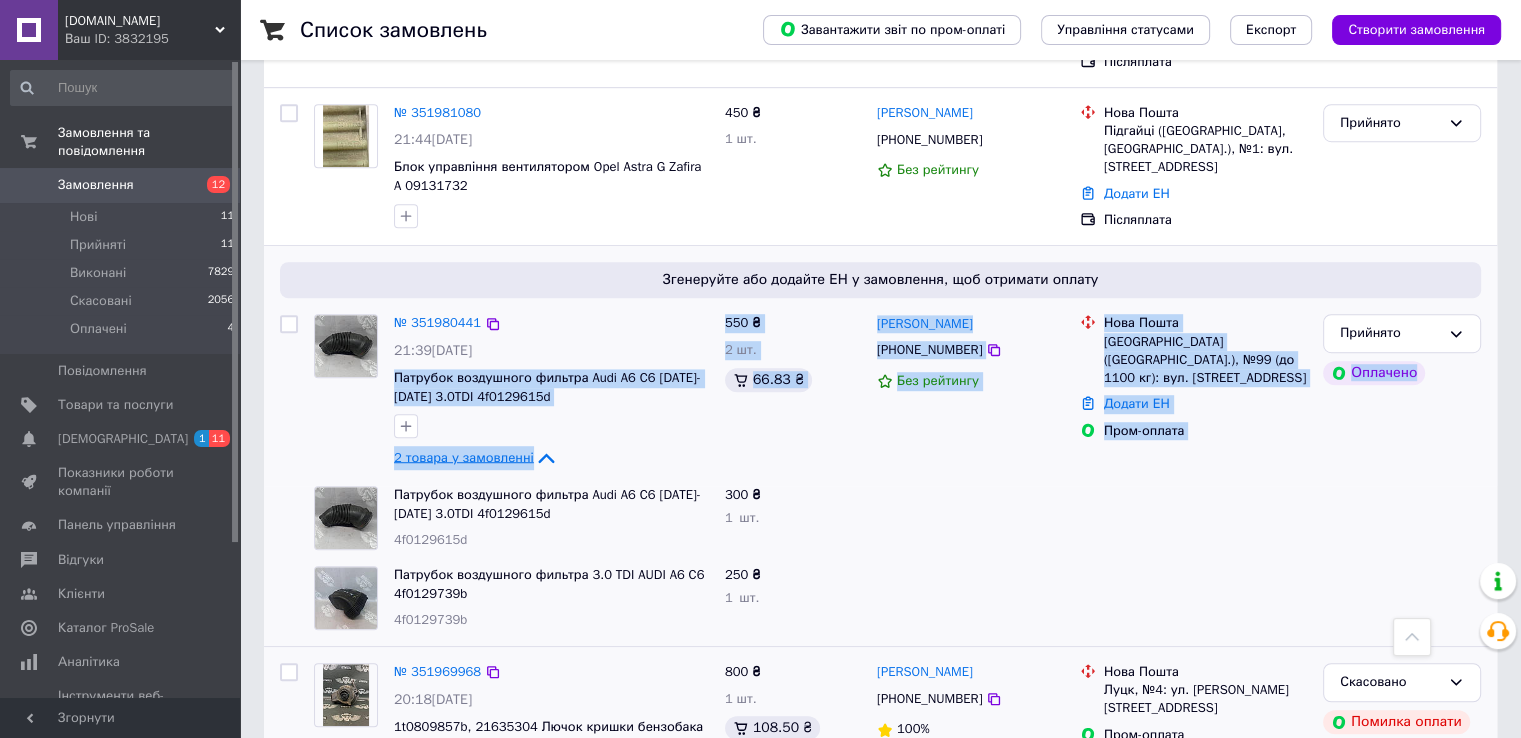 drag, startPoint x: 391, startPoint y: 305, endPoint x: 1372, endPoint y: 345, distance: 981.8152 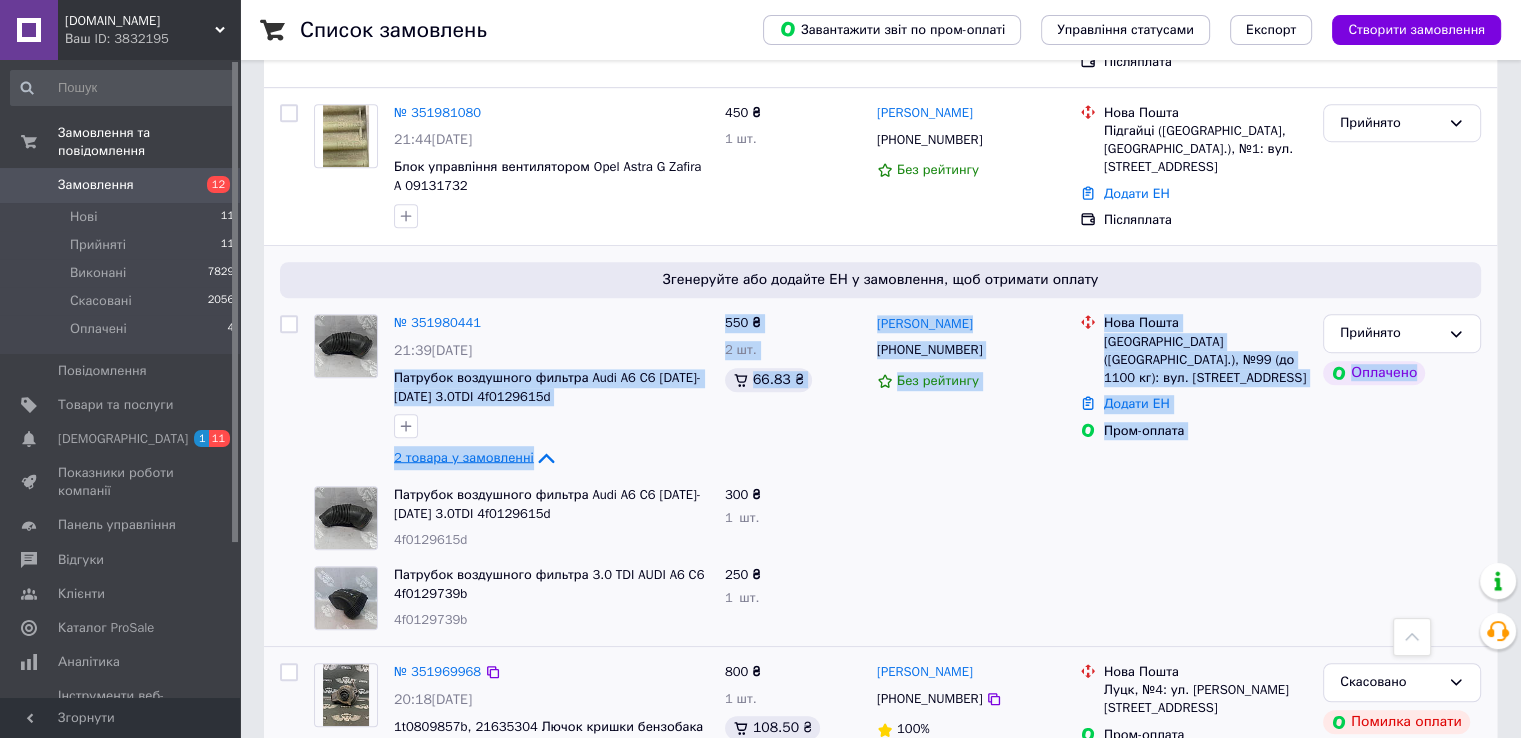 click at bounding box center (1193, 518) 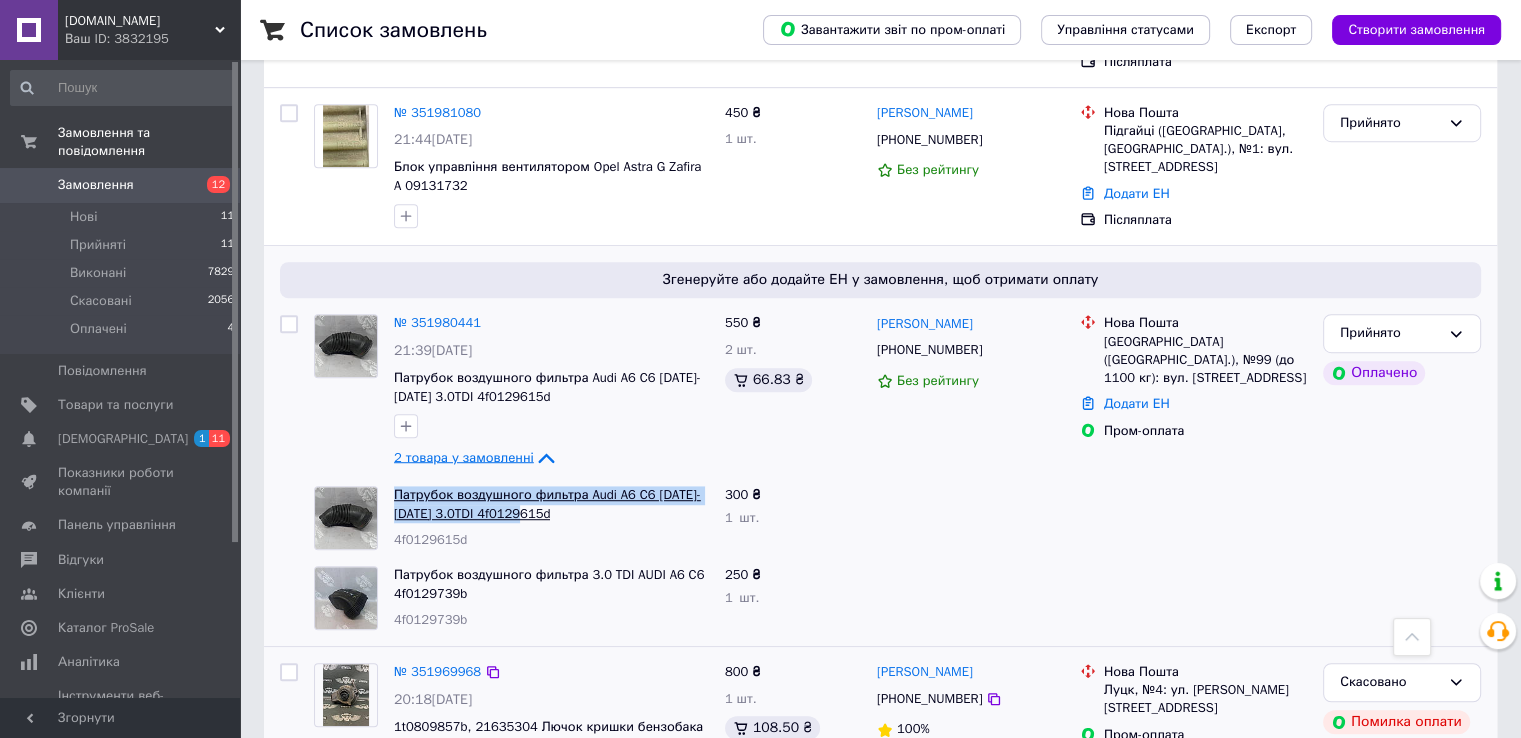 drag, startPoint x: 555, startPoint y: 445, endPoint x: 393, endPoint y: 426, distance: 163.1104 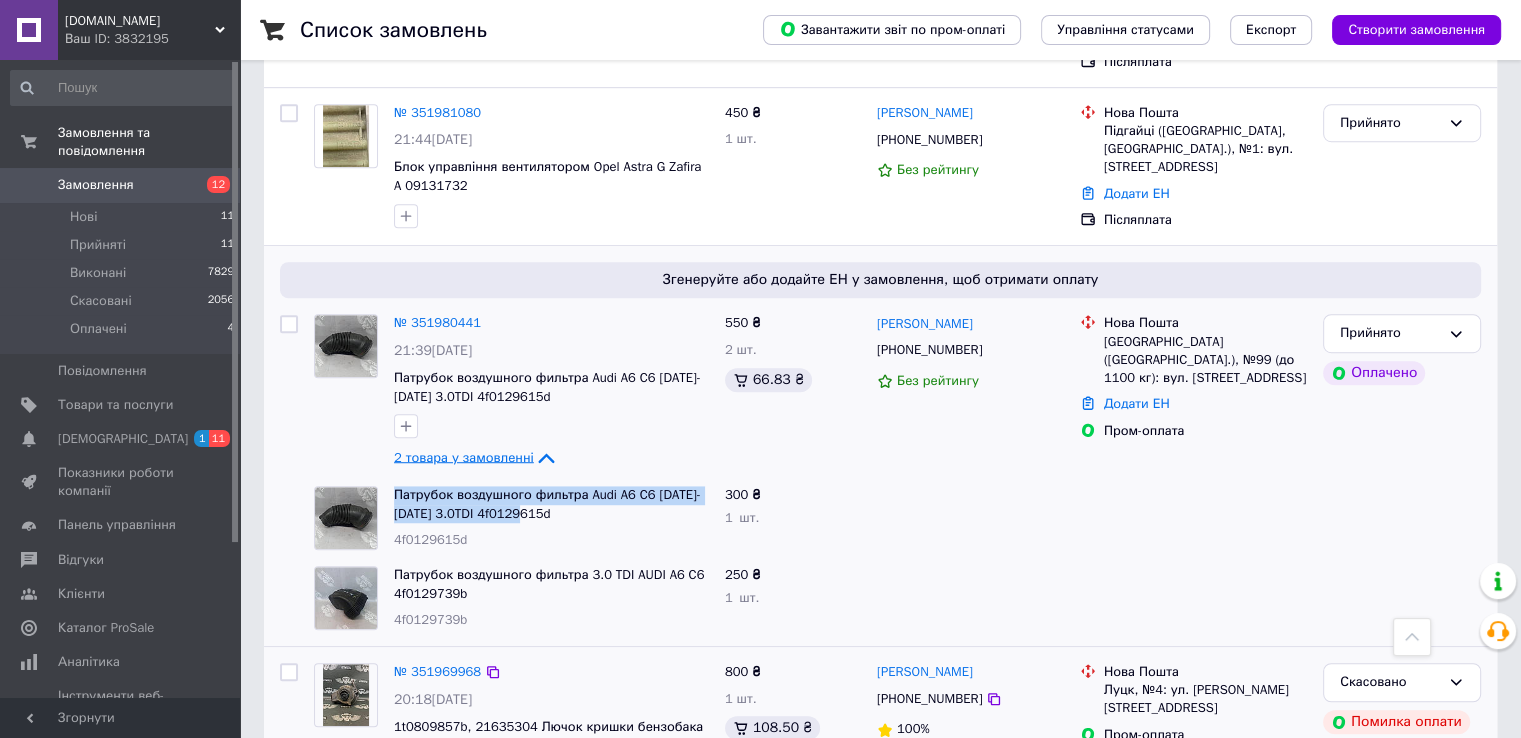 click at bounding box center (1193, 518) 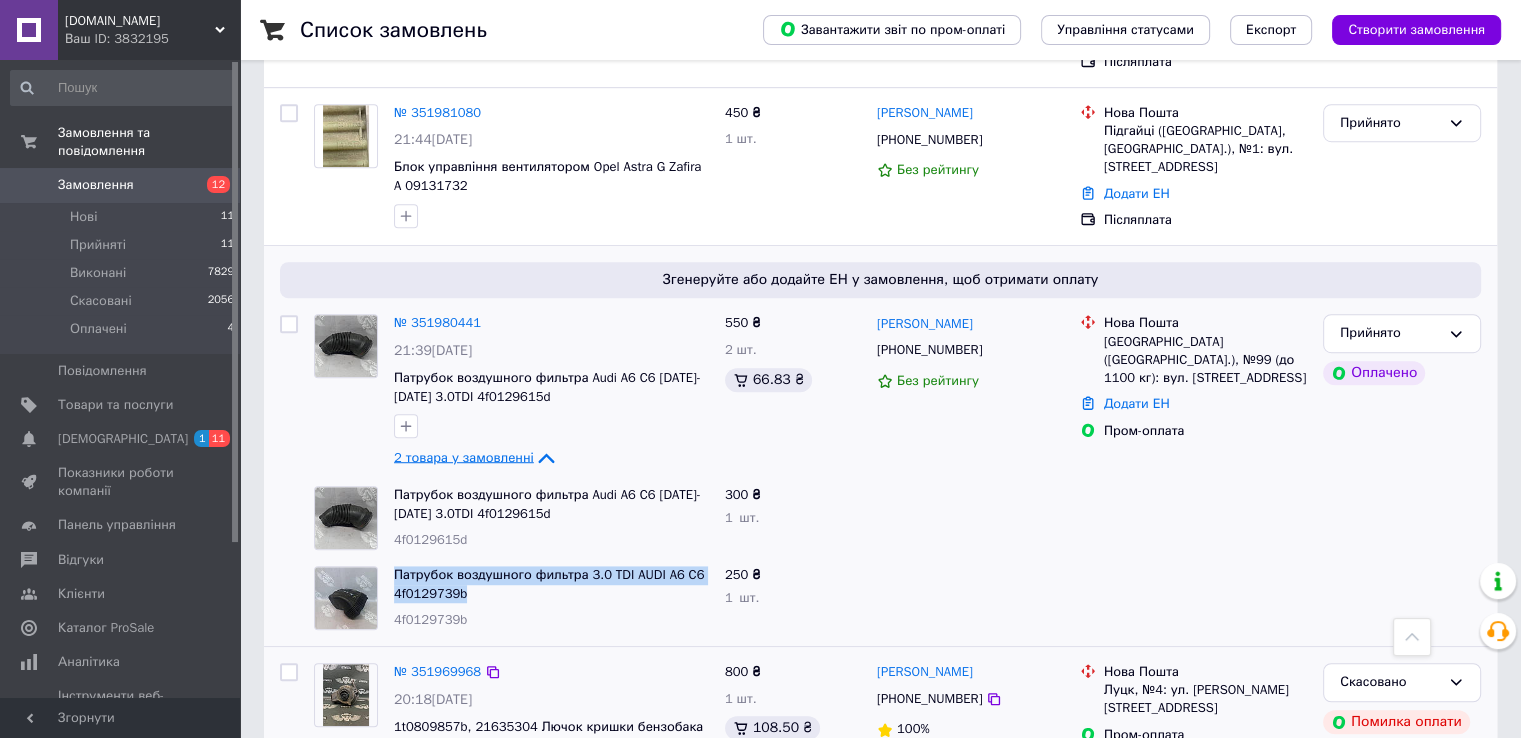drag, startPoint x: 462, startPoint y: 519, endPoint x: 392, endPoint y: 505, distance: 71.38628 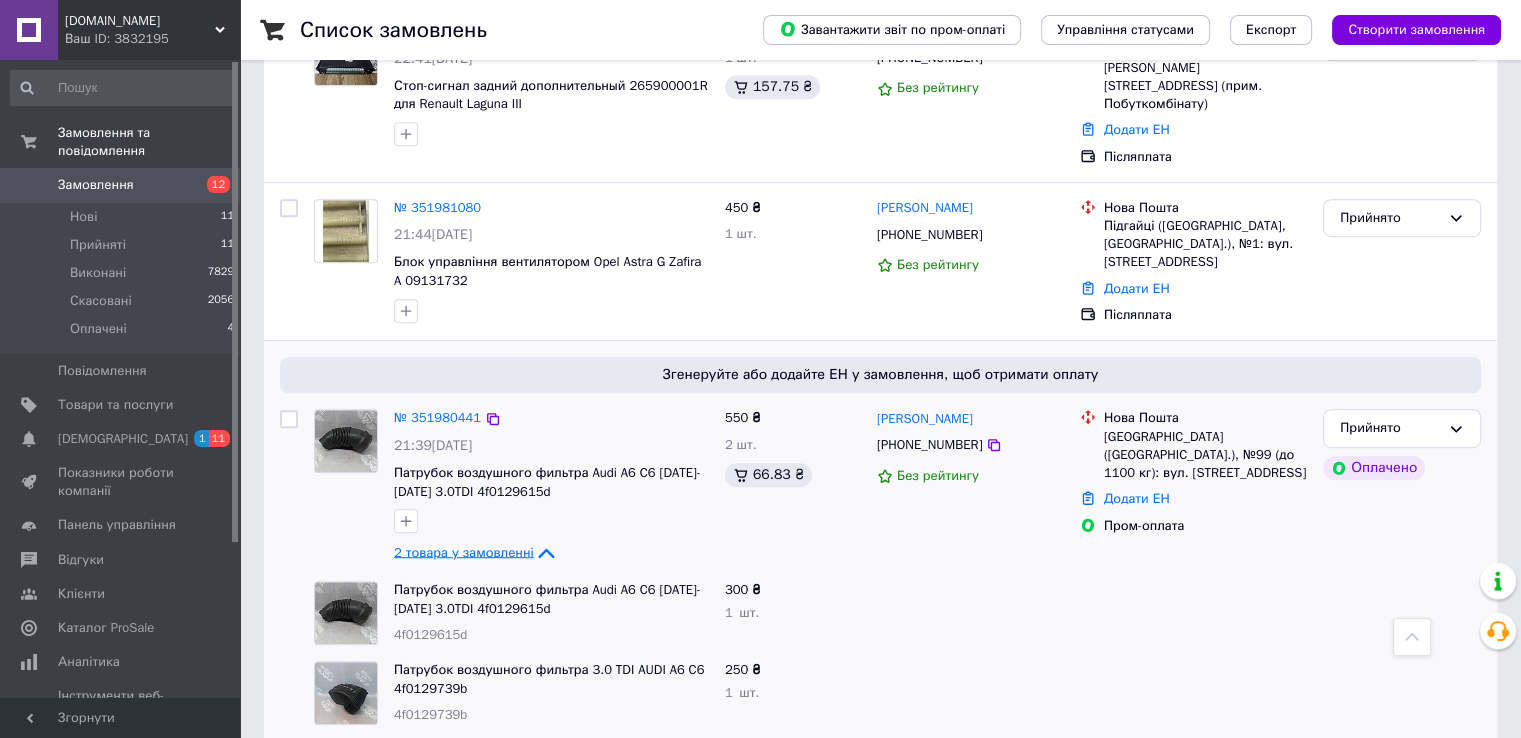 scroll, scrollTop: 1000, scrollLeft: 0, axis: vertical 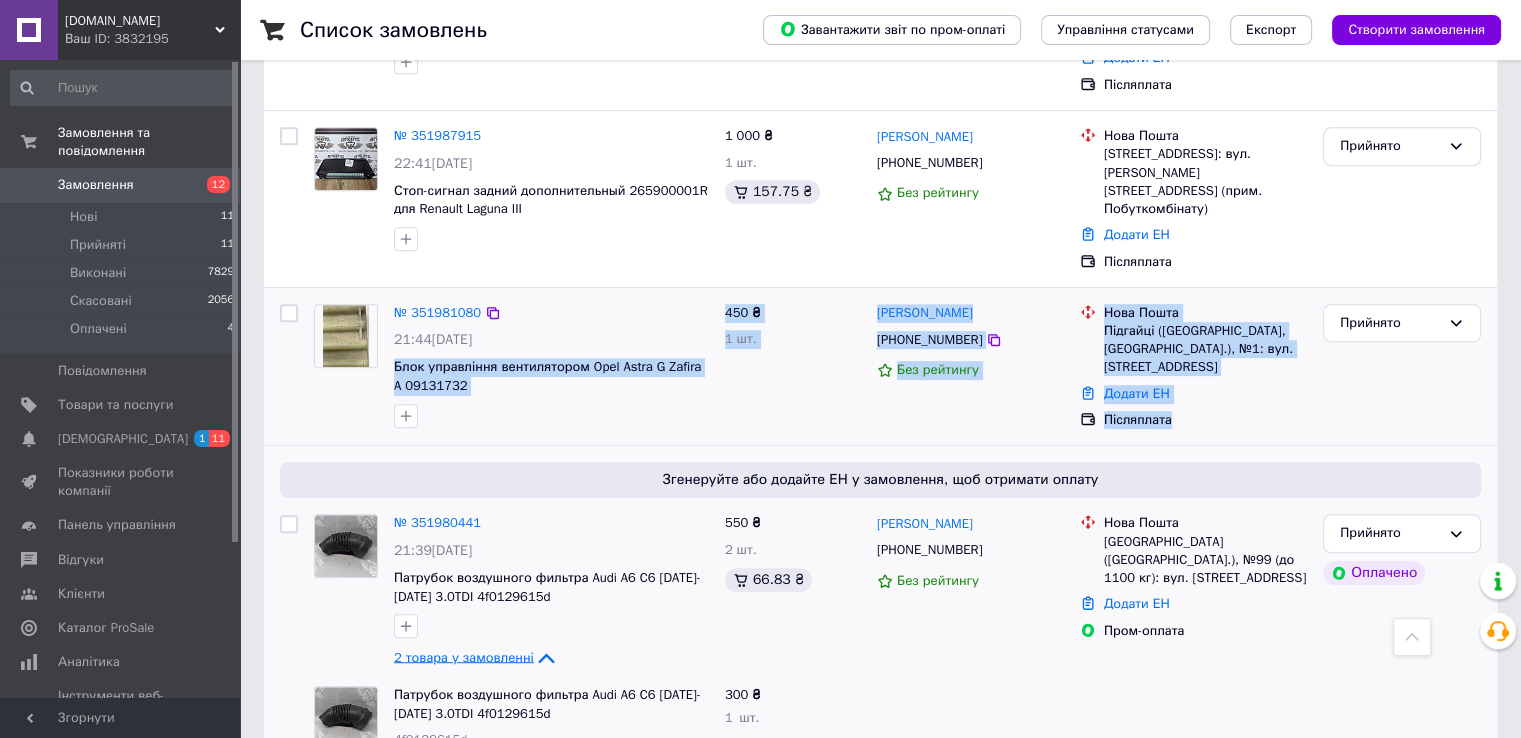 drag, startPoint x: 388, startPoint y: 293, endPoint x: 1216, endPoint y: 341, distance: 829.39014 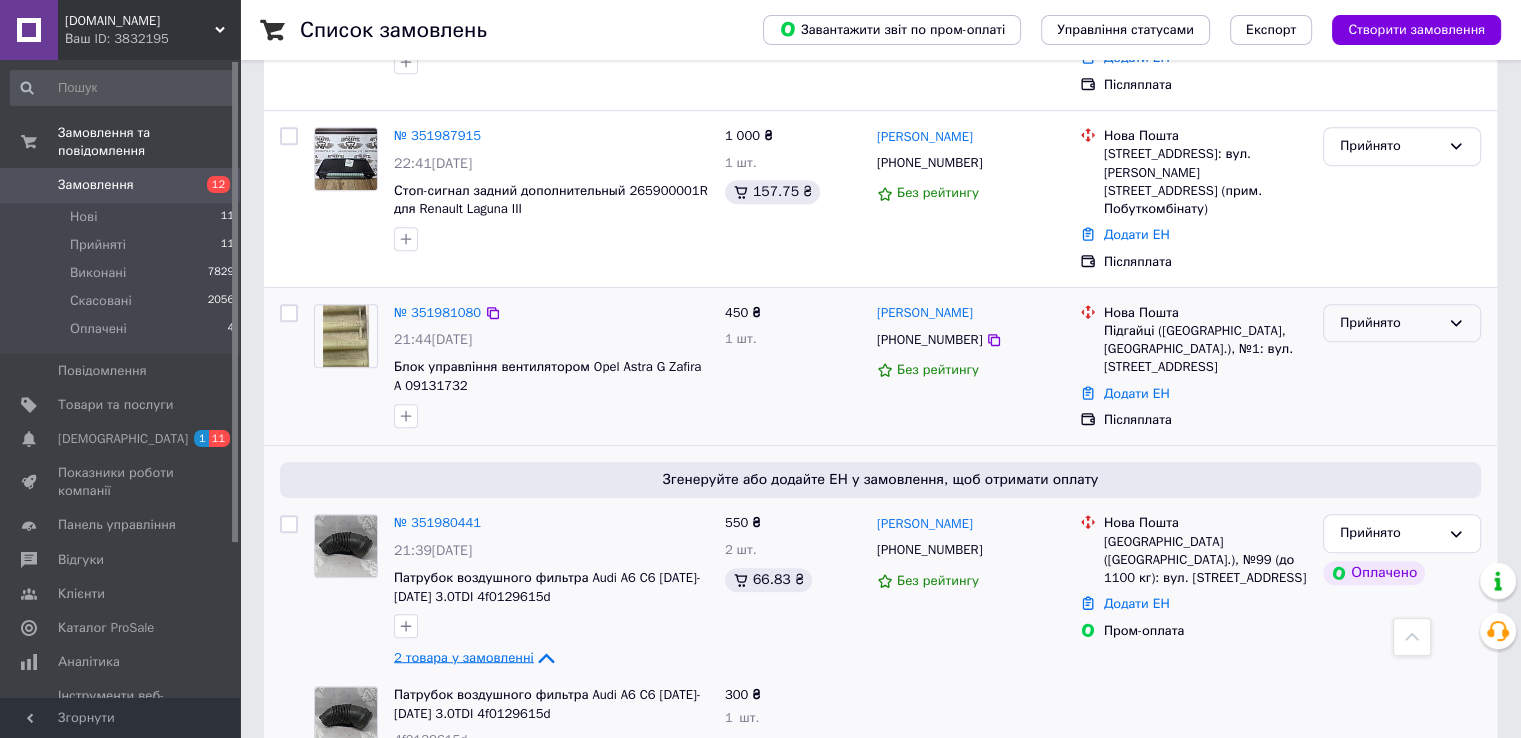 click on "Прийнято" at bounding box center (1402, 323) 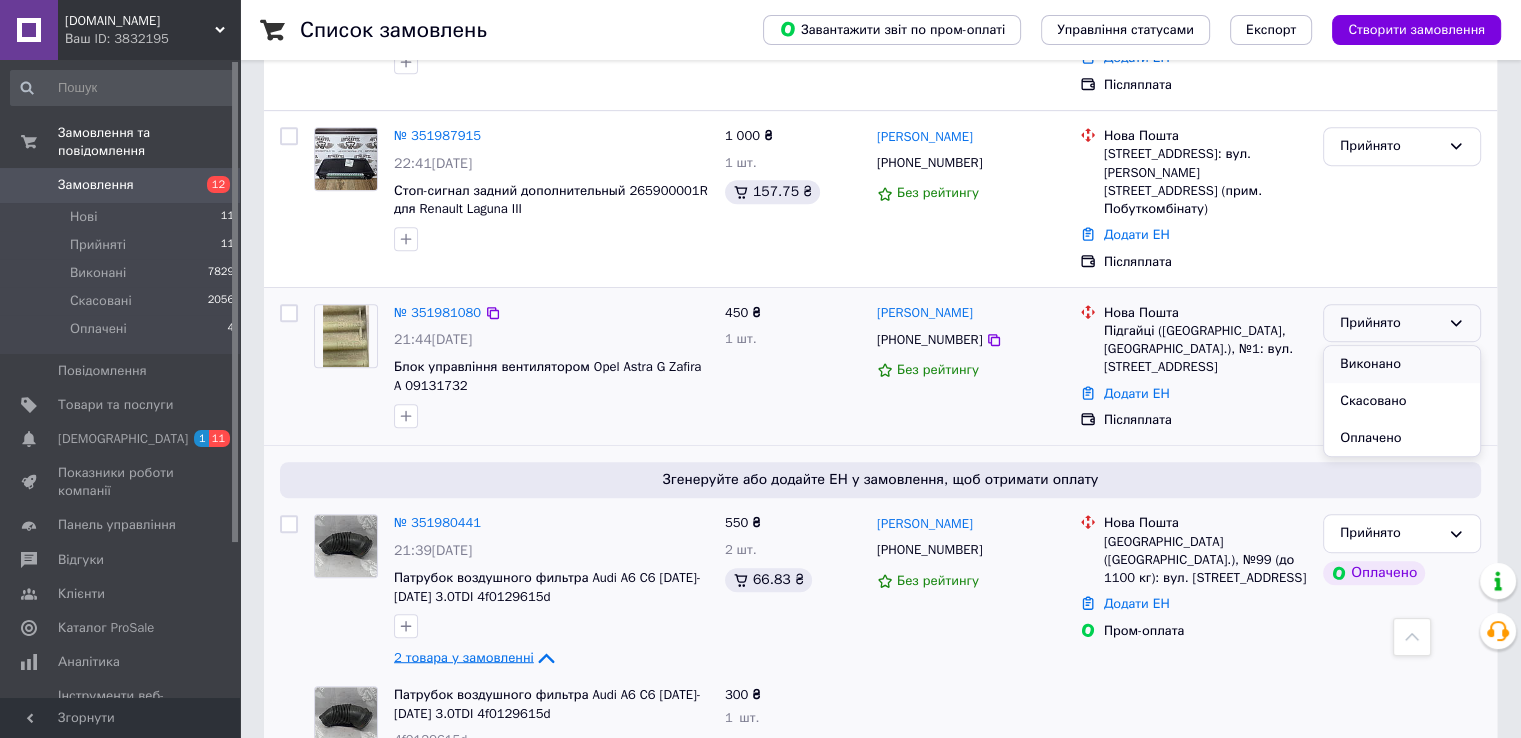 click on "Виконано" at bounding box center [1402, 364] 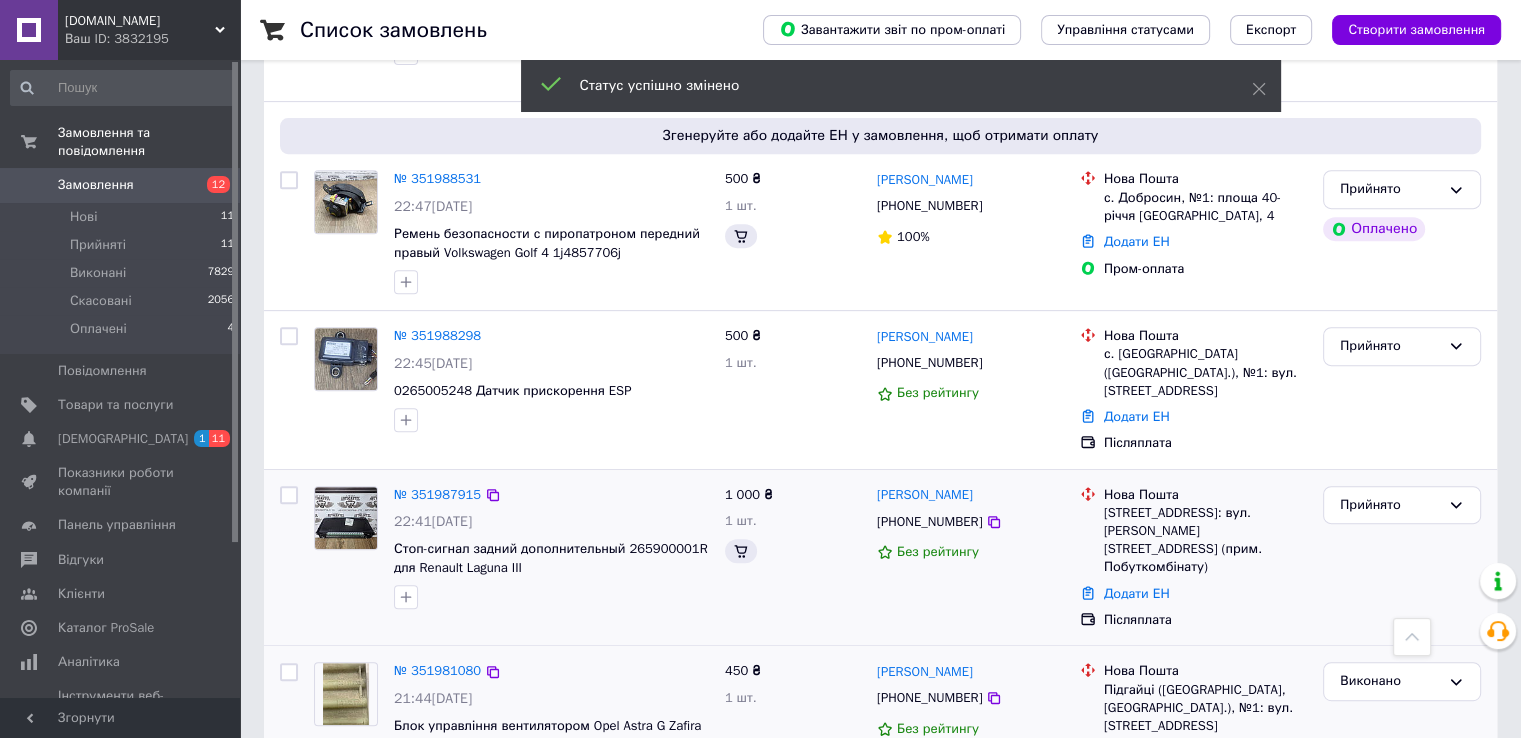 scroll, scrollTop: 958, scrollLeft: 0, axis: vertical 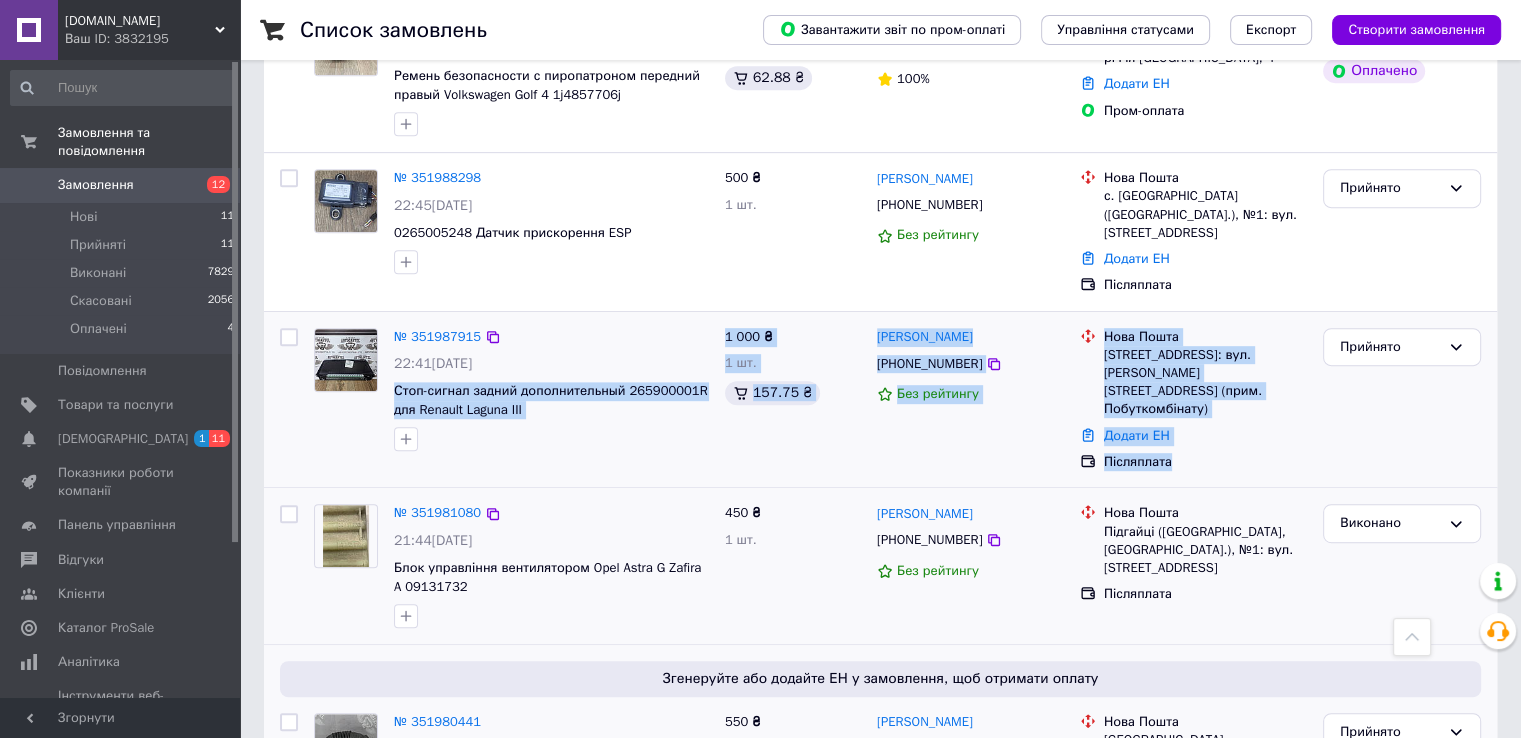 drag, startPoint x: 391, startPoint y: 339, endPoint x: 1214, endPoint y: 374, distance: 823.7439 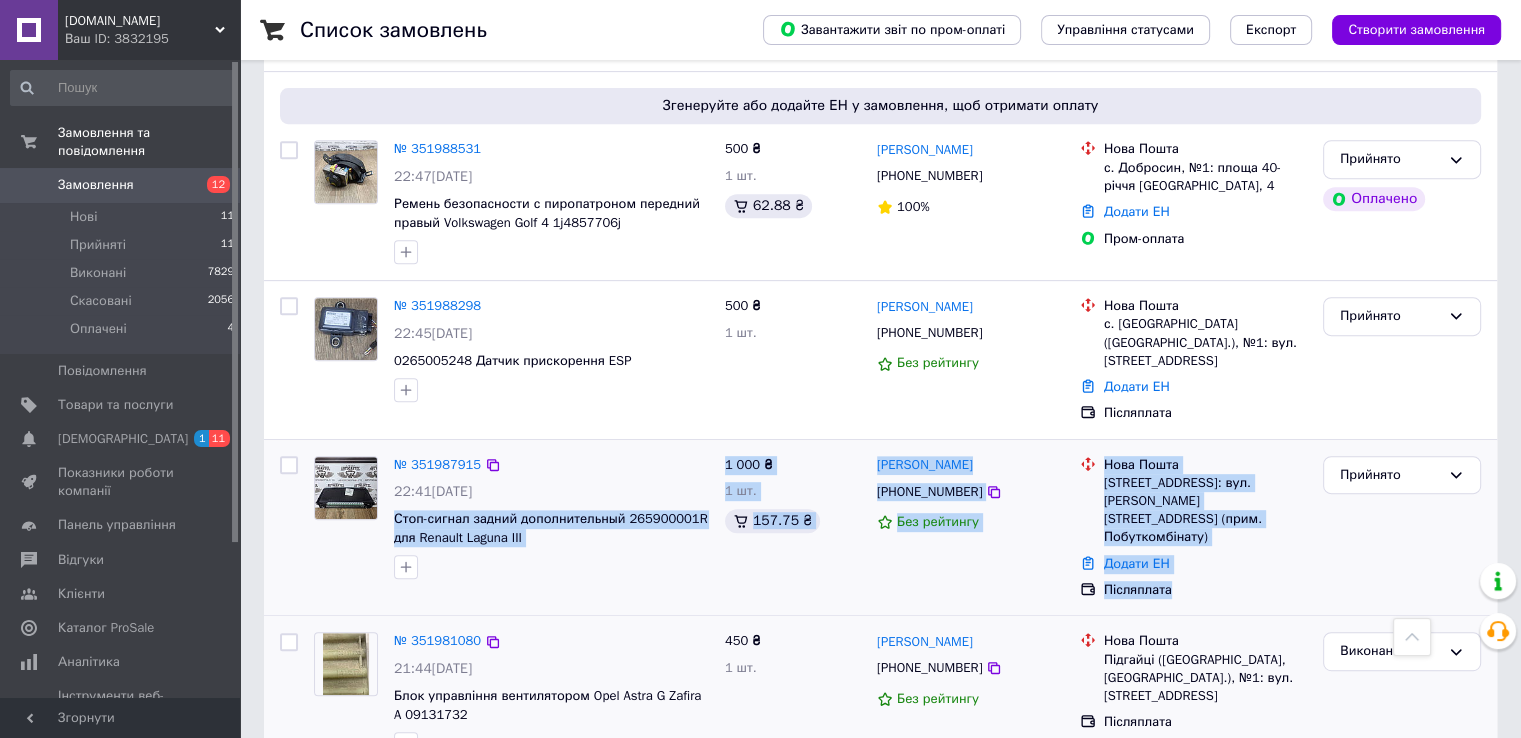 scroll, scrollTop: 858, scrollLeft: 0, axis: vertical 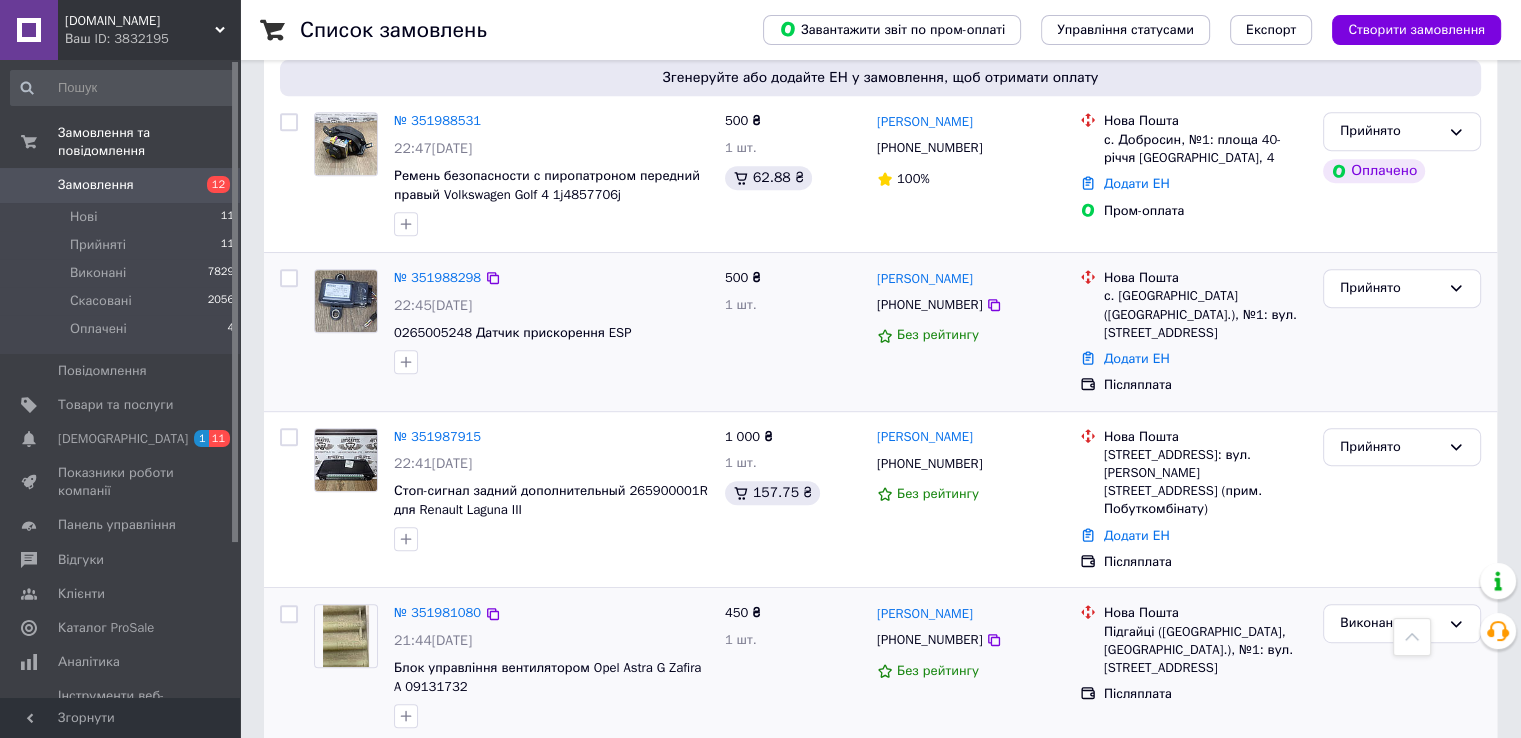 click on "500 ₴ 1 шт." at bounding box center (793, 332) 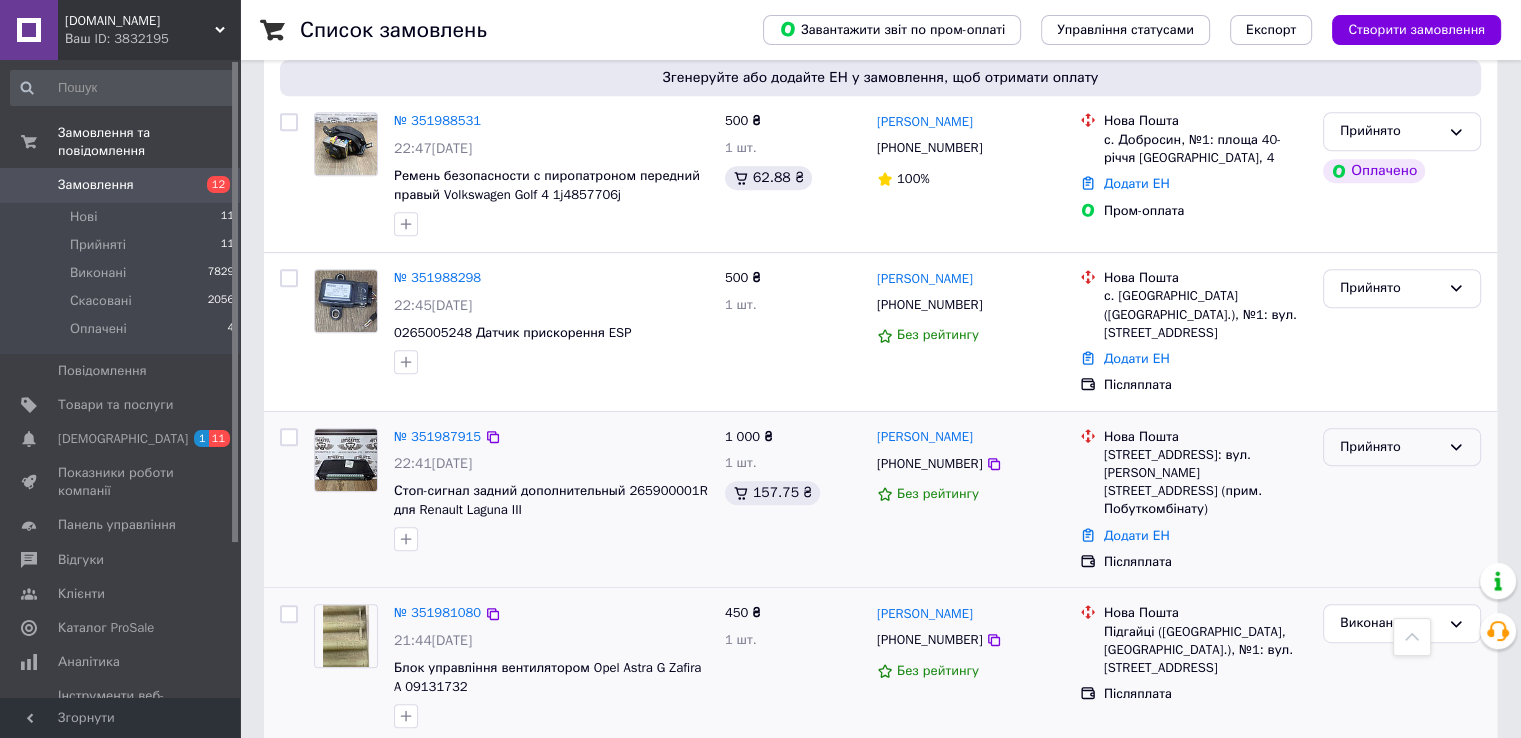click on "Прийнято" at bounding box center (1402, 447) 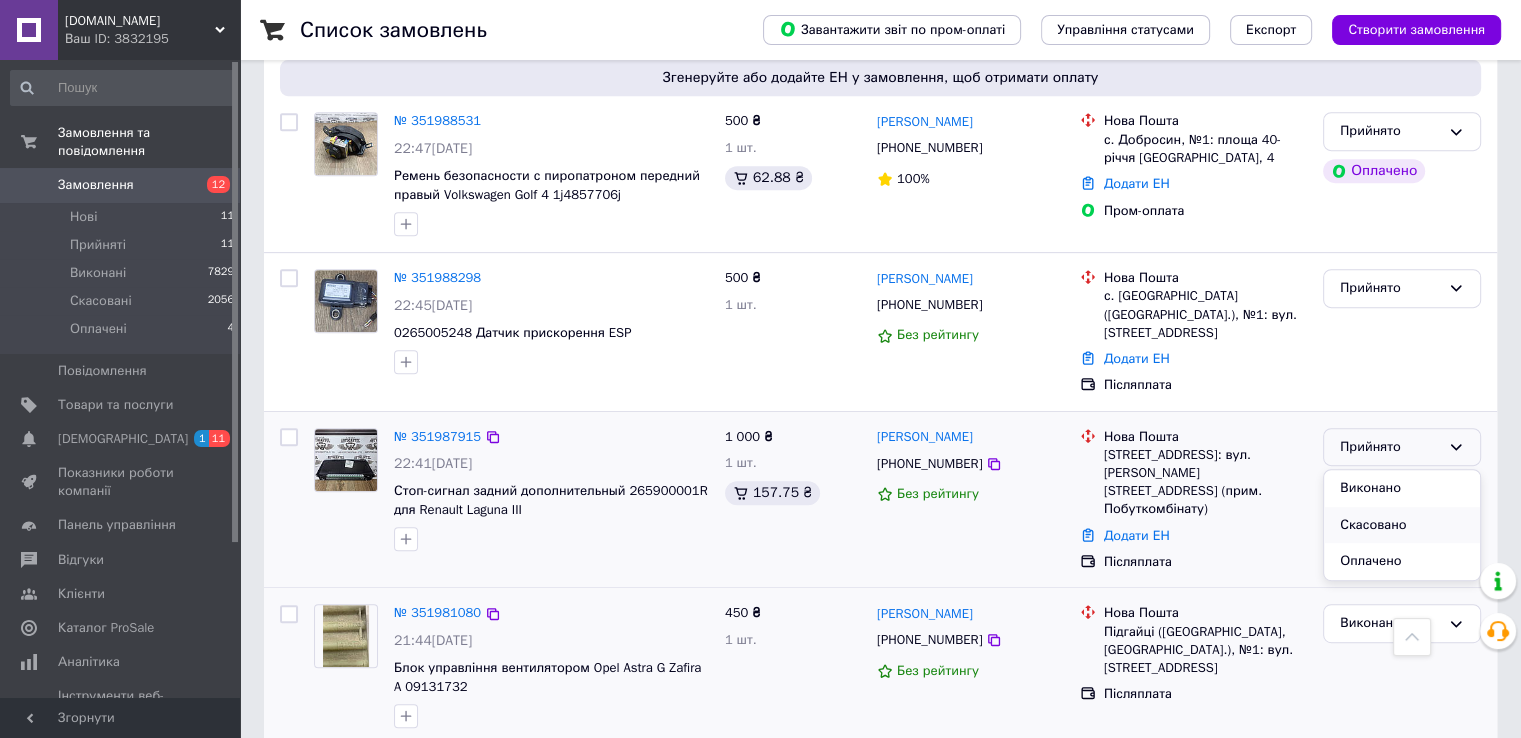 click on "Скасовано" at bounding box center [1402, 525] 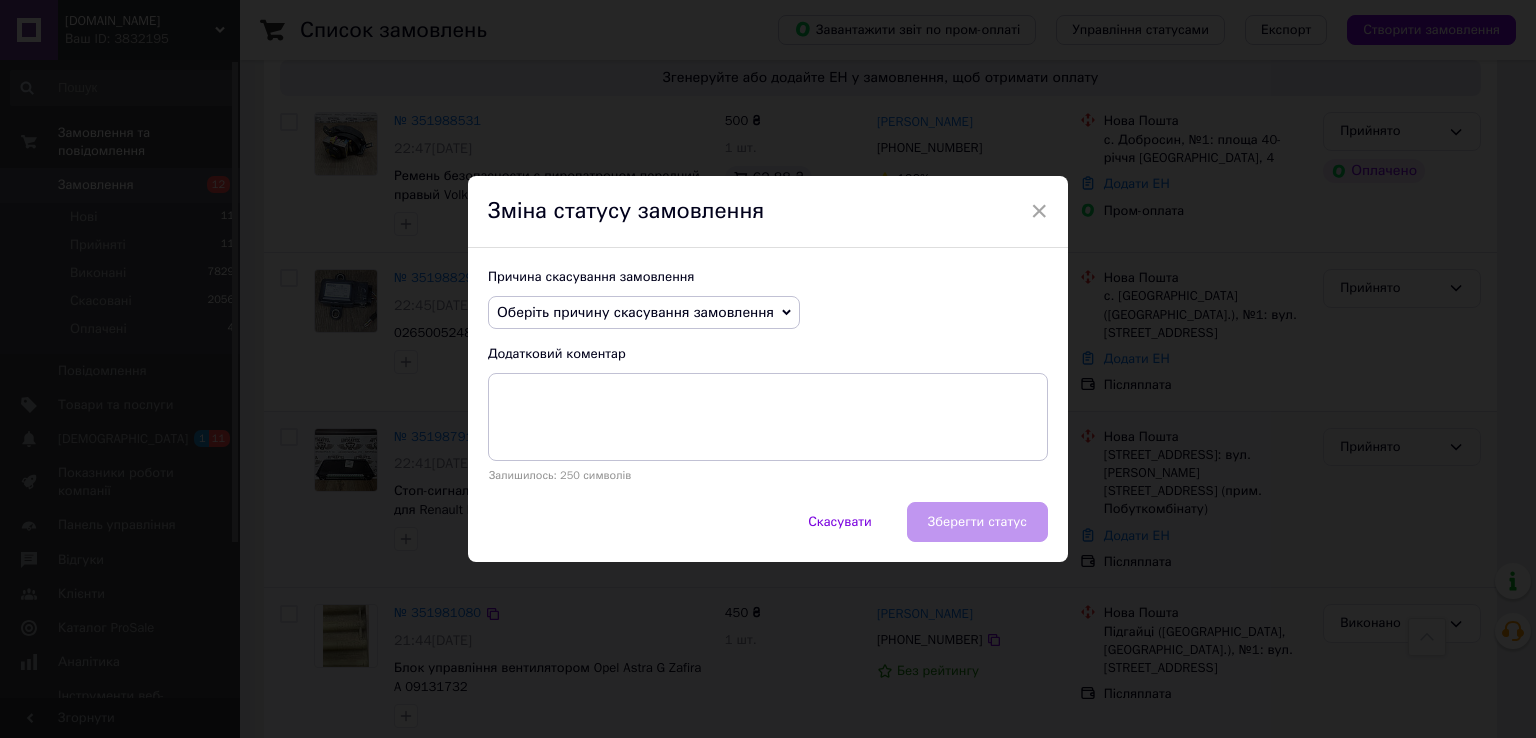 click on "Причина скасування замовлення Оберіть причину скасування замовлення Немає в наявності Немає різновиду товару Оплата не надійшла На прохання покупця Замовлення-дублікат Не виходить додзвонитися Інше Додатковий коментар Залишилось: 250 символів" at bounding box center (768, 375) 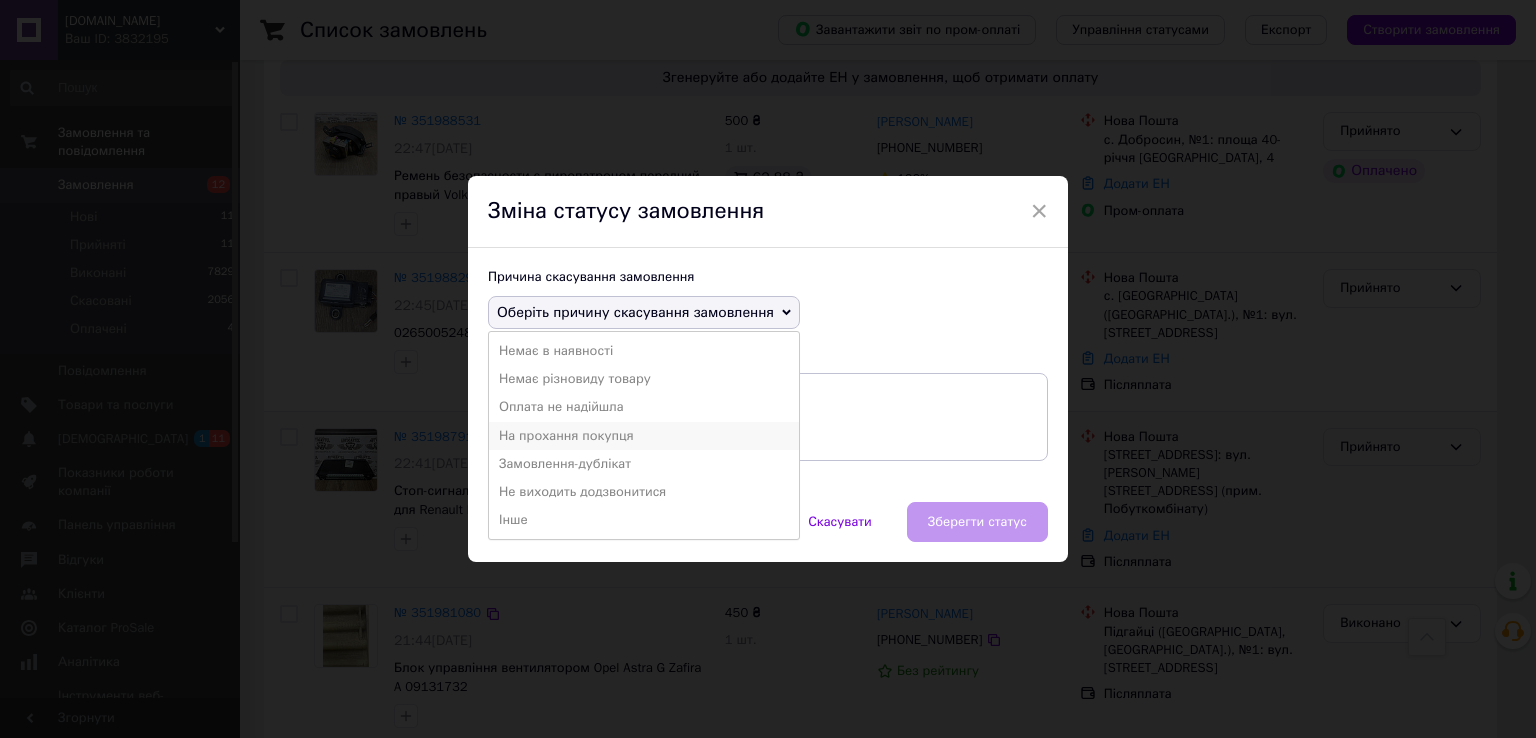 click on "На прохання покупця" at bounding box center (644, 436) 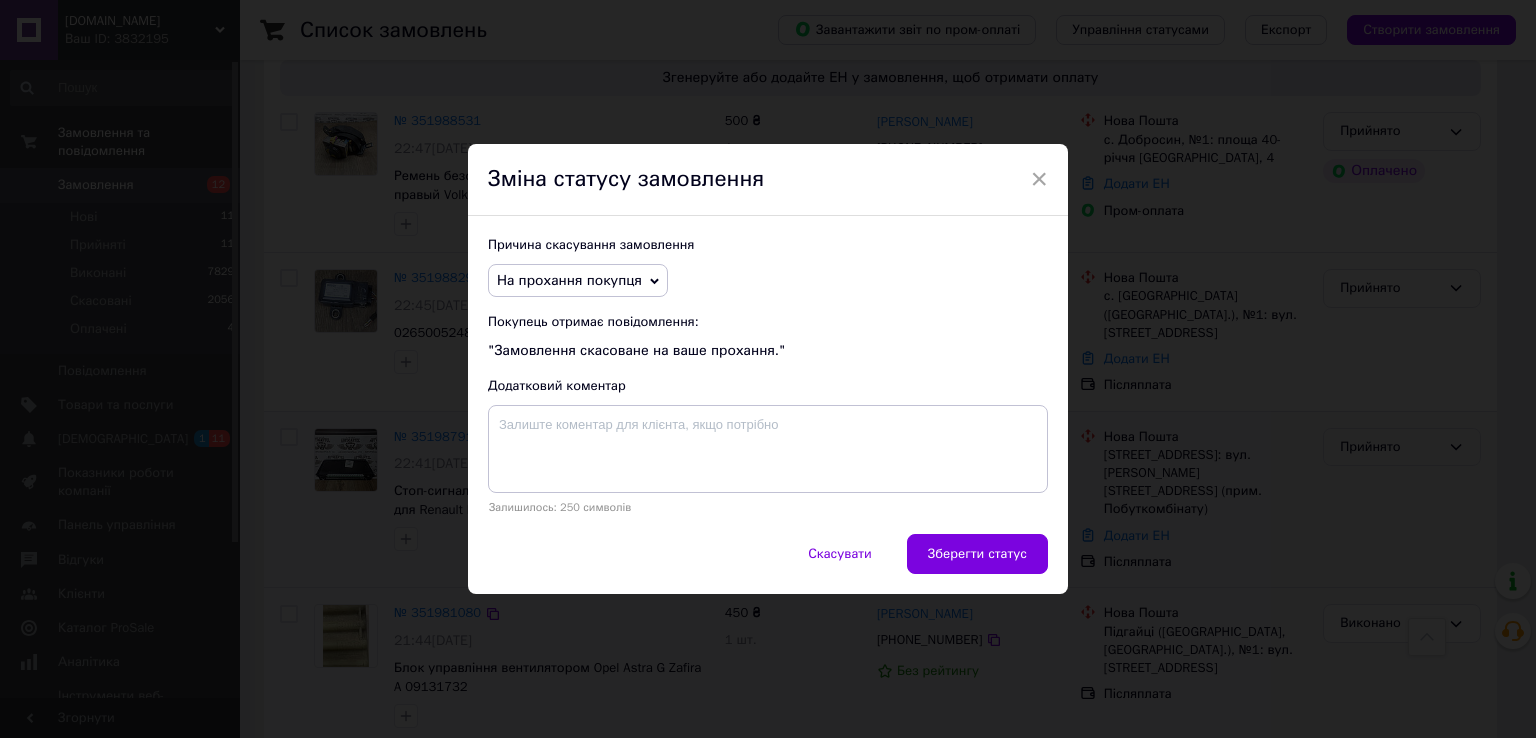 click on "На прохання покупця" at bounding box center [569, 280] 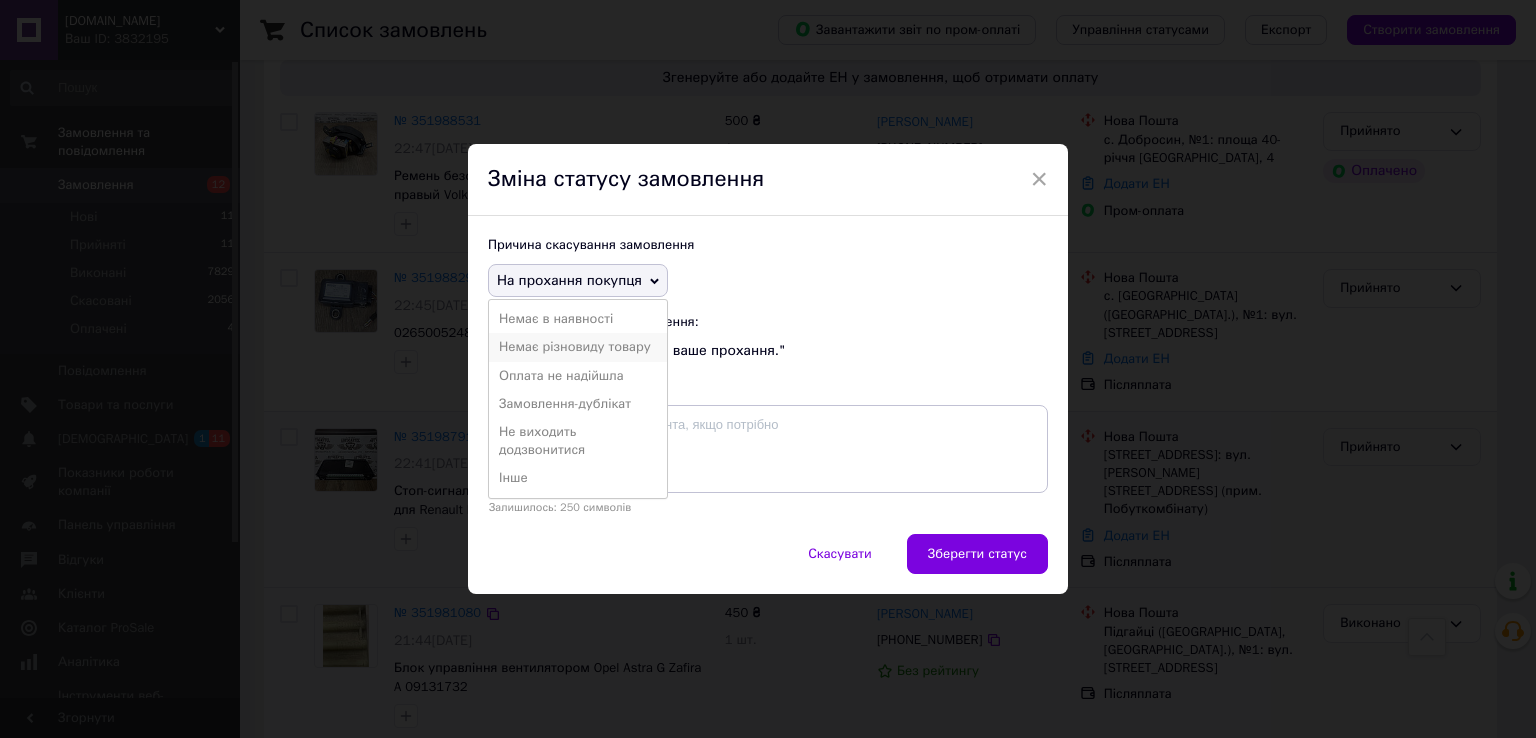 click on "Немає різновиду товару" at bounding box center (578, 347) 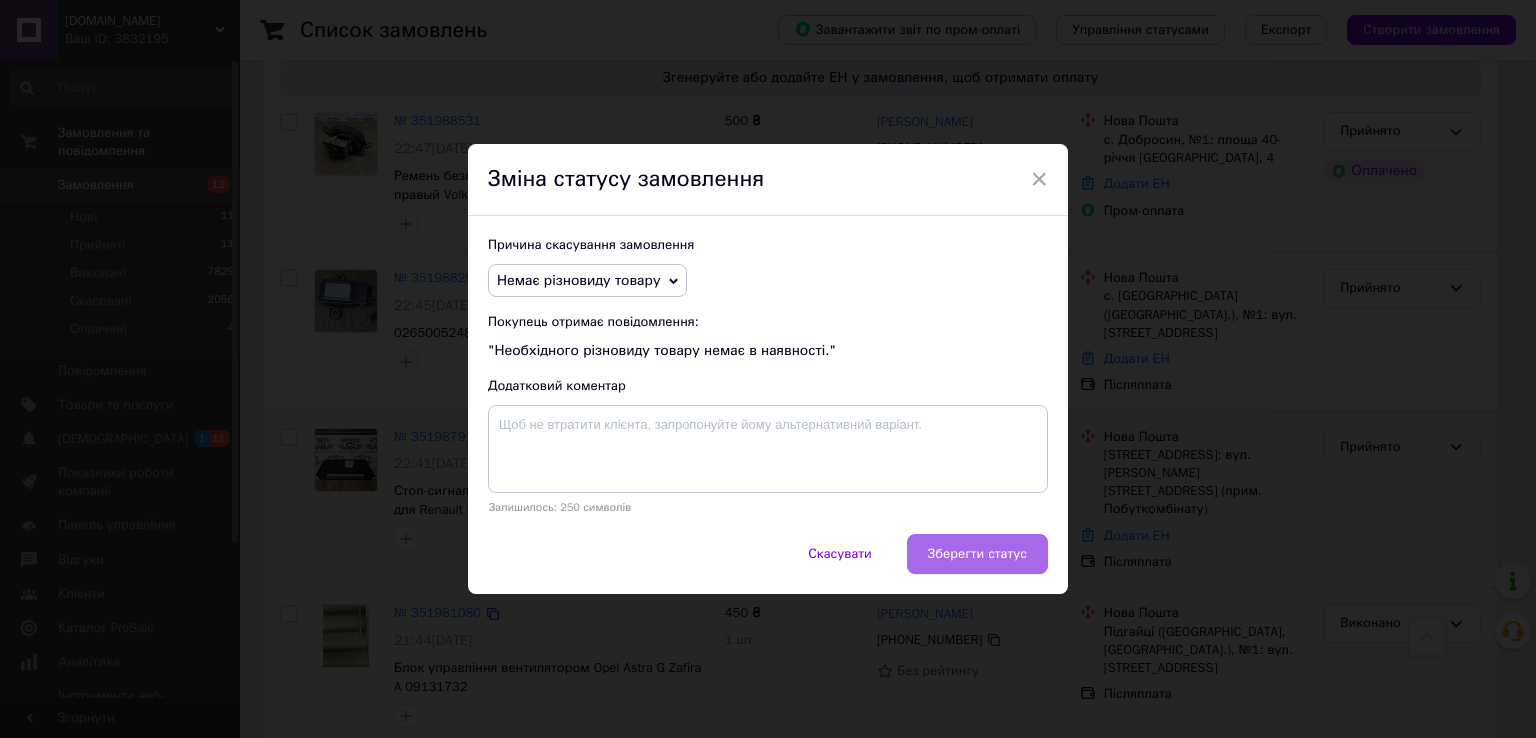 click on "Зберегти статус" at bounding box center (977, 554) 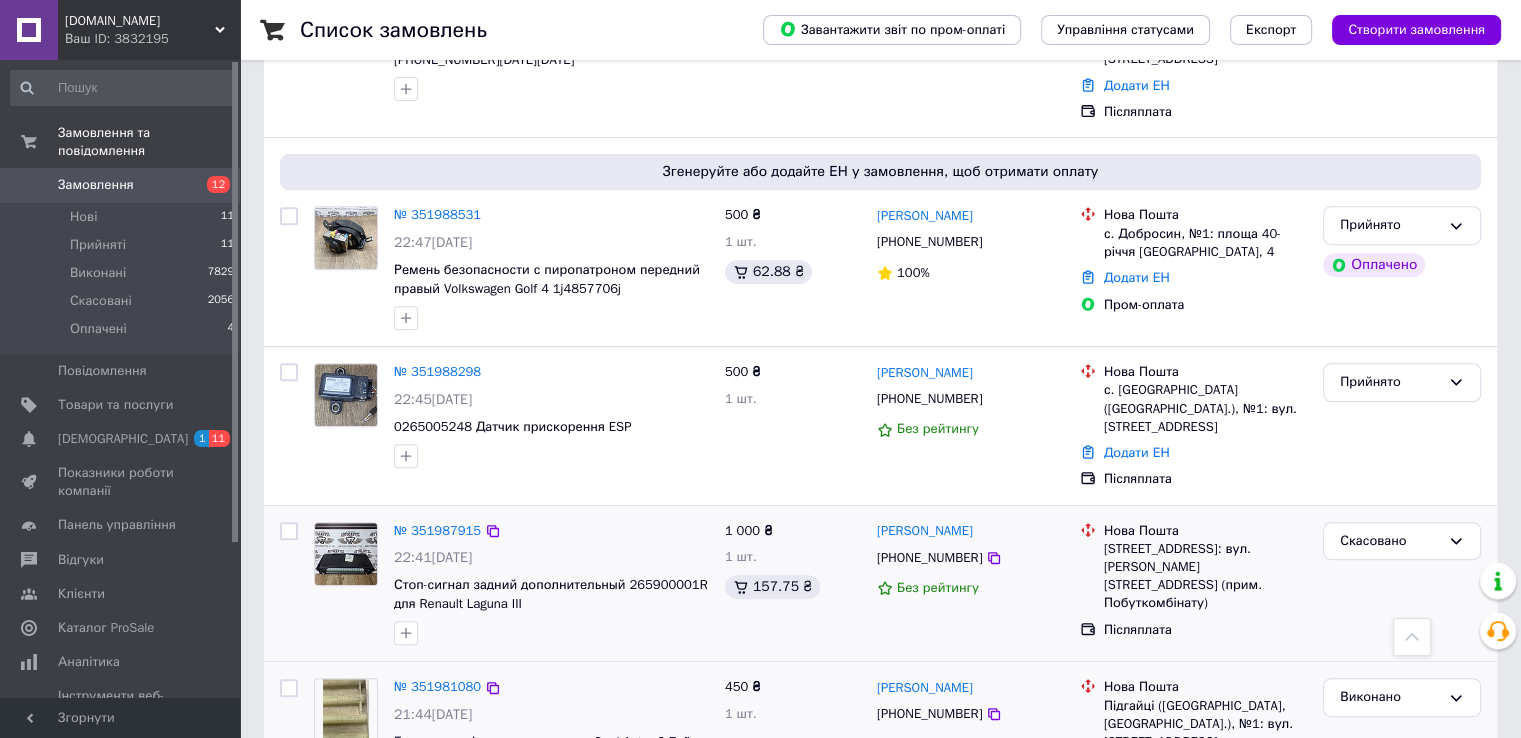 scroll, scrollTop: 658, scrollLeft: 0, axis: vertical 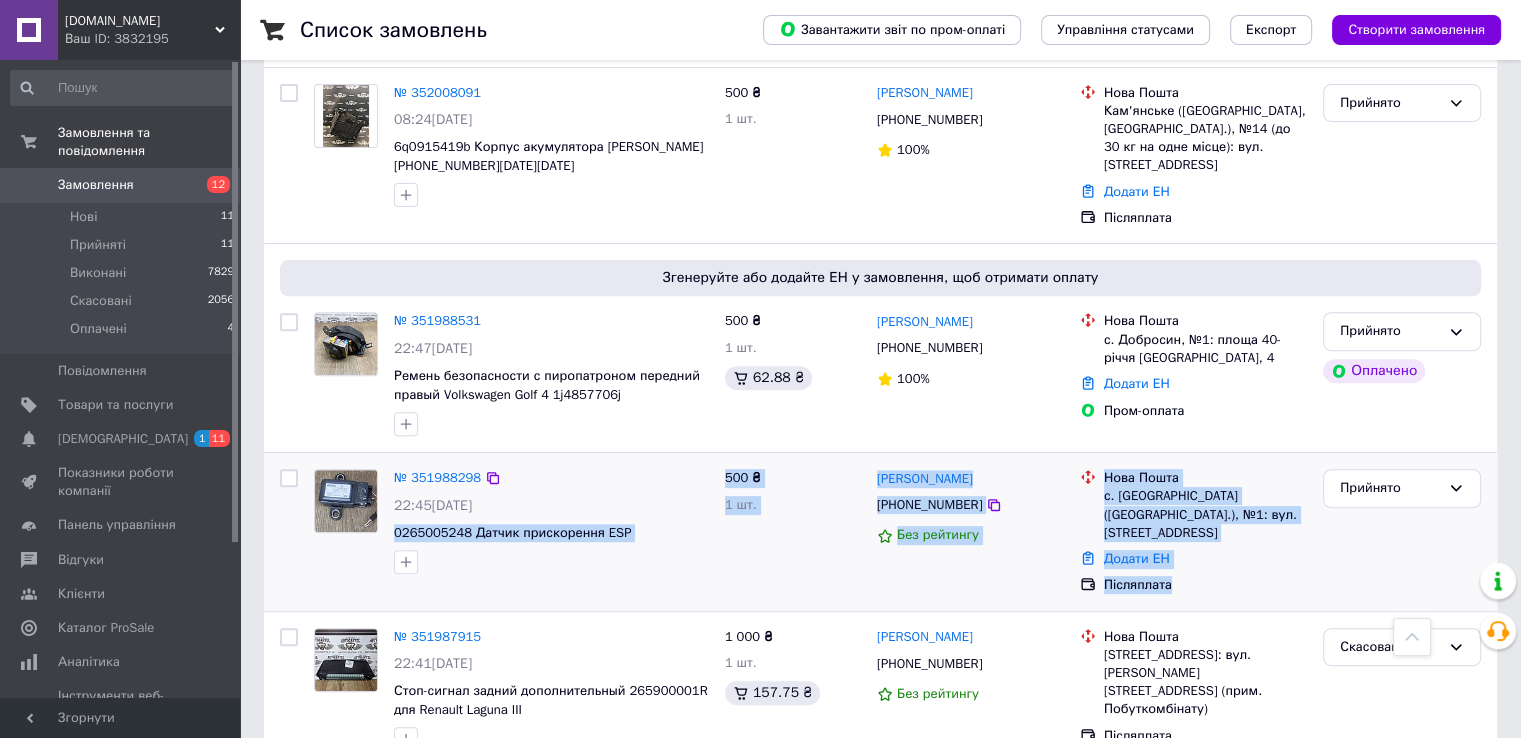 drag, startPoint x: 391, startPoint y: 498, endPoint x: 1220, endPoint y: 528, distance: 829.54266 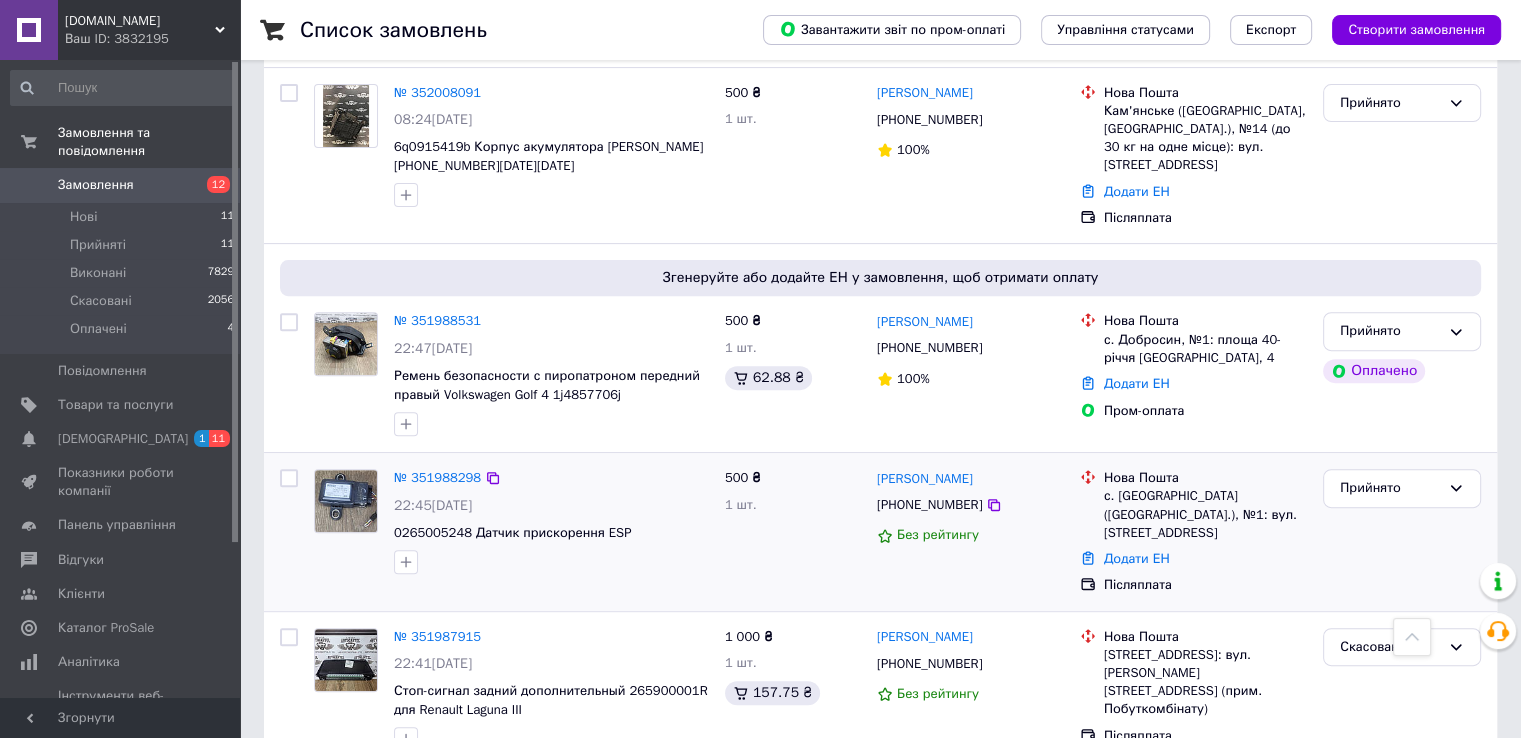 click on "Прийнято" at bounding box center (1402, 532) 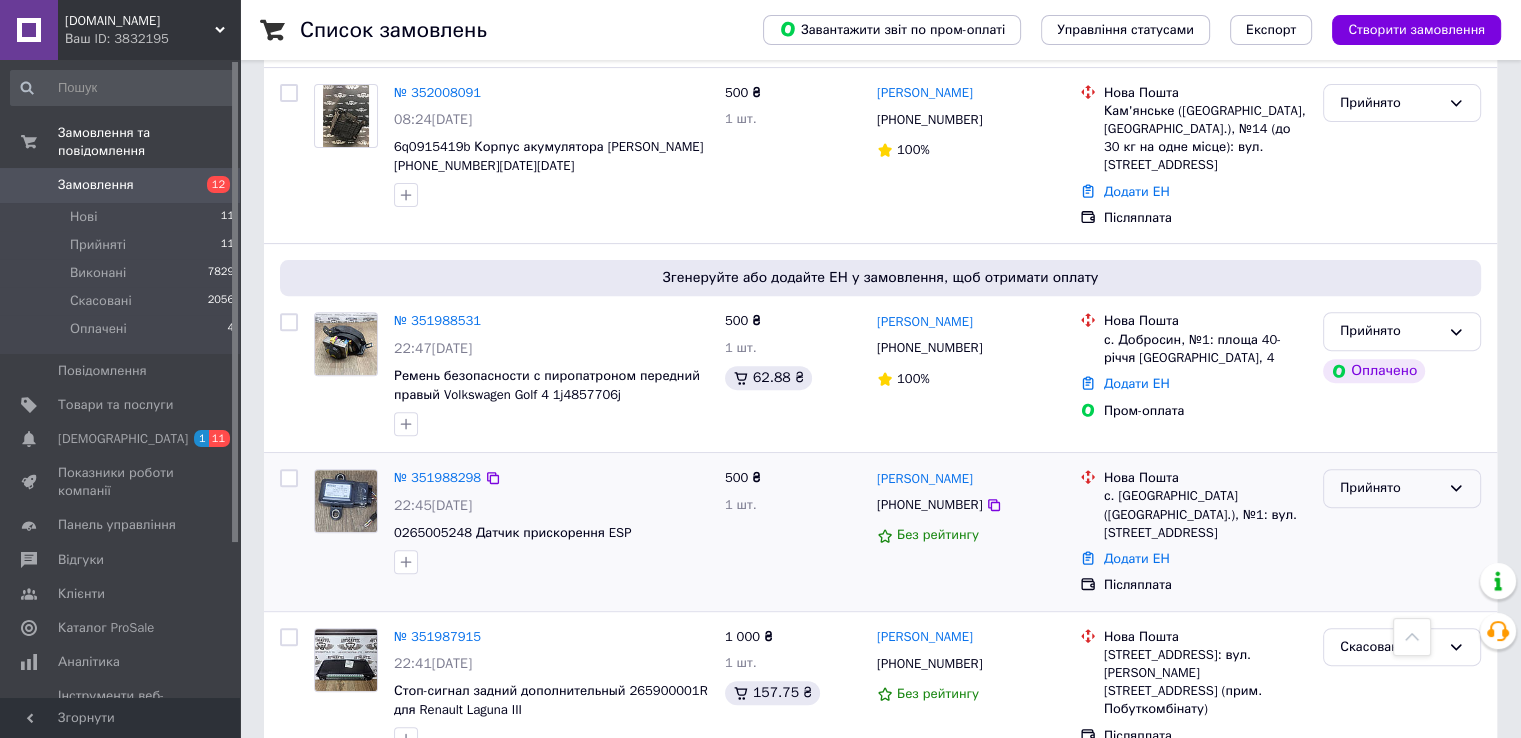 click on "Прийнято" at bounding box center (1390, 488) 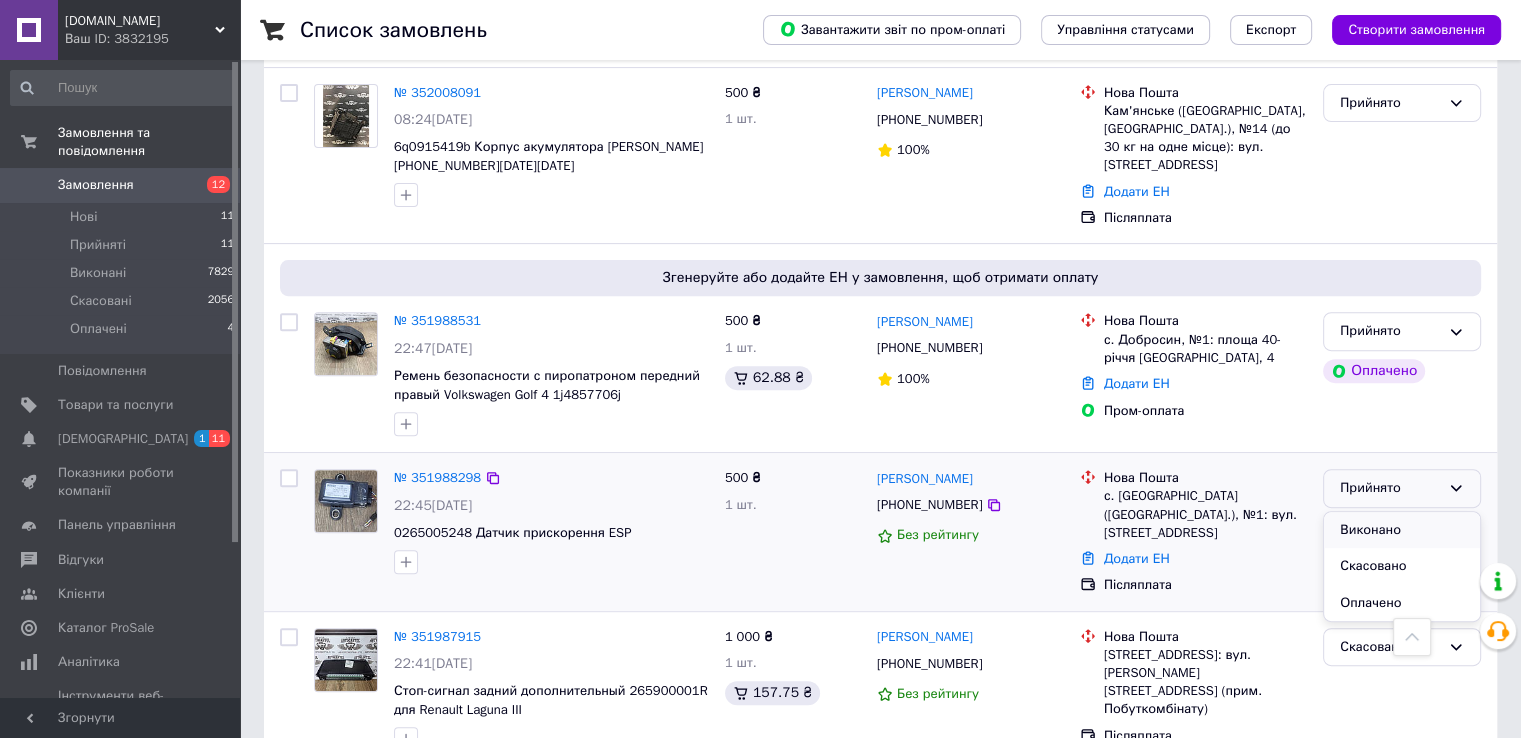 click on "Виконано" at bounding box center [1402, 530] 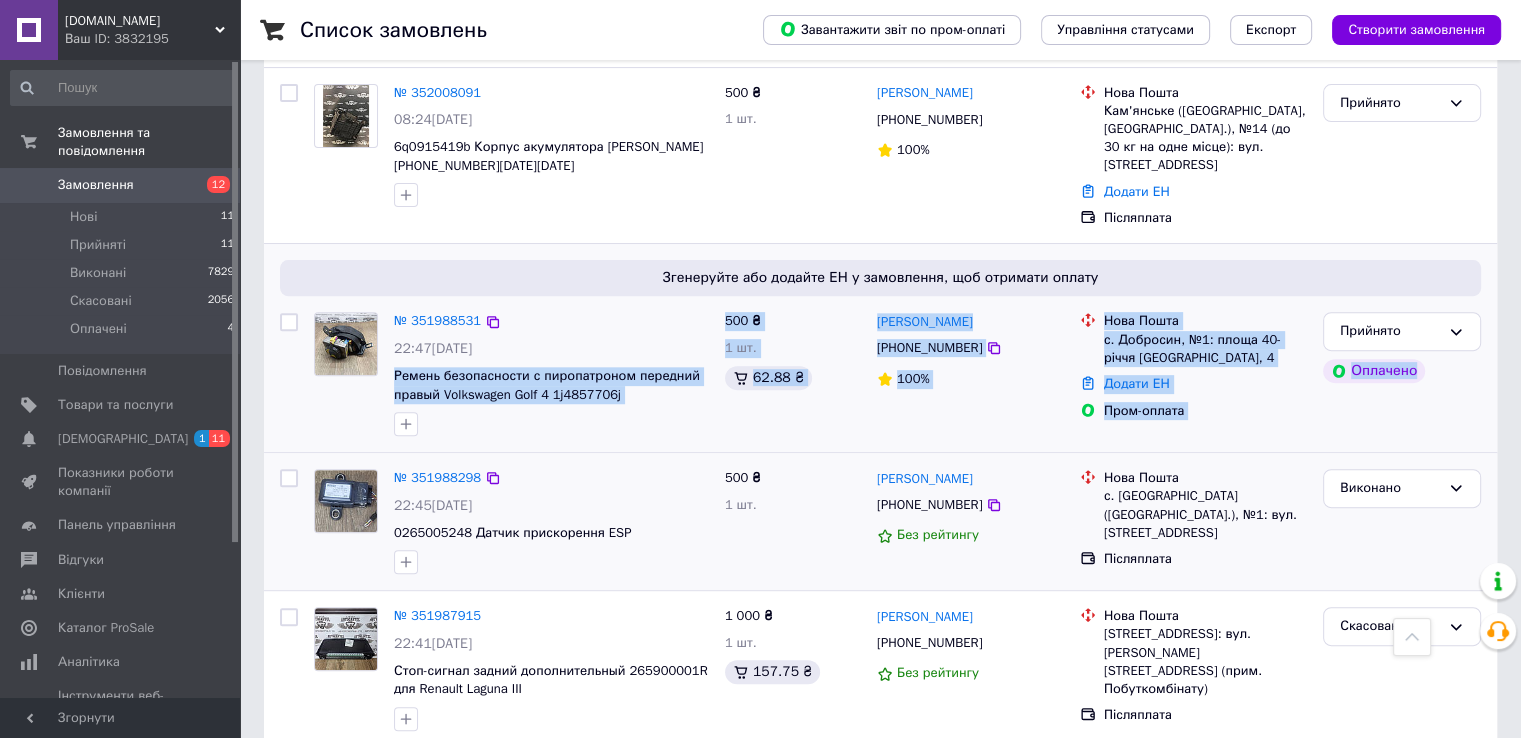 drag, startPoint x: 392, startPoint y: 337, endPoint x: 1383, endPoint y: 389, distance: 992.36334 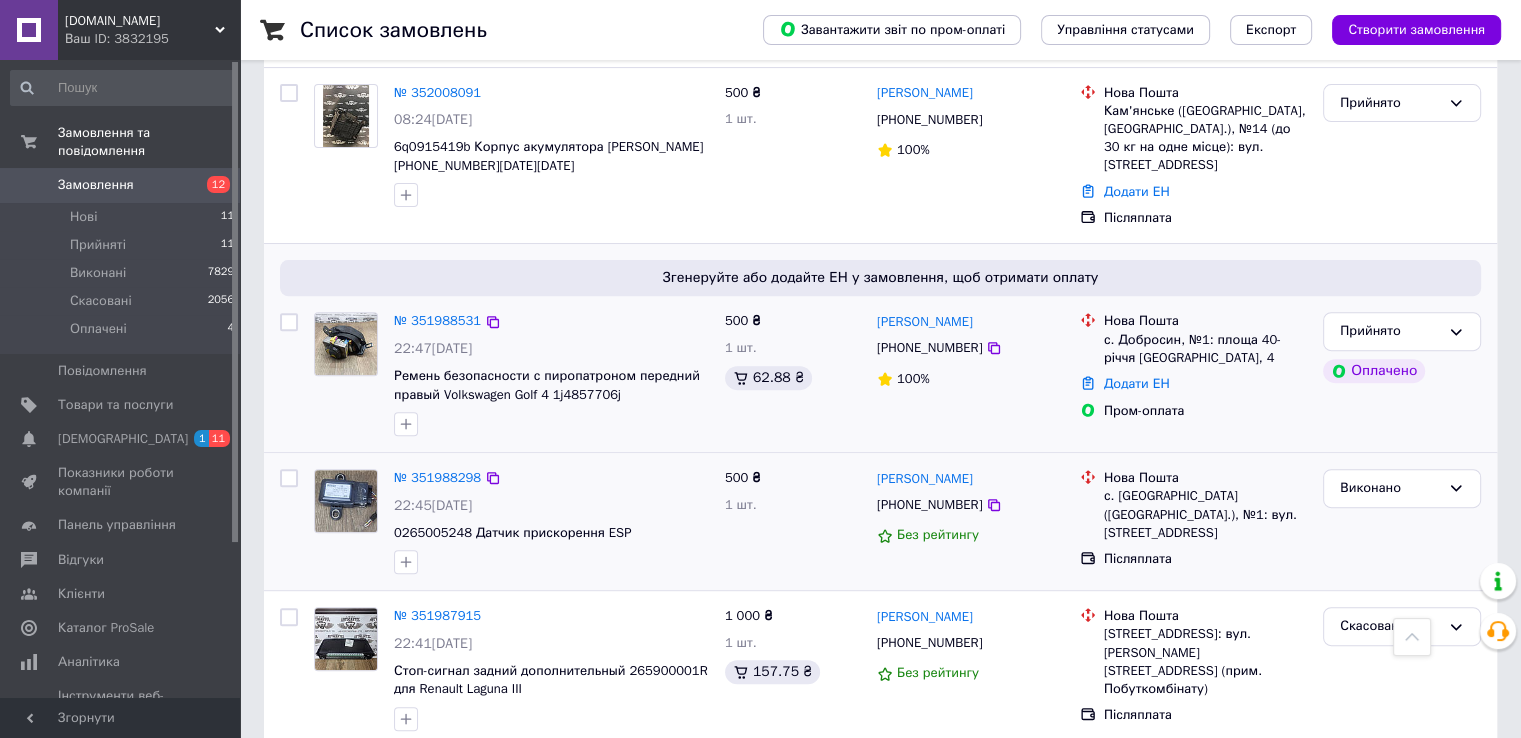scroll, scrollTop: 558, scrollLeft: 0, axis: vertical 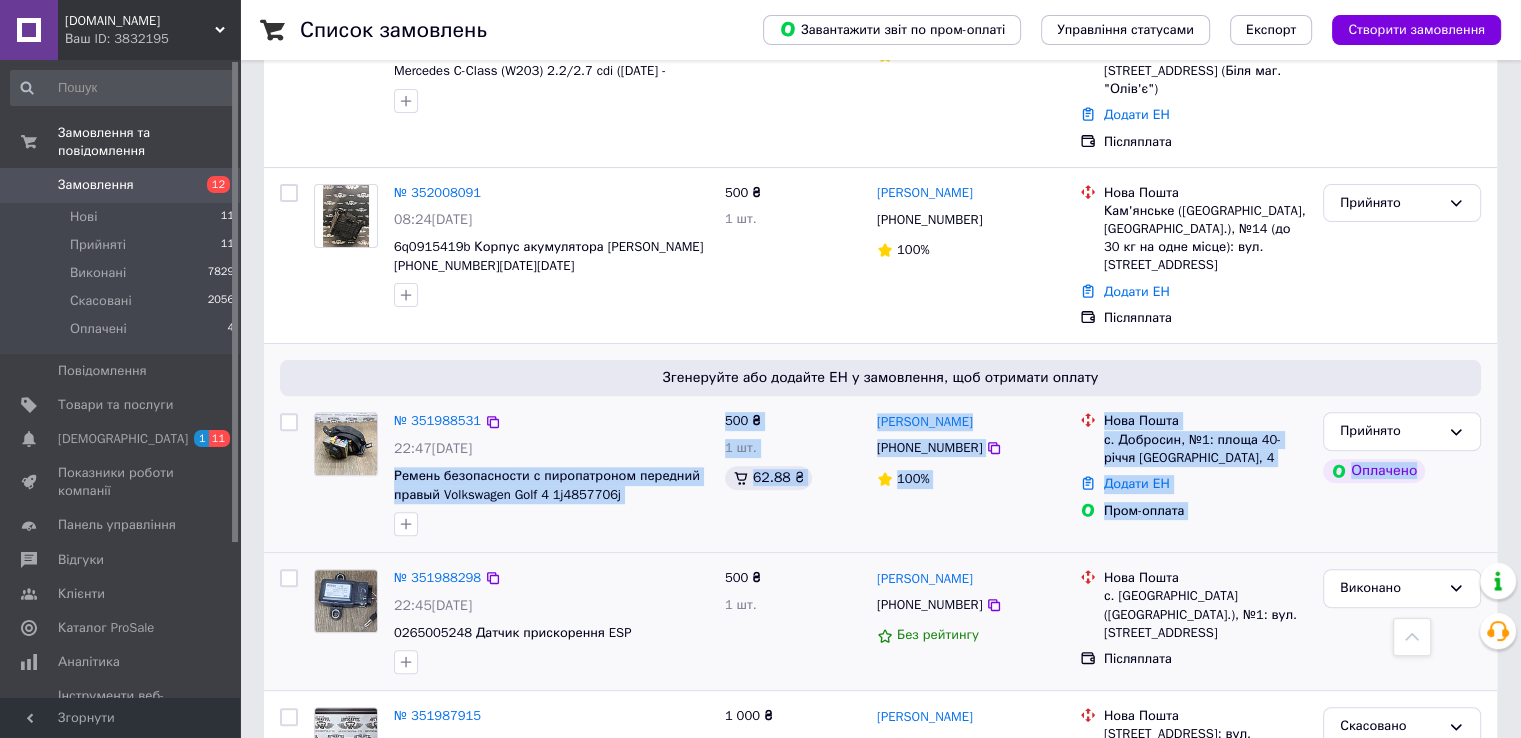 drag, startPoint x: 391, startPoint y: 439, endPoint x: 1455, endPoint y: 475, distance: 1064.6089 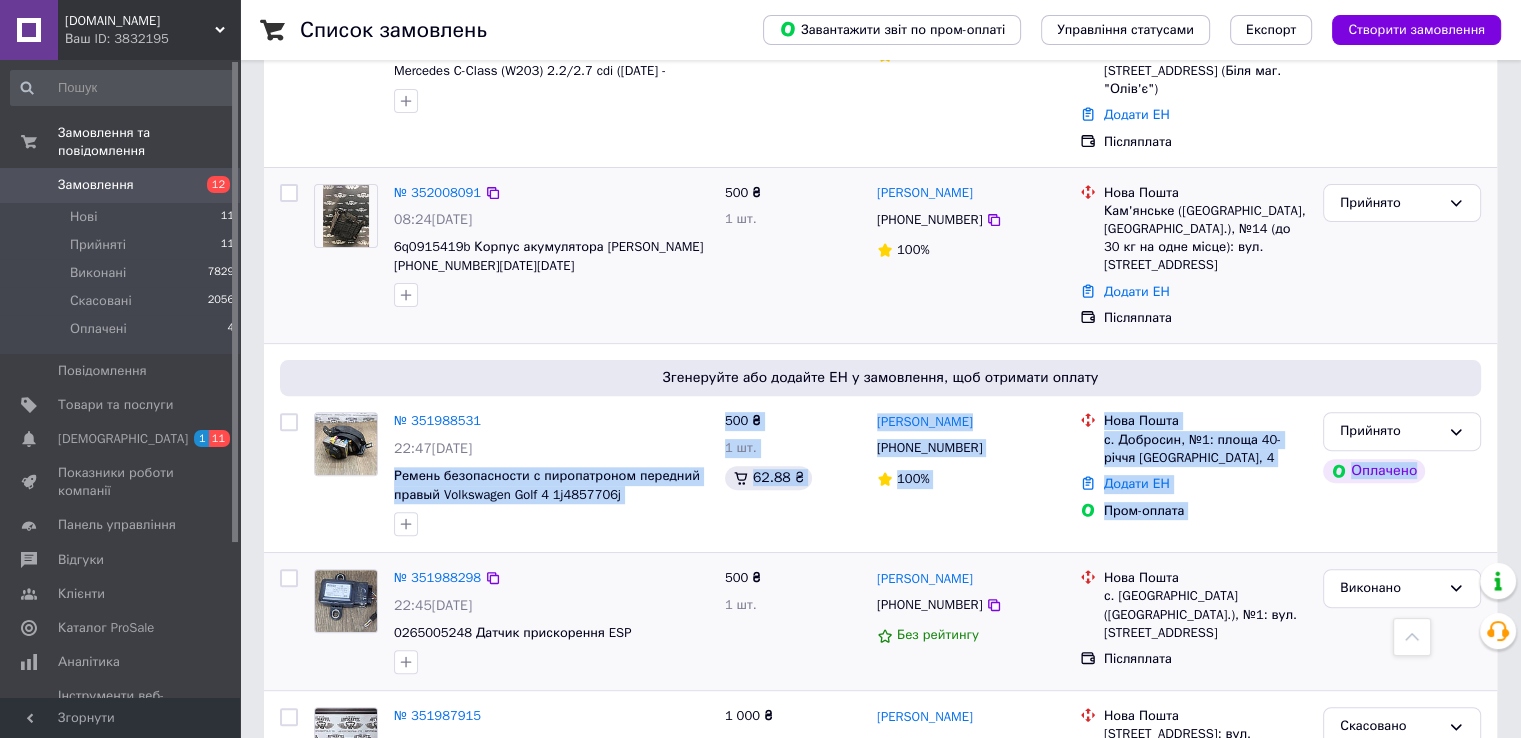 click on "Прийнято" at bounding box center [1402, 256] 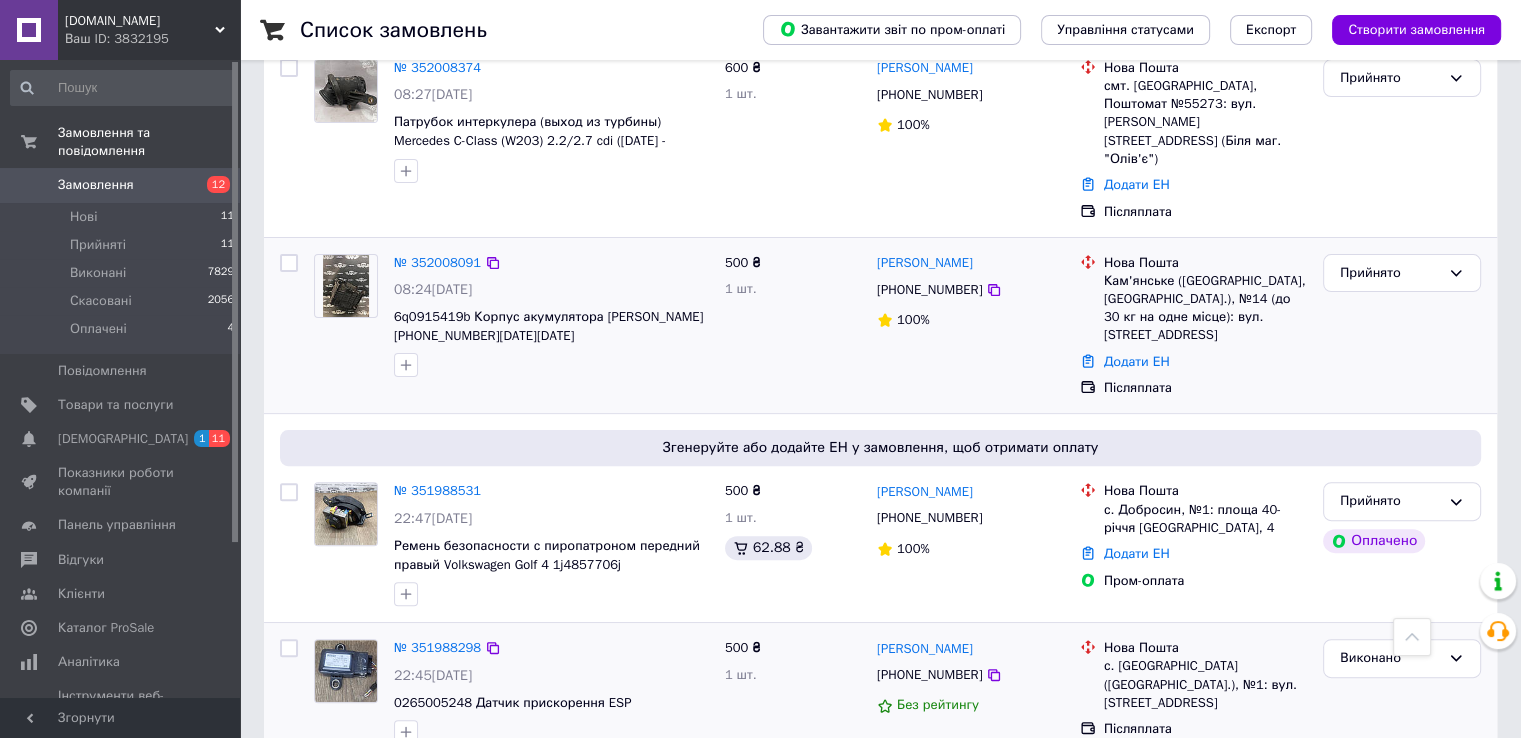 scroll, scrollTop: 458, scrollLeft: 0, axis: vertical 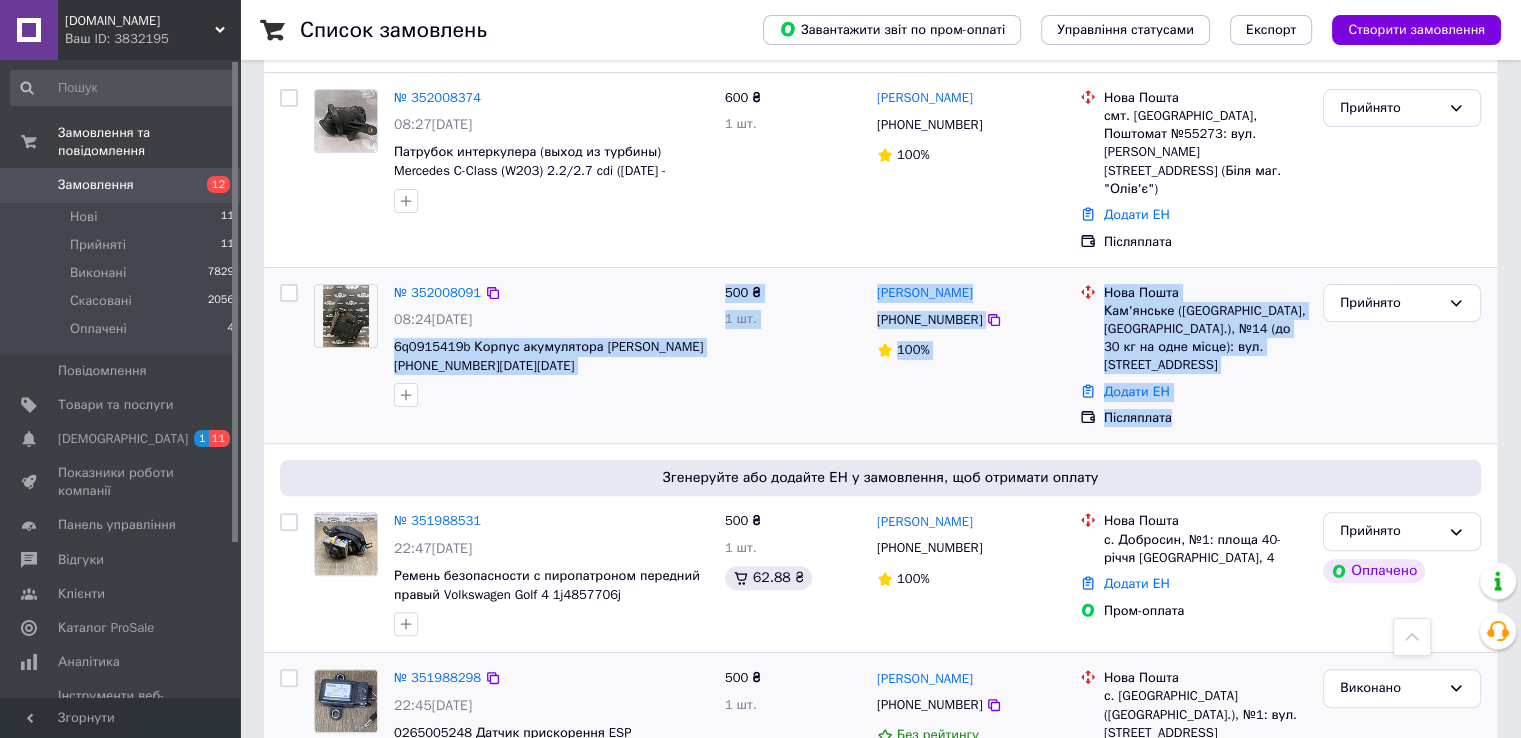 drag, startPoint x: 389, startPoint y: 317, endPoint x: 1253, endPoint y: 382, distance: 866.4416 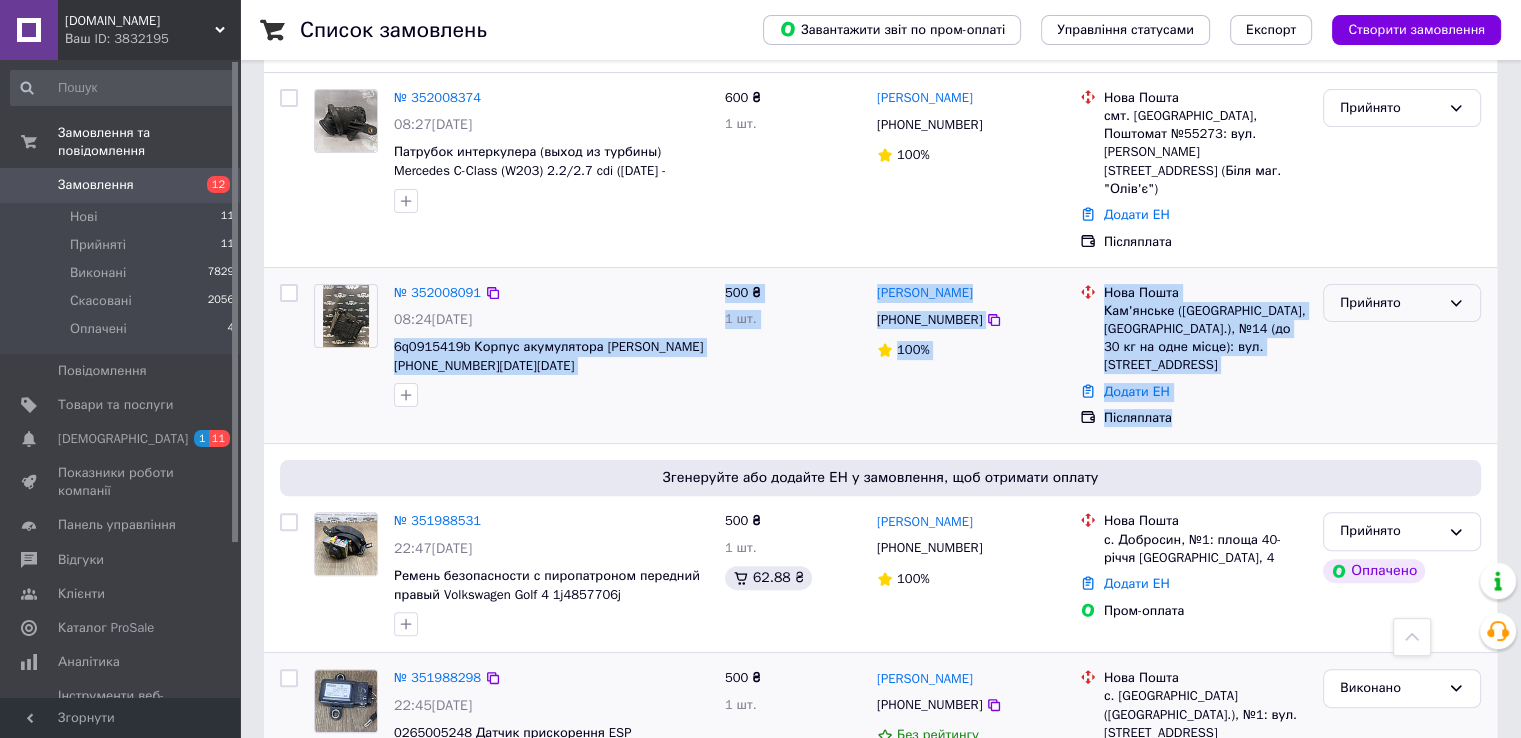 click on "Прийнято" at bounding box center (1390, 303) 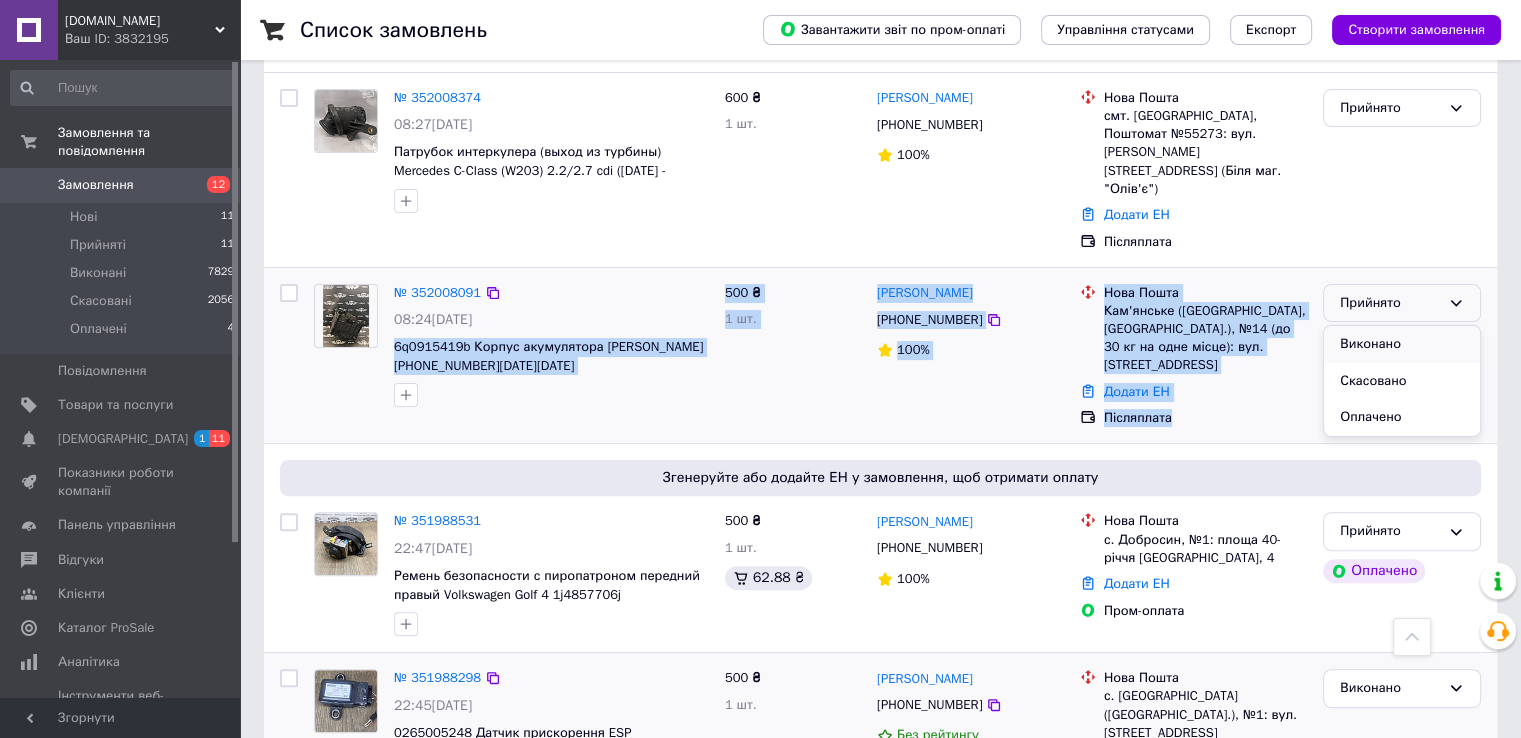 click on "Виконано" at bounding box center [1402, 344] 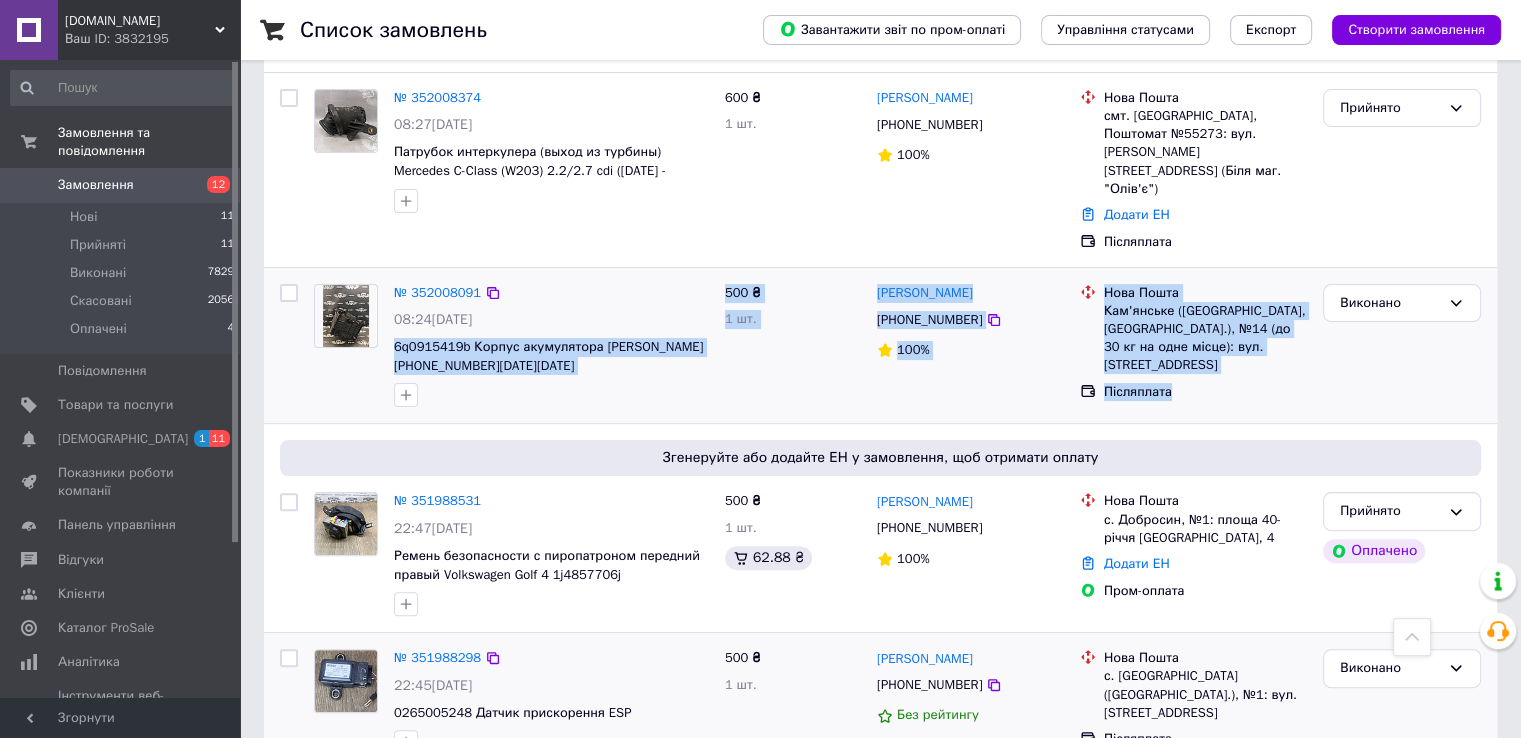 click on "Кам'янське ([GEOGRAPHIC_DATA], [GEOGRAPHIC_DATA].), №14 (до 30 кг на одне місце): вул. [STREET_ADDRESS]" at bounding box center (1205, 338) 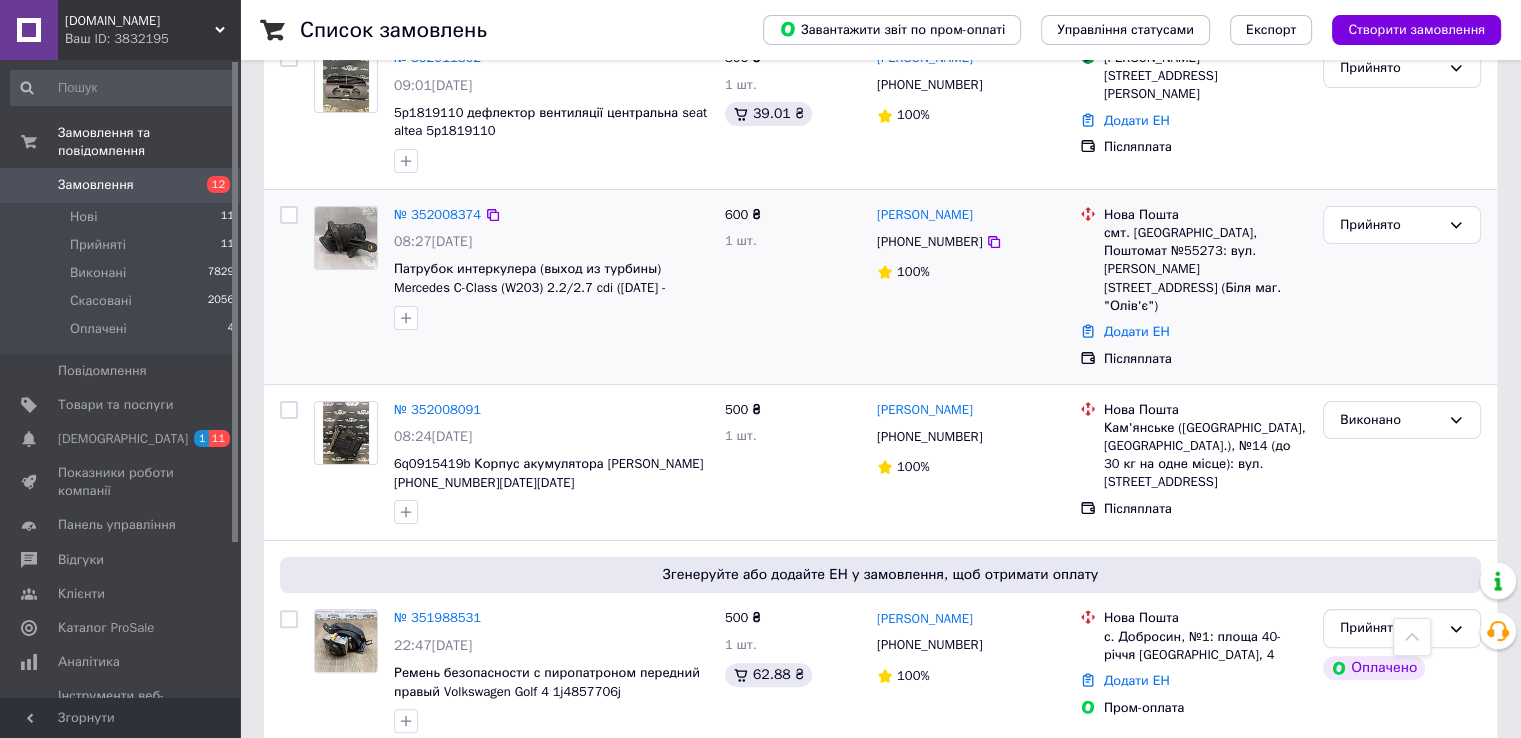 scroll, scrollTop: 258, scrollLeft: 0, axis: vertical 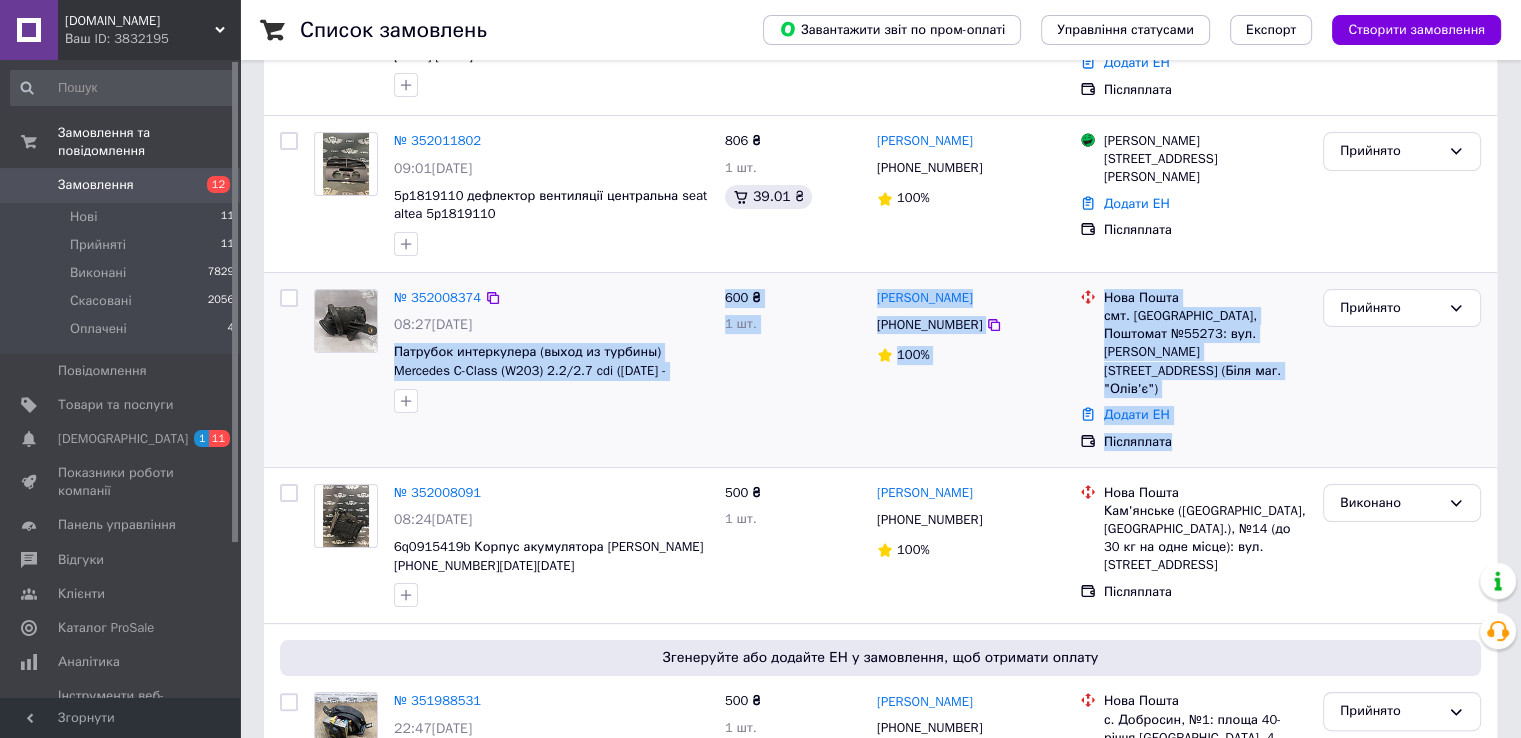 drag, startPoint x: 391, startPoint y: 356, endPoint x: 1244, endPoint y: 399, distance: 854.0831 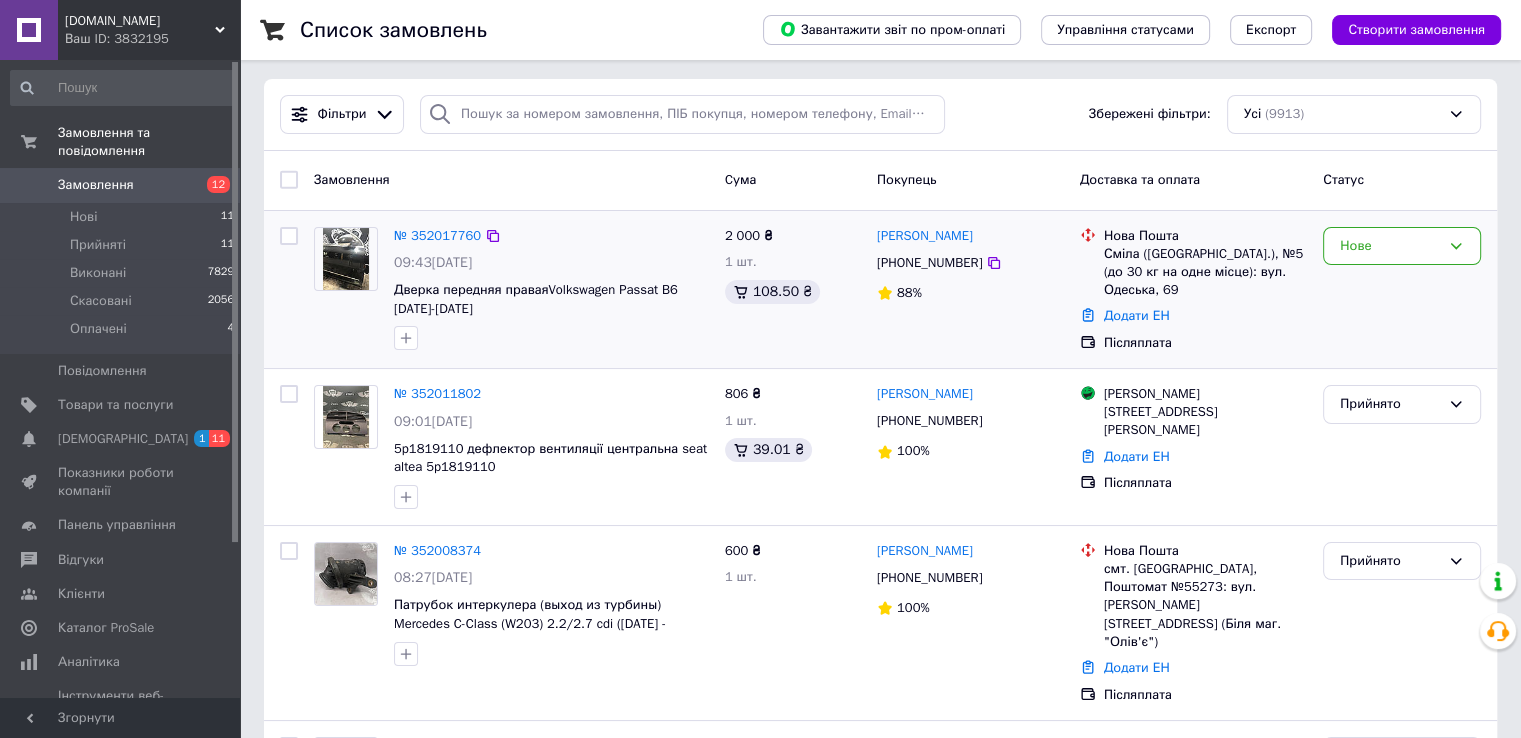 scroll, scrollTop: 0, scrollLeft: 0, axis: both 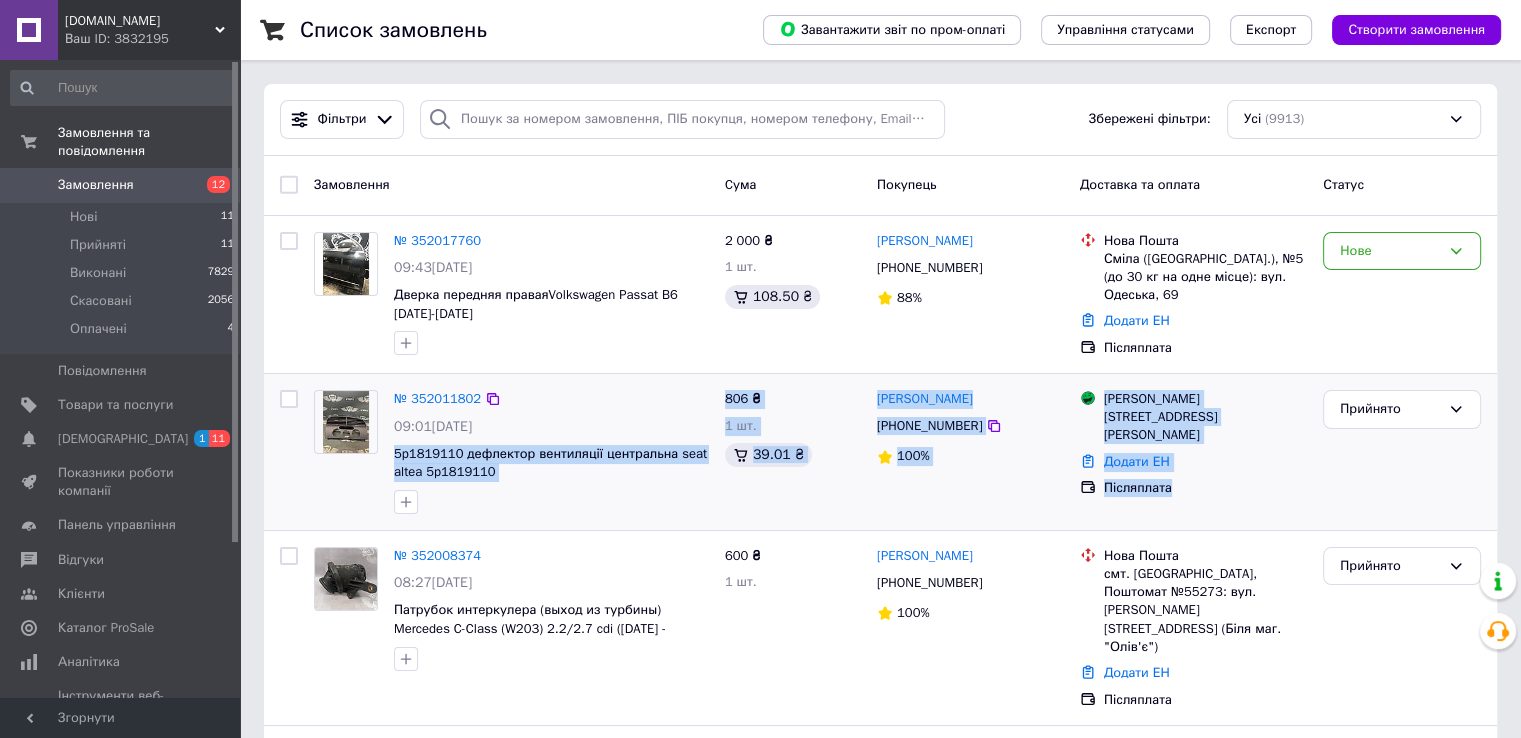 drag, startPoint x: 390, startPoint y: 455, endPoint x: 1219, endPoint y: 482, distance: 829.4396 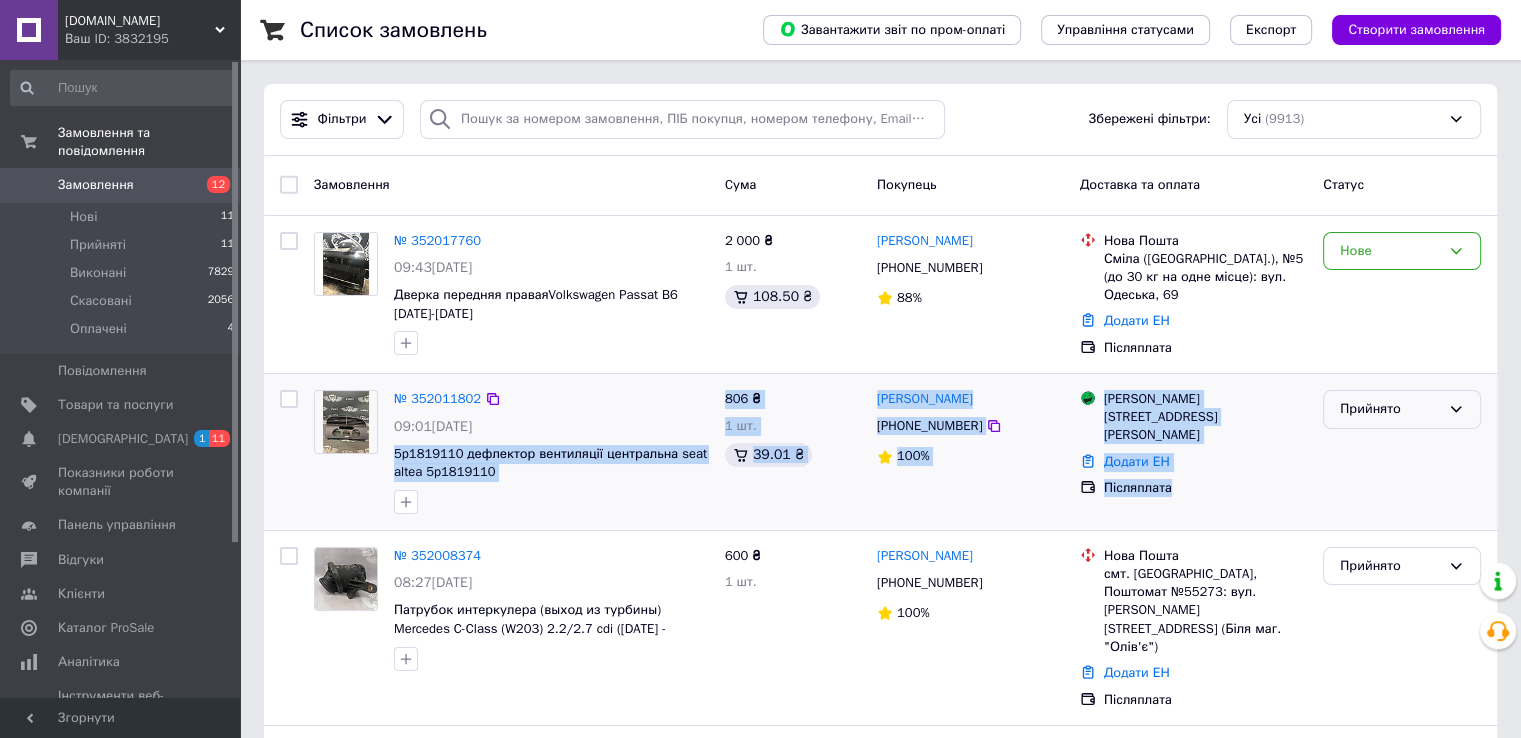 click on "Прийнято" at bounding box center (1390, 409) 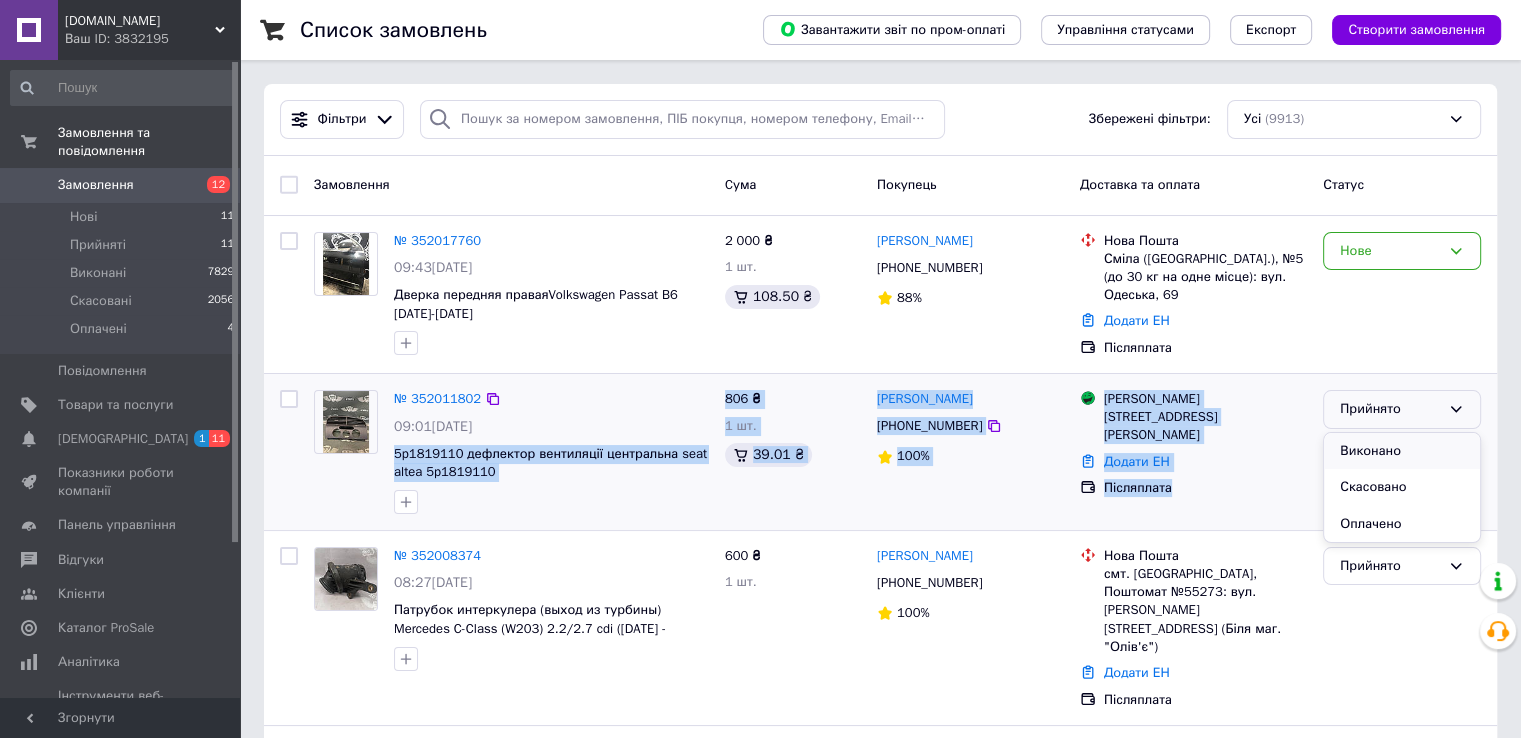 click on "Виконано" at bounding box center [1402, 451] 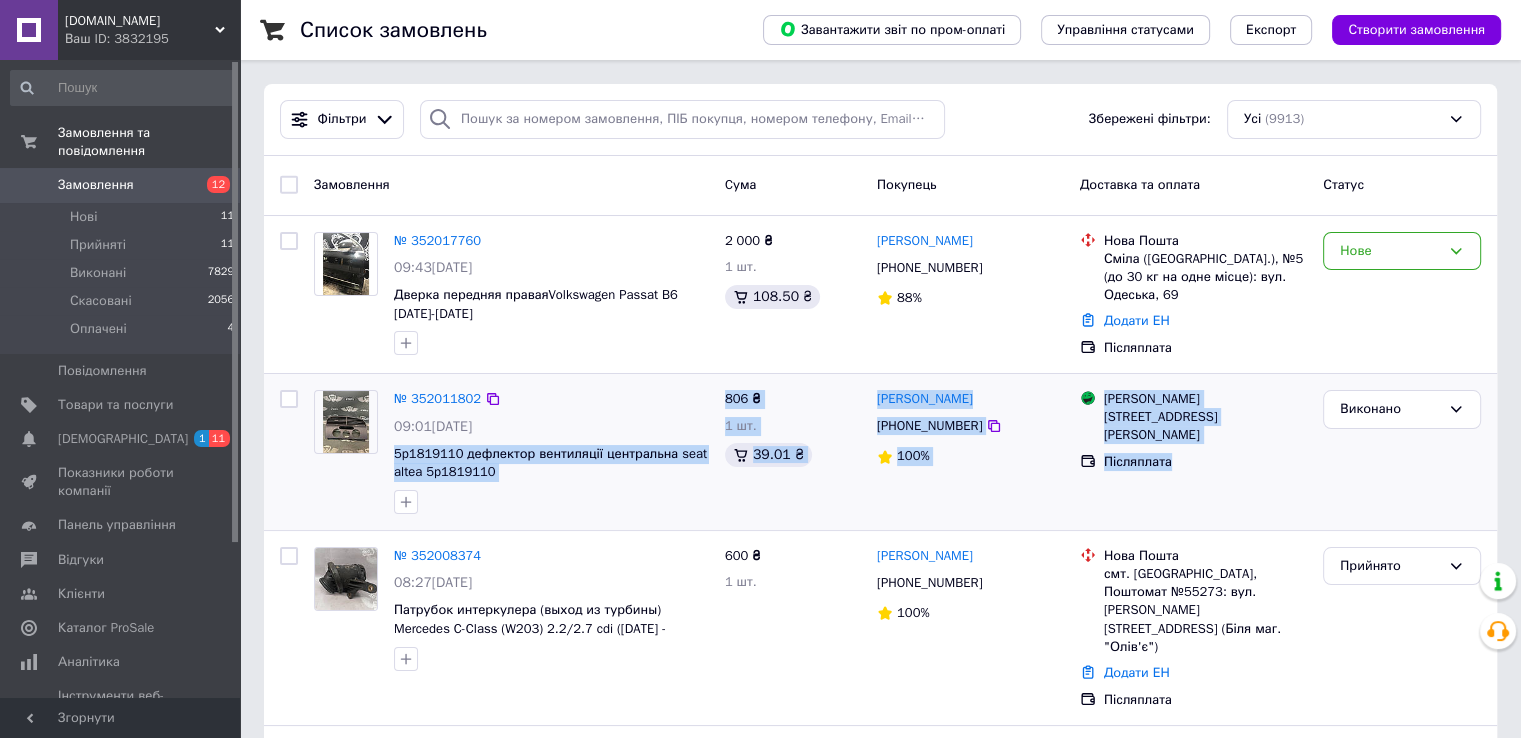 click on "Виконано" at bounding box center [1402, 452] 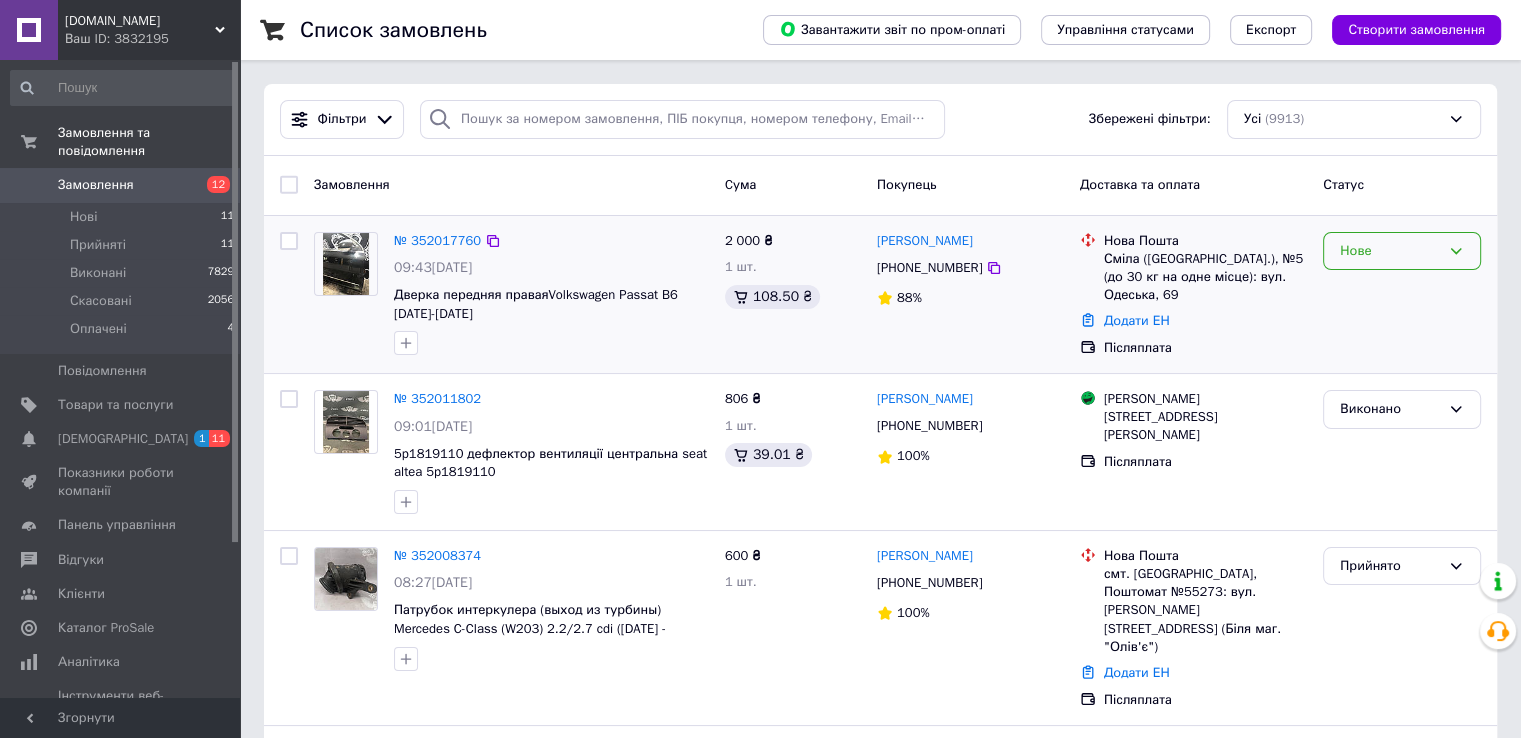click on "Нове" at bounding box center (1390, 251) 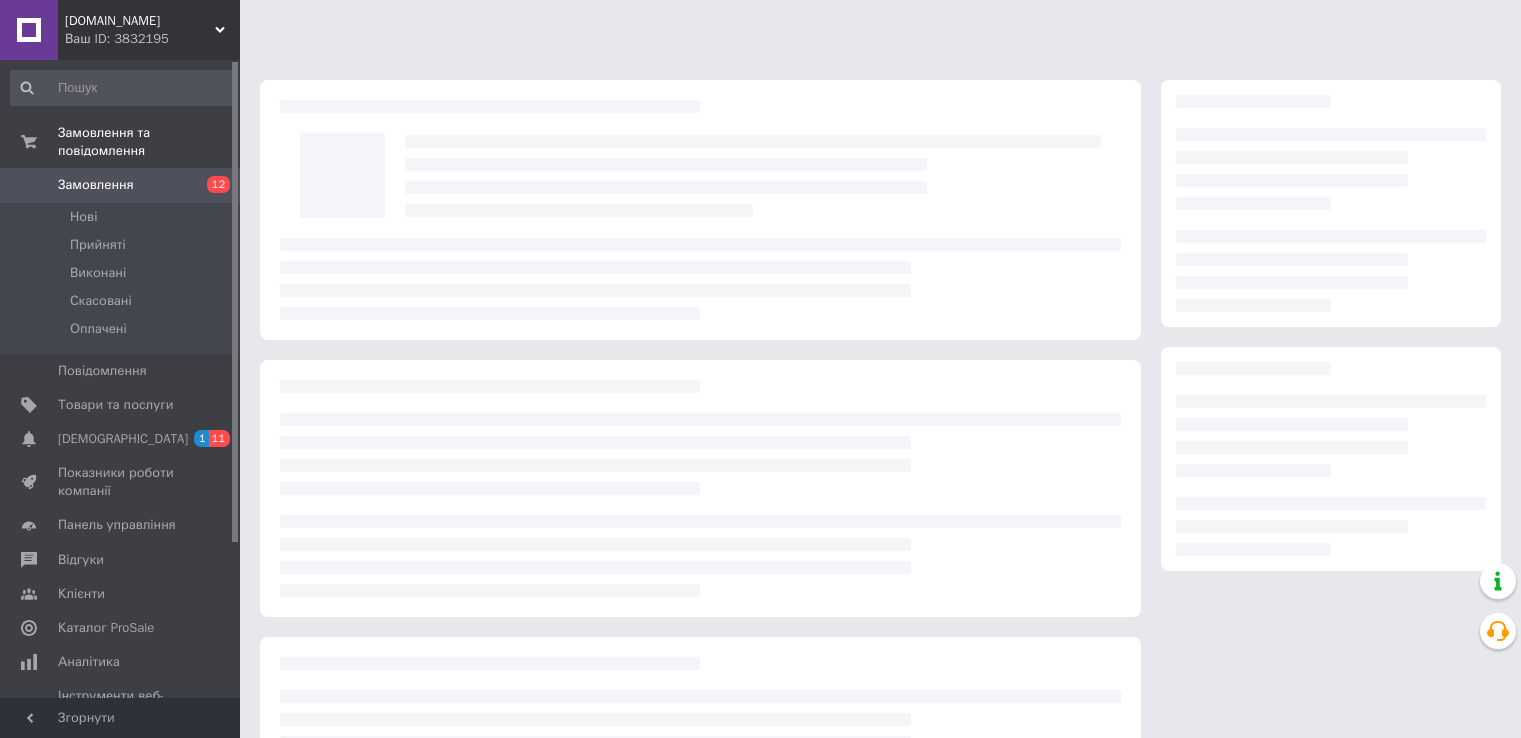scroll, scrollTop: 0, scrollLeft: 0, axis: both 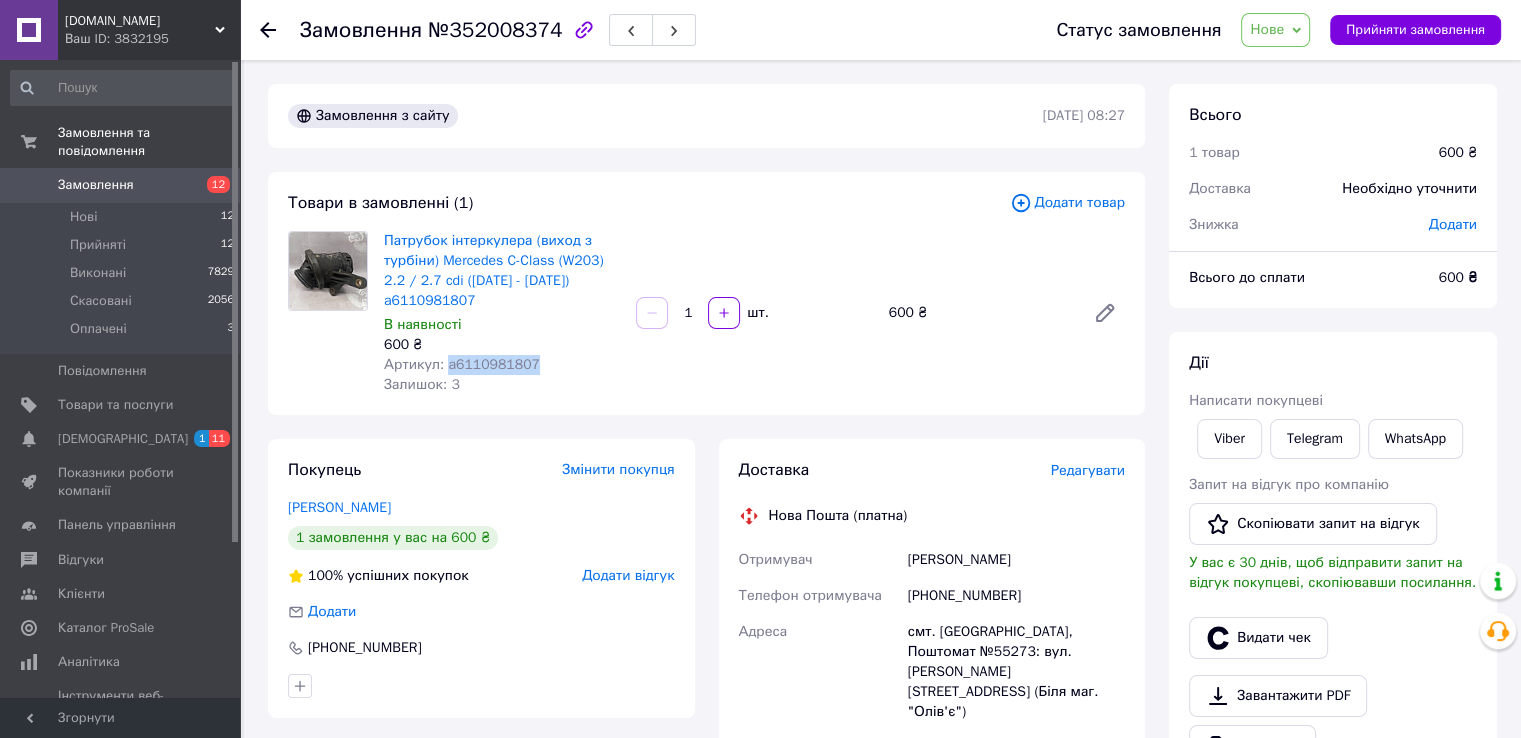 drag, startPoint x: 529, startPoint y: 349, endPoint x: 446, endPoint y: 351, distance: 83.02409 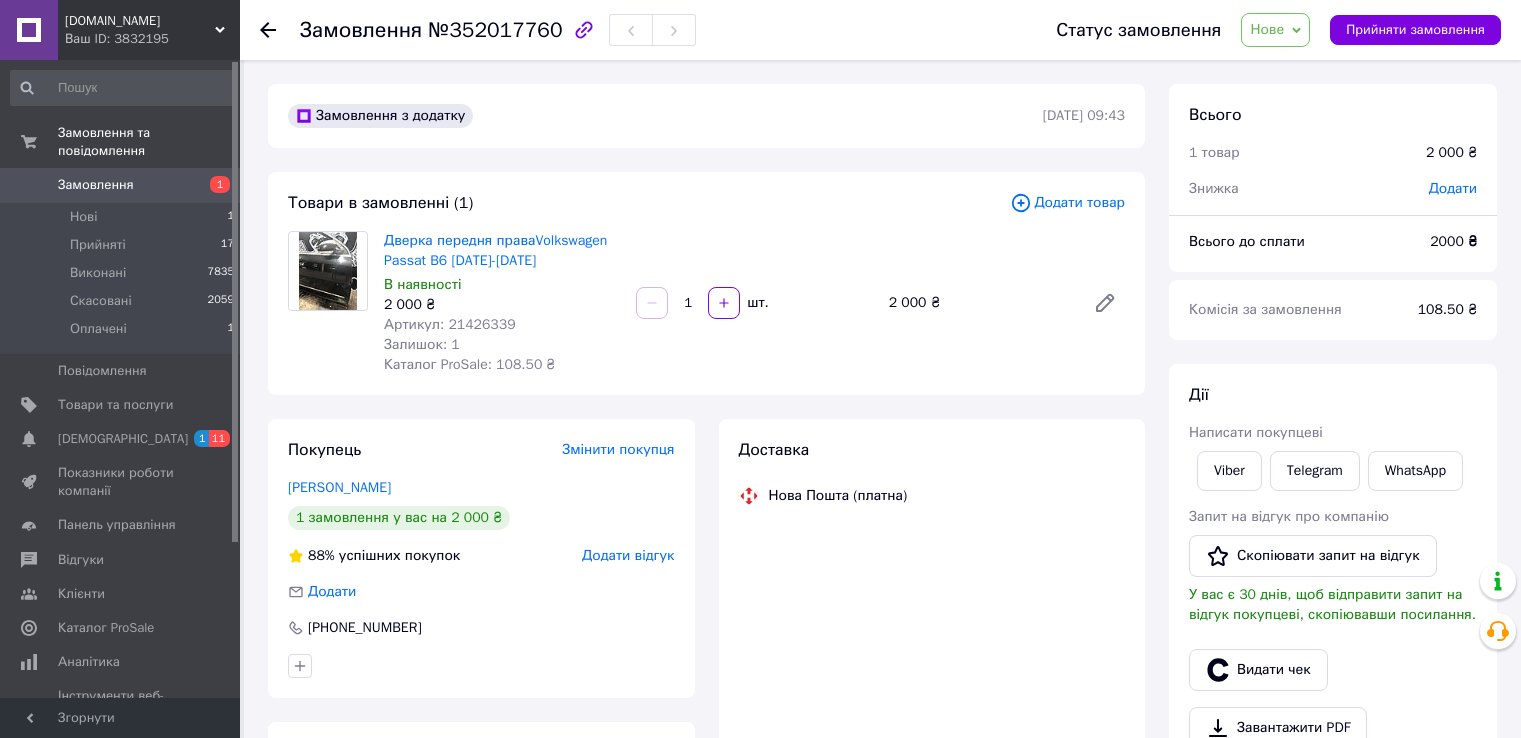 scroll, scrollTop: 0, scrollLeft: 0, axis: both 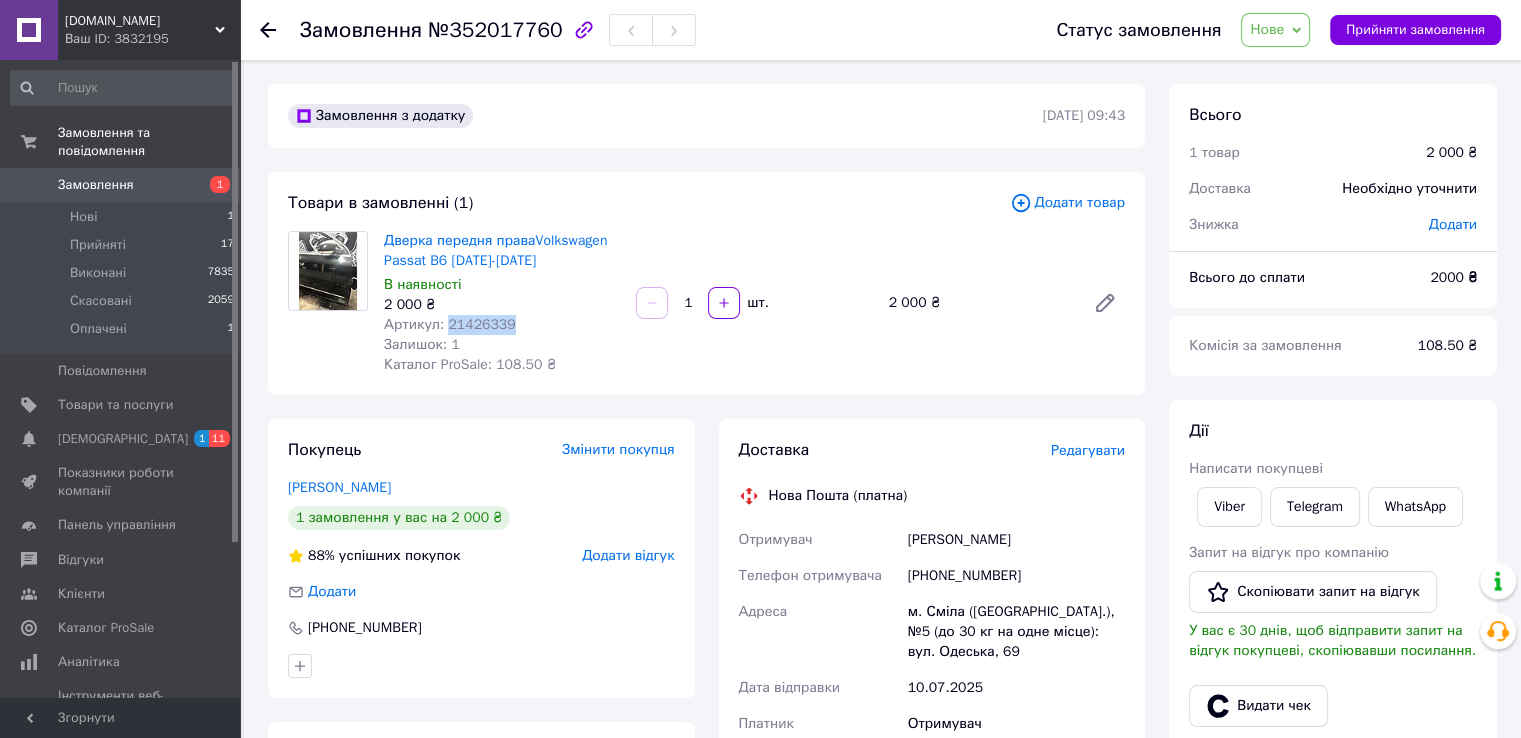 drag, startPoint x: 517, startPoint y: 320, endPoint x: 442, endPoint y: 324, distance: 75.10659 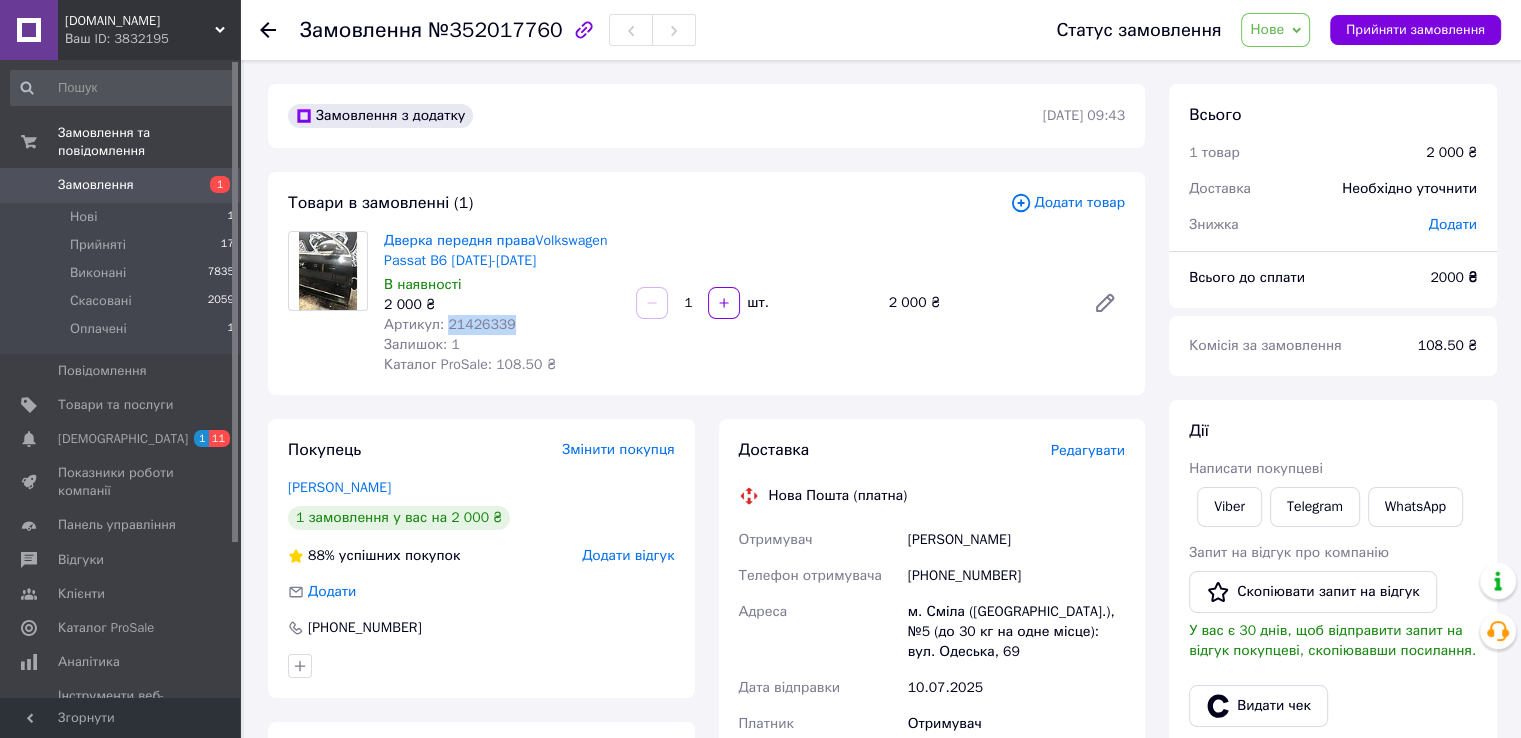 copy on "21426339" 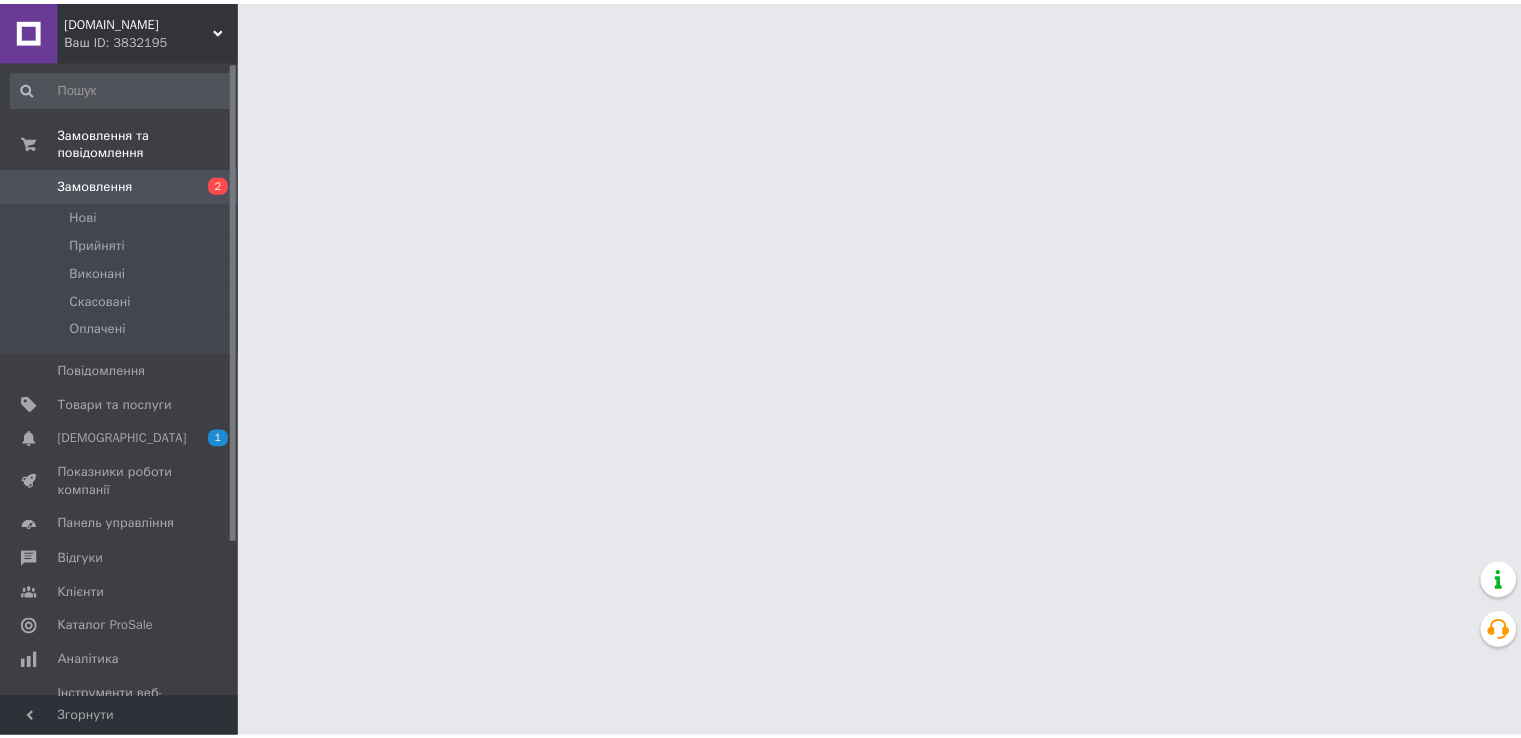 scroll, scrollTop: 0, scrollLeft: 0, axis: both 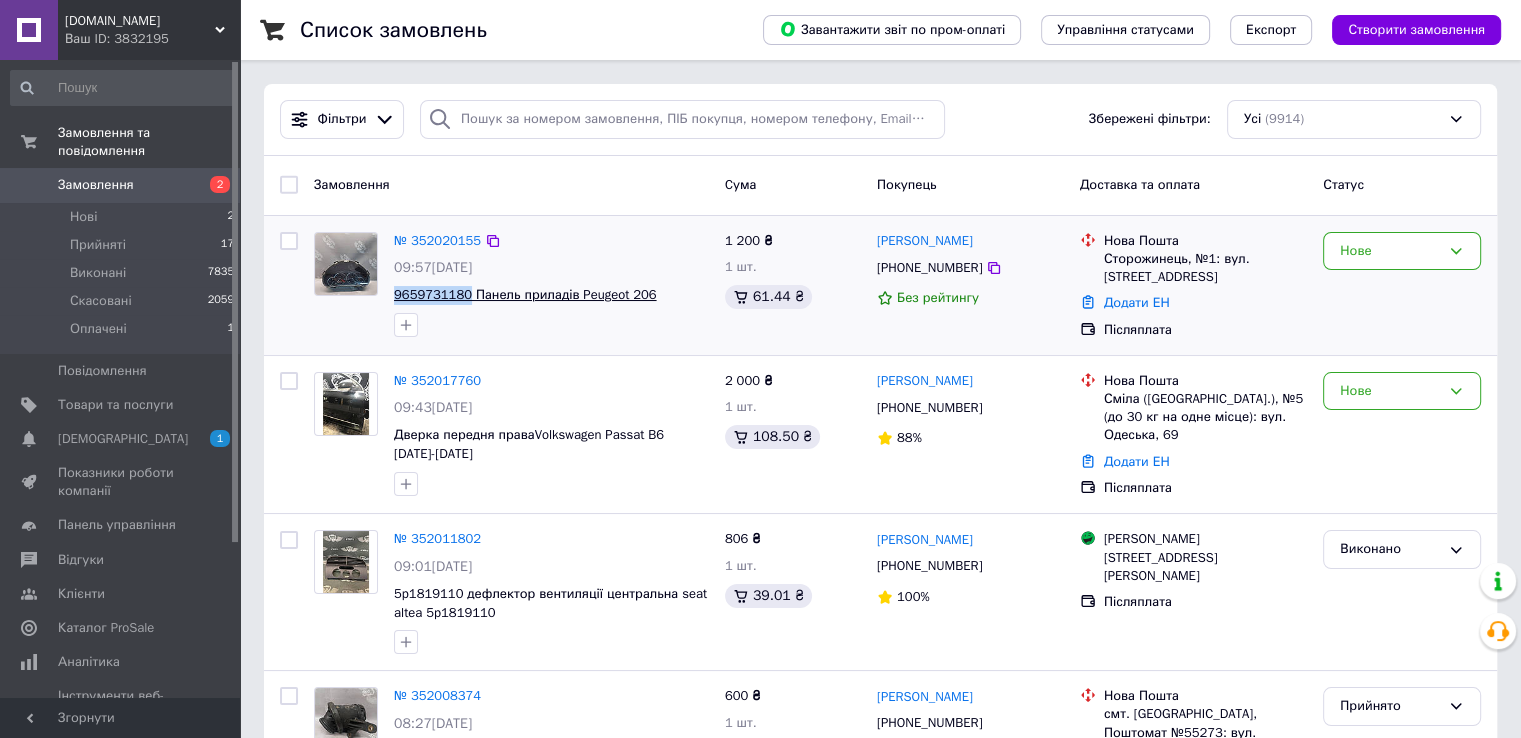 drag, startPoint x: 390, startPoint y: 300, endPoint x: 461, endPoint y: 300, distance: 71 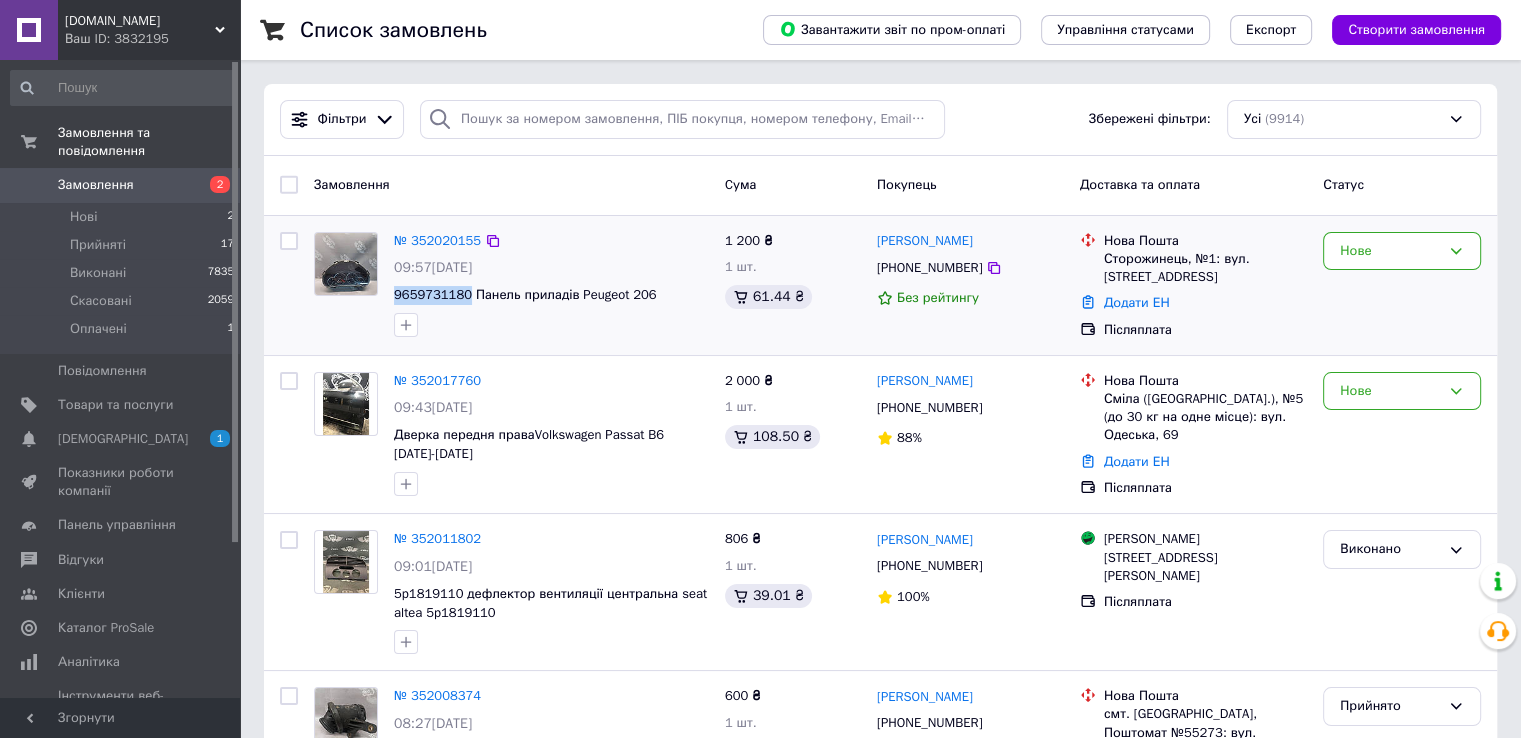 copy on "9659731180" 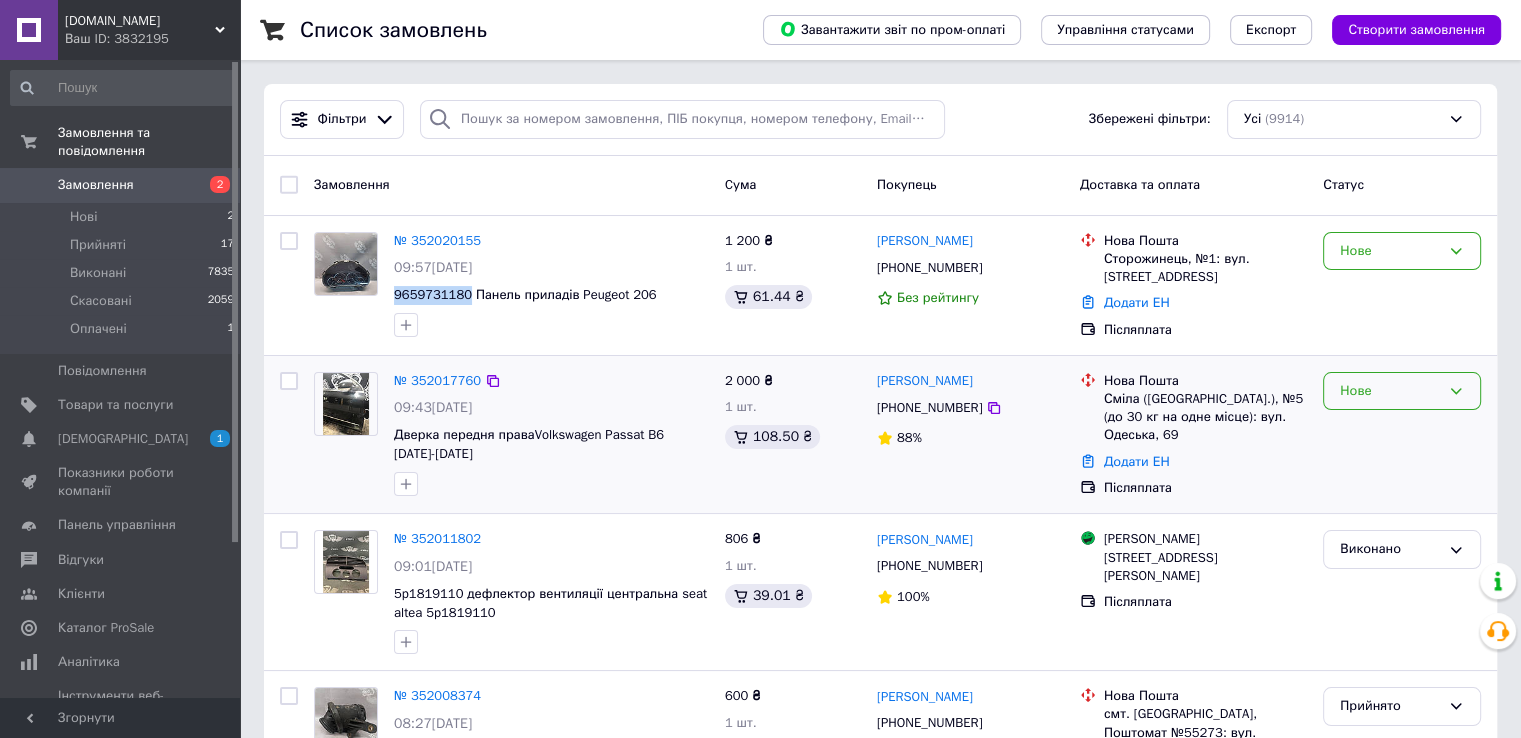 click on "Нове" at bounding box center [1390, 391] 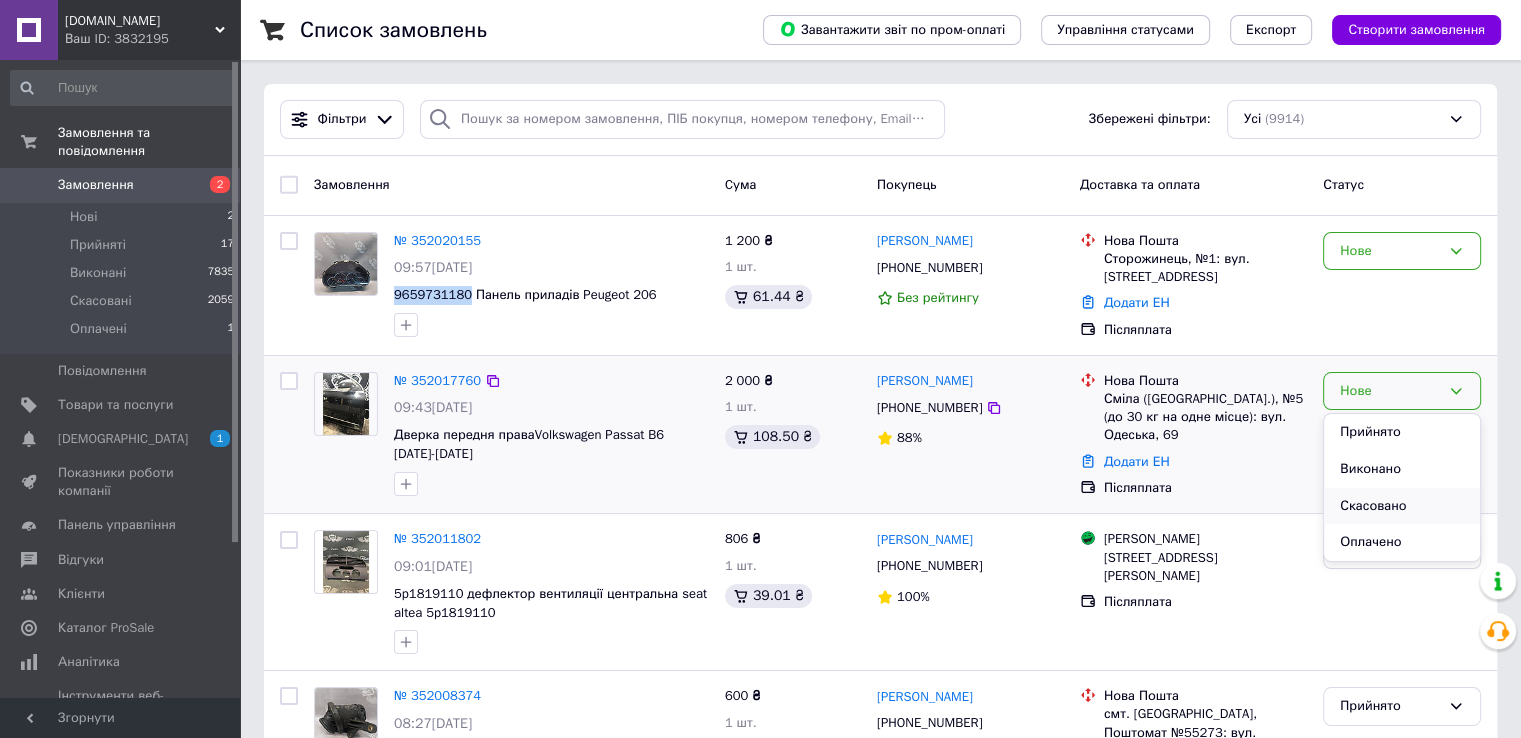 click on "Скасовано" at bounding box center [1402, 506] 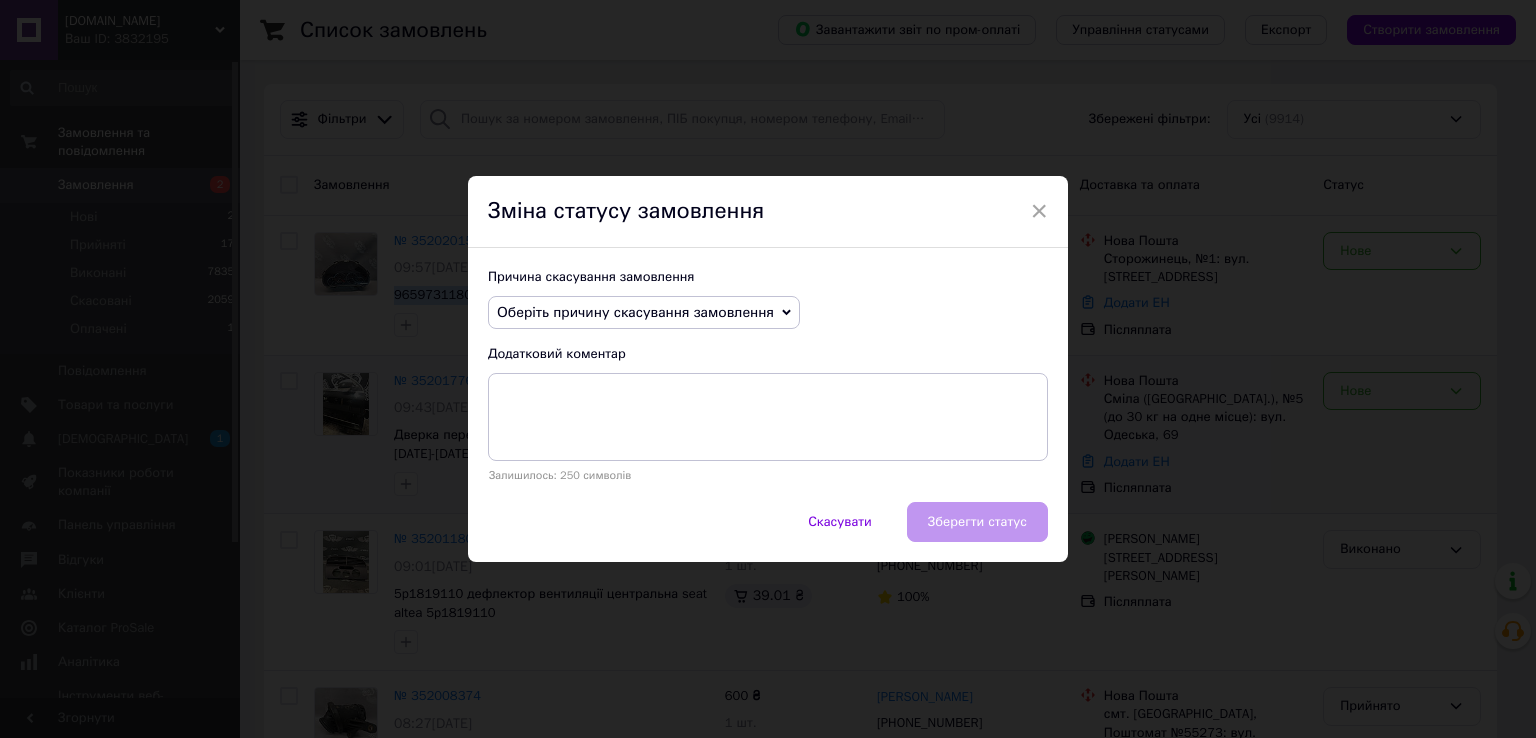 click on "Оберіть причину скасування замовлення" at bounding box center (644, 313) 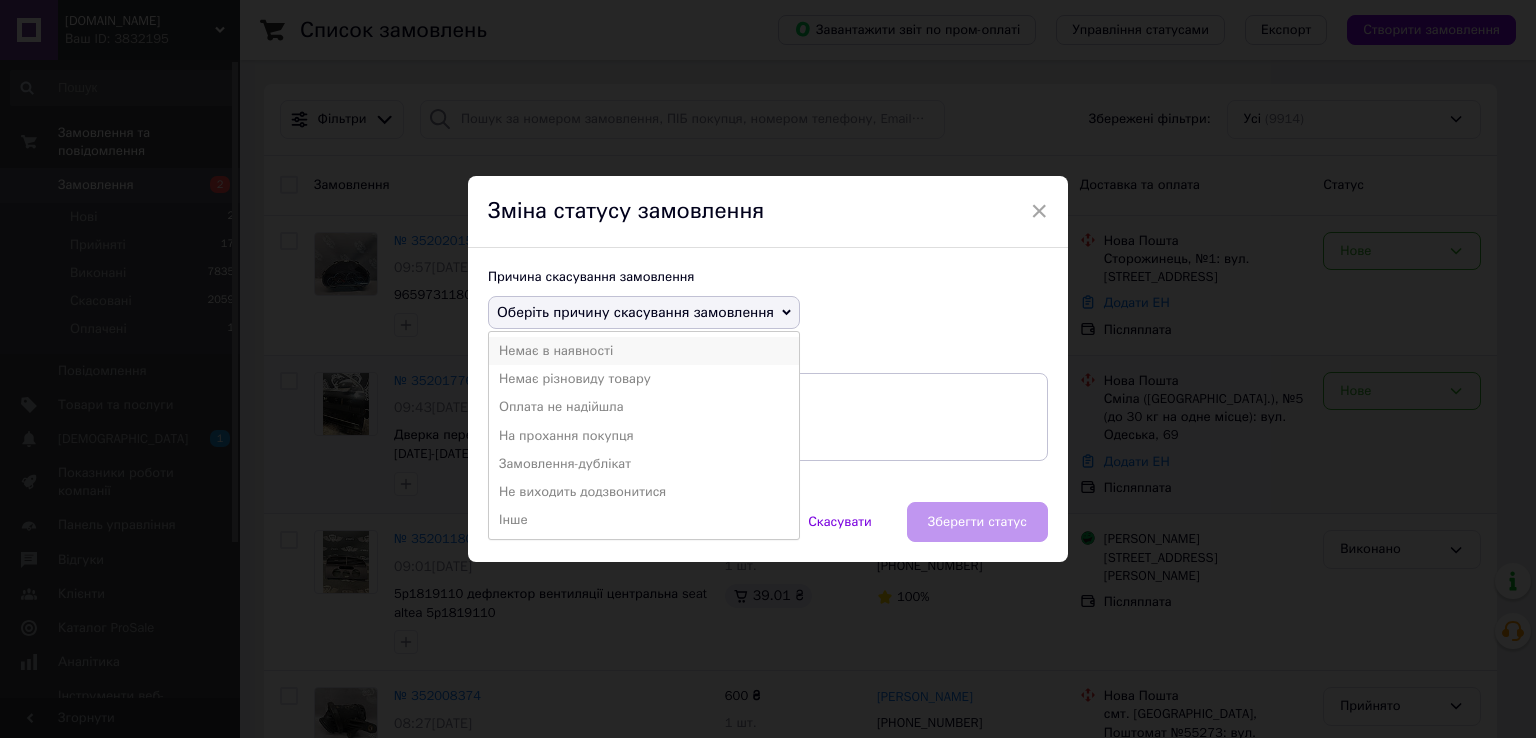 click on "Немає в наявності" at bounding box center (644, 351) 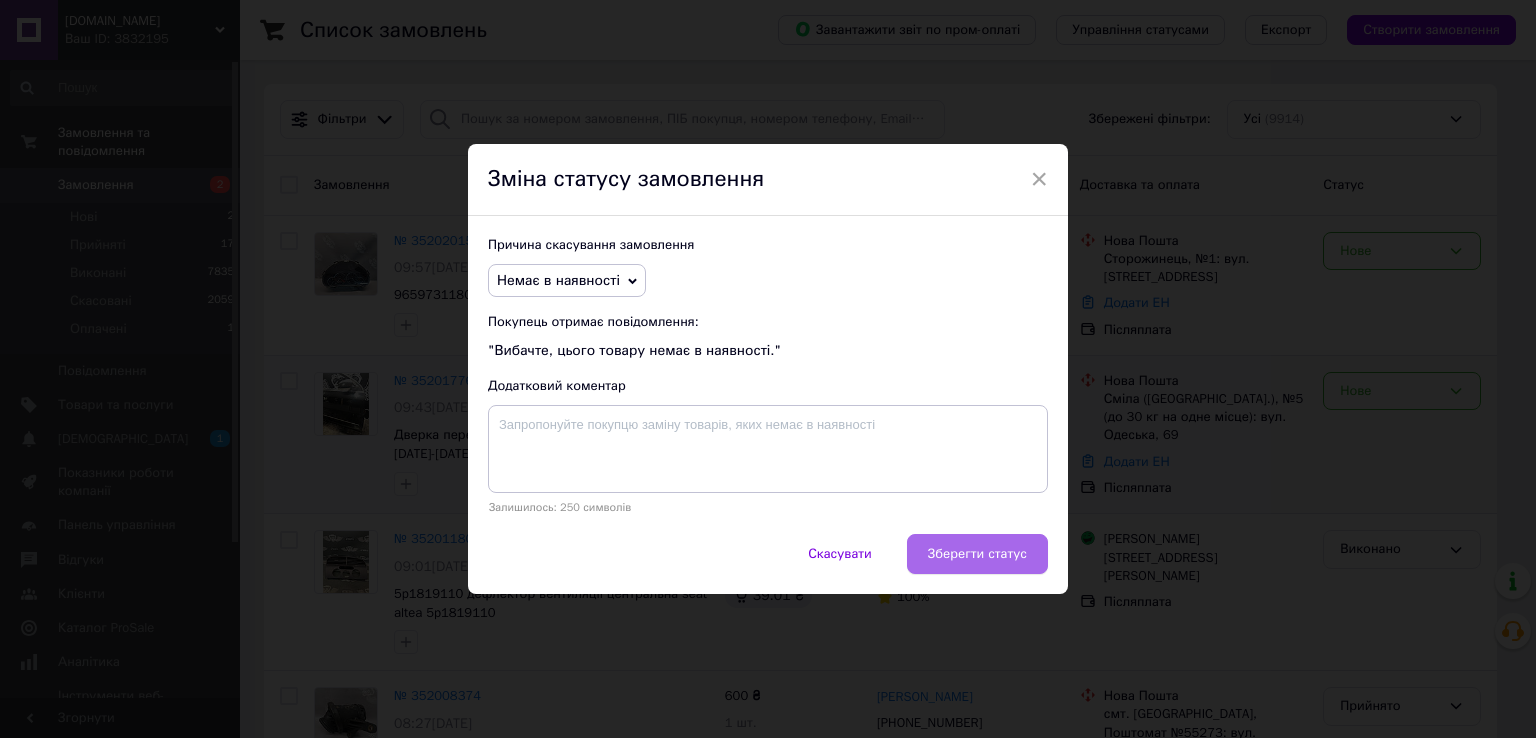 click on "Зберегти статус" at bounding box center (977, 554) 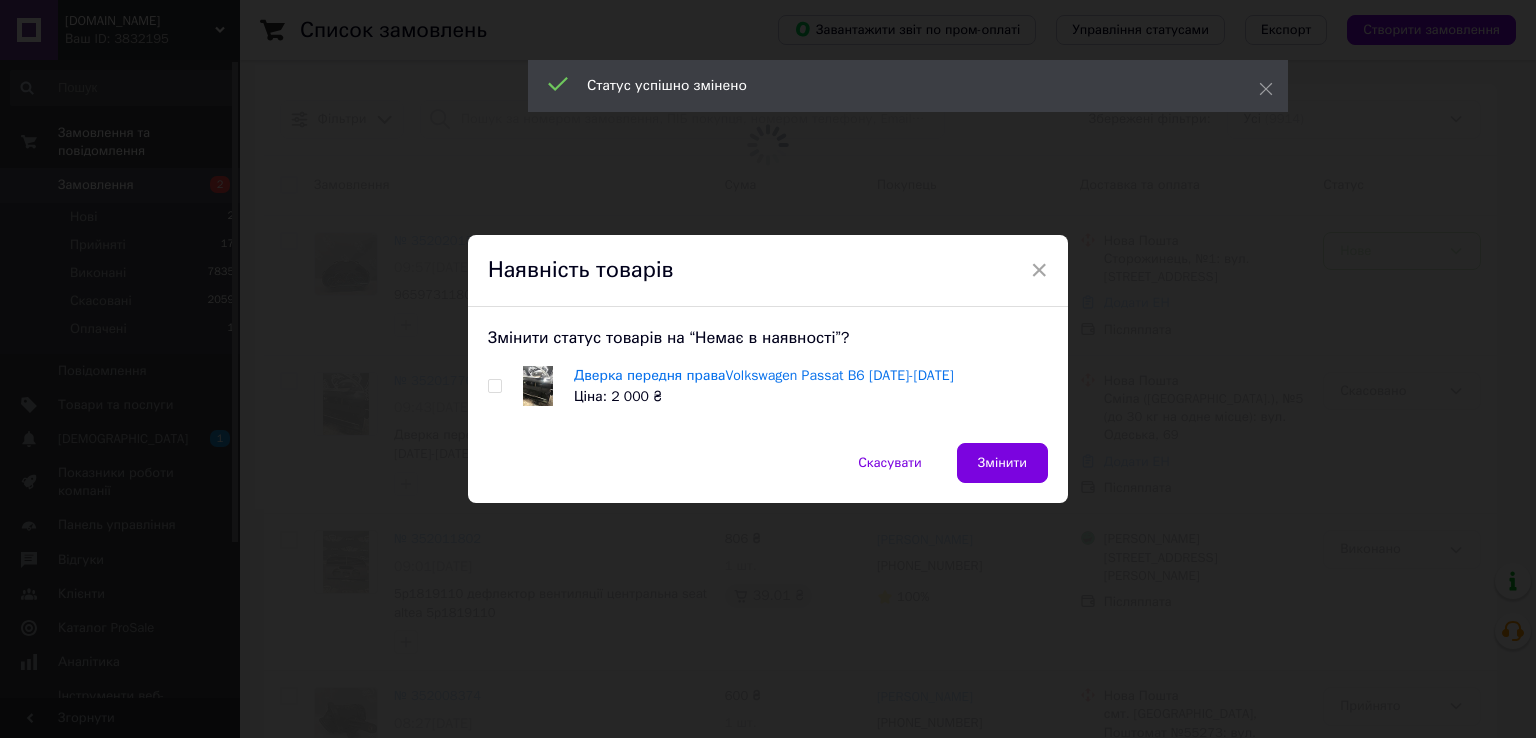click at bounding box center [494, 386] 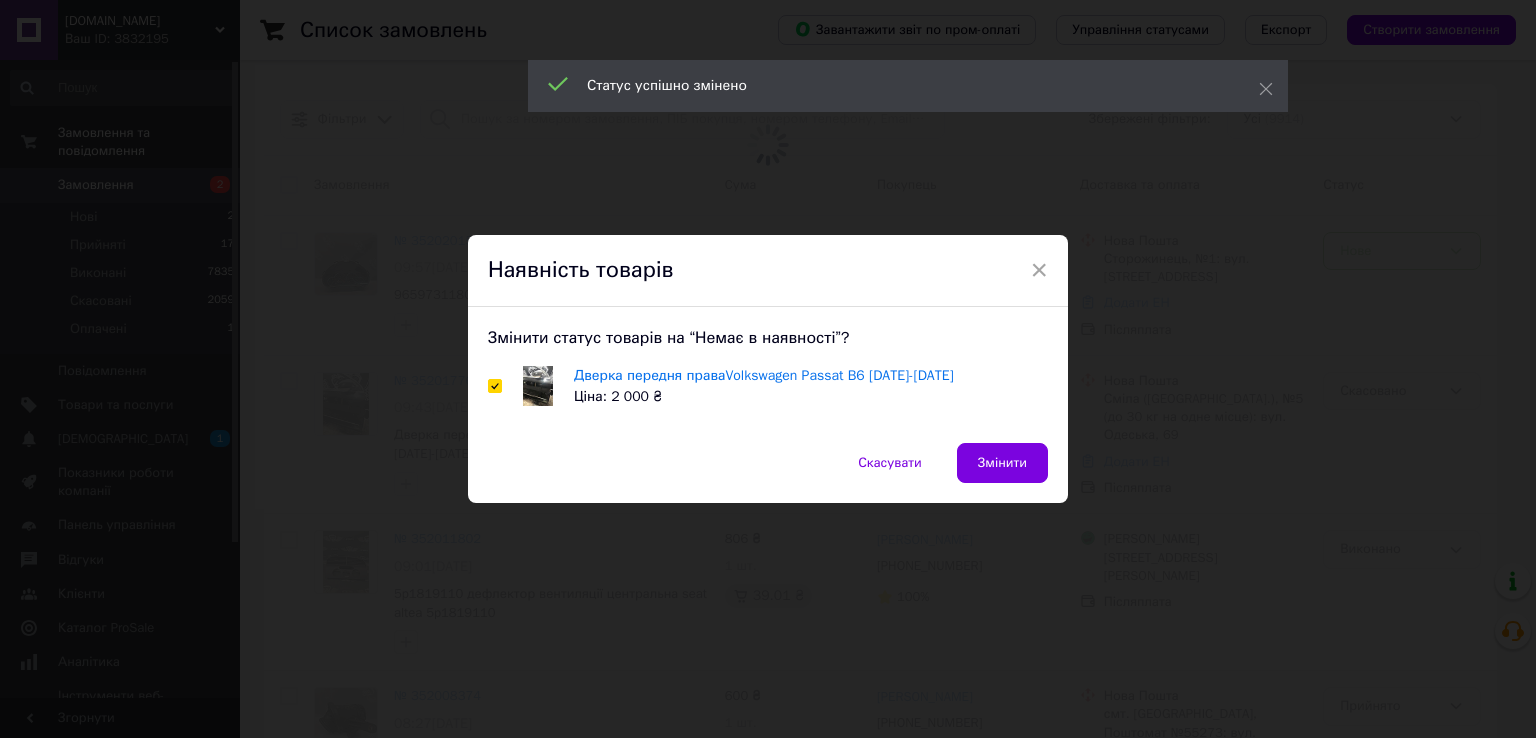 checkbox on "true" 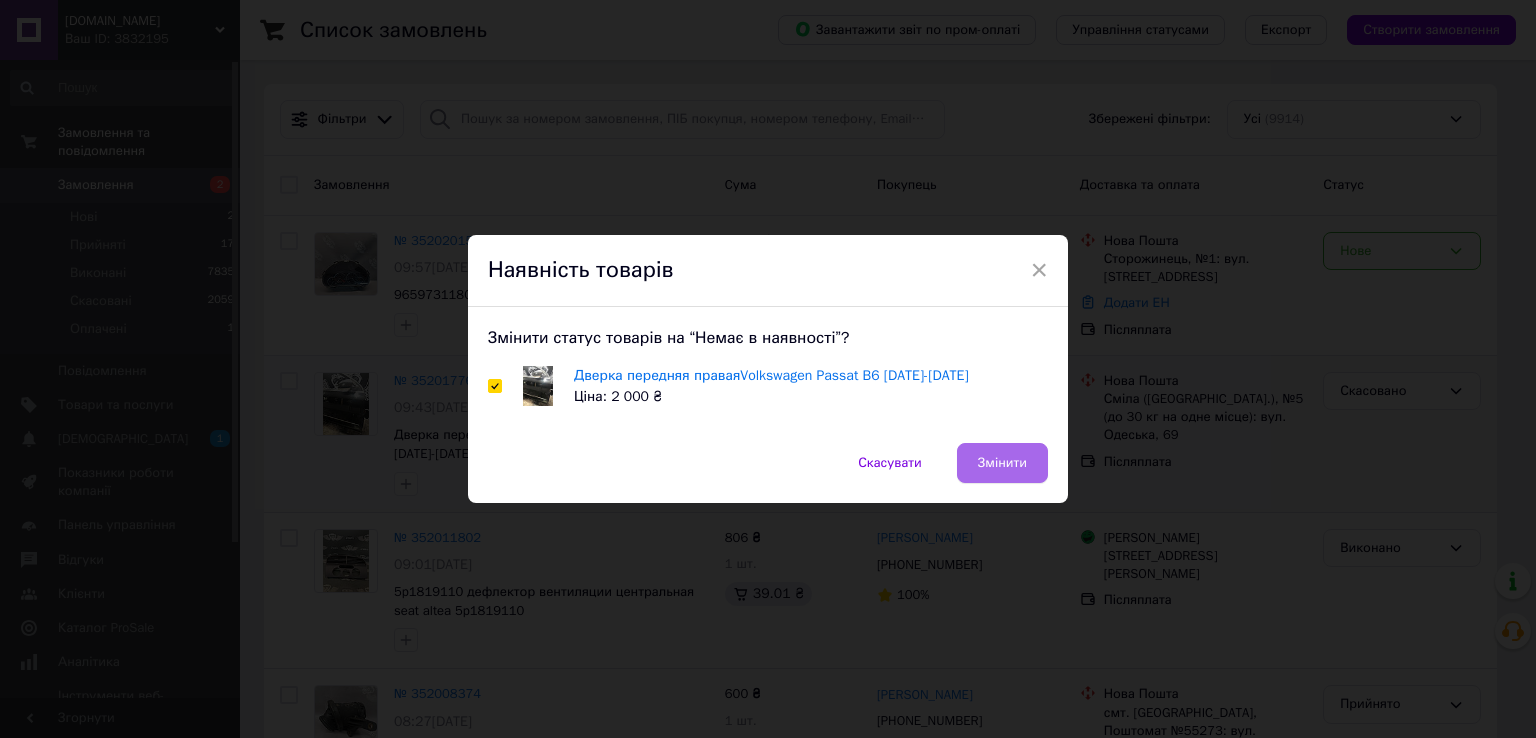 click on "Змінити" at bounding box center [1002, 463] 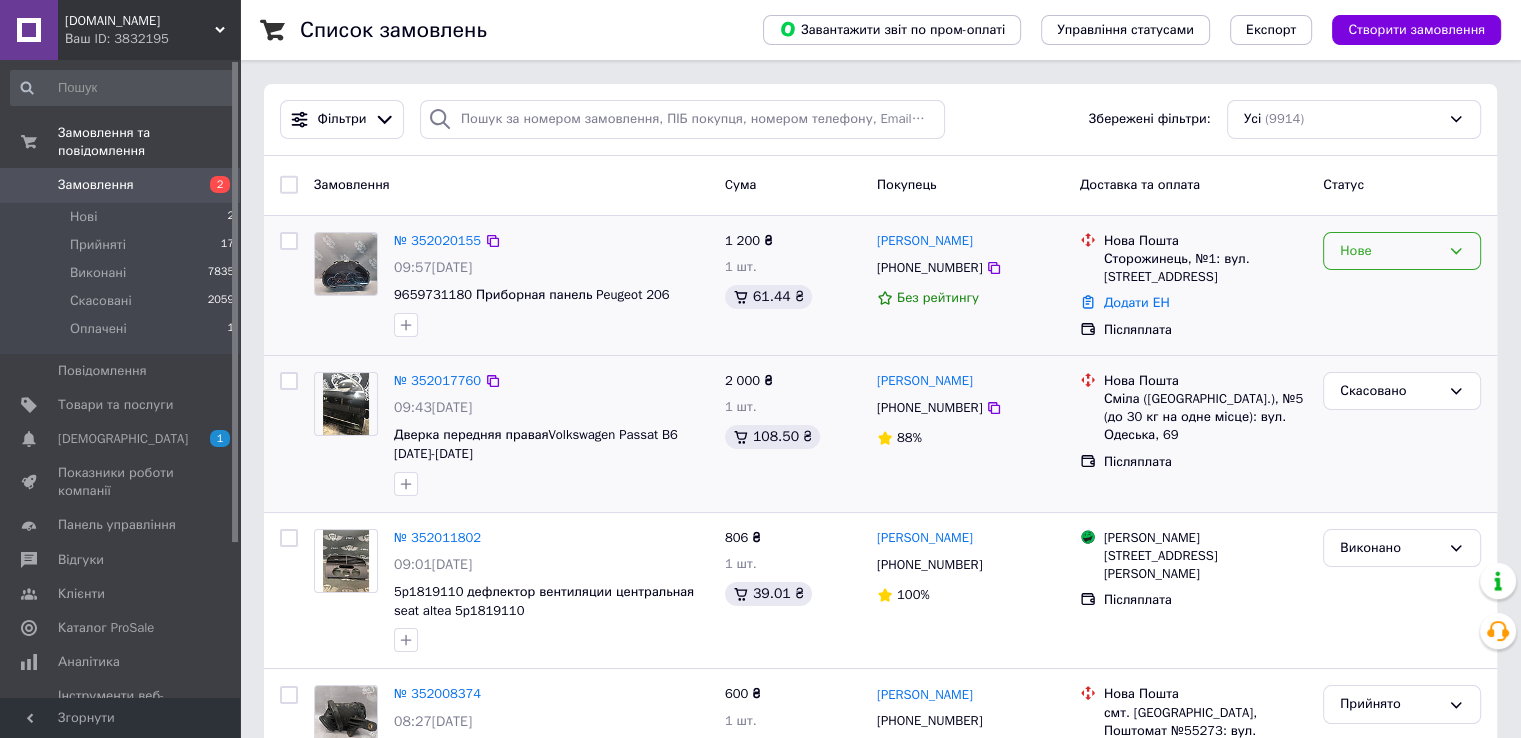click on "Нове" at bounding box center [1390, 251] 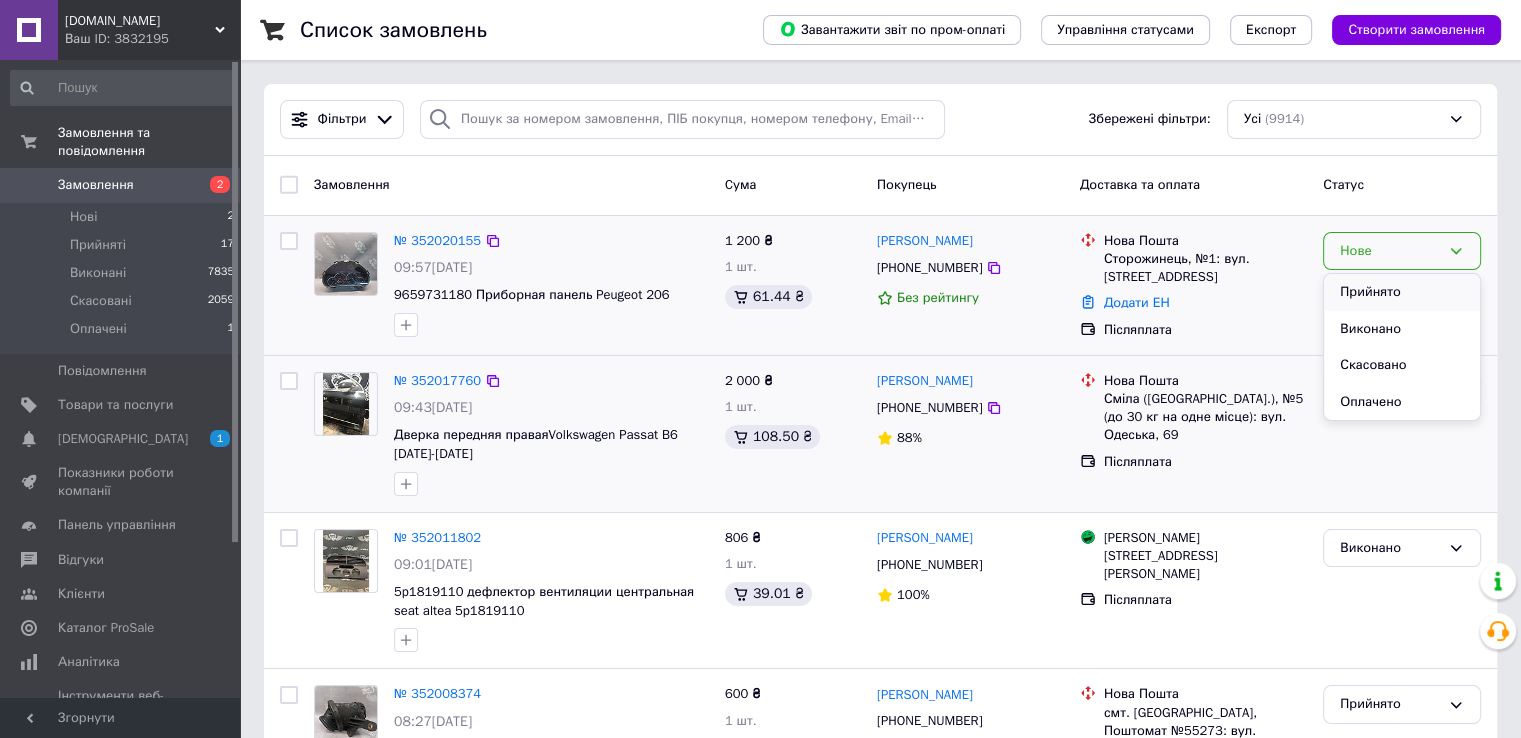 click on "Прийнято" at bounding box center [1402, 292] 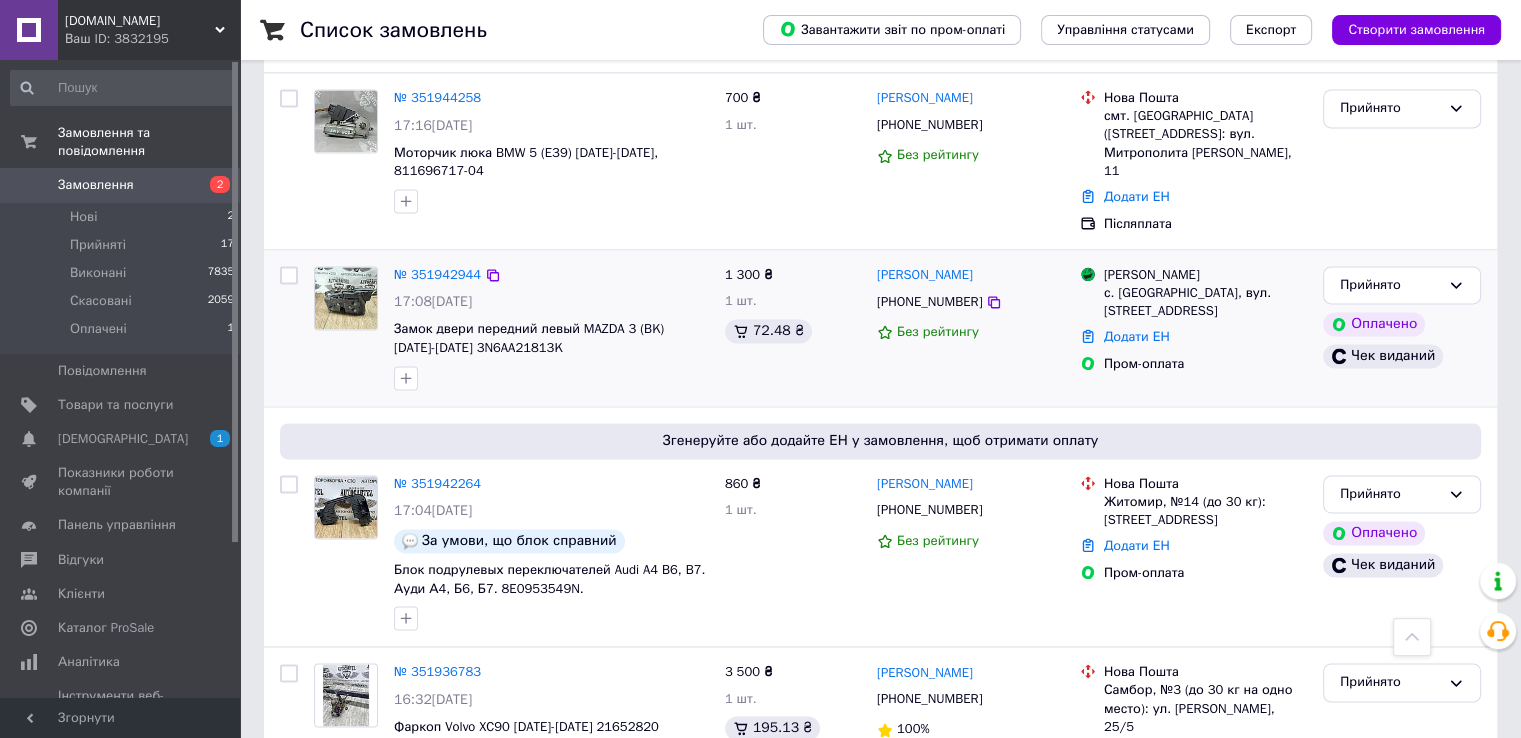 scroll, scrollTop: 2800, scrollLeft: 0, axis: vertical 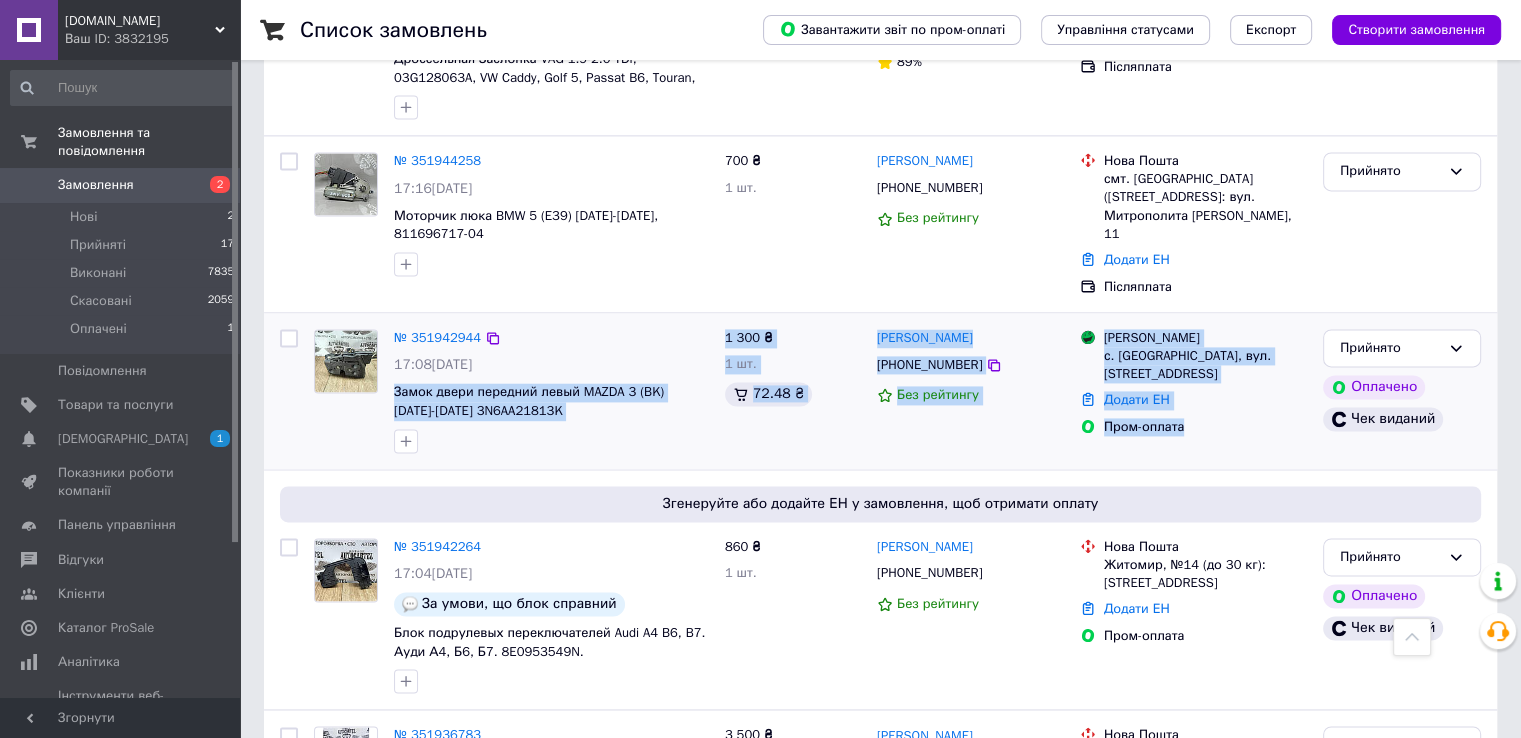 drag, startPoint x: 391, startPoint y: 323, endPoint x: 1252, endPoint y: 356, distance: 861.6322 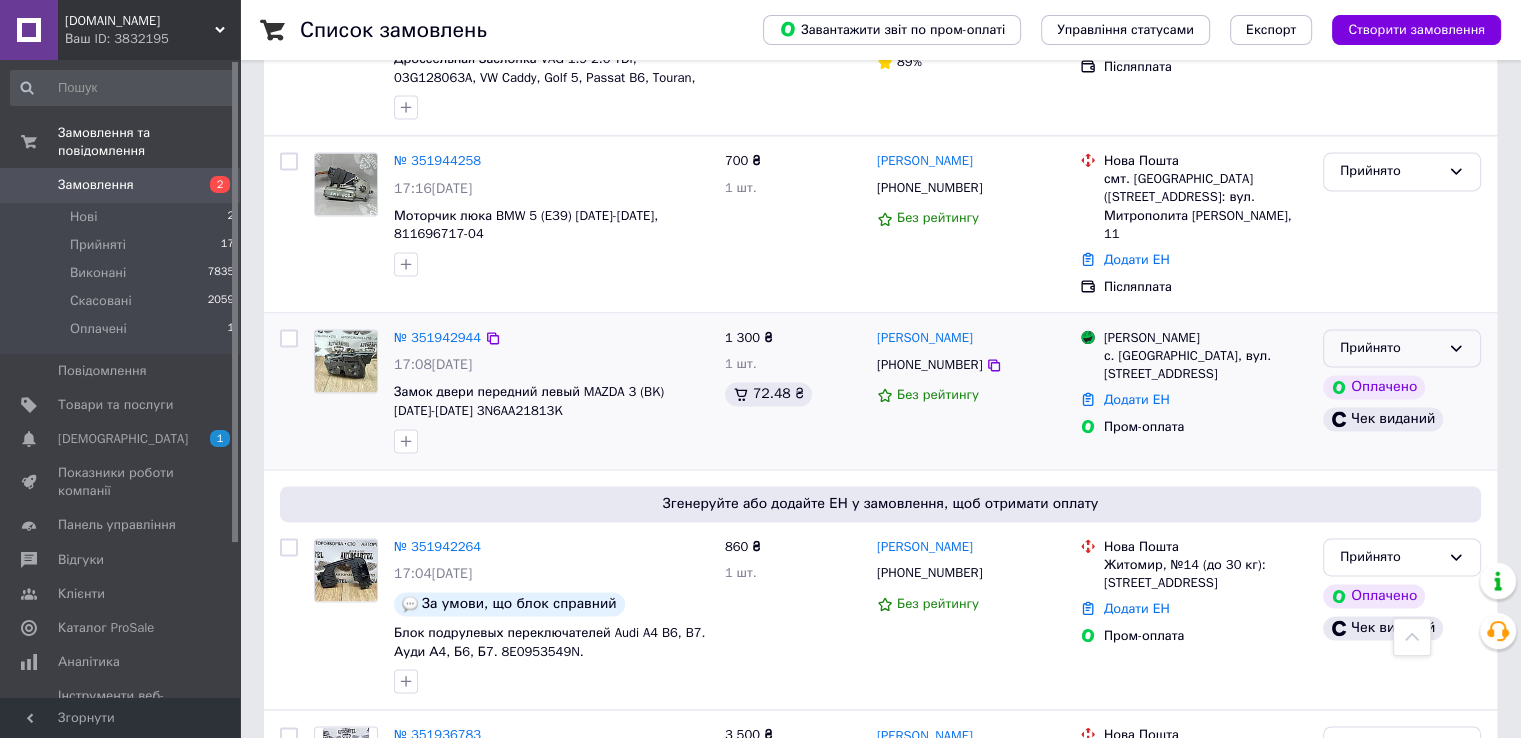 click 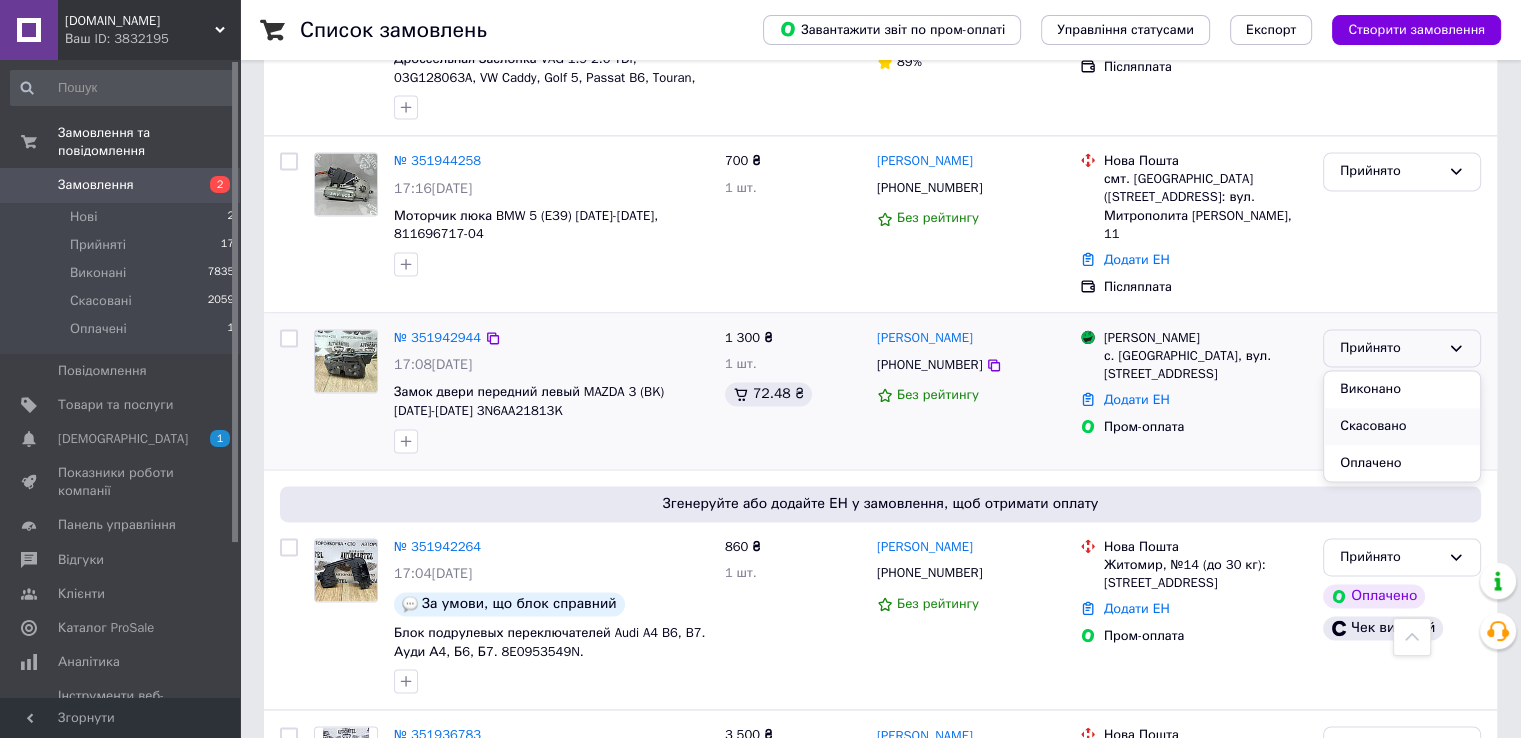 click on "Скасовано" at bounding box center [1402, 426] 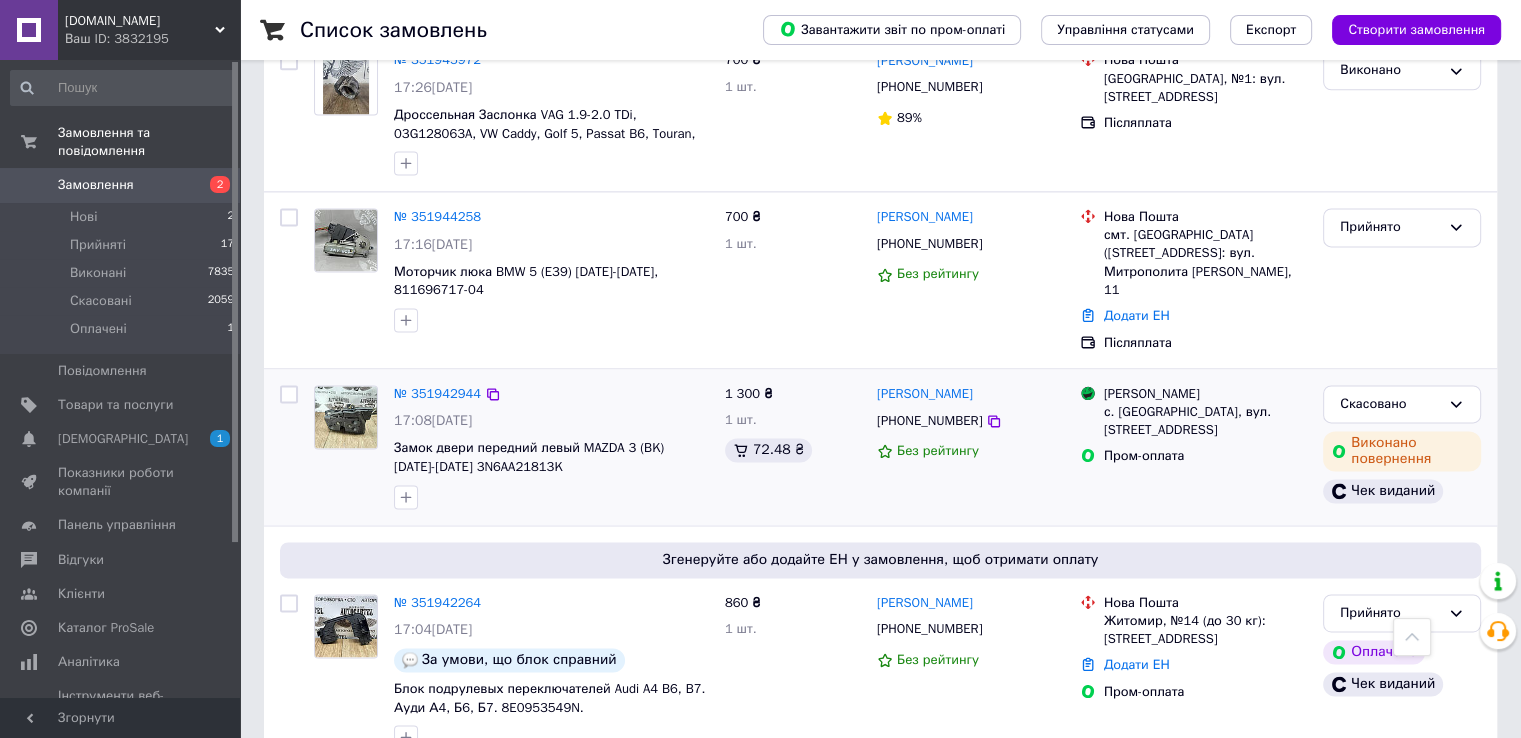 scroll, scrollTop: 2700, scrollLeft: 0, axis: vertical 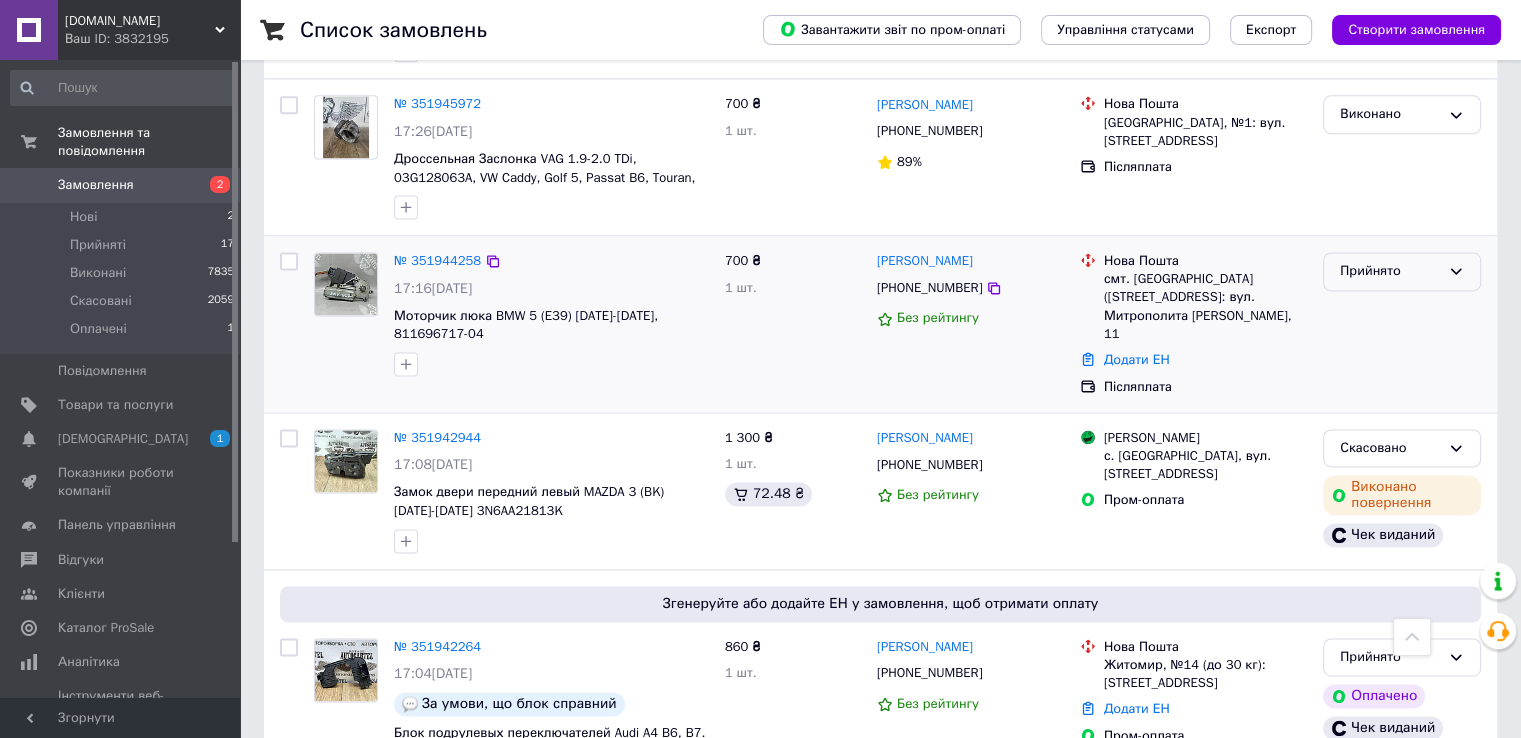 click on "Прийнято" at bounding box center (1390, 271) 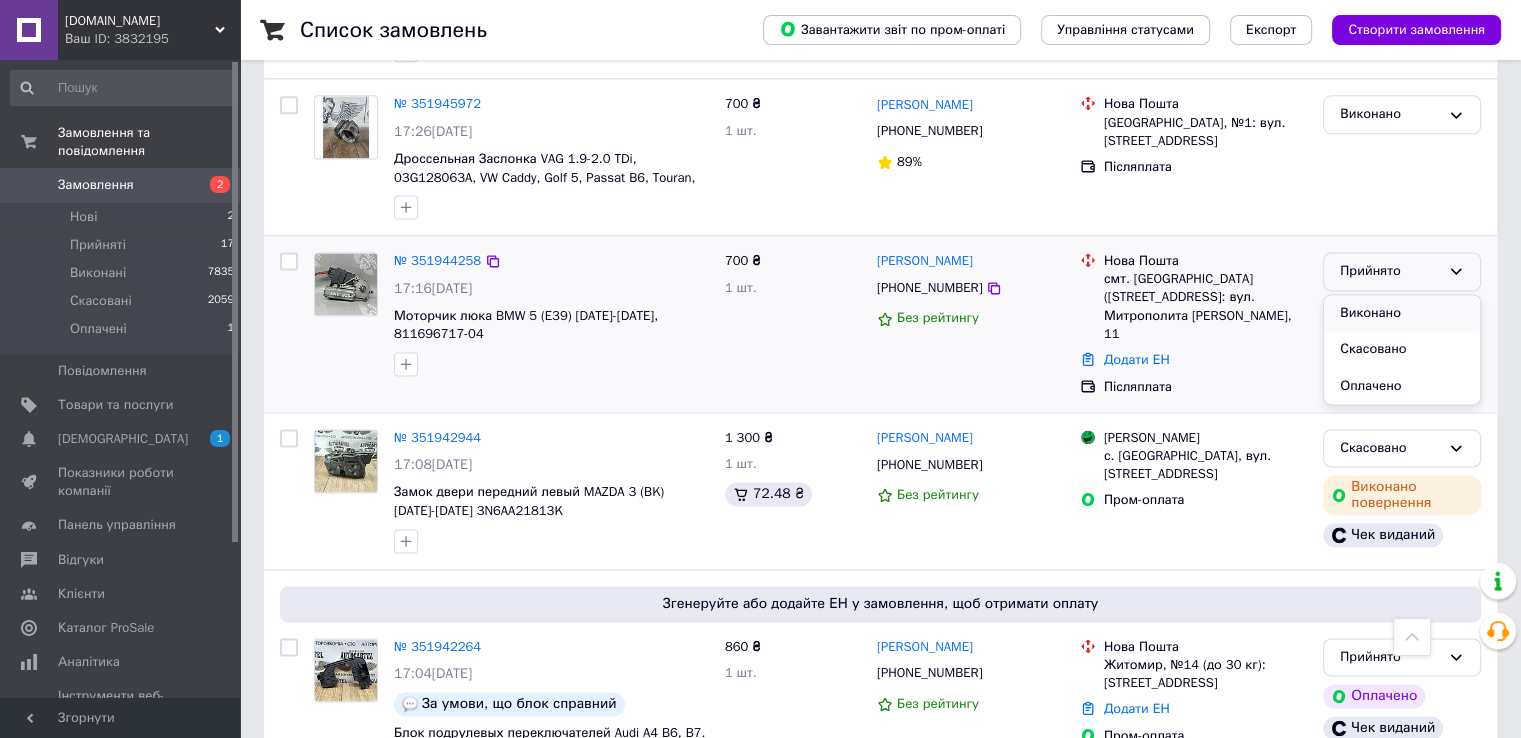 click on "Виконано" at bounding box center (1402, 313) 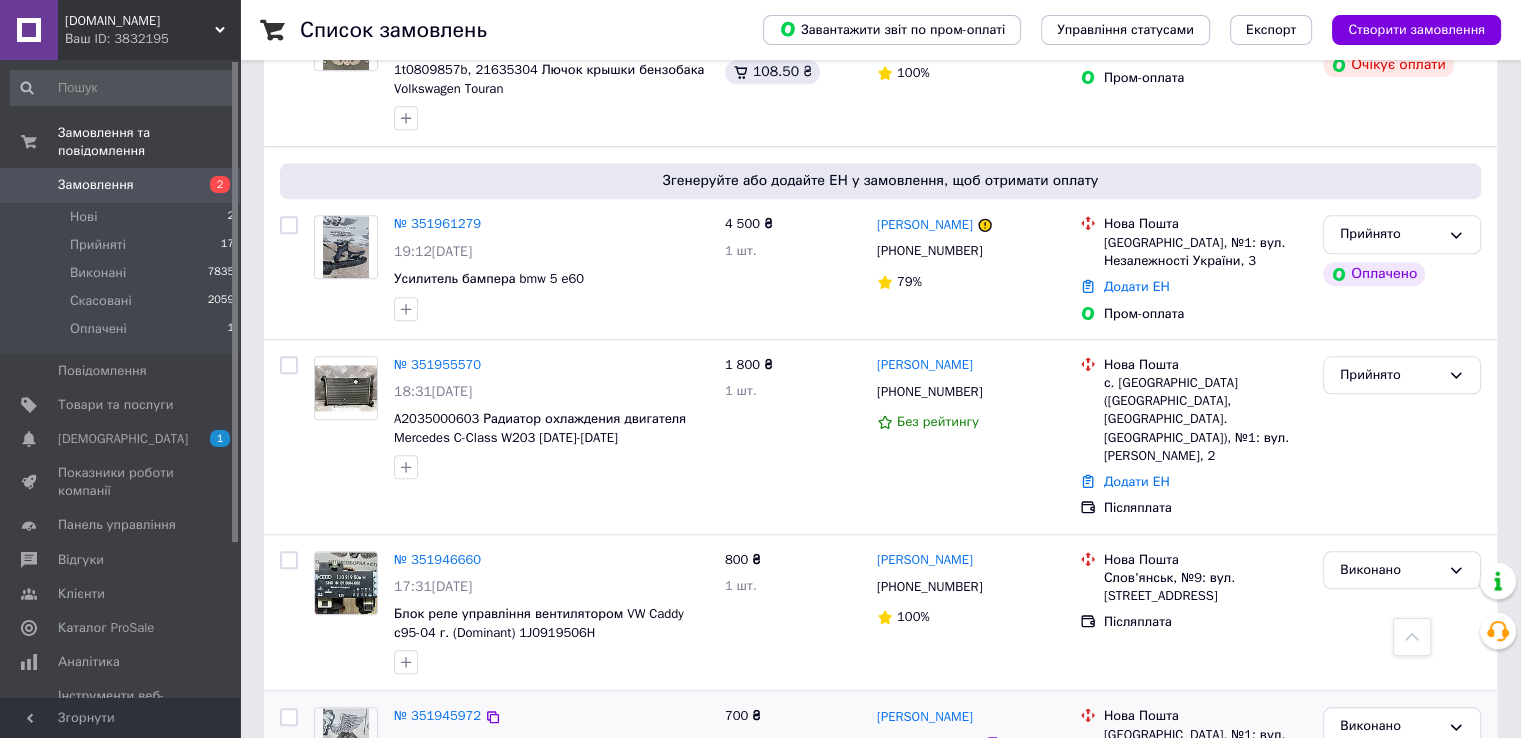 scroll, scrollTop: 1900, scrollLeft: 0, axis: vertical 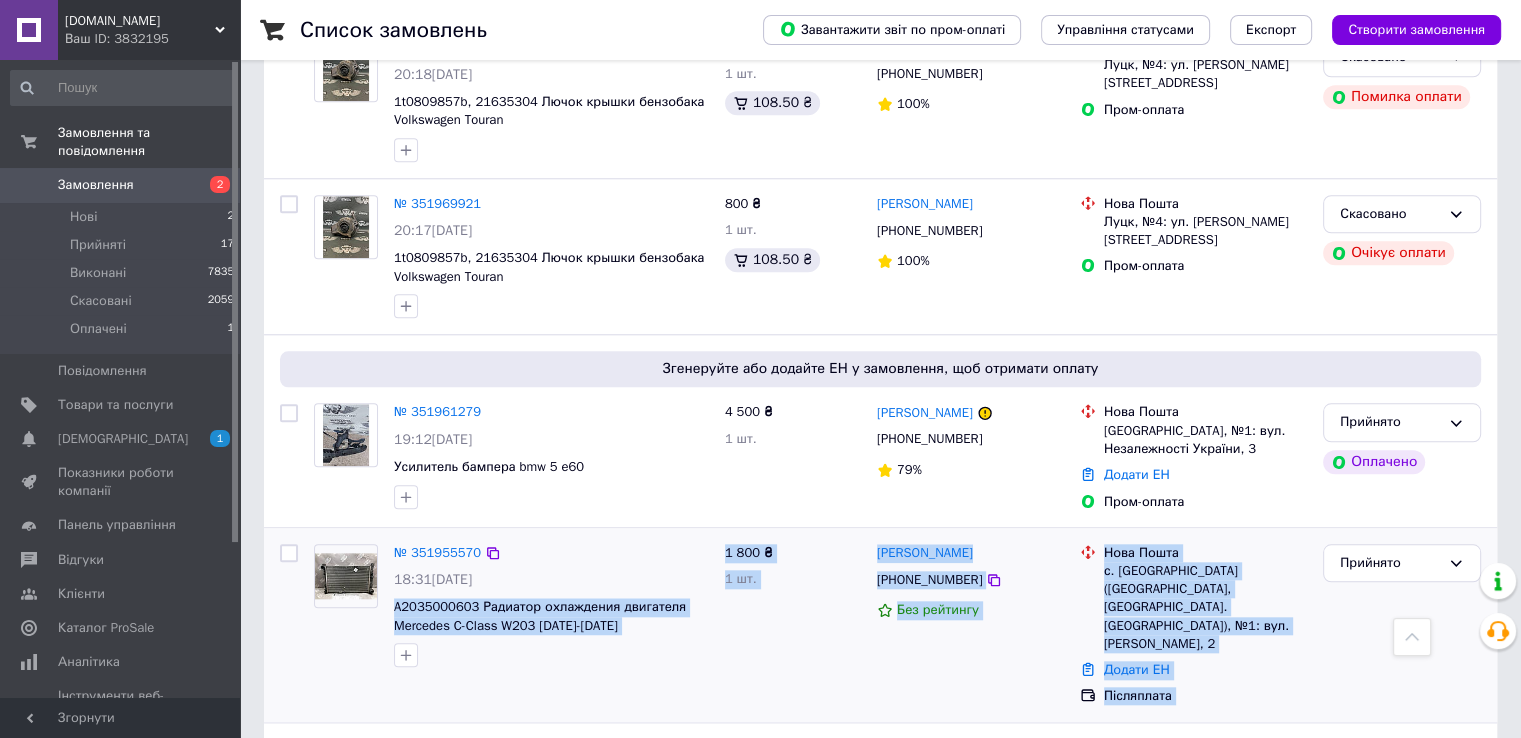 drag, startPoint x: 391, startPoint y: 573, endPoint x: 1320, endPoint y: 626, distance: 930.5106 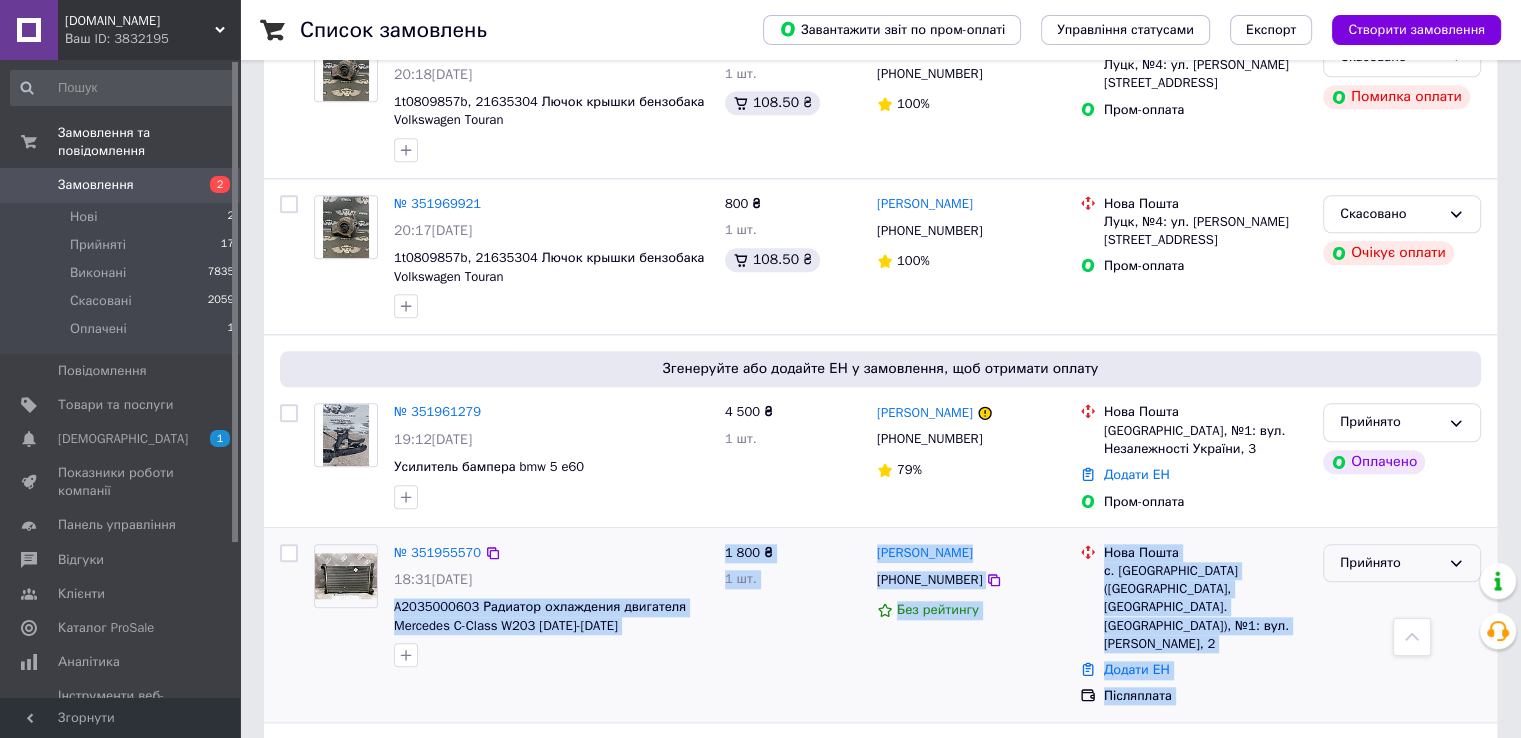 click on "Прийнято" at bounding box center [1390, 563] 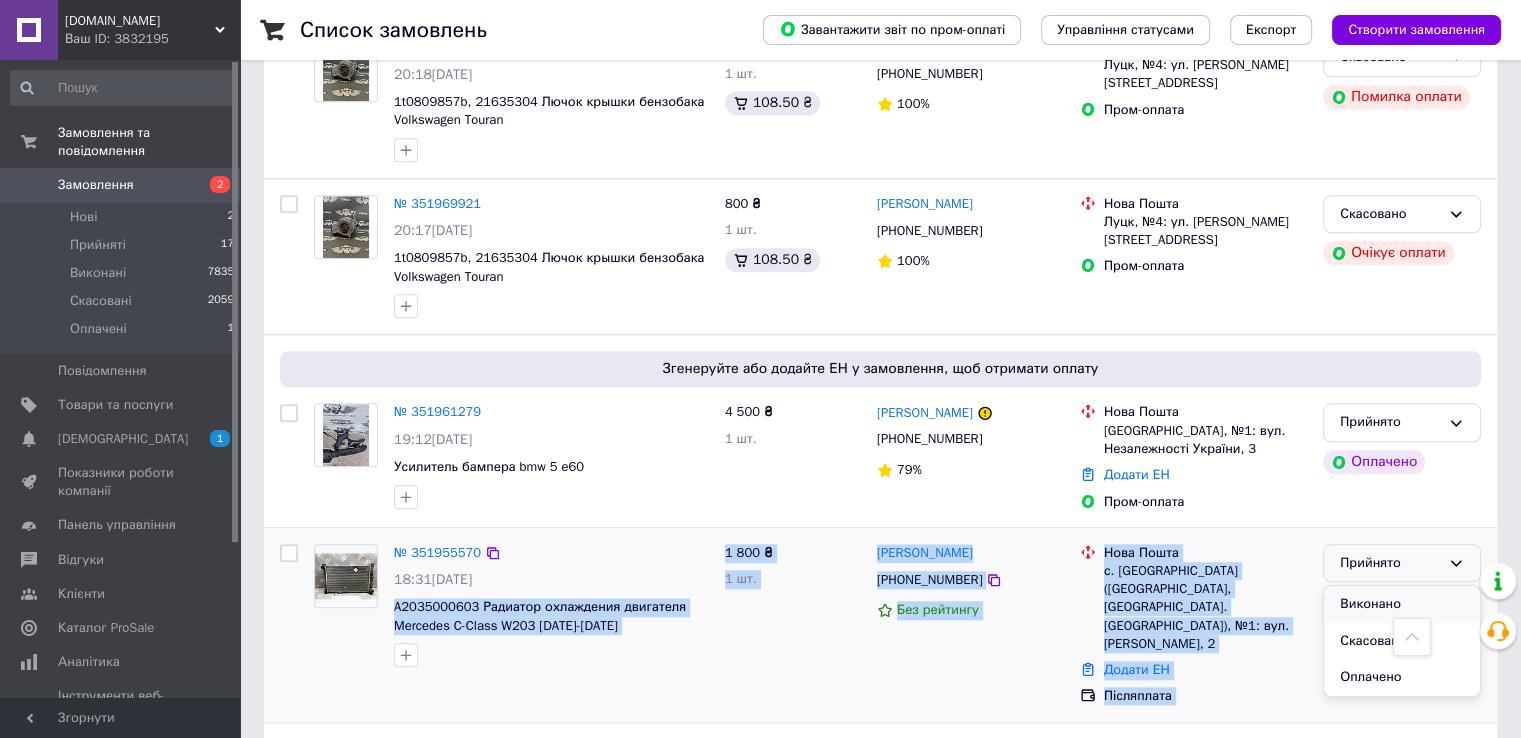 click on "Виконано" at bounding box center (1402, 604) 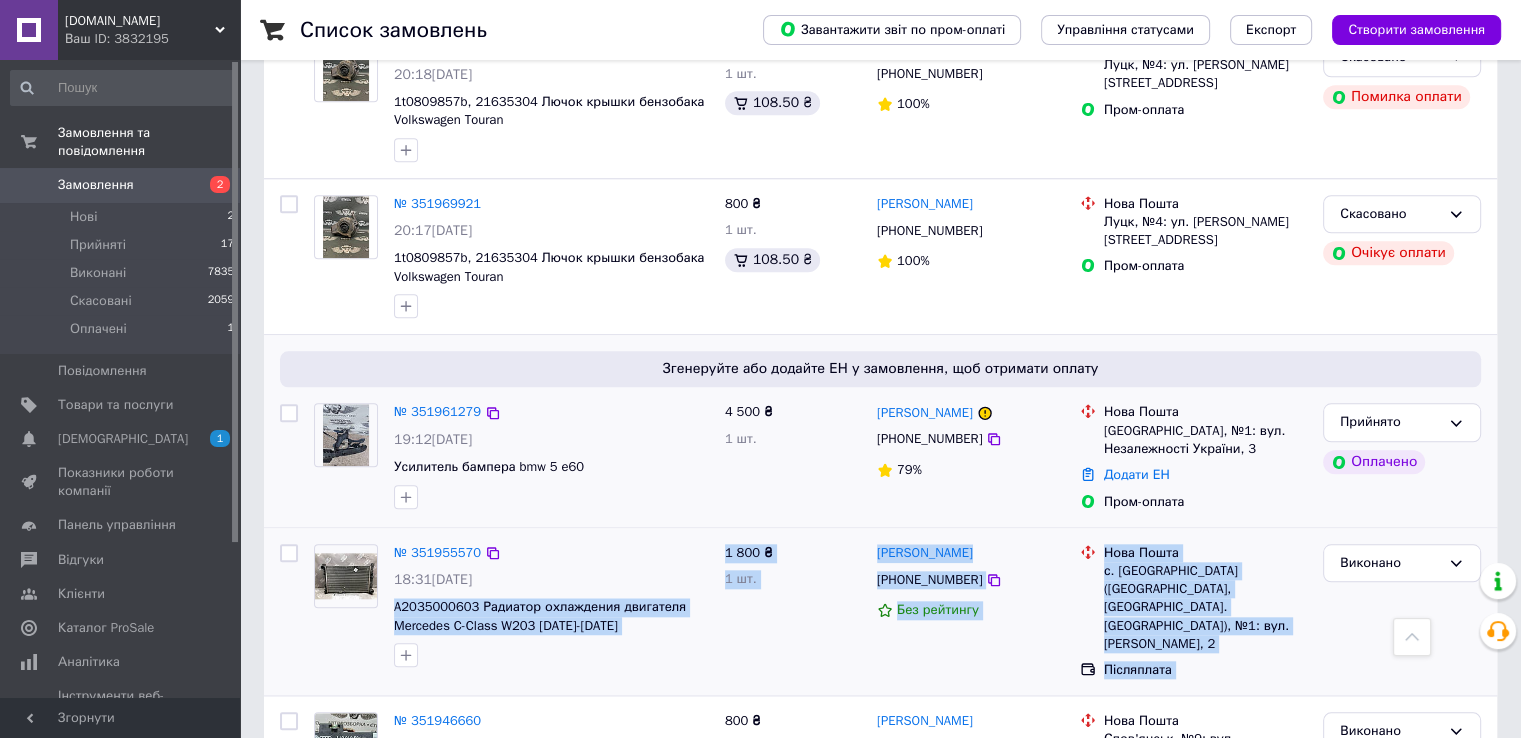 click on "Прийнято Оплачено" at bounding box center [1402, 456] 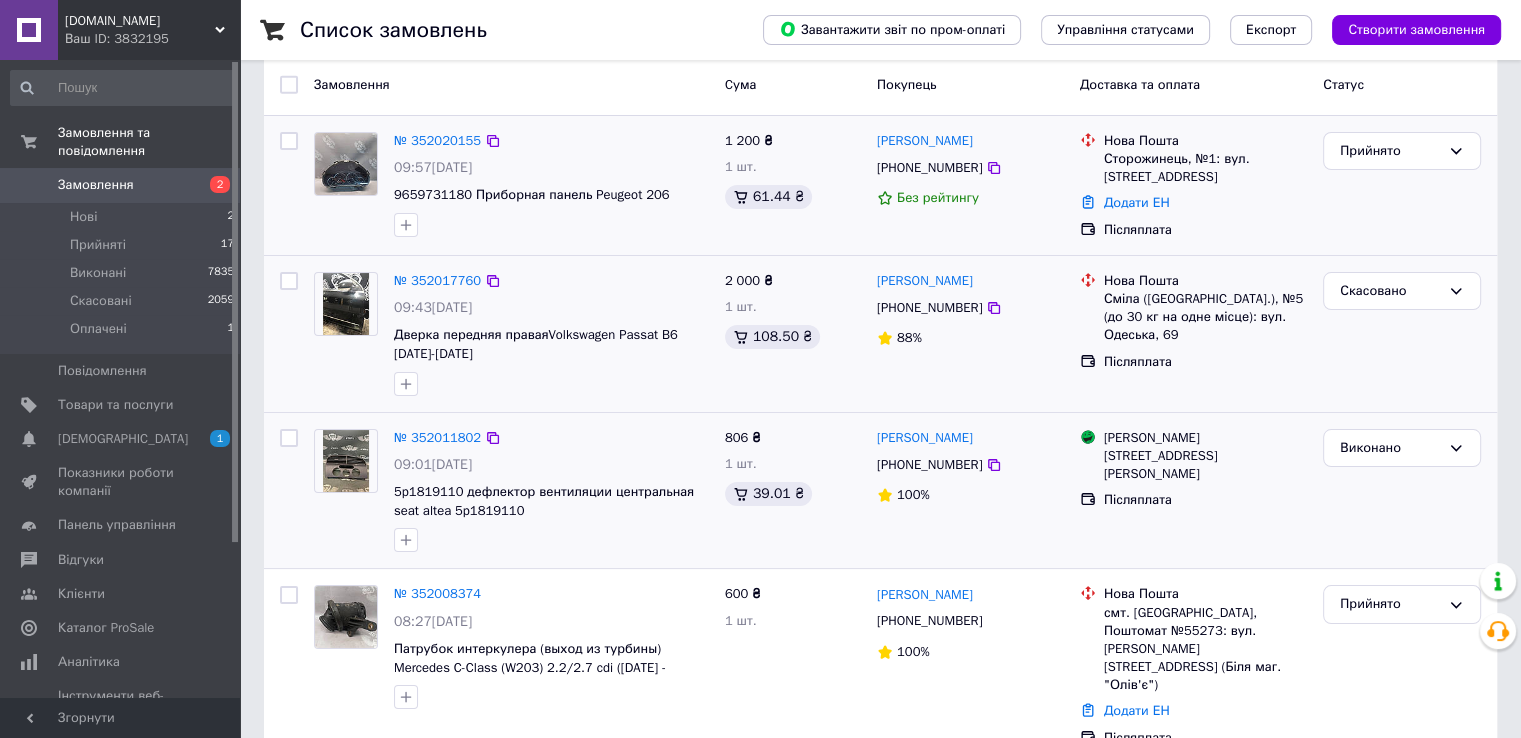 scroll, scrollTop: 0, scrollLeft: 0, axis: both 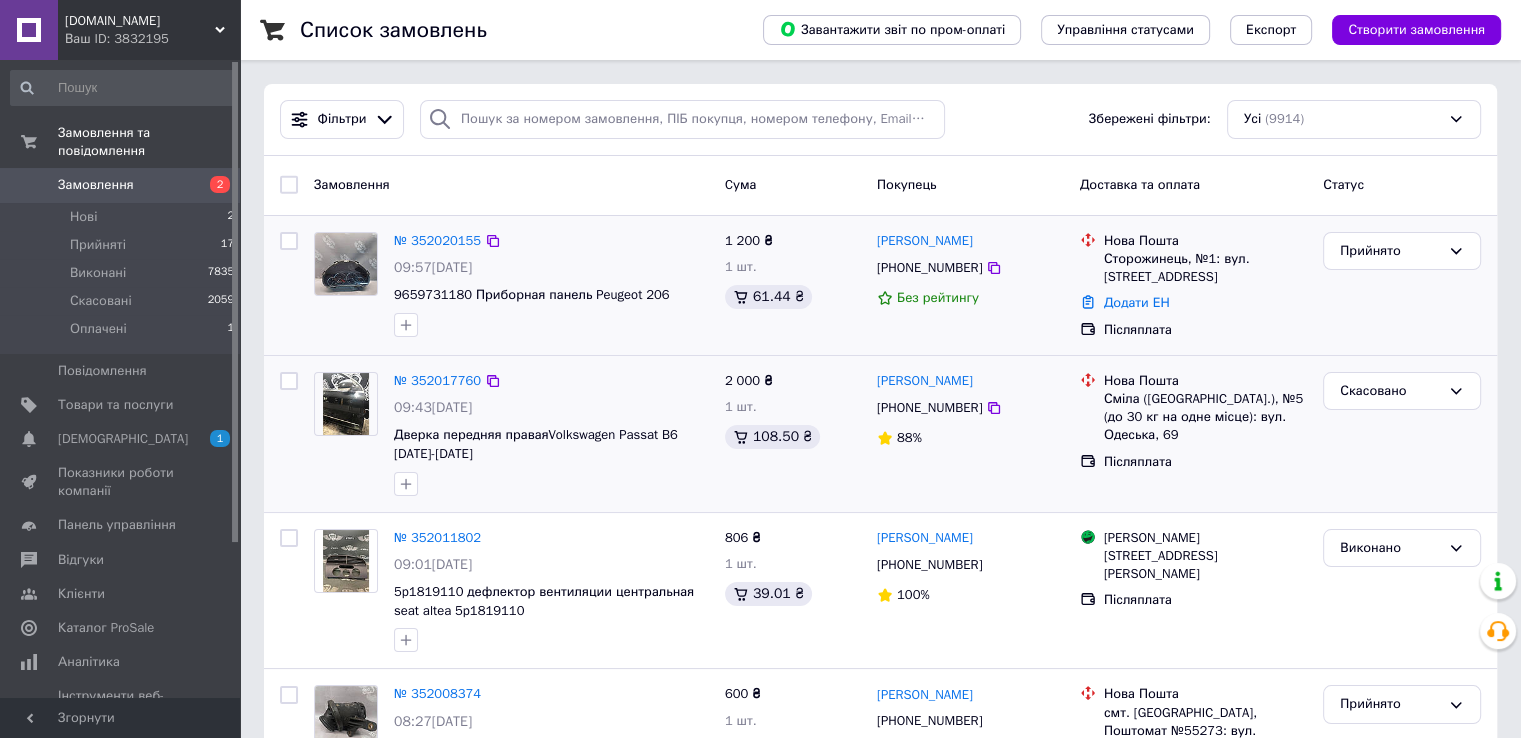 click on "Прийнято" at bounding box center [1402, 285] 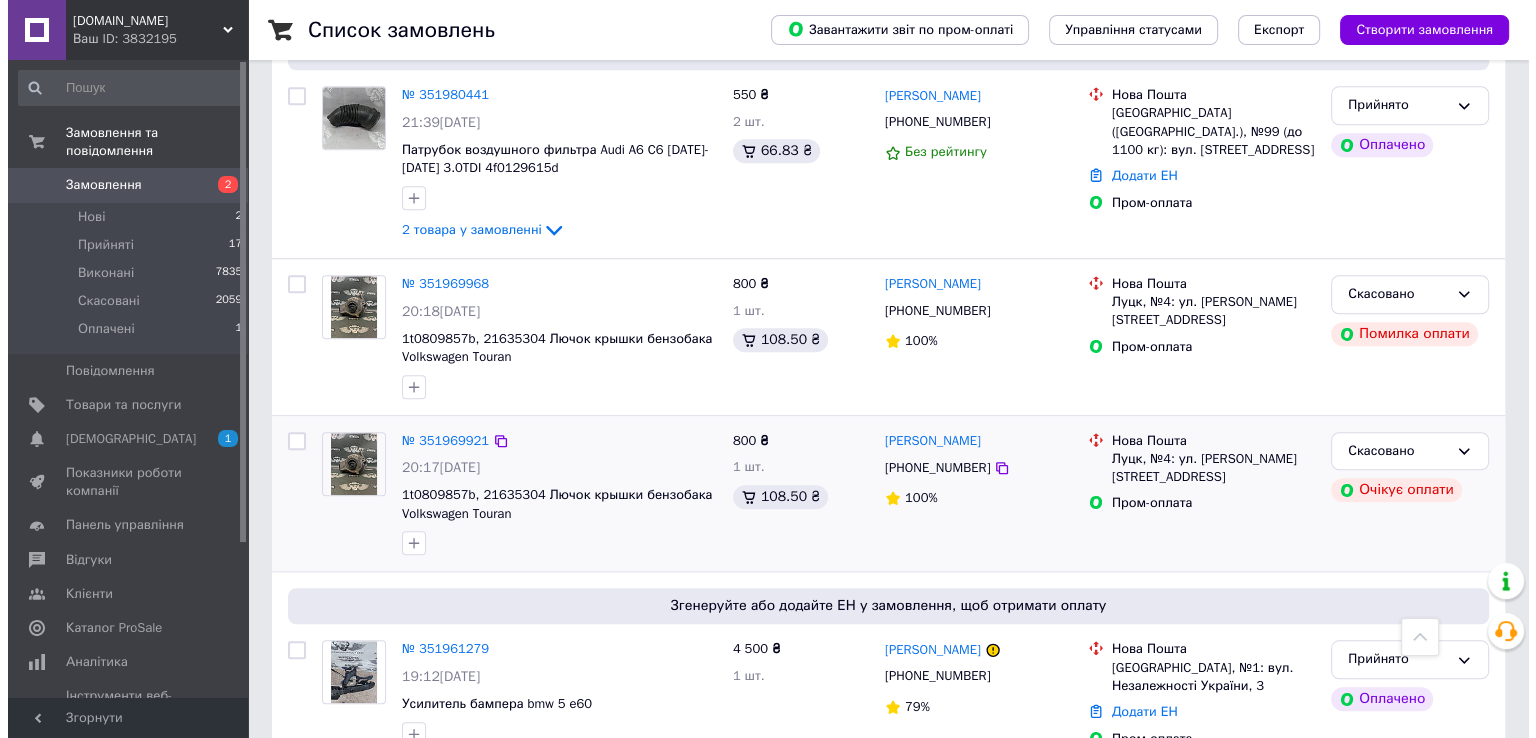 scroll, scrollTop: 1800, scrollLeft: 0, axis: vertical 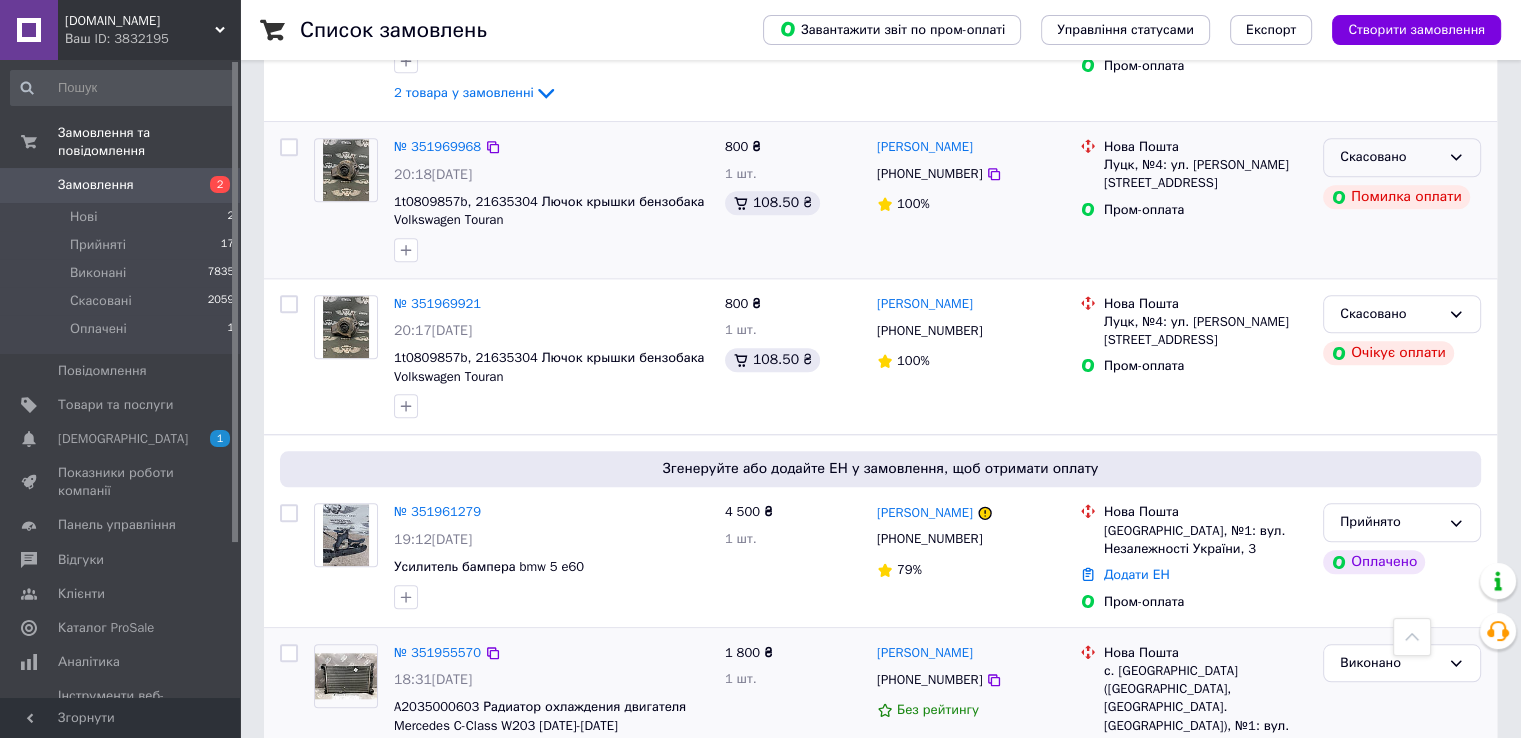 click on "Скасовано" at bounding box center (1402, 157) 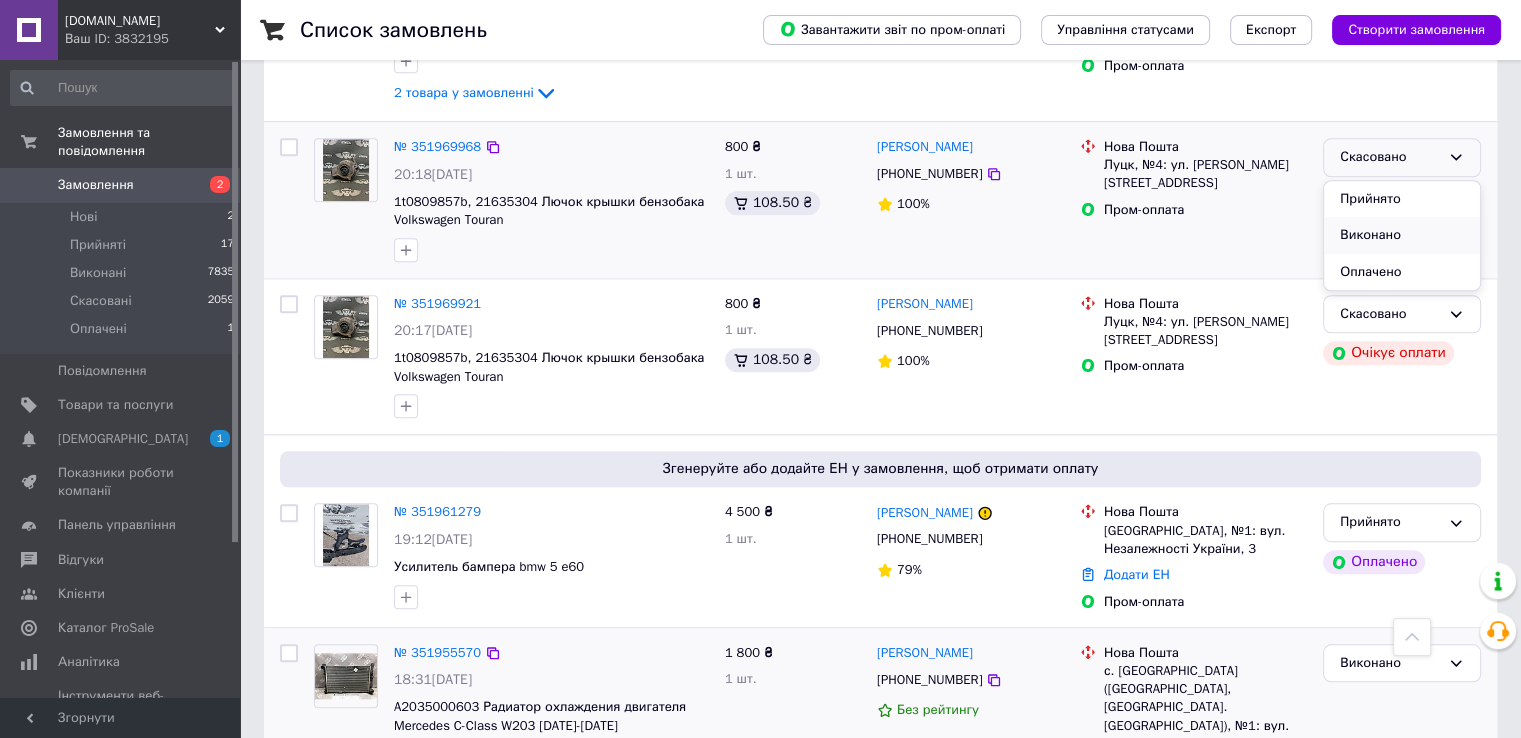 click on "Виконано" at bounding box center (1402, 235) 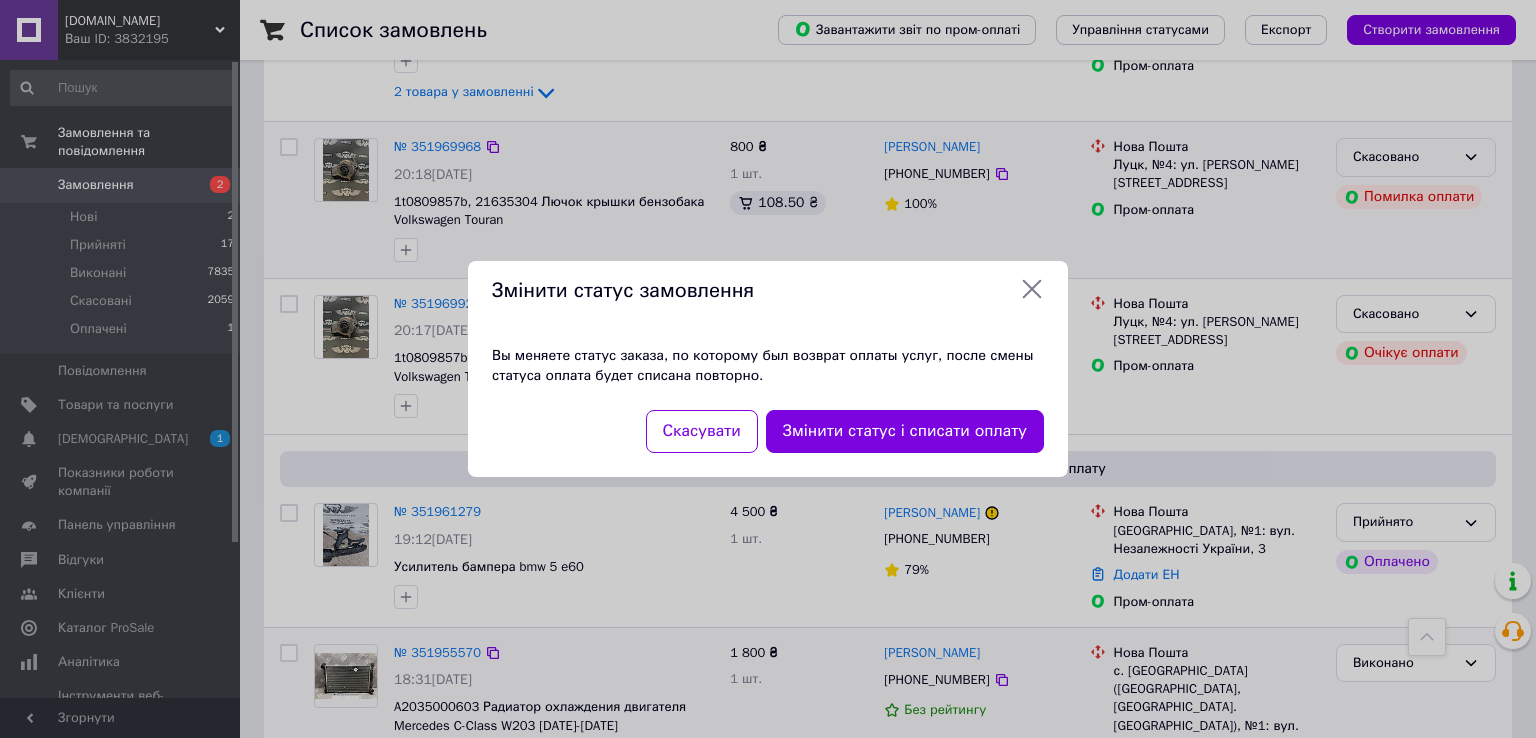 click 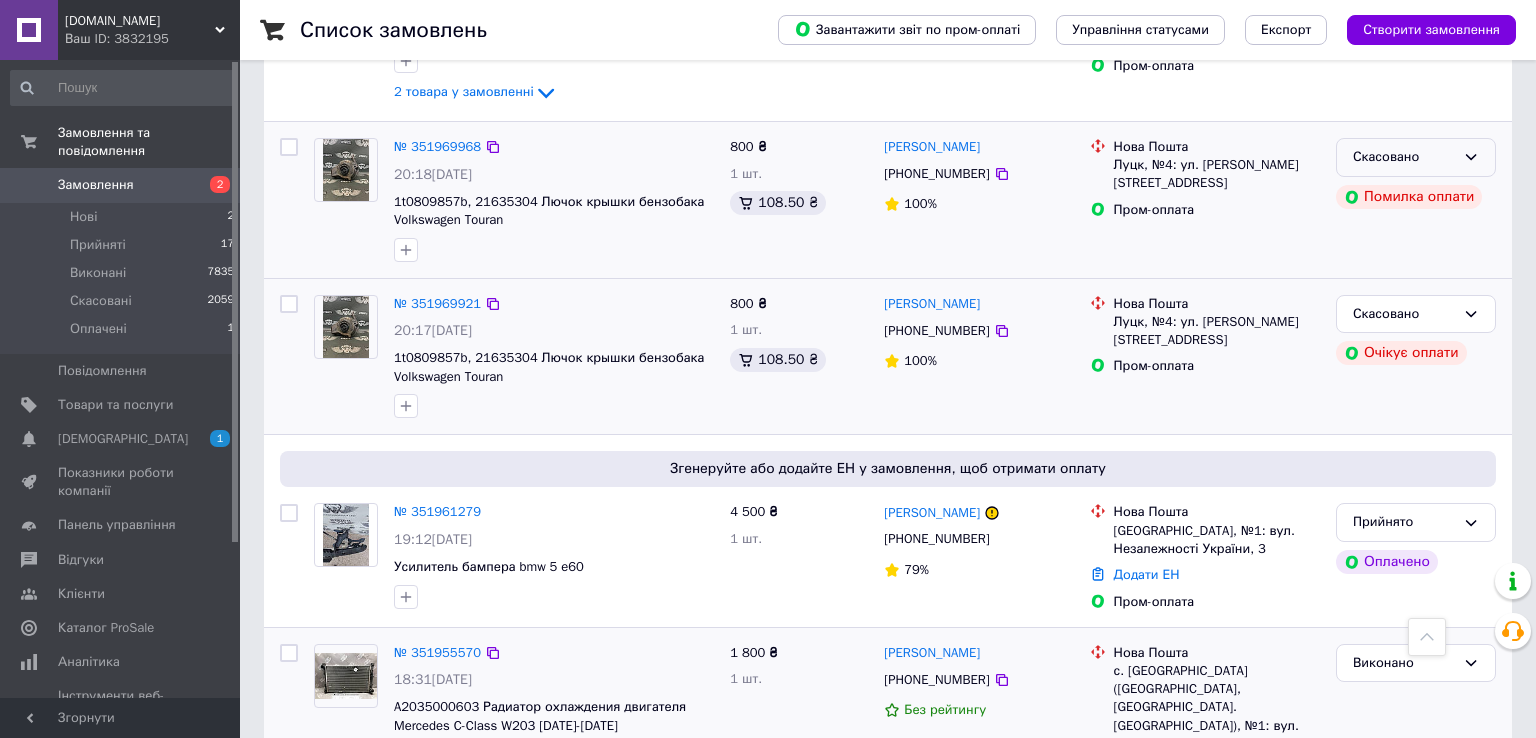 click on "Скасовано Очікує оплати" at bounding box center [1416, 357] 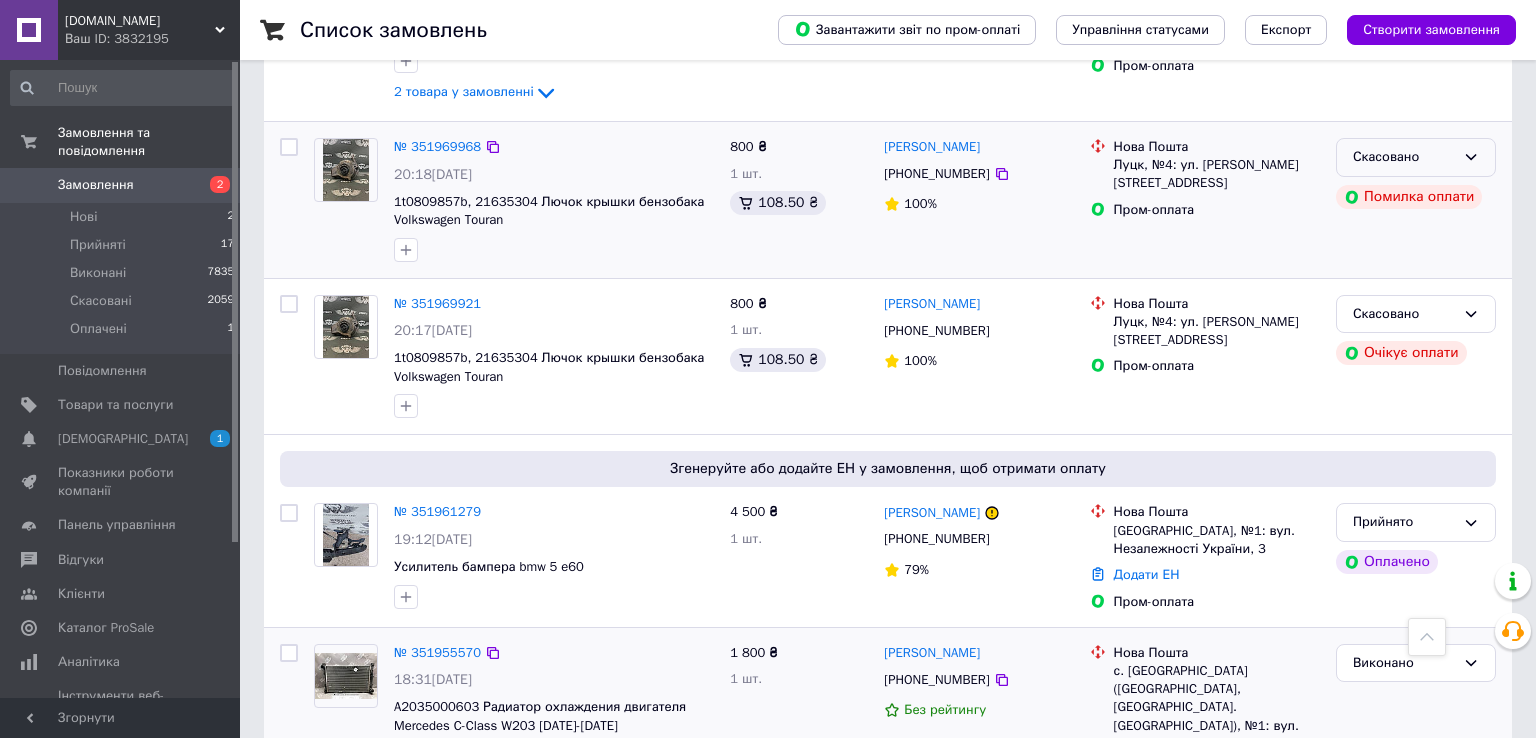 click on "1t0809857b, 21635304 Лючок крышки бензобака Volkswagen Touran" at bounding box center [554, 211] 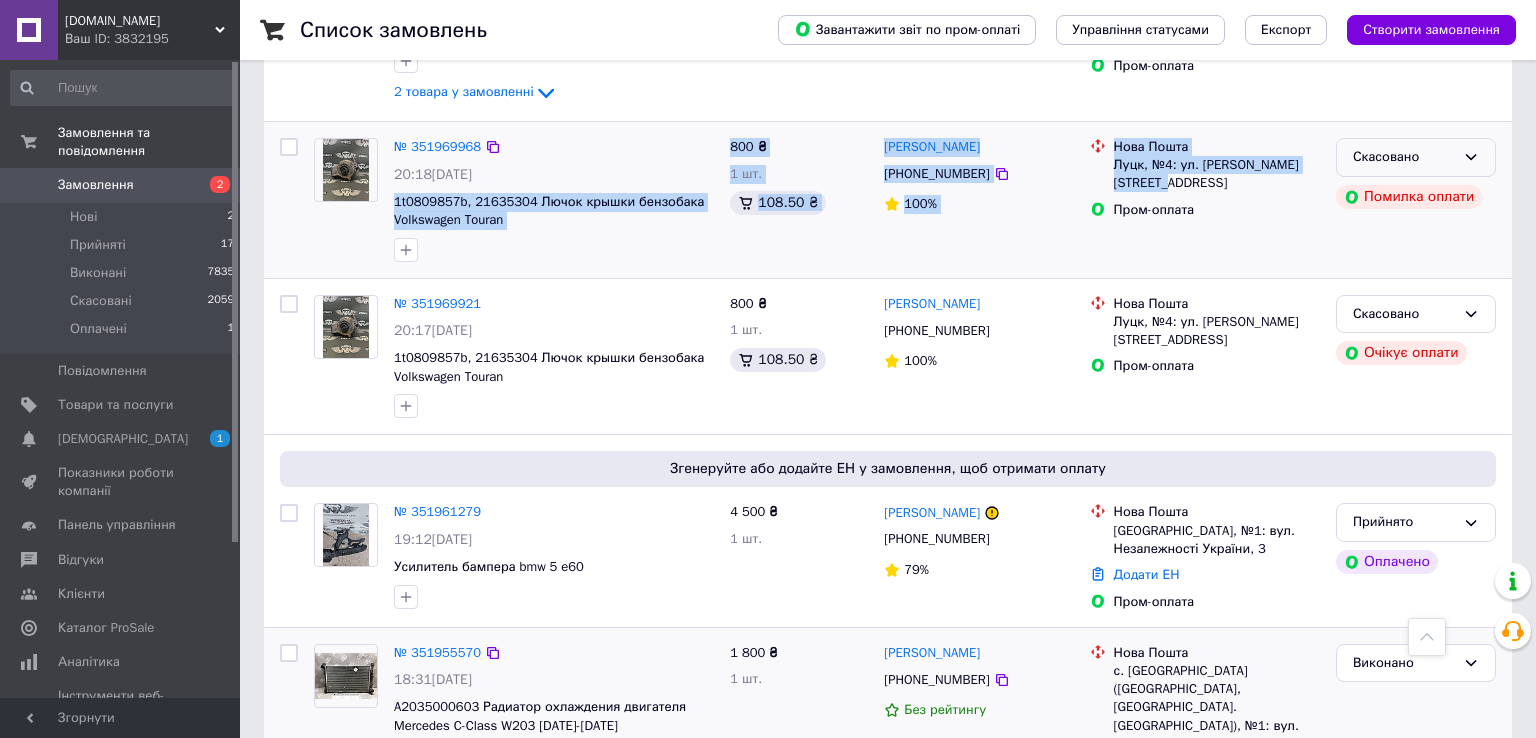 drag, startPoint x: 386, startPoint y: 163, endPoint x: 1227, endPoint y: 148, distance: 841.1338 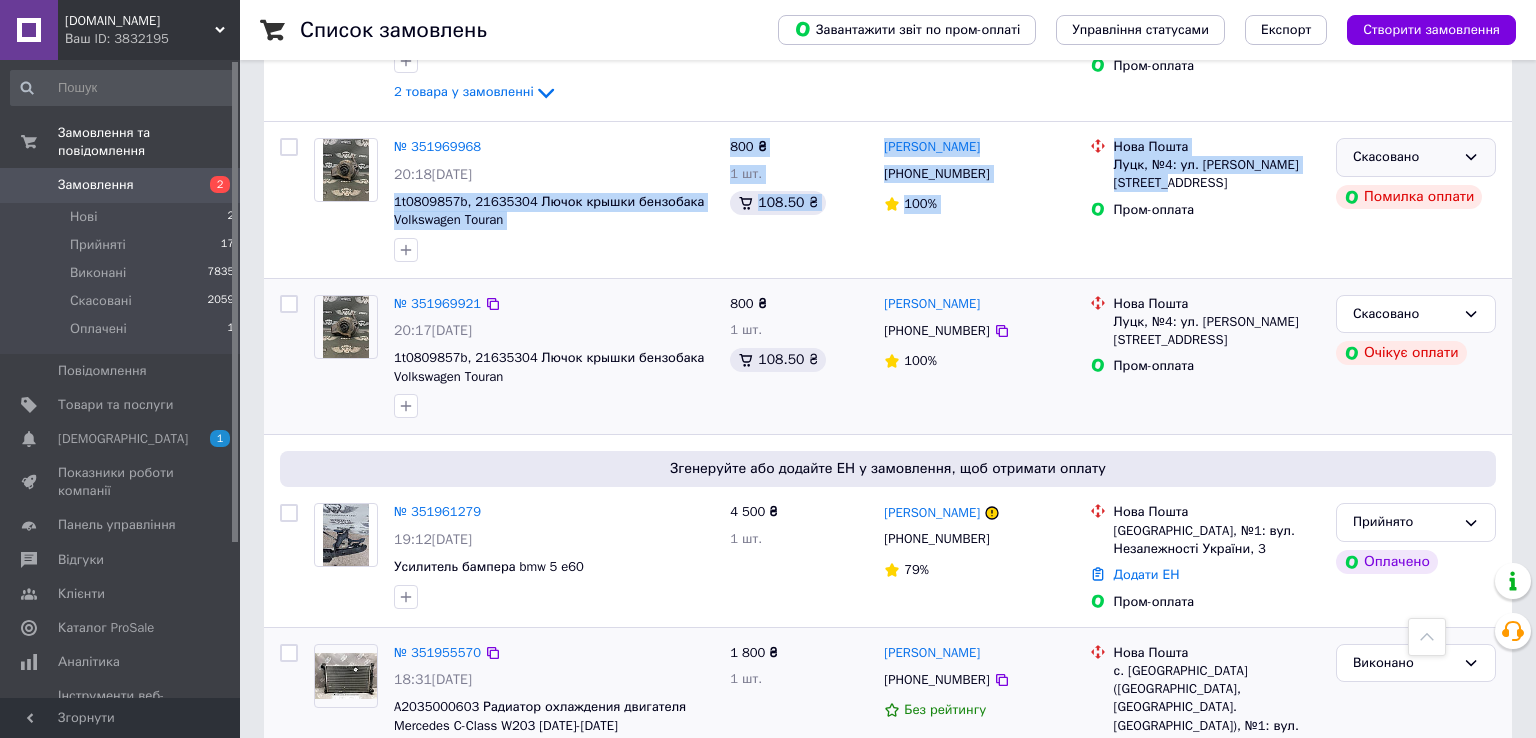 click on "Нова Пошта Луцк, №4: ул. Ярослава Мудрого, 11В Пром-оплата" at bounding box center (1205, 357) 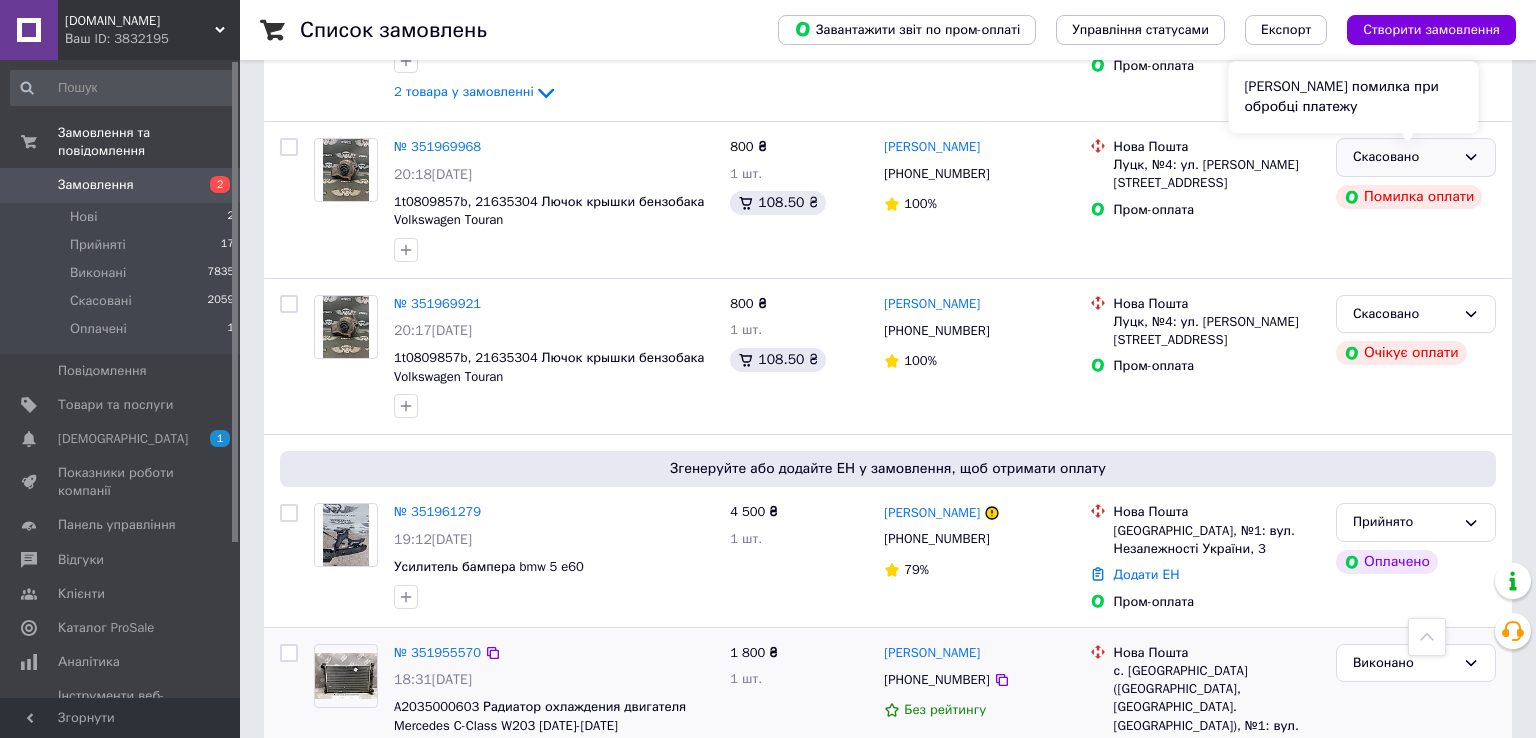 click on "Сталася помилка при обробці платежу" at bounding box center [1353, 97] 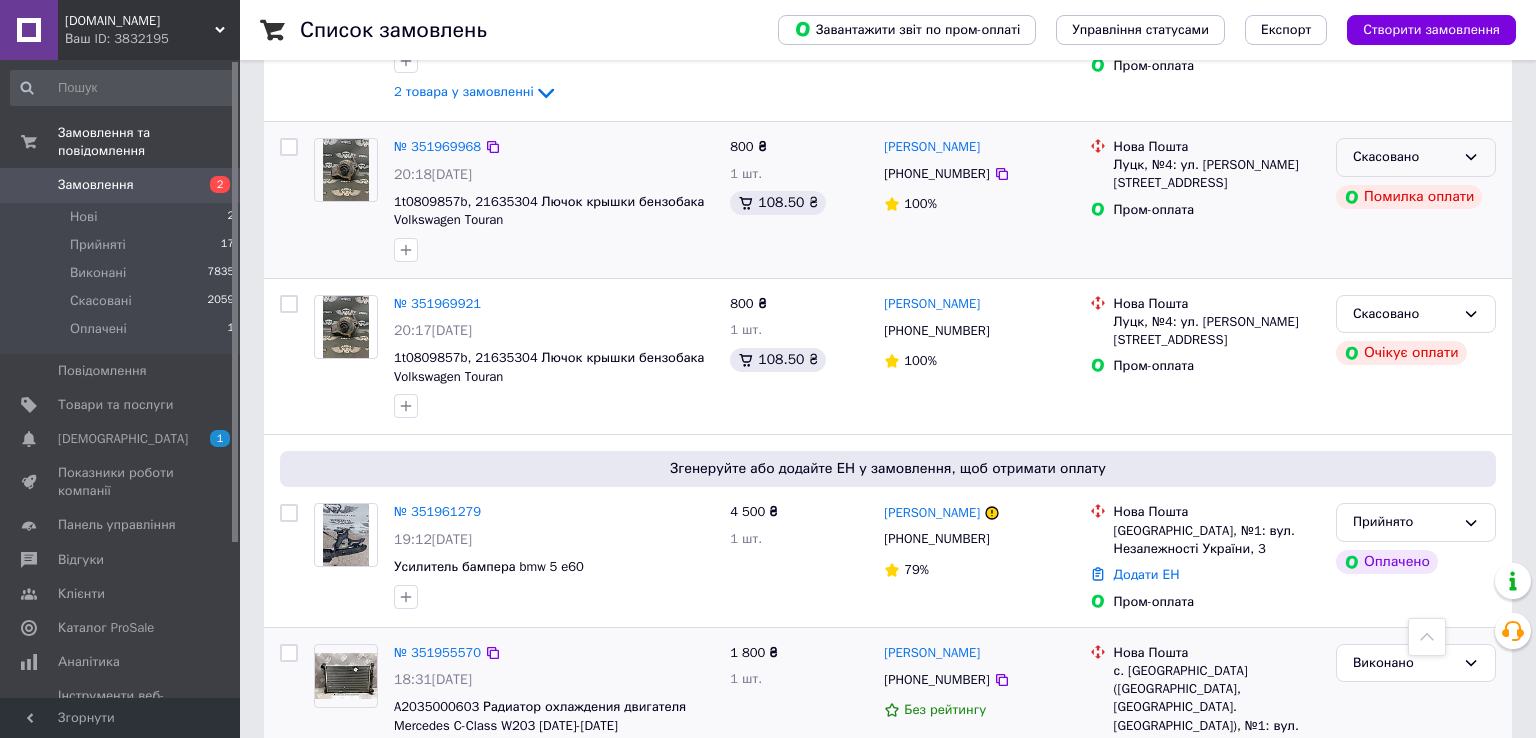click on "Пром-оплата" at bounding box center (1217, 210) 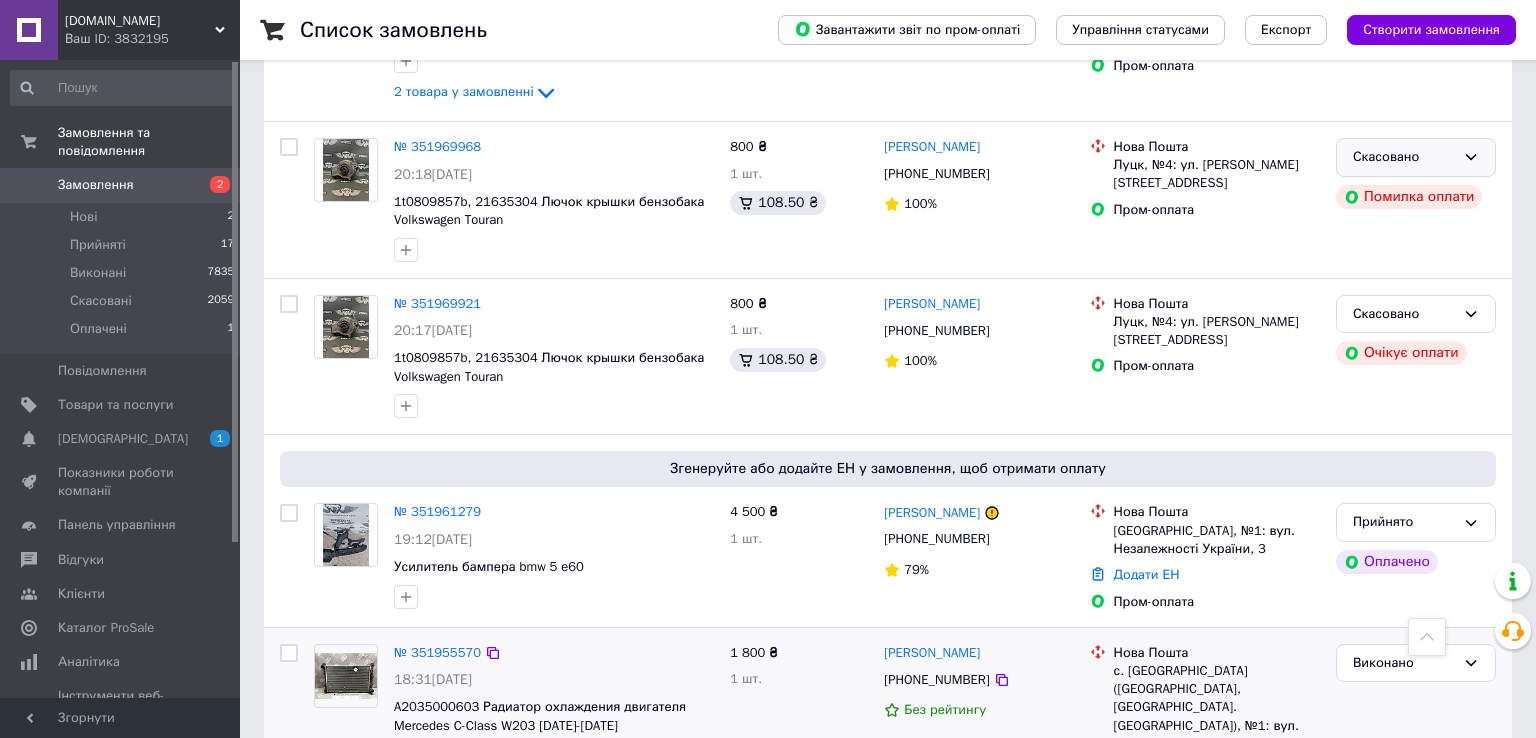 click on "Скасовано" at bounding box center [1416, 157] 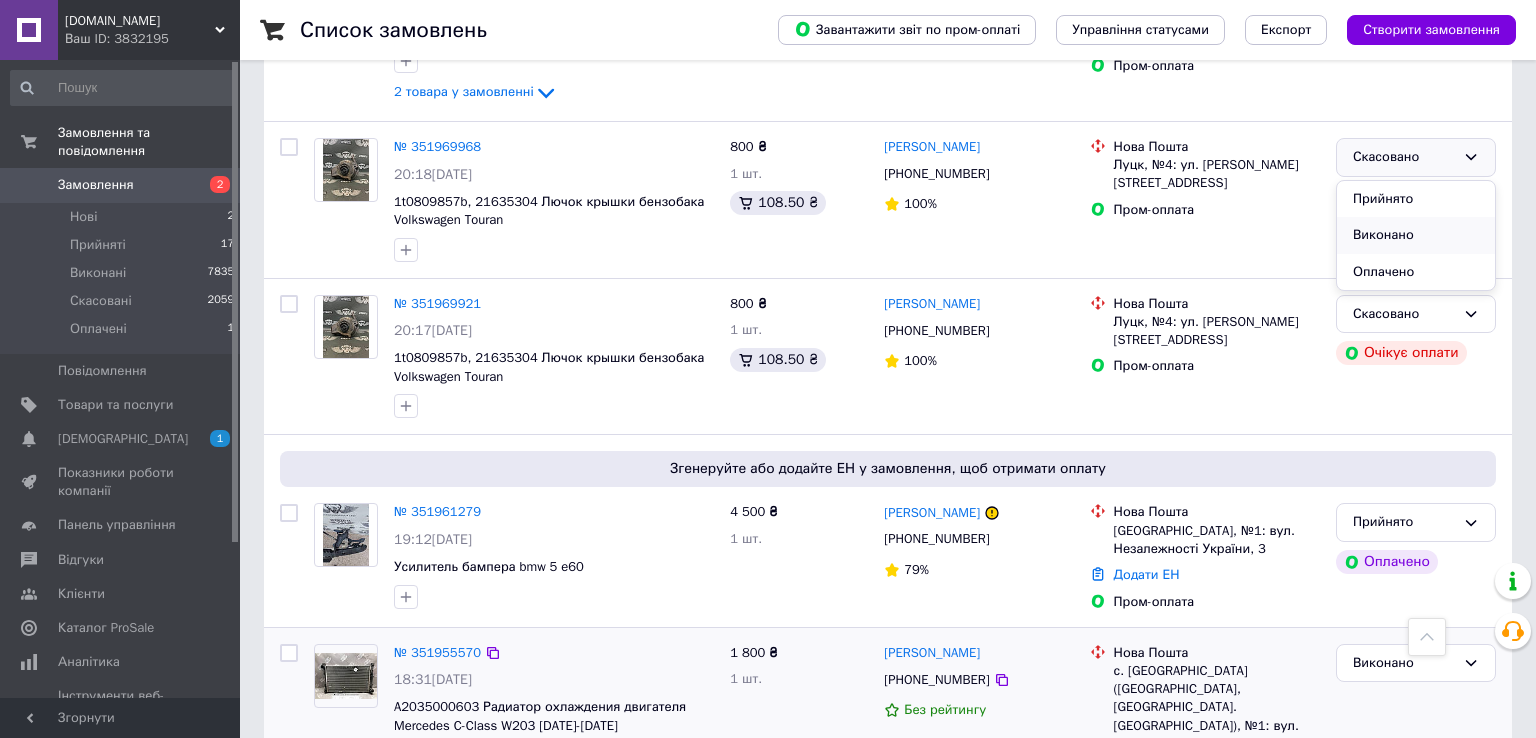 click on "Виконано" at bounding box center [1416, 235] 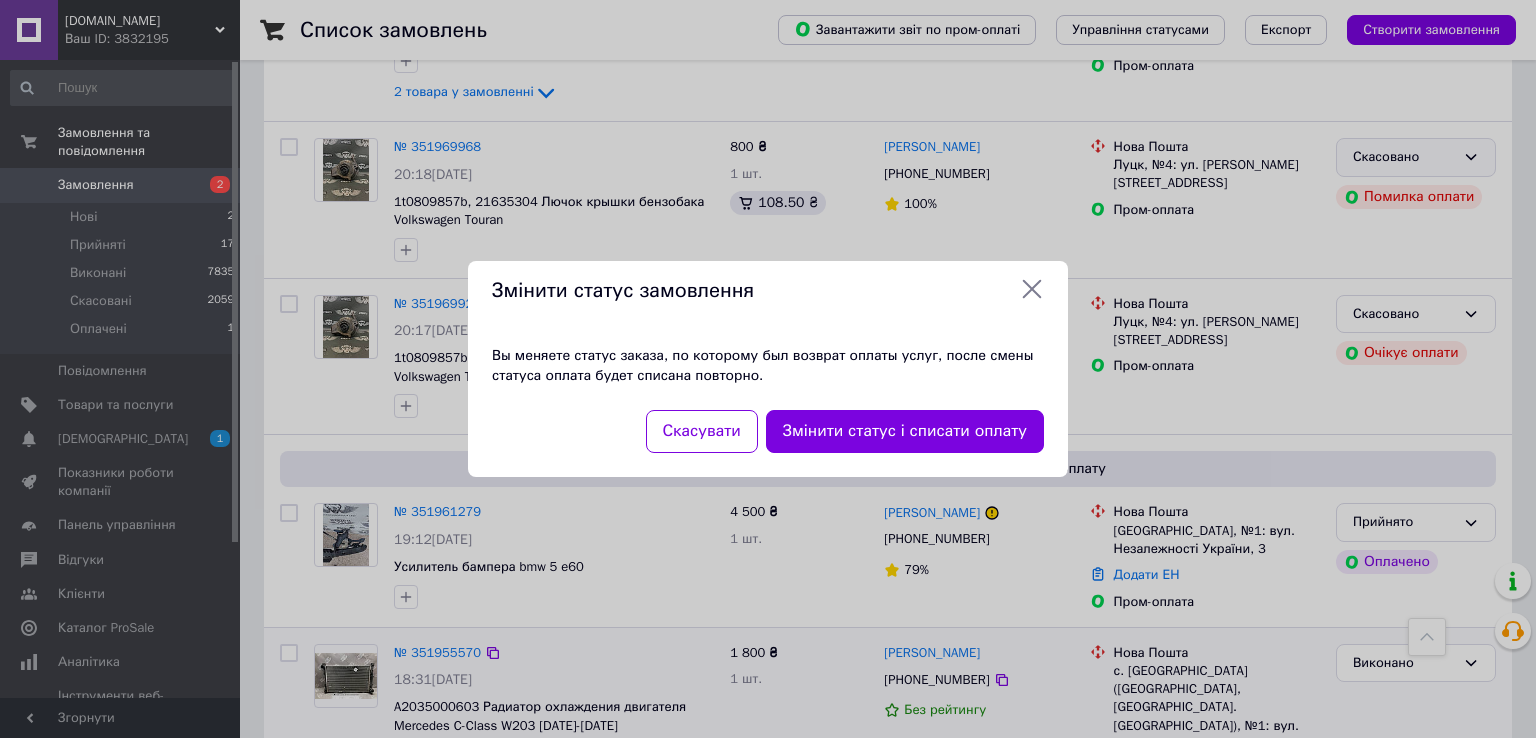click 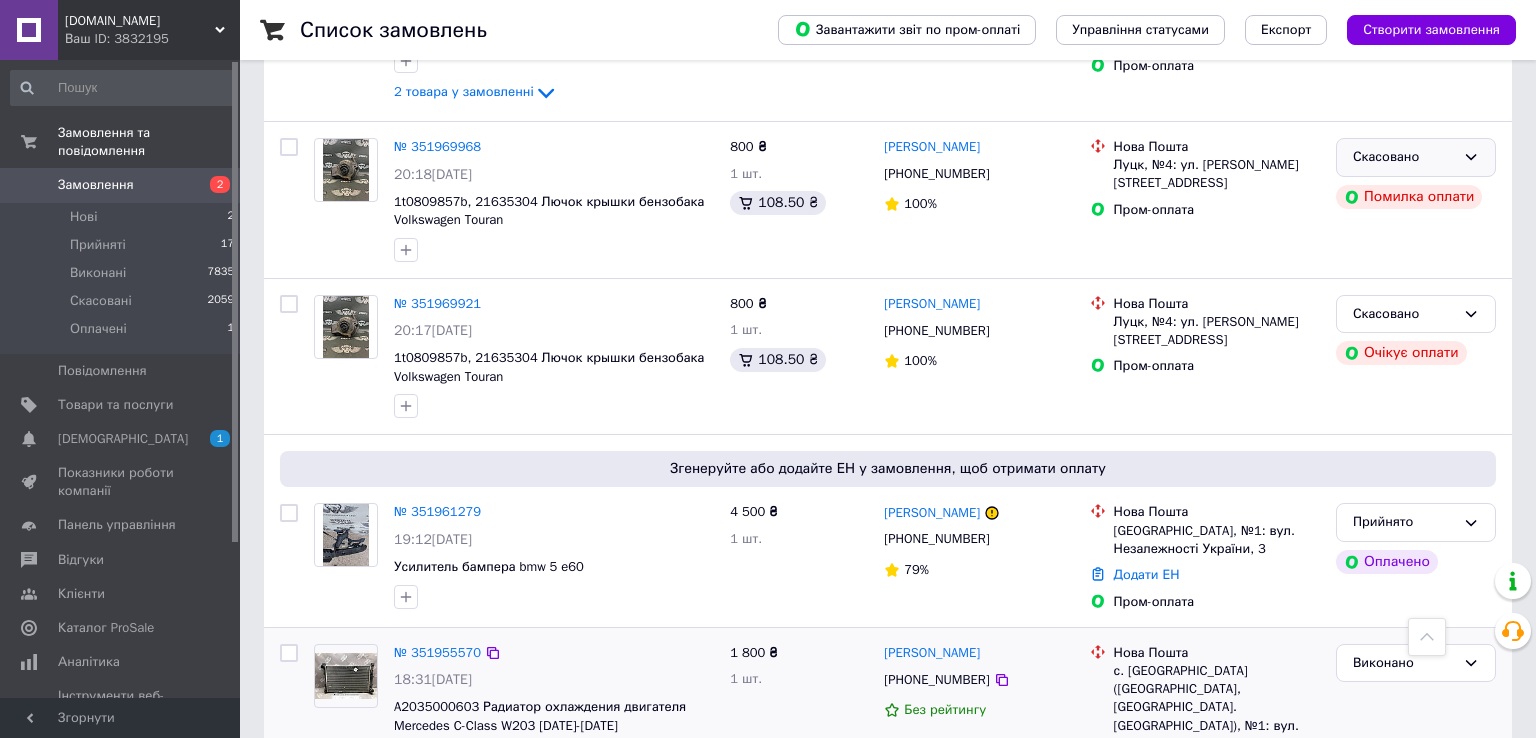 click on "Замовлення" at bounding box center (96, 185) 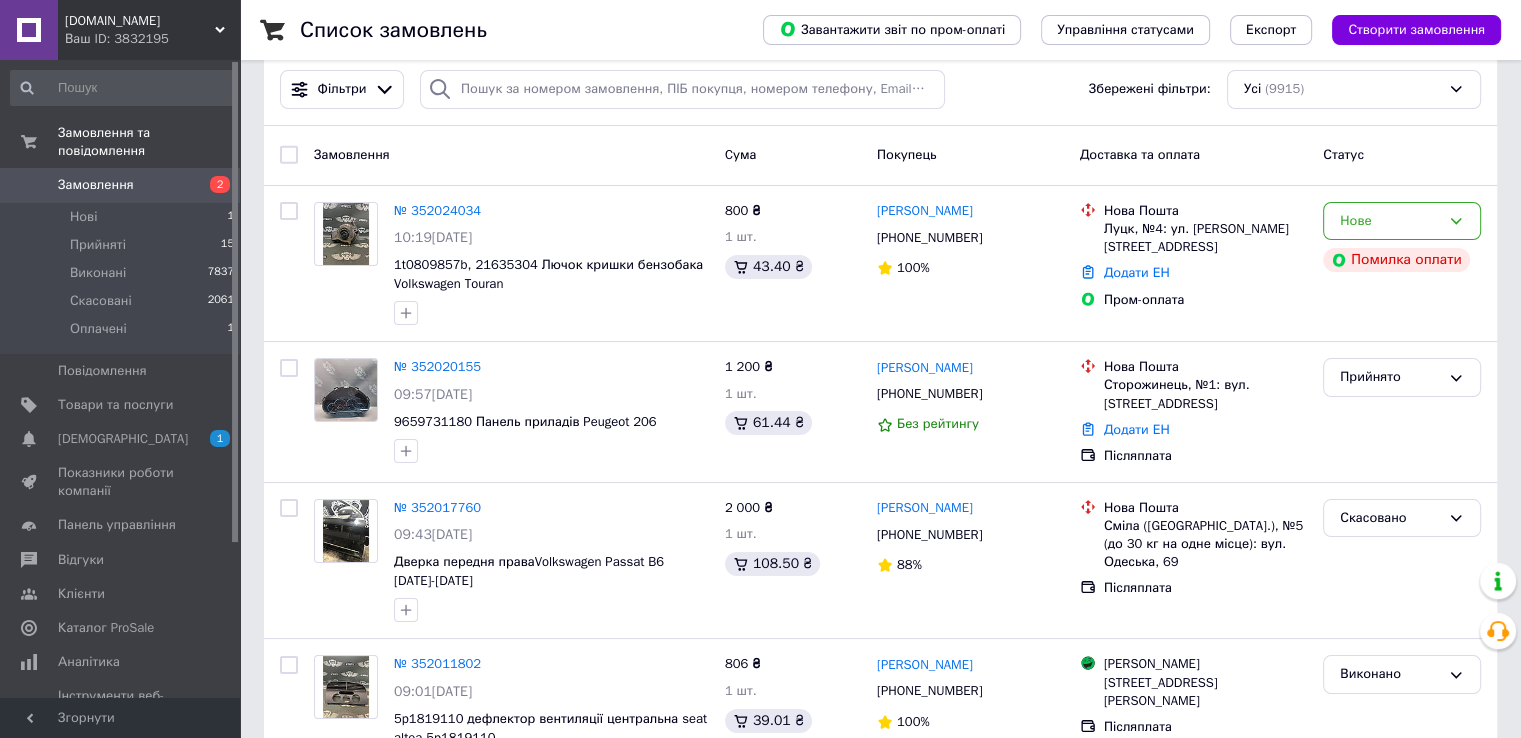 scroll, scrollTop: 0, scrollLeft: 0, axis: both 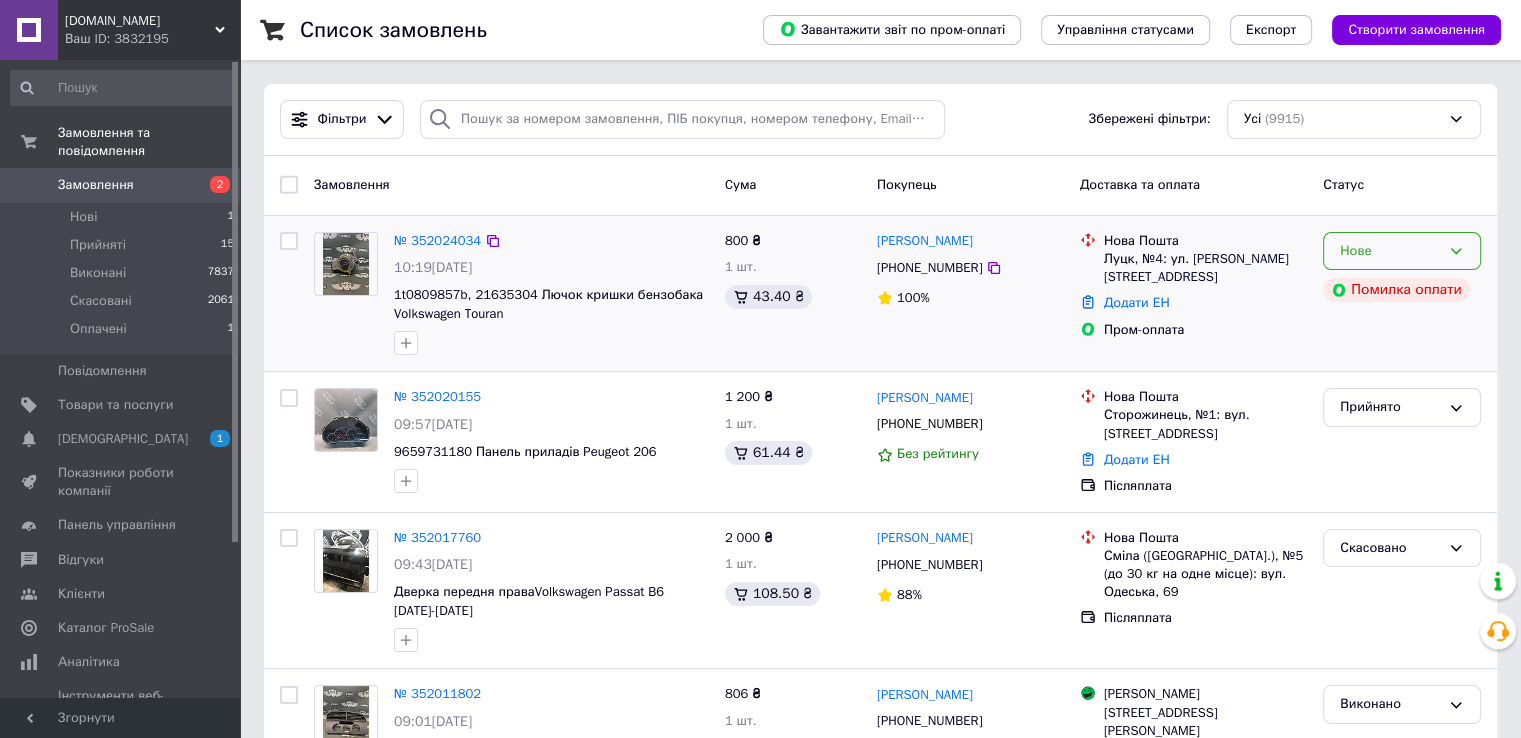 click 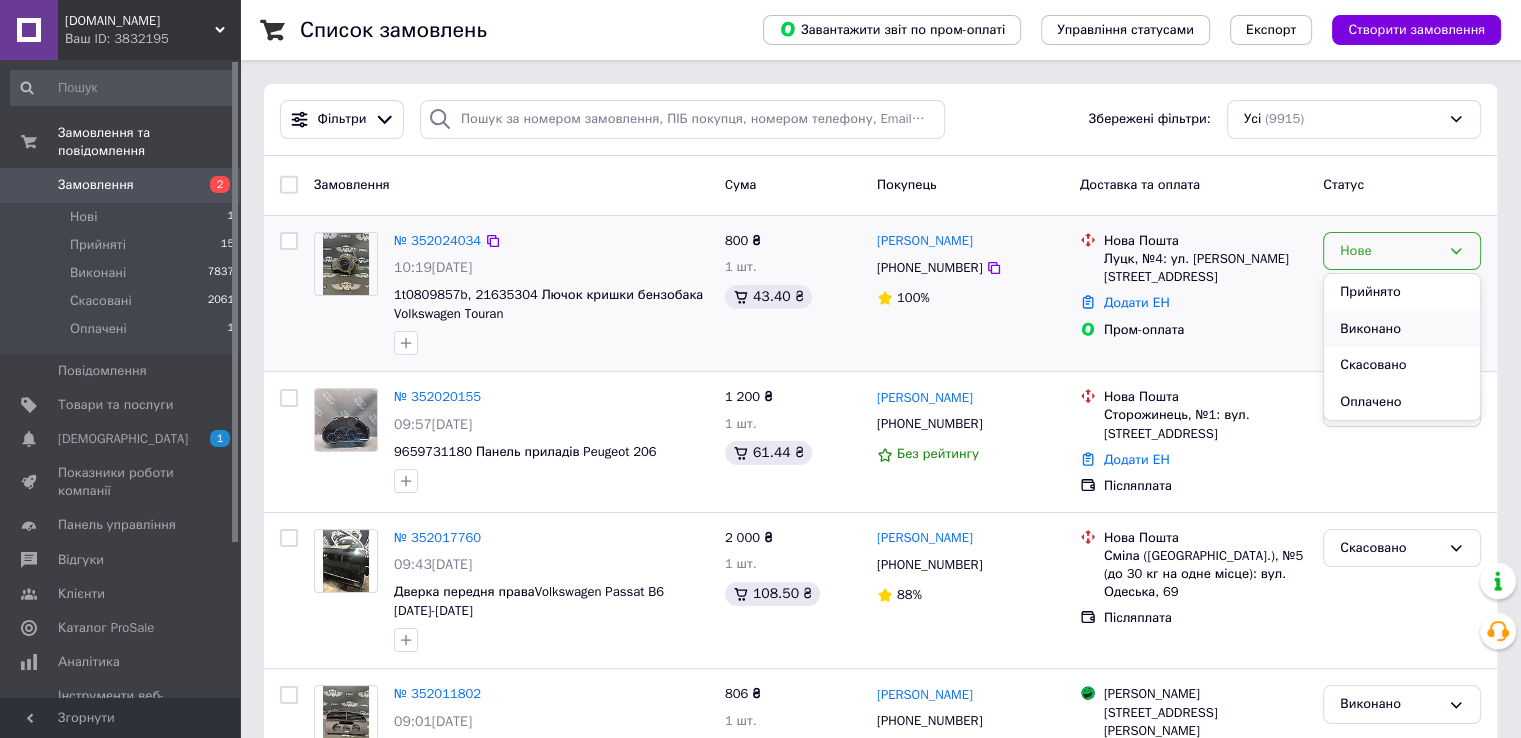 click on "Виконано" at bounding box center [1402, 329] 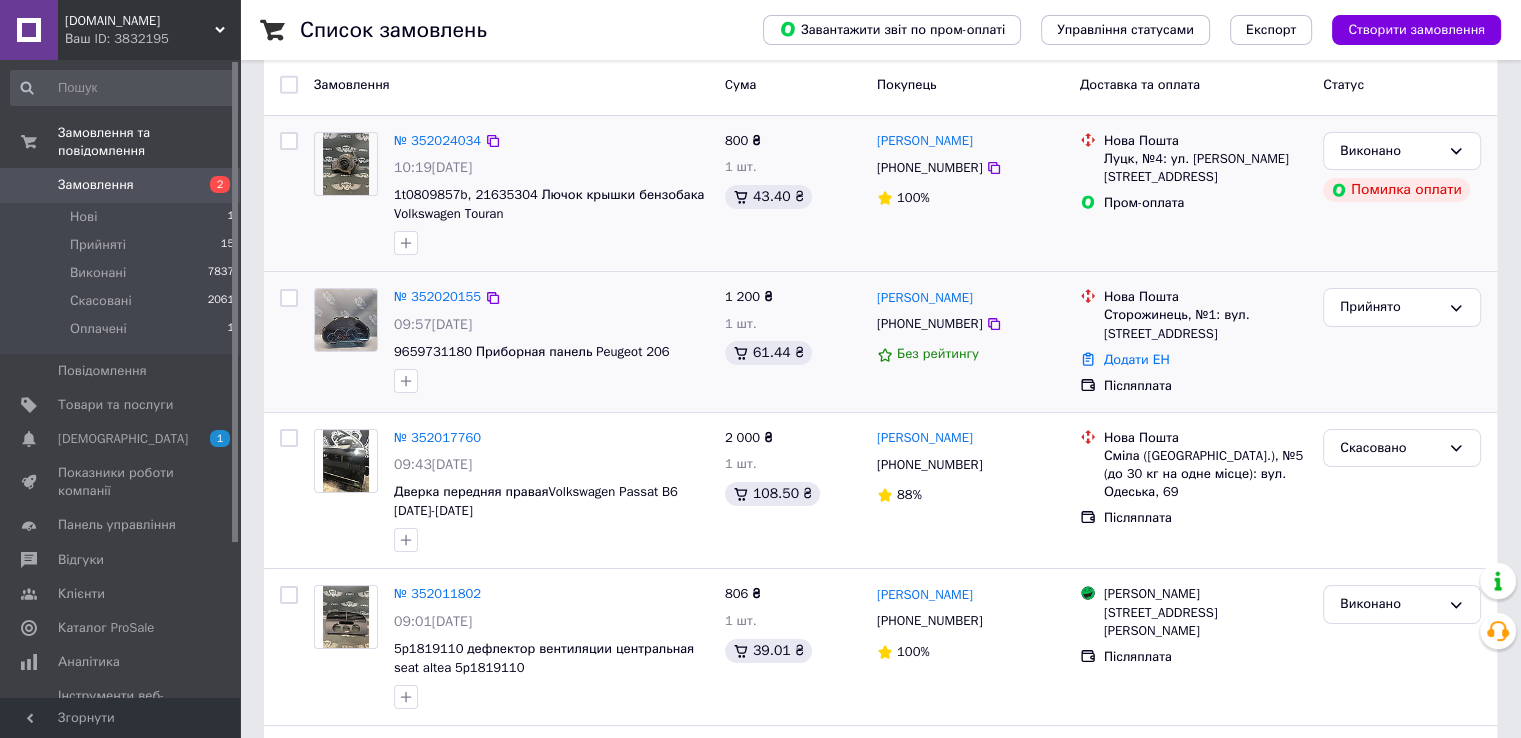 scroll, scrollTop: 0, scrollLeft: 0, axis: both 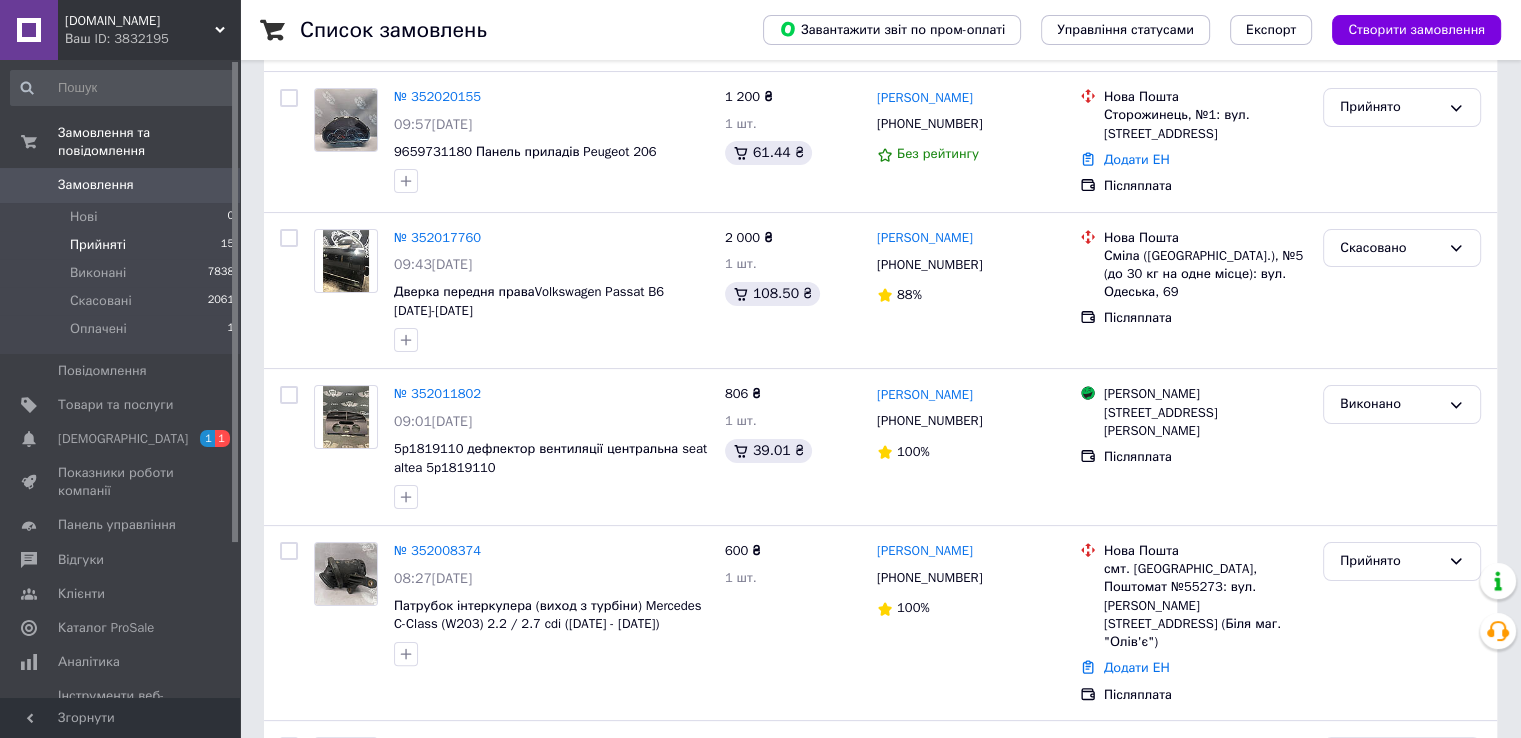 click on "Прийняті 15" at bounding box center (123, 245) 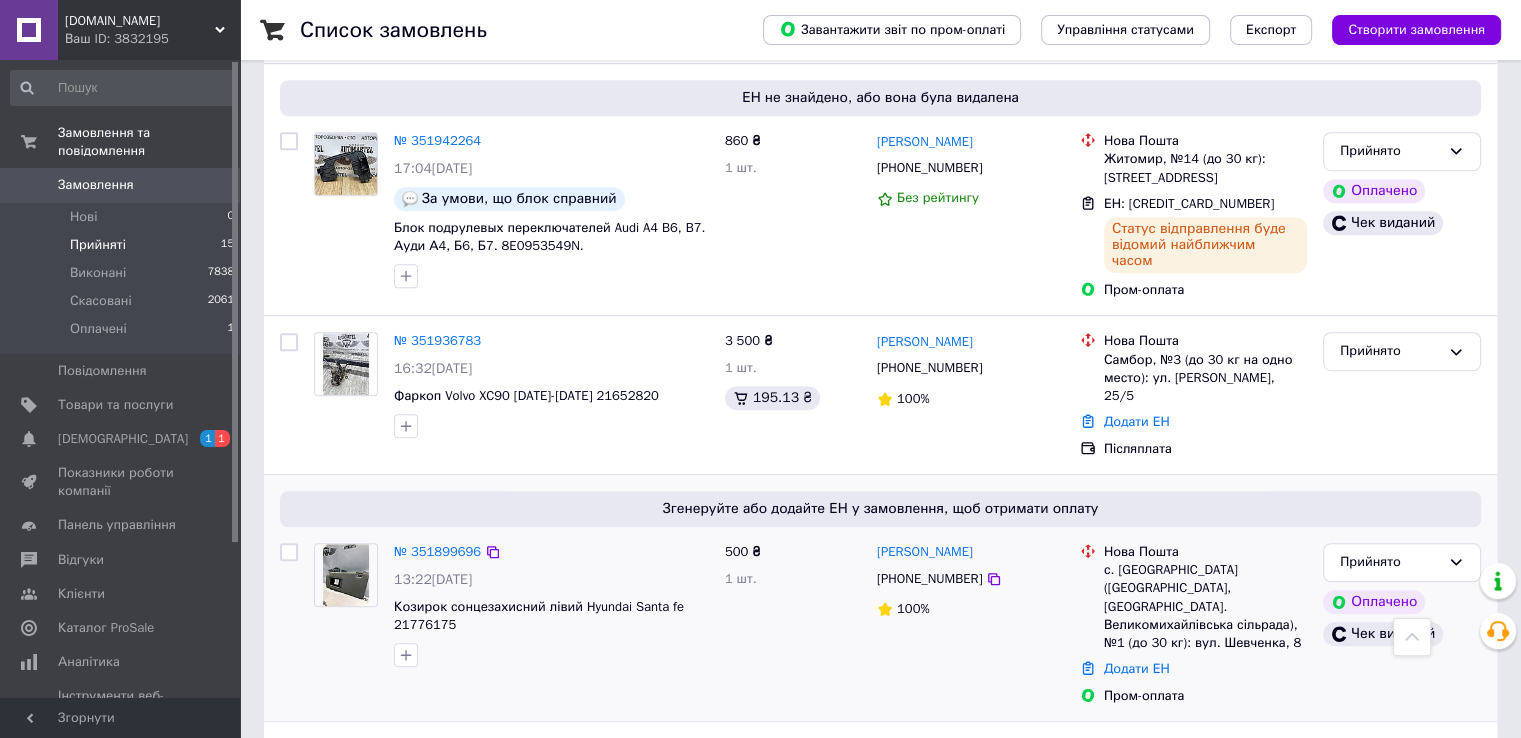 scroll, scrollTop: 1400, scrollLeft: 0, axis: vertical 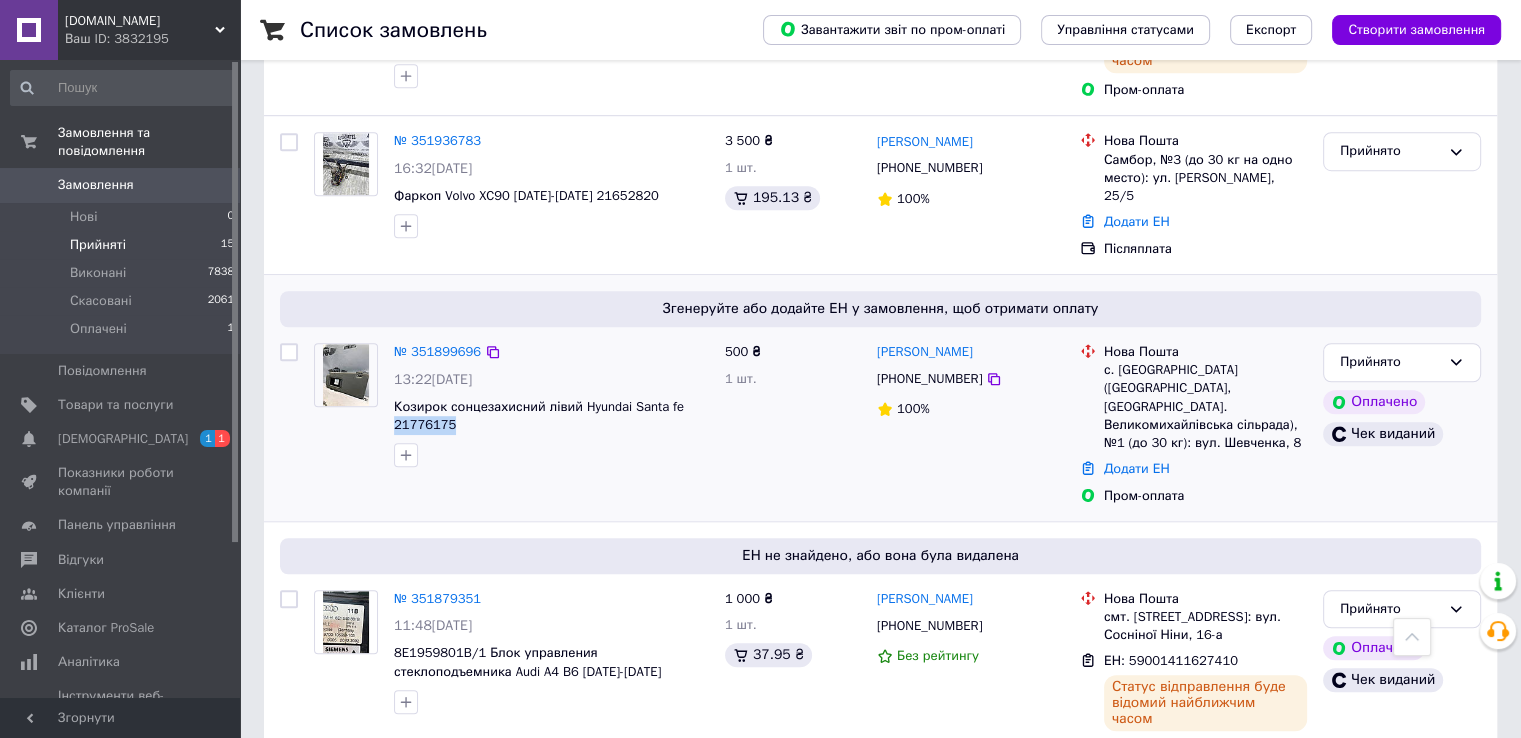 drag, startPoint x: 456, startPoint y: 357, endPoint x: 389, endPoint y: 362, distance: 67.18631 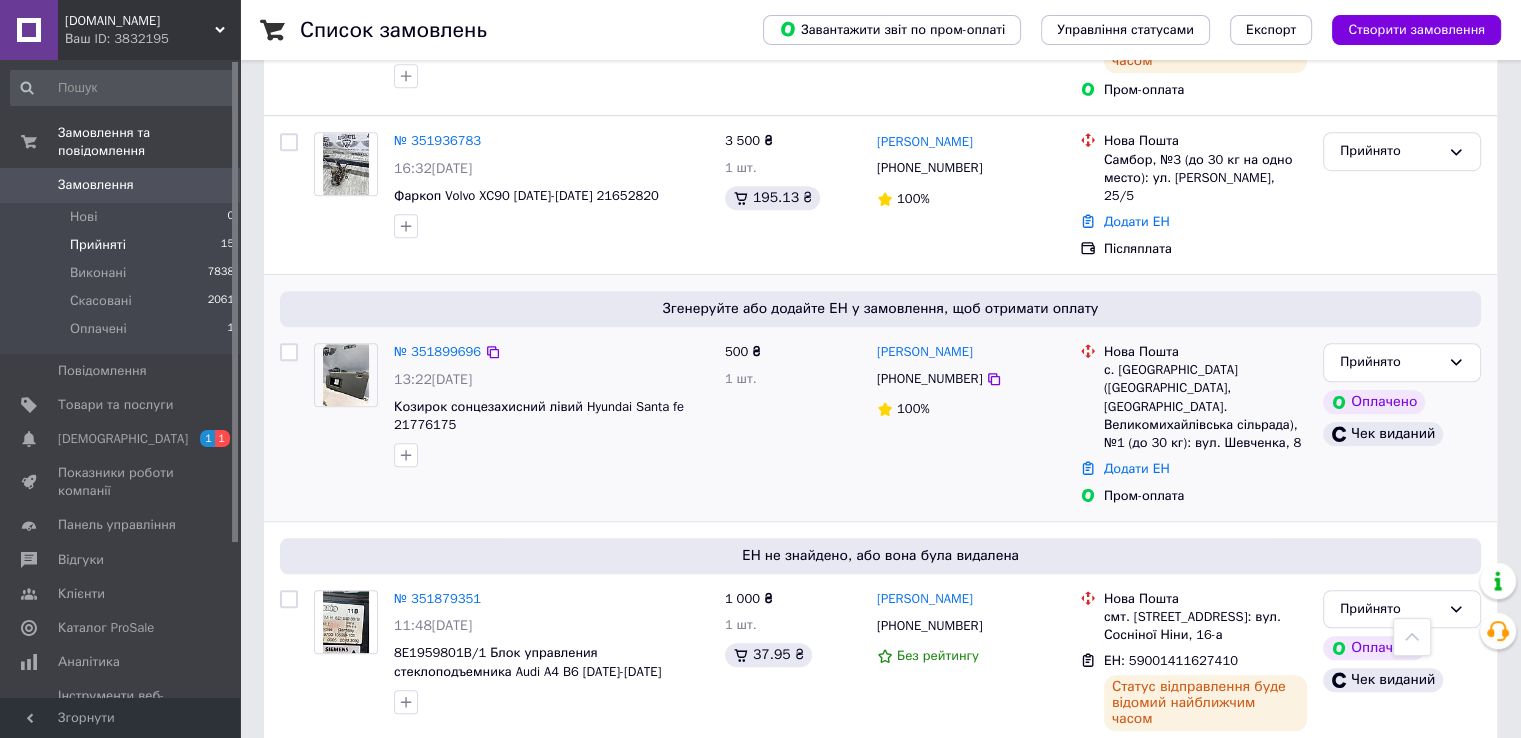 click on "№ 351899696 13:22, 09.07.2025 Козирок сонцезахисний лівий Hyundai Santa fe 21776175" at bounding box center [511, 424] 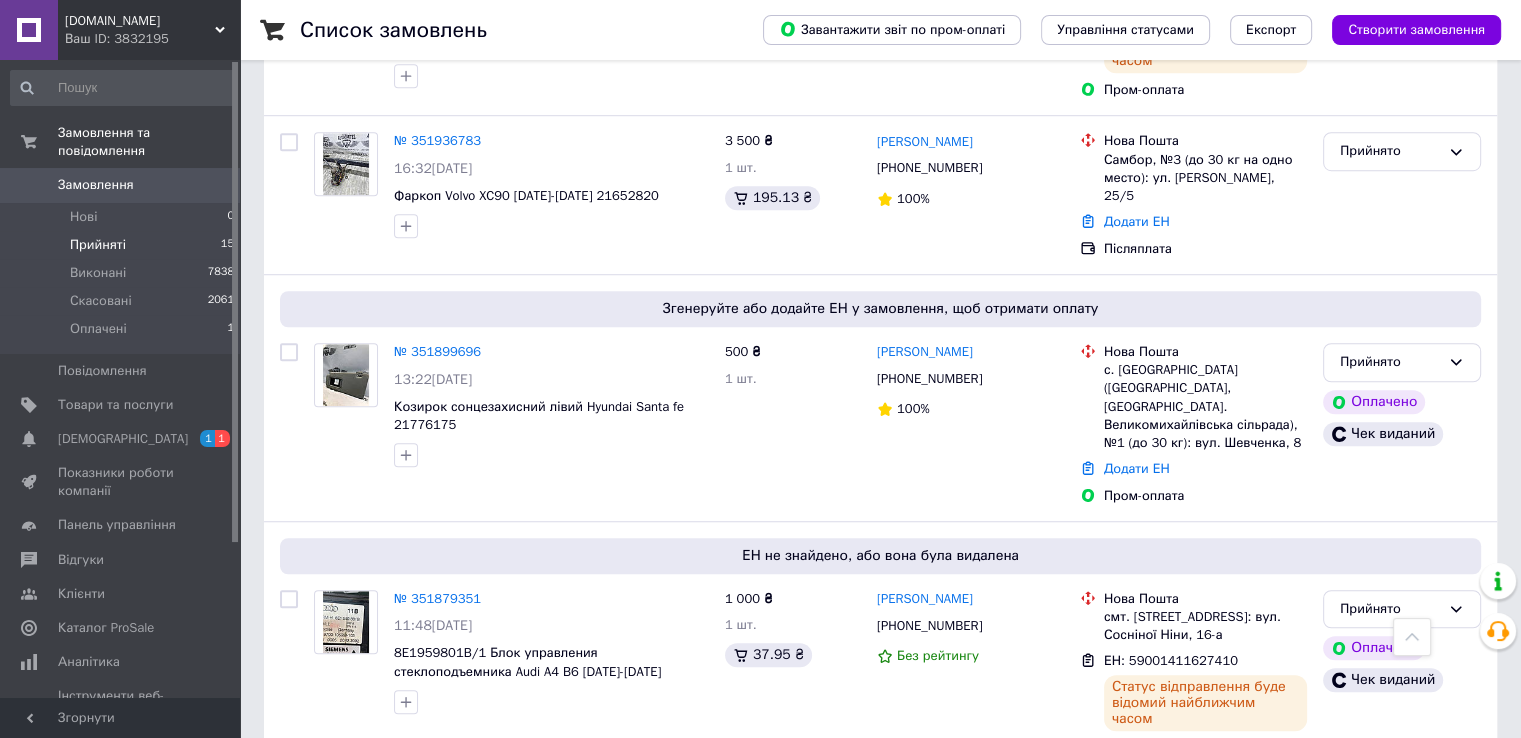 click on "Замовлення 0" at bounding box center (123, 185) 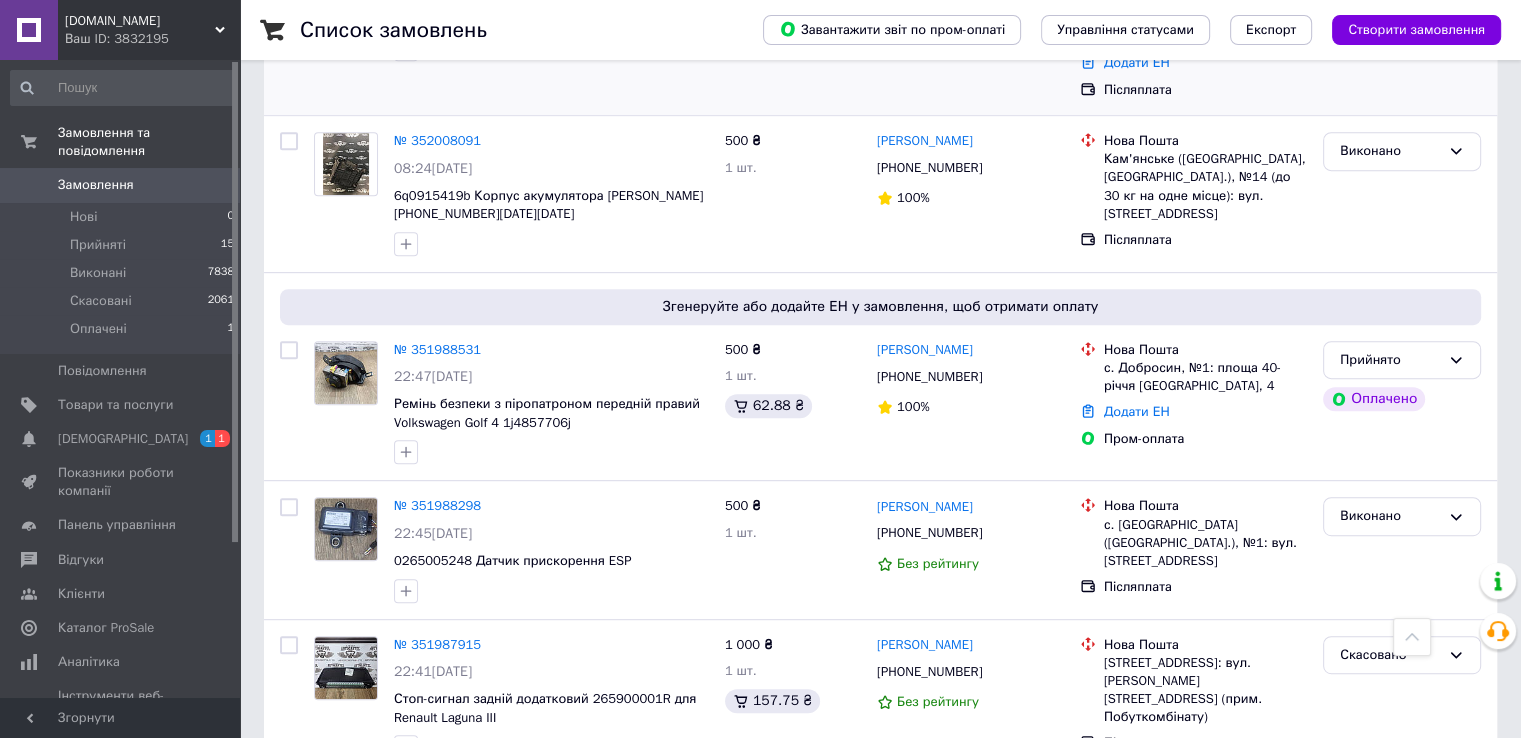 scroll, scrollTop: 1000, scrollLeft: 0, axis: vertical 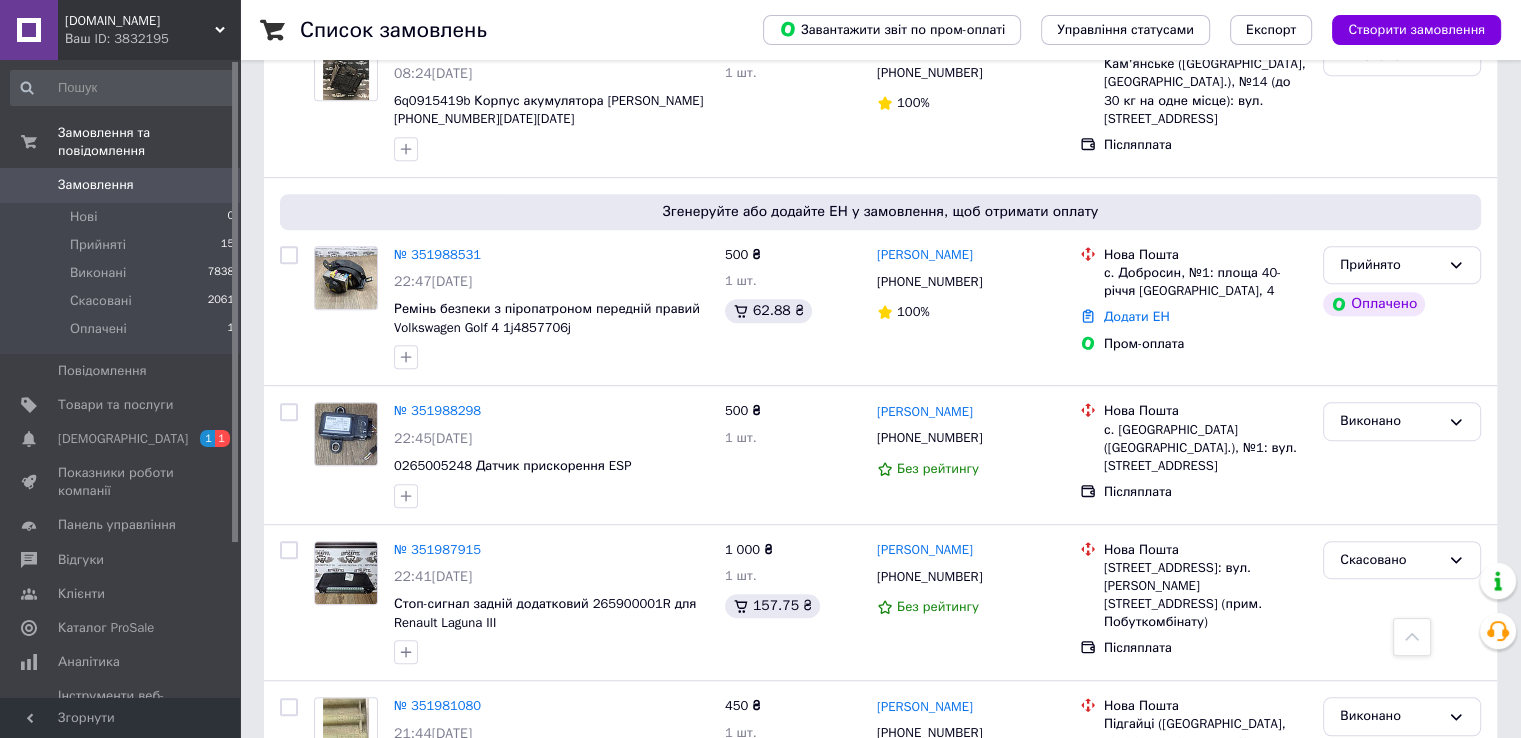 click on "Замовлення" at bounding box center (96, 185) 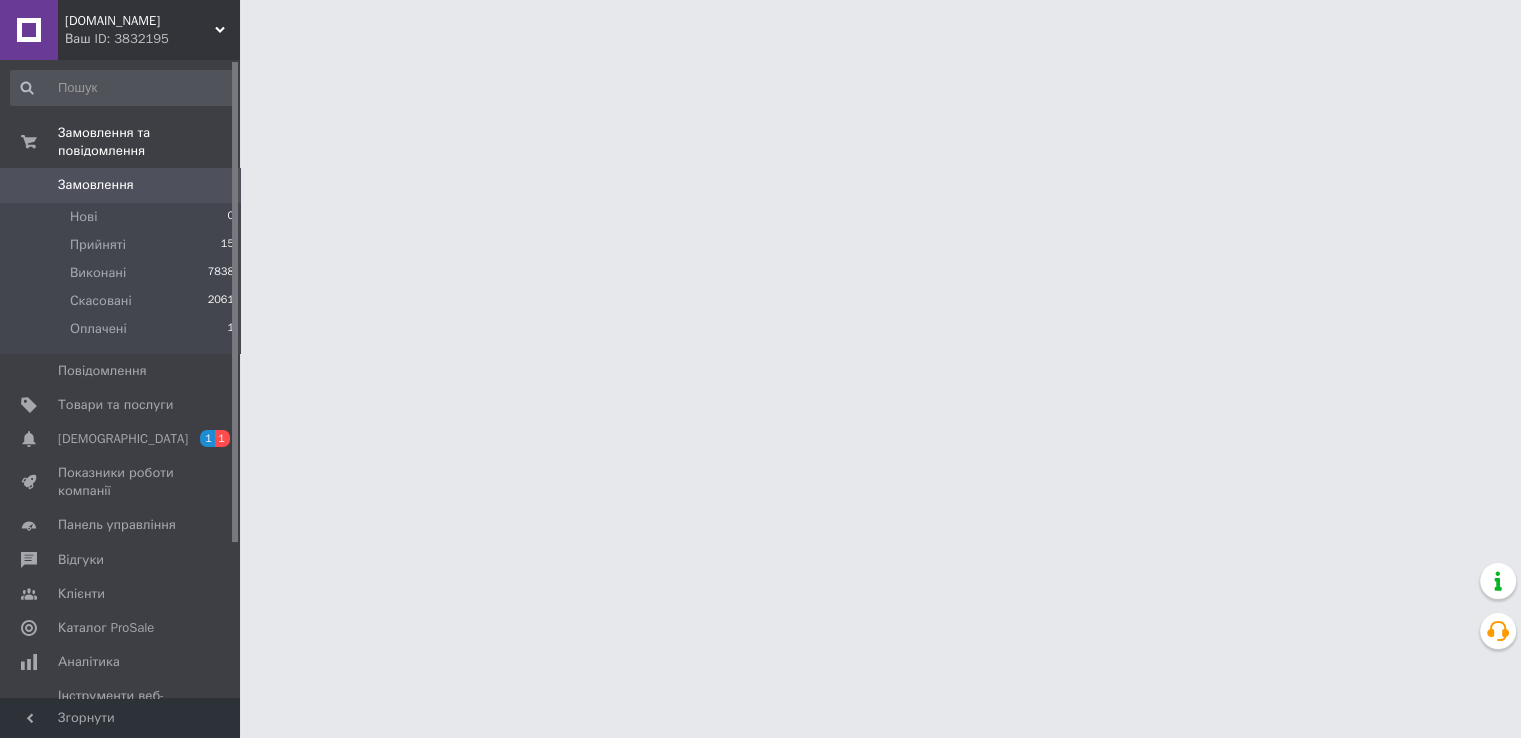 scroll, scrollTop: 0, scrollLeft: 0, axis: both 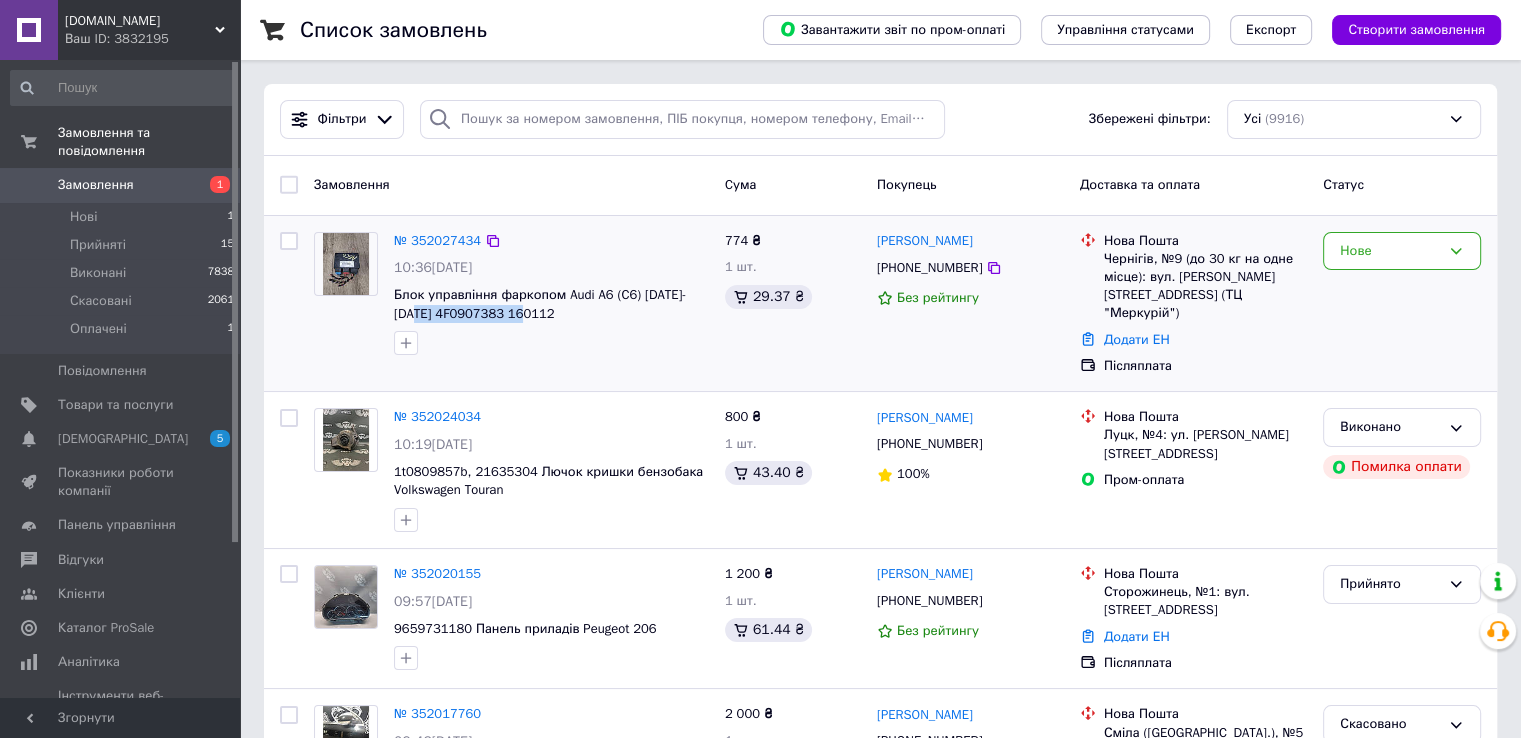 drag, startPoint x: 525, startPoint y: 315, endPoint x: 387, endPoint y: 321, distance: 138.13037 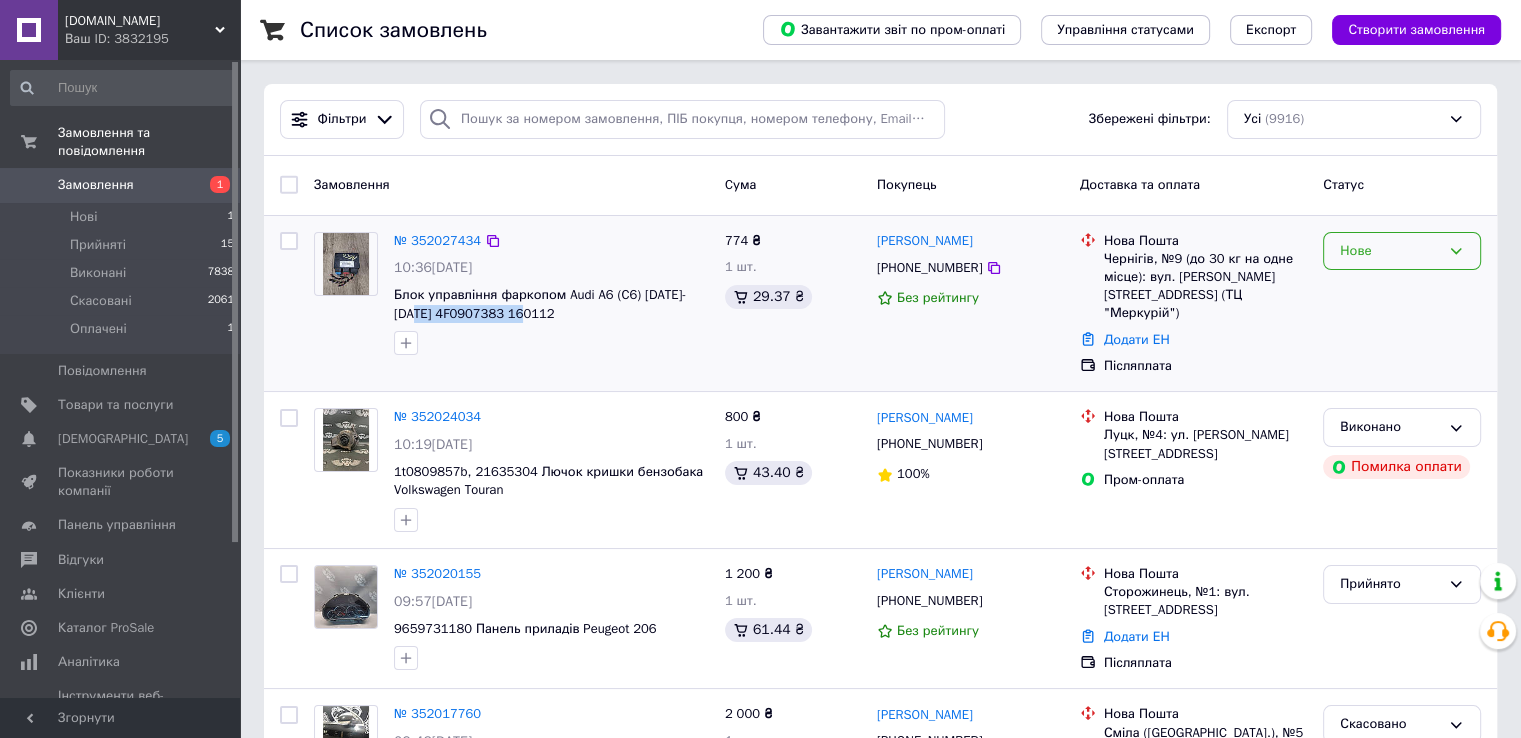 click on "Нове" at bounding box center (1390, 251) 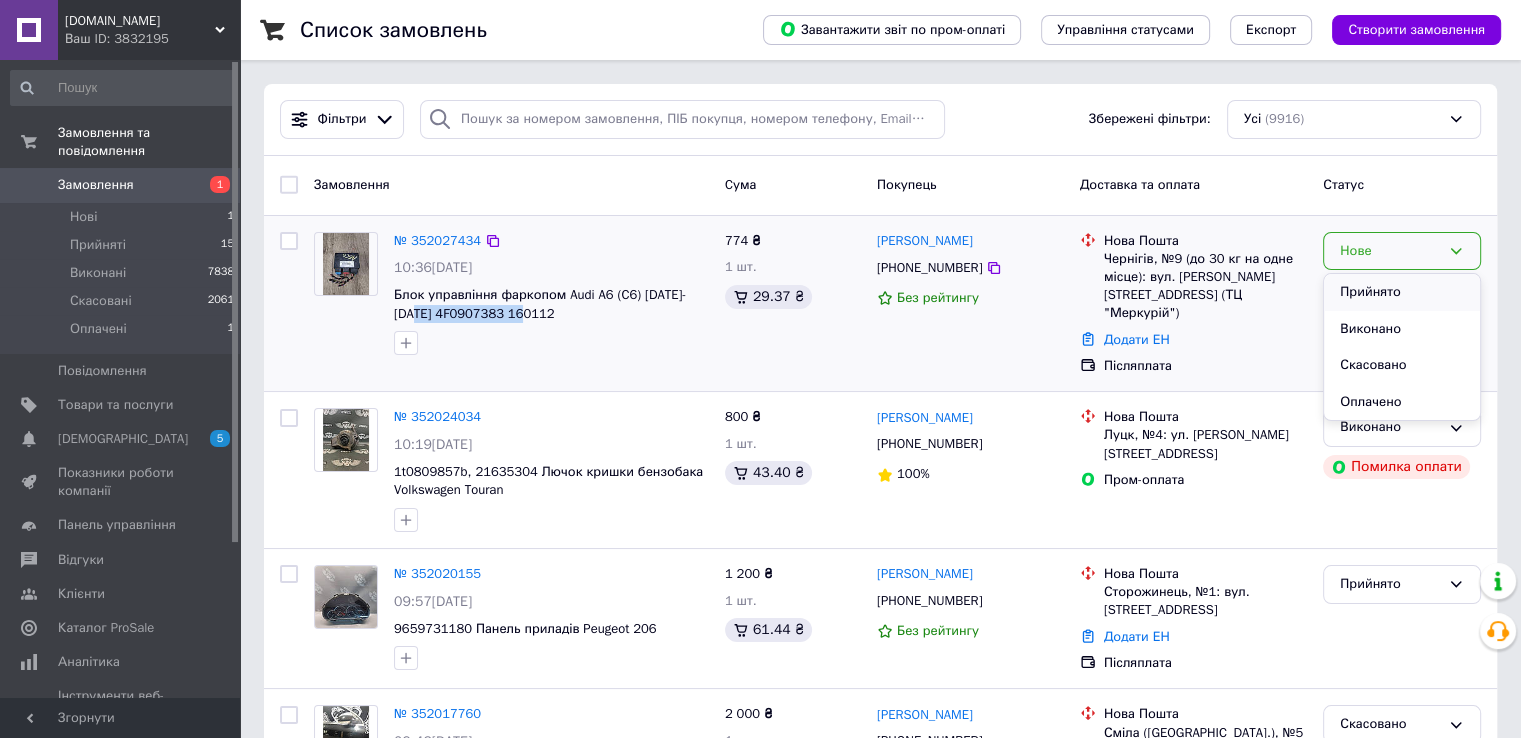 click on "Прийнято" at bounding box center [1402, 292] 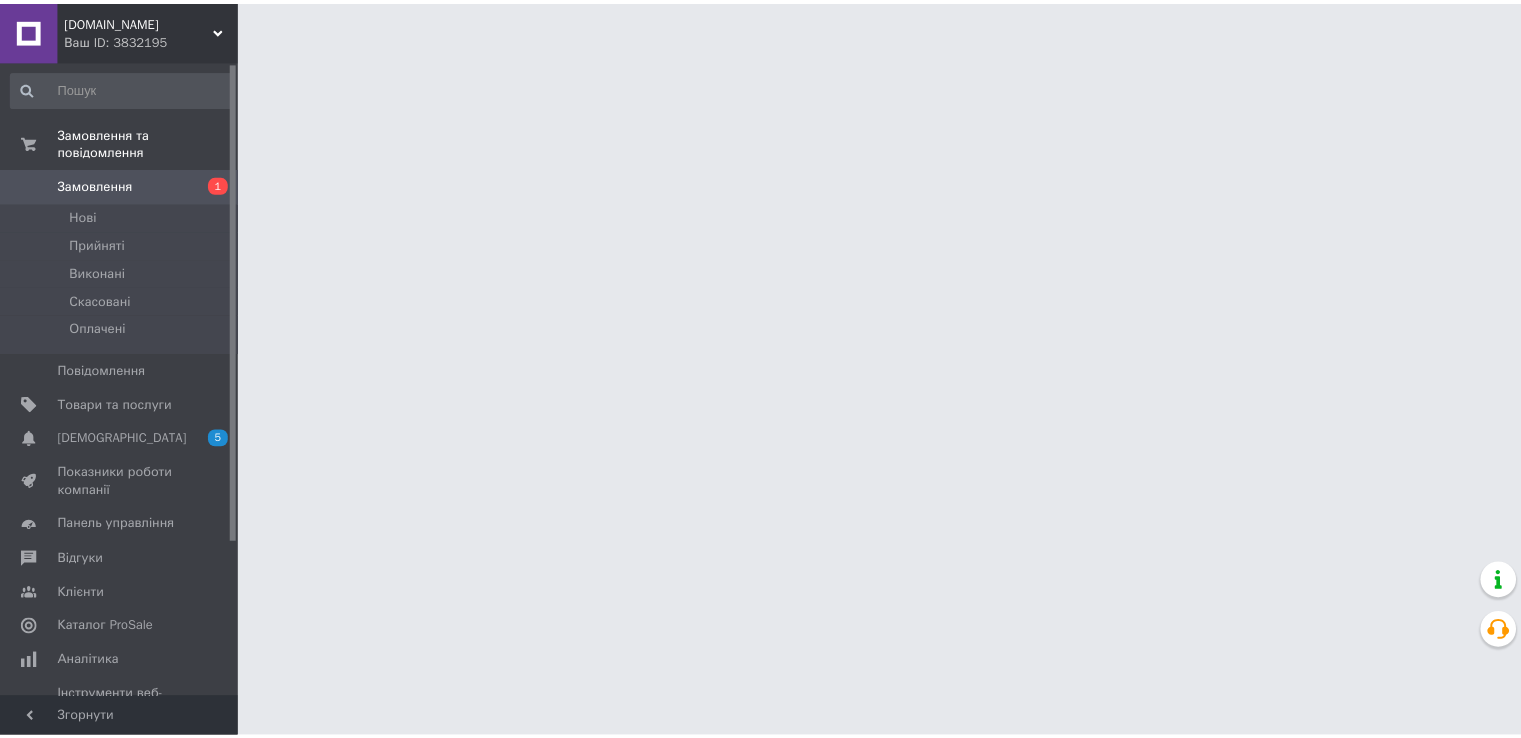 scroll, scrollTop: 0, scrollLeft: 0, axis: both 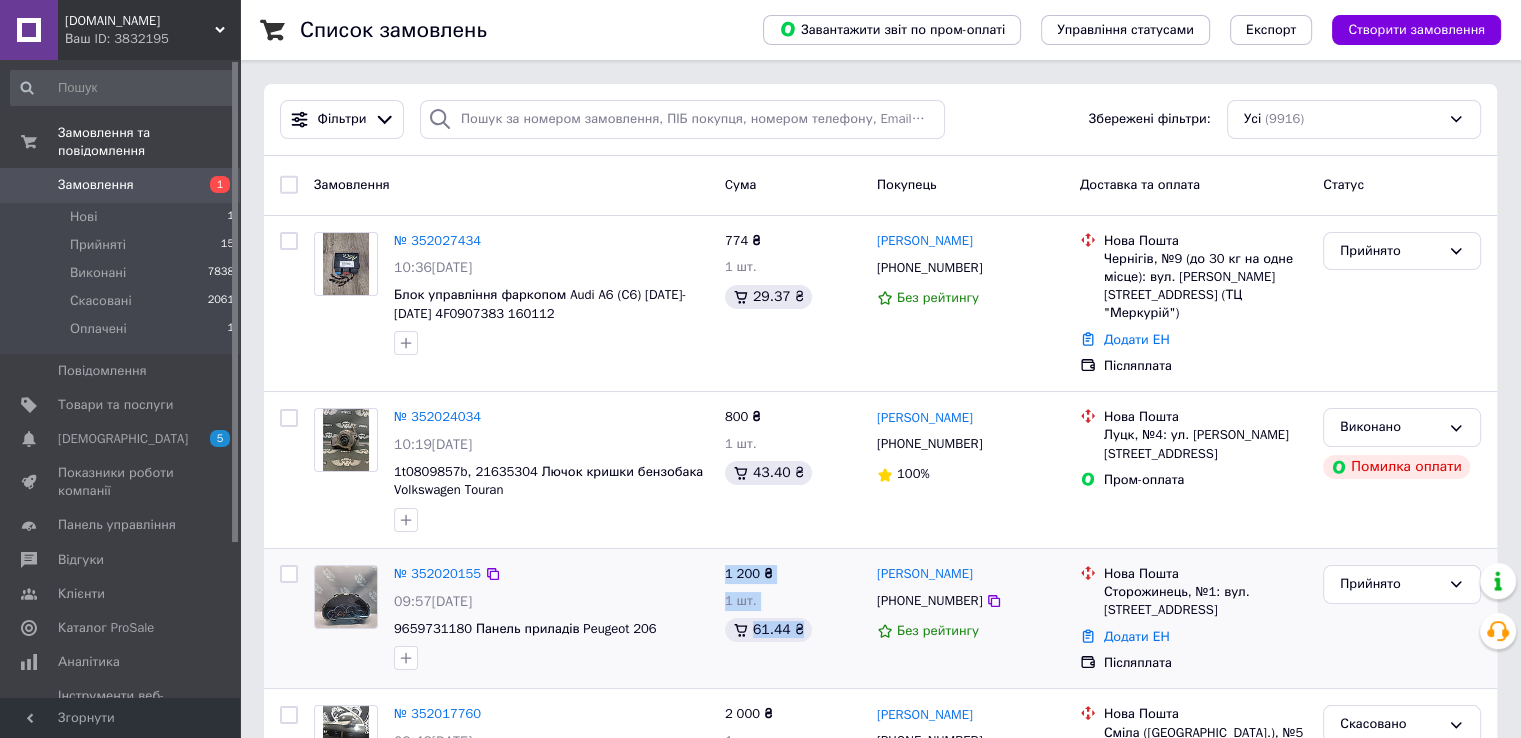 drag, startPoint x: 396, startPoint y: 620, endPoint x: 845, endPoint y: 621, distance: 449.0011 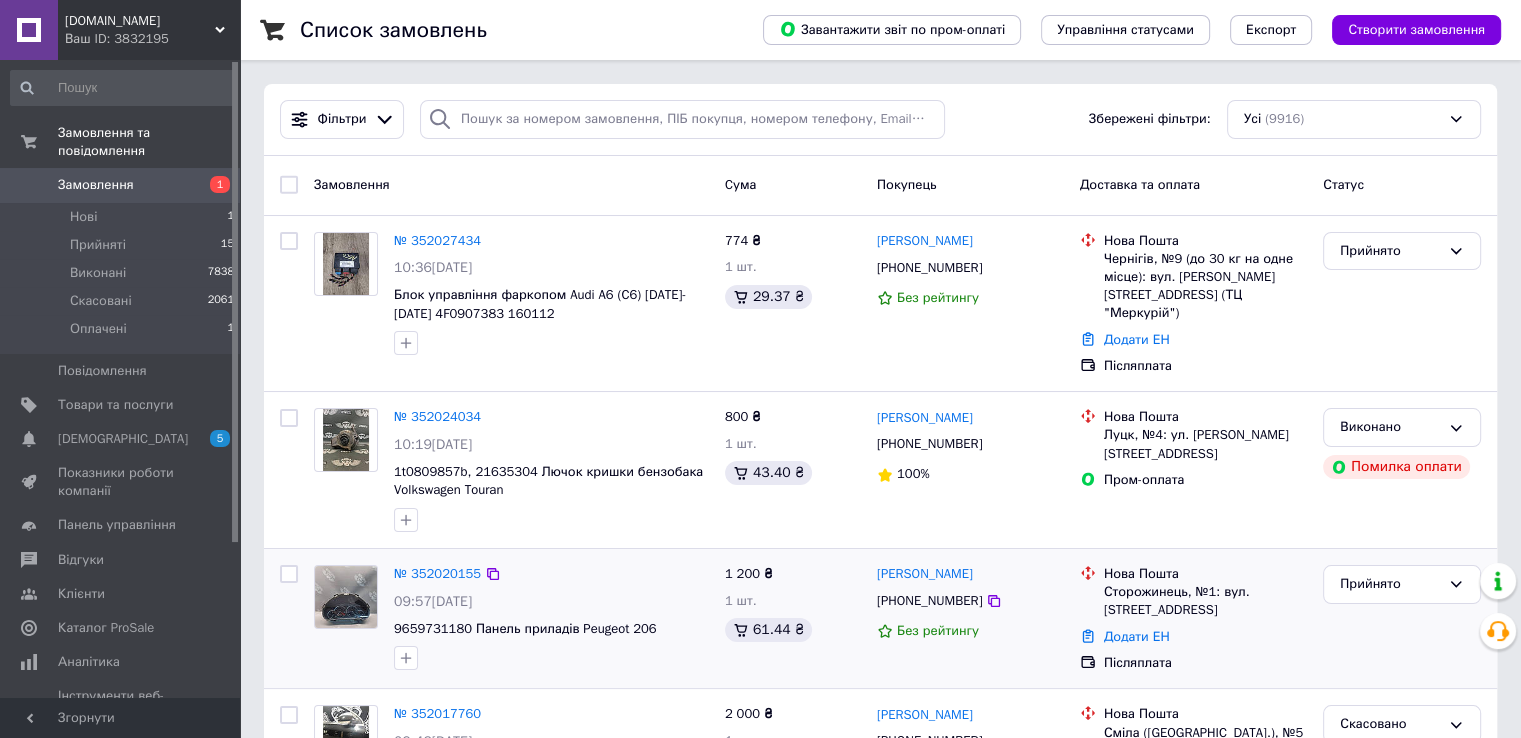 click at bounding box center (551, 658) 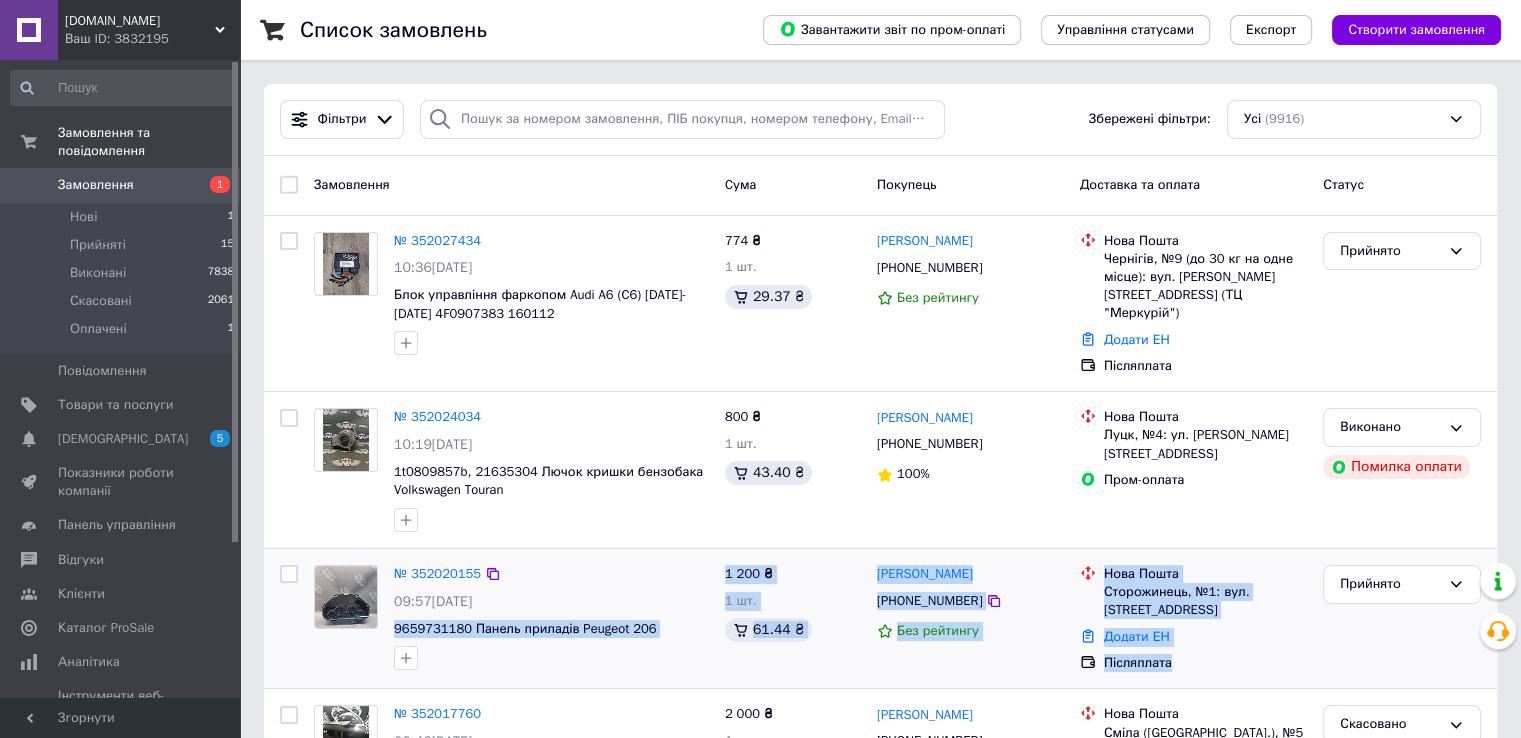 drag, startPoint x: 388, startPoint y: 609, endPoint x: 1291, endPoint y: 652, distance: 904.02325 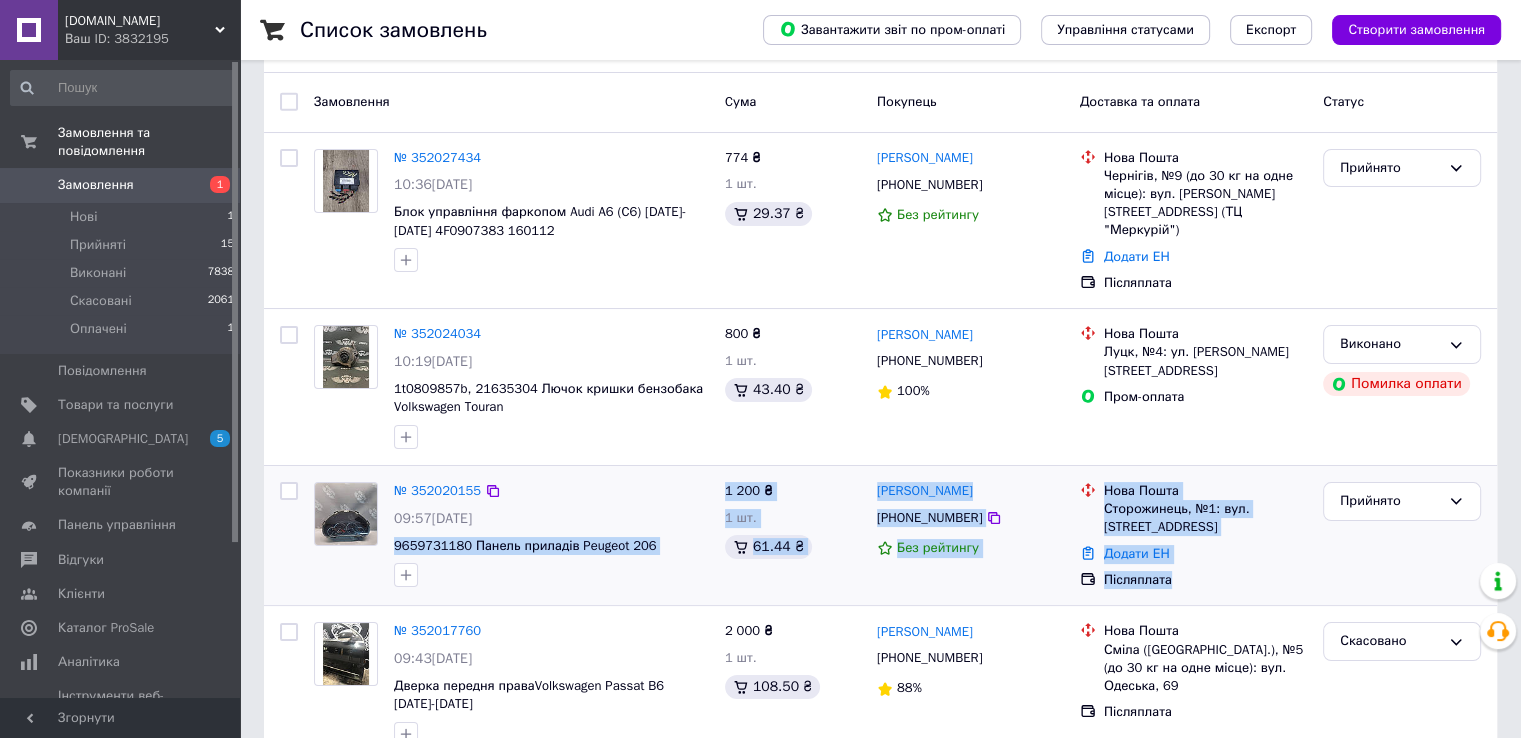scroll, scrollTop: 200, scrollLeft: 0, axis: vertical 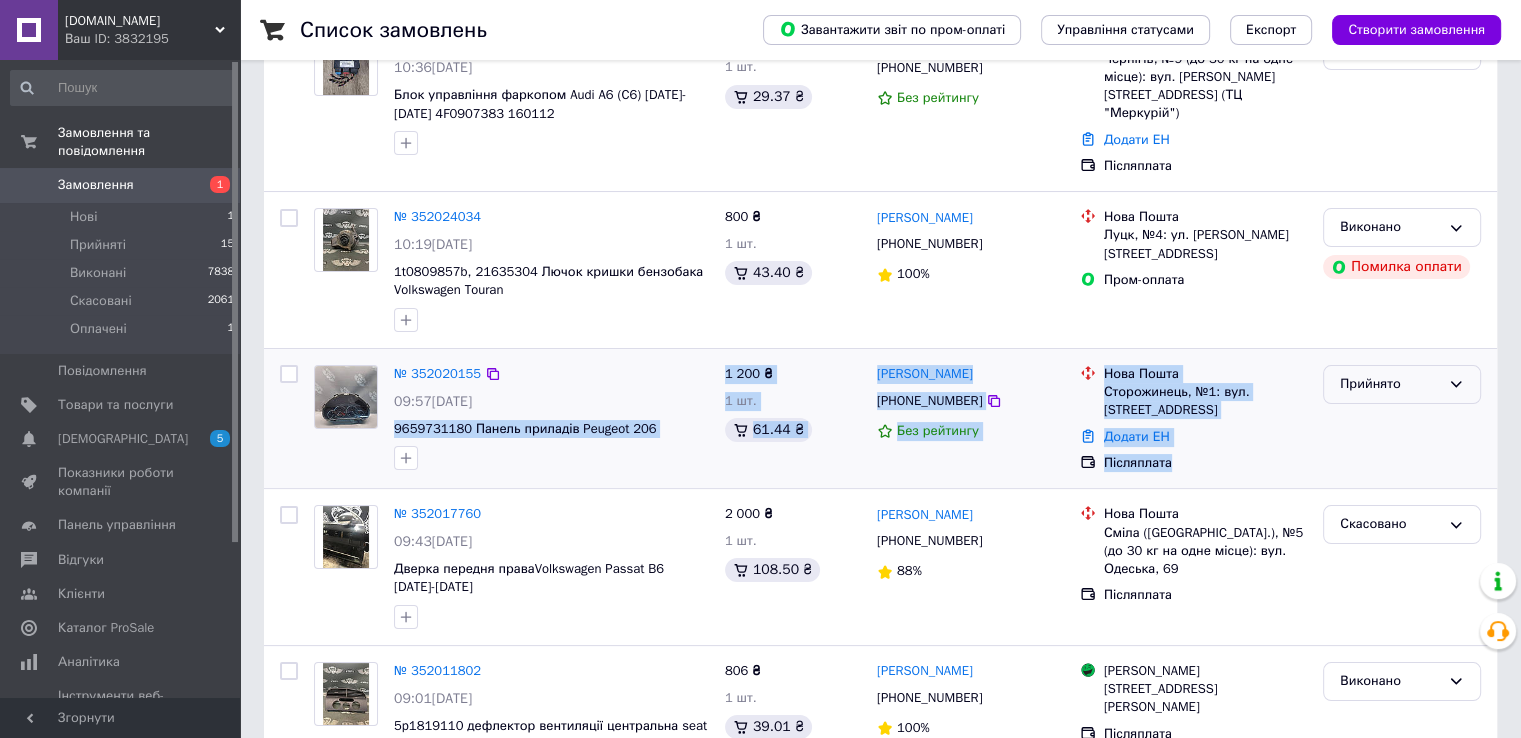 click on "Прийнято" at bounding box center (1390, 384) 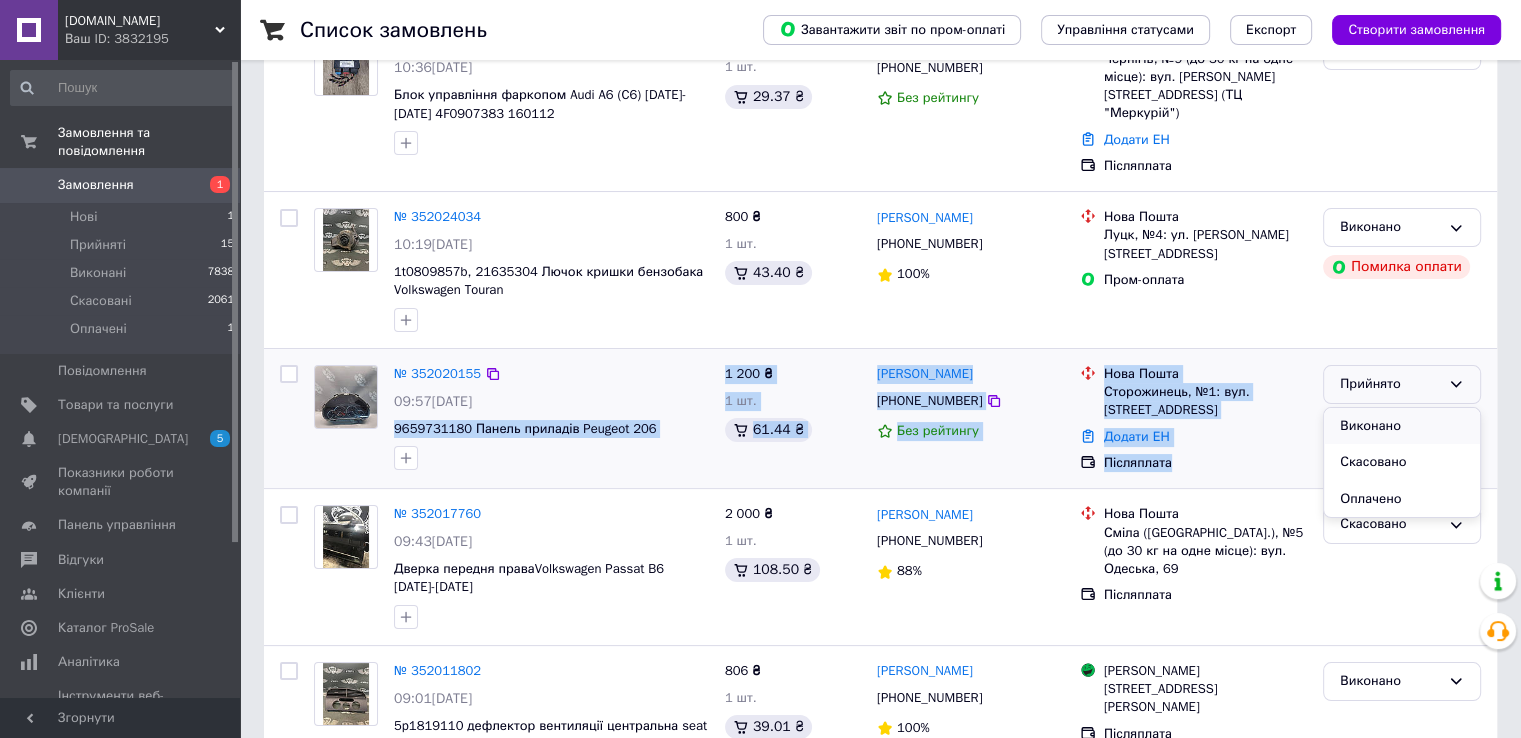 click on "Виконано" at bounding box center [1402, 426] 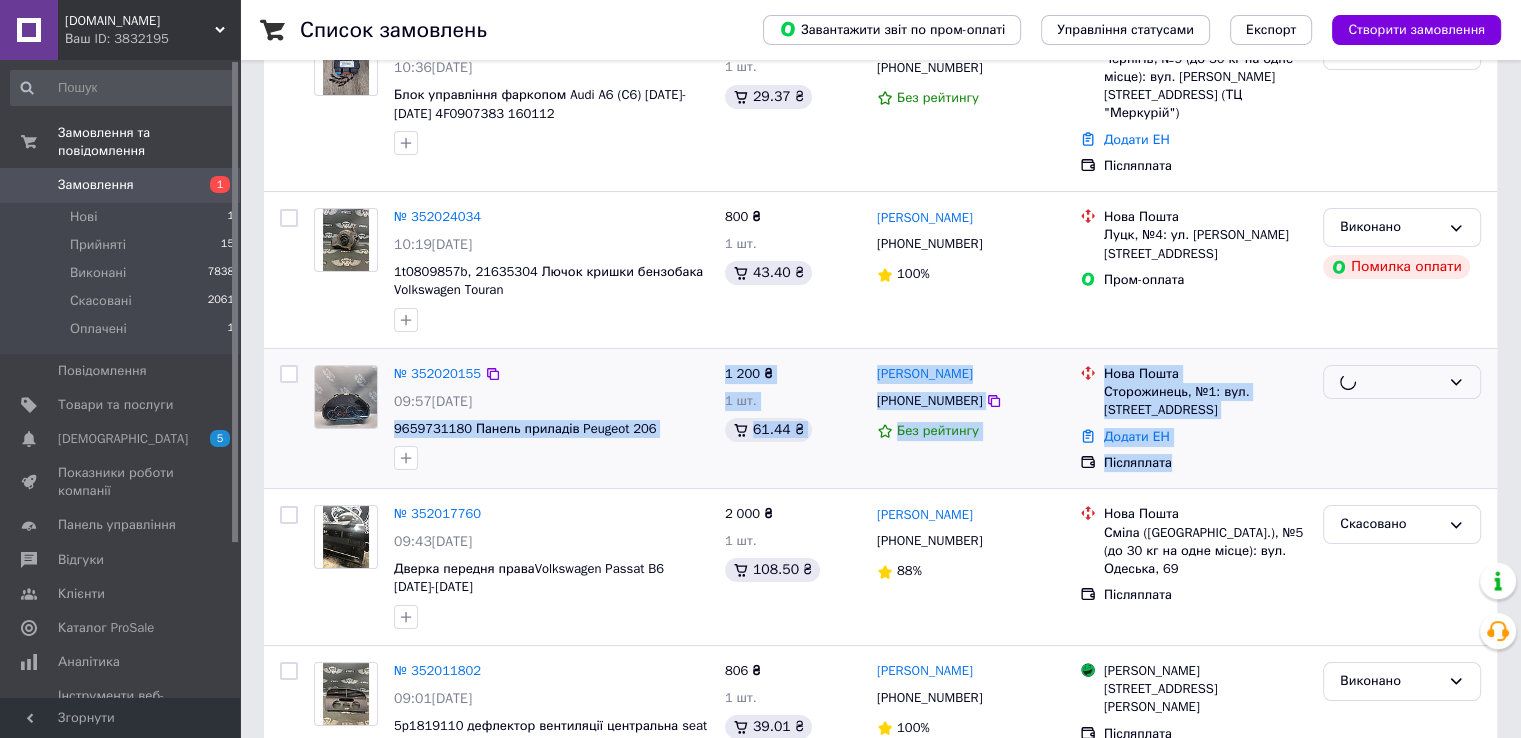copy on "9659731180 Панель приладів Peugeot 206 1 200 ₴ 1 шт. 61.44 ₴ Тарас Хомич +380992087936 Без рейтингу Нова Пошта Сторожинець, №1: вул. Кобилянської, 30 Додати ЕН Післяплата" 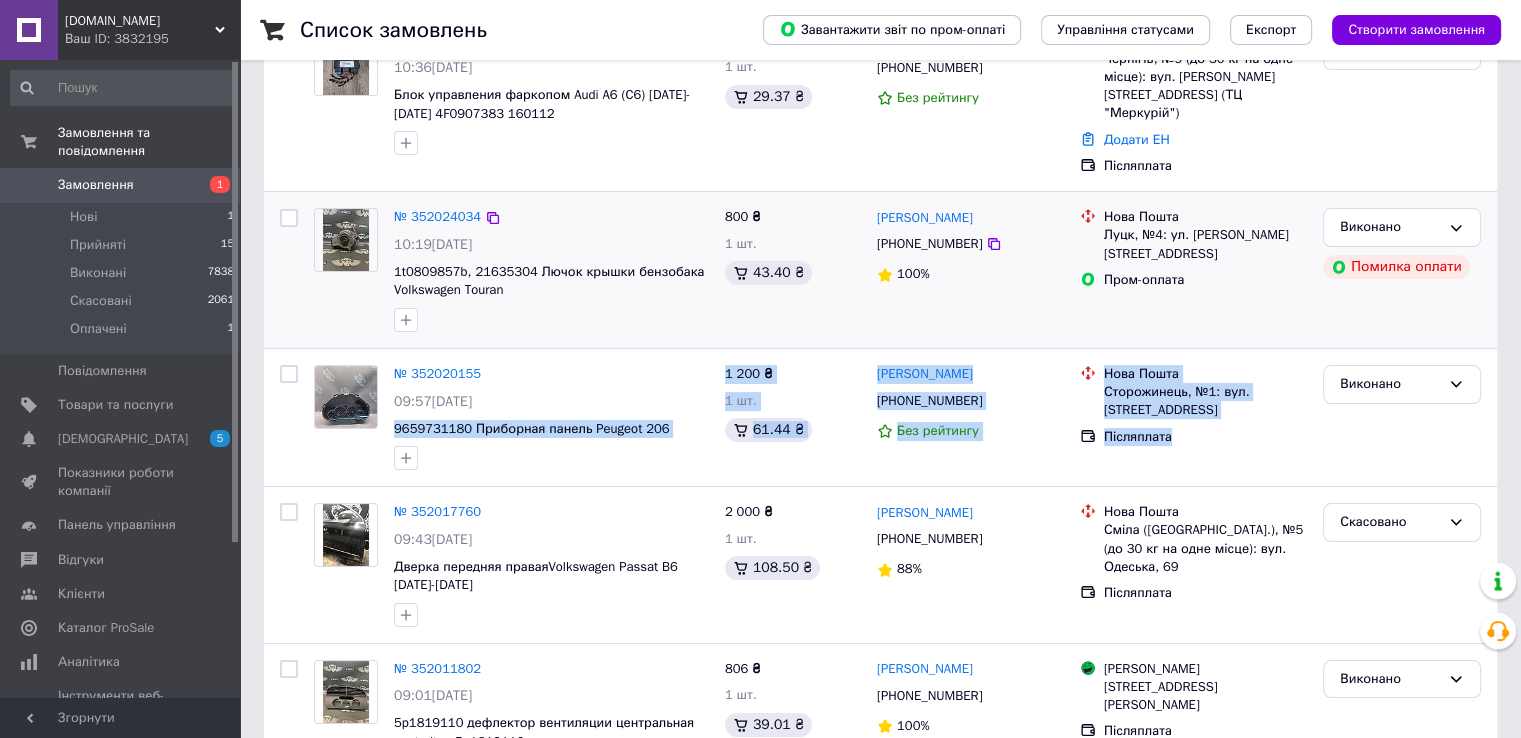 click on "Нова Пошта Луцк, №4: ул. Ярослава Мудрого, 11В Пром-оплата" at bounding box center [1193, 270] 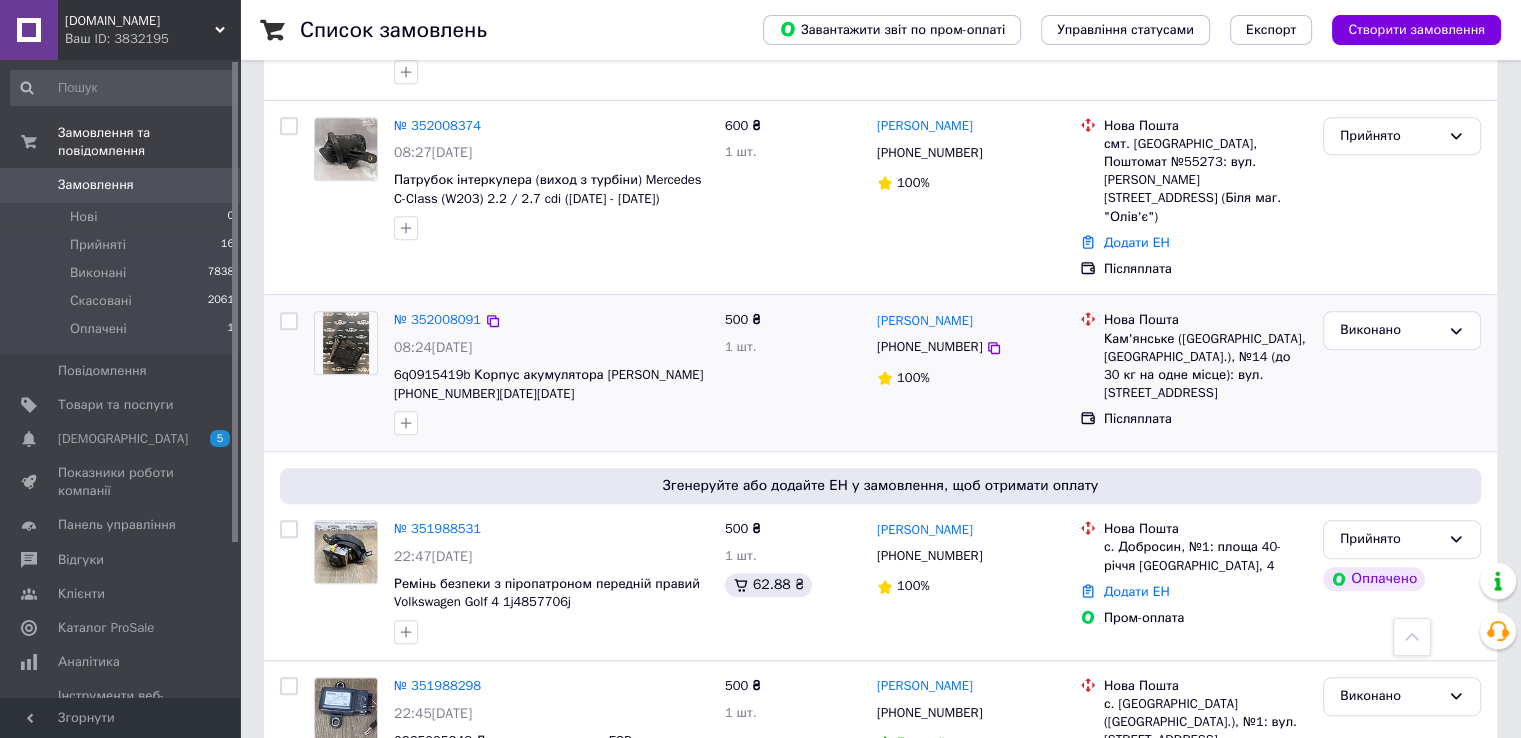 scroll, scrollTop: 1300, scrollLeft: 0, axis: vertical 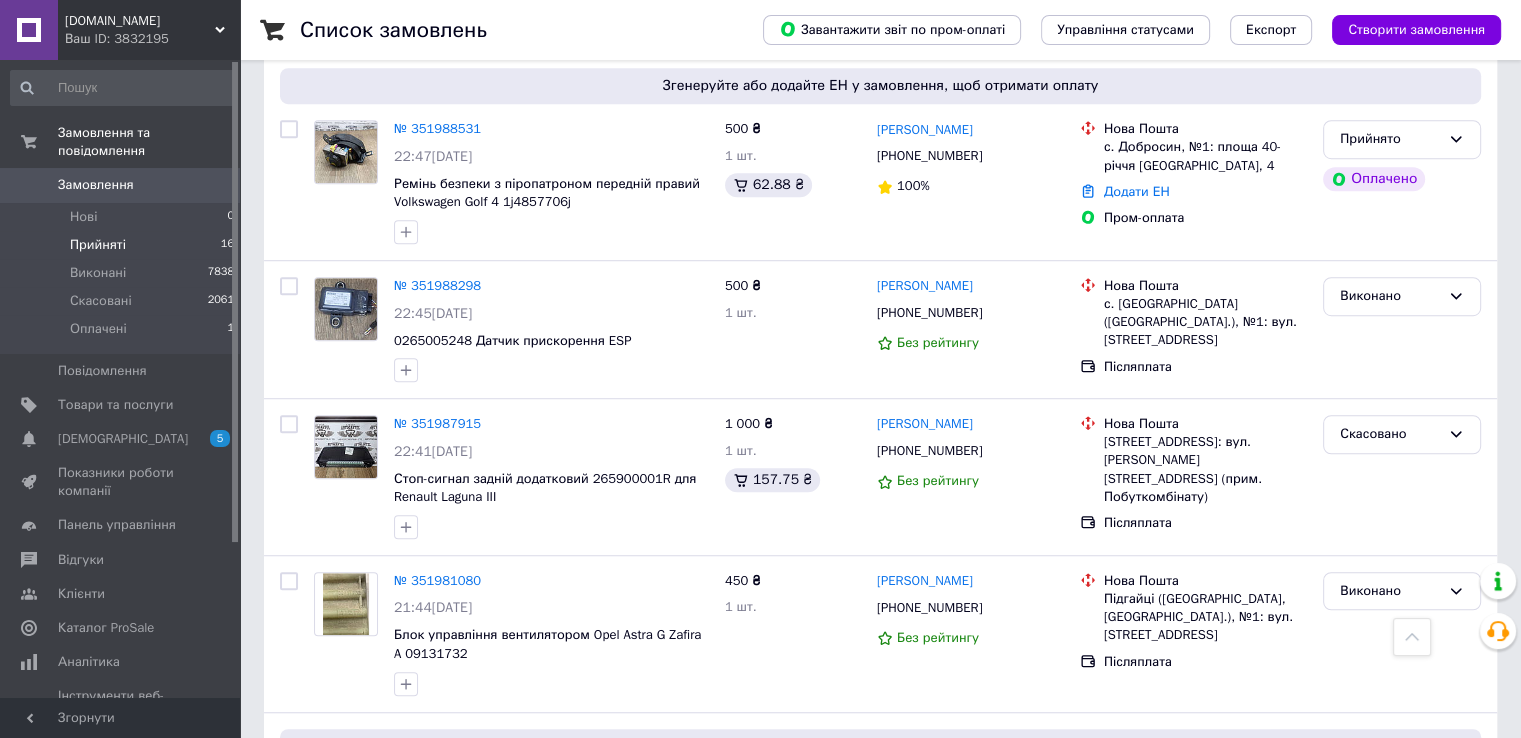 click on "Прийняті" at bounding box center (98, 245) 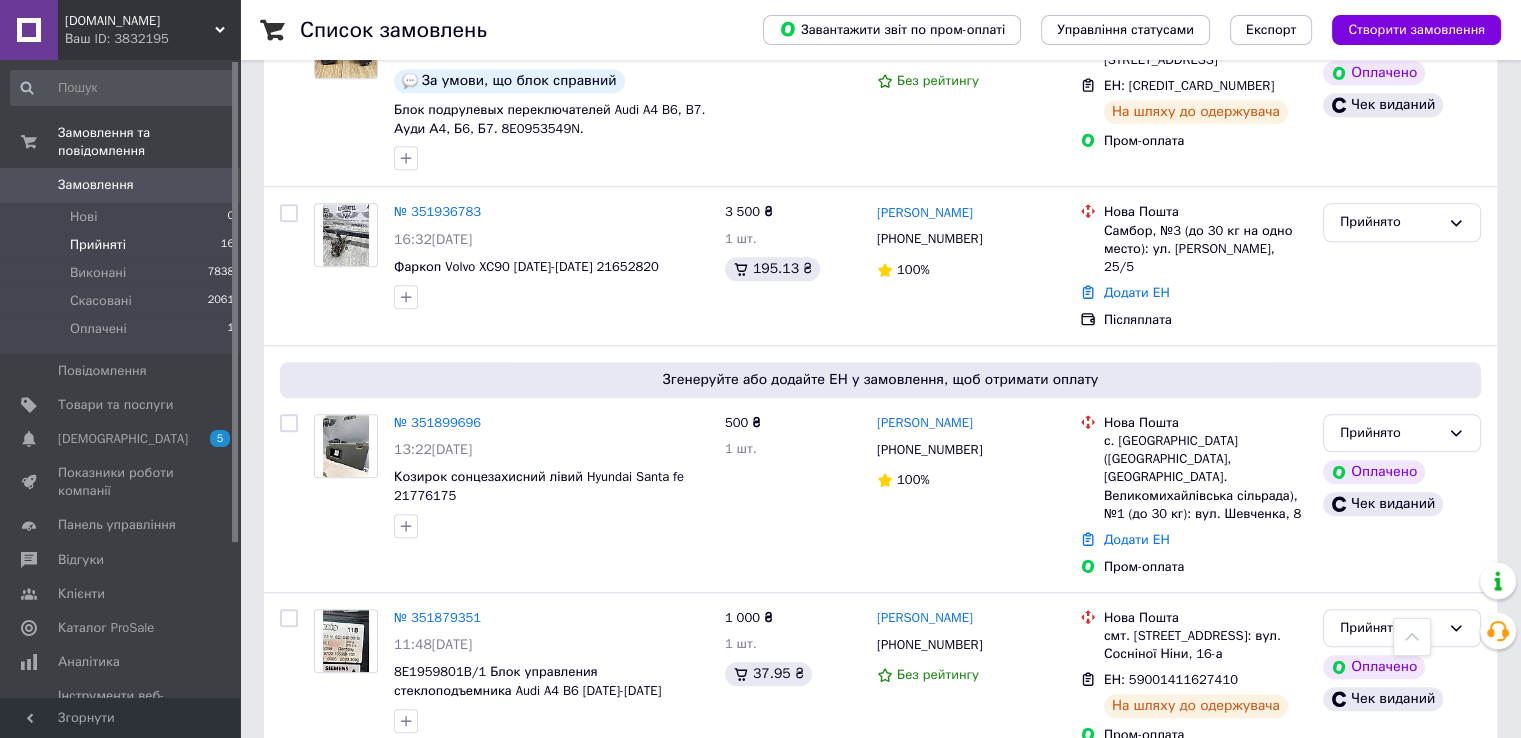 scroll, scrollTop: 1500, scrollLeft: 0, axis: vertical 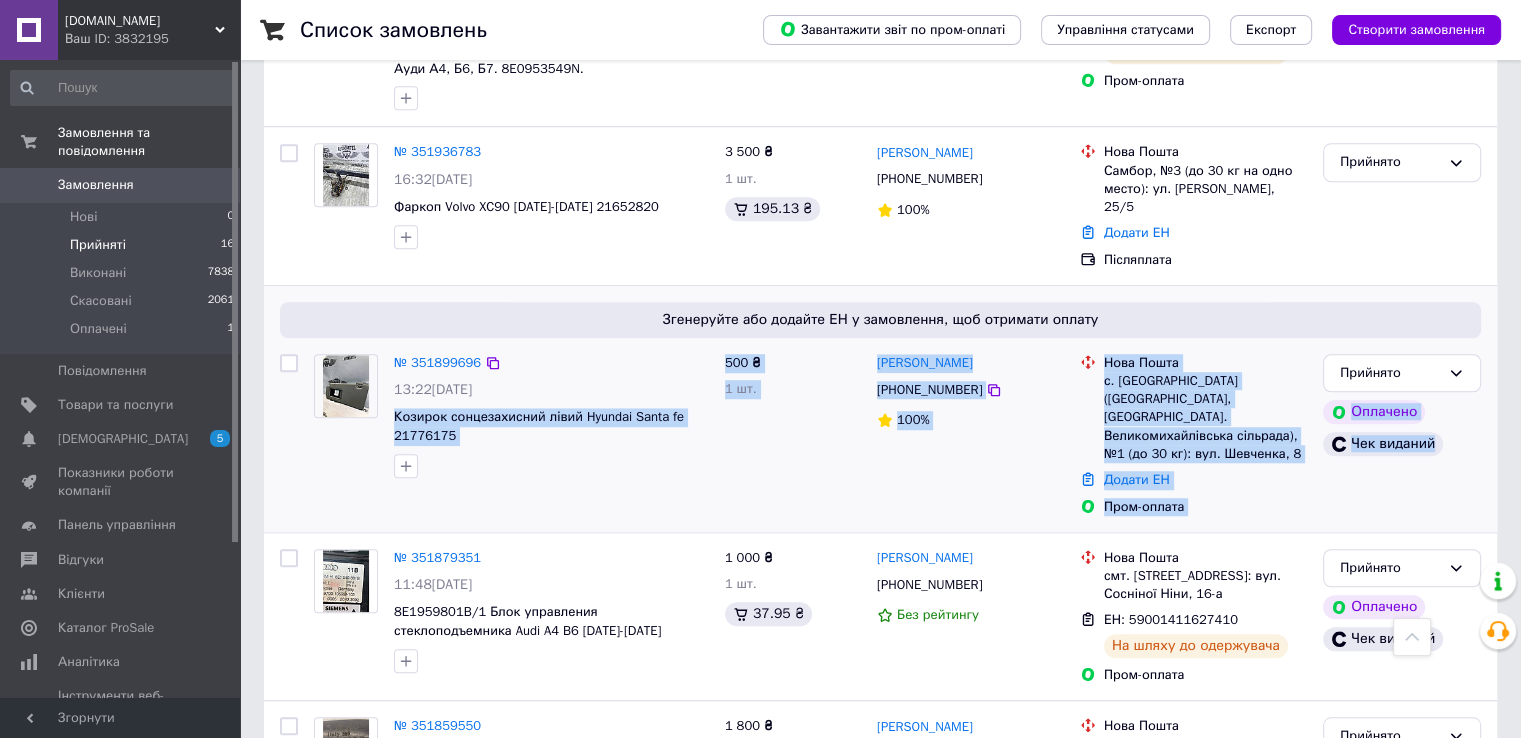 drag, startPoint x: 389, startPoint y: 340, endPoint x: 1461, endPoint y: 418, distance: 1074.834 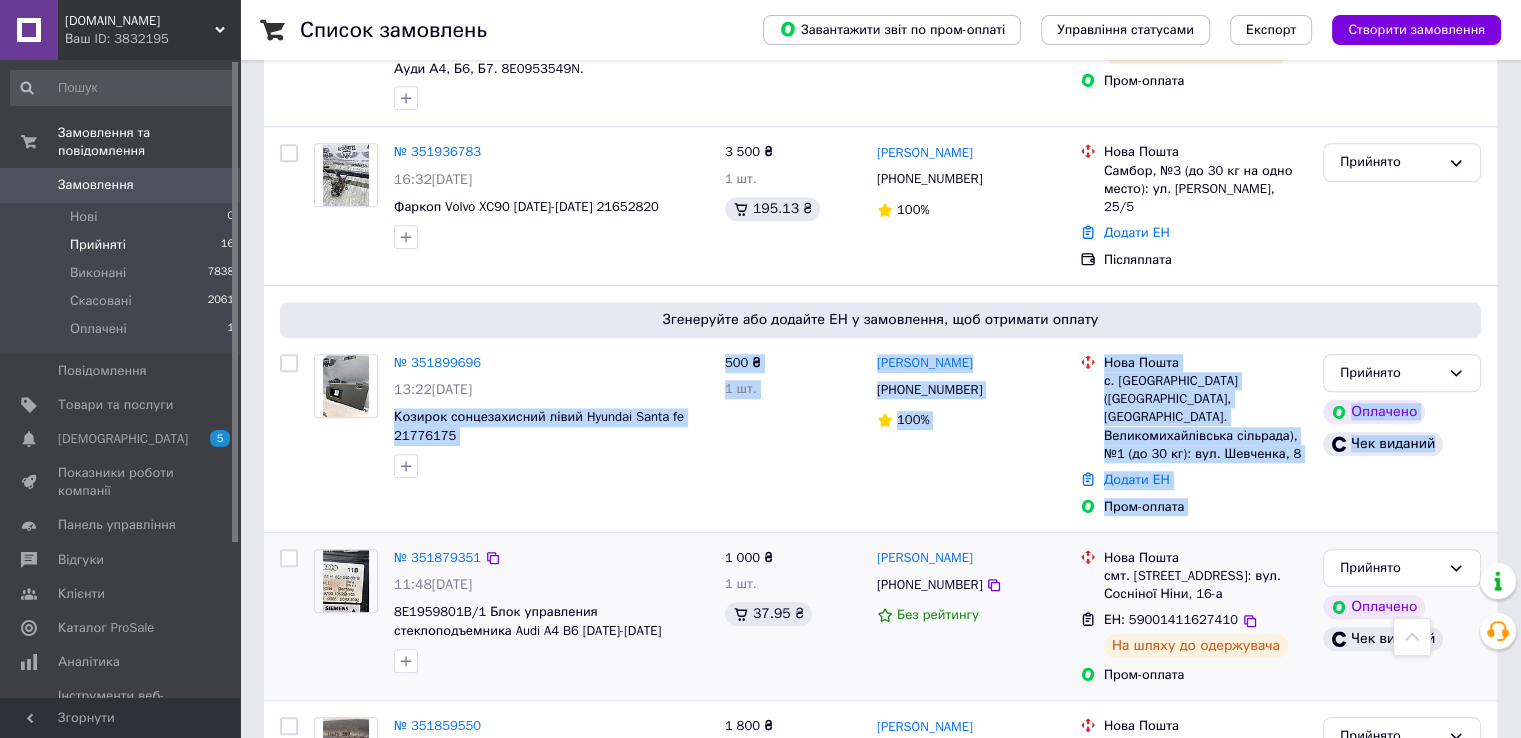 copy on "Козирок сонцезахисний лівий Hyundai Santa fe 21776175 500 ₴ 1 шт. [PERSON_NAME] [PHONE_NUMBER] 100% Нова Пошта с. [GEOGRAPHIC_DATA] ([GEOGRAPHIC_DATA], [GEOGRAPHIC_DATA]. Великомихайлівська сільрада), №1 (до 30 кг): вул. Шевченка, 8 Додати ЕН Пром-оплата Прийнято Оплачено Чек виданий" 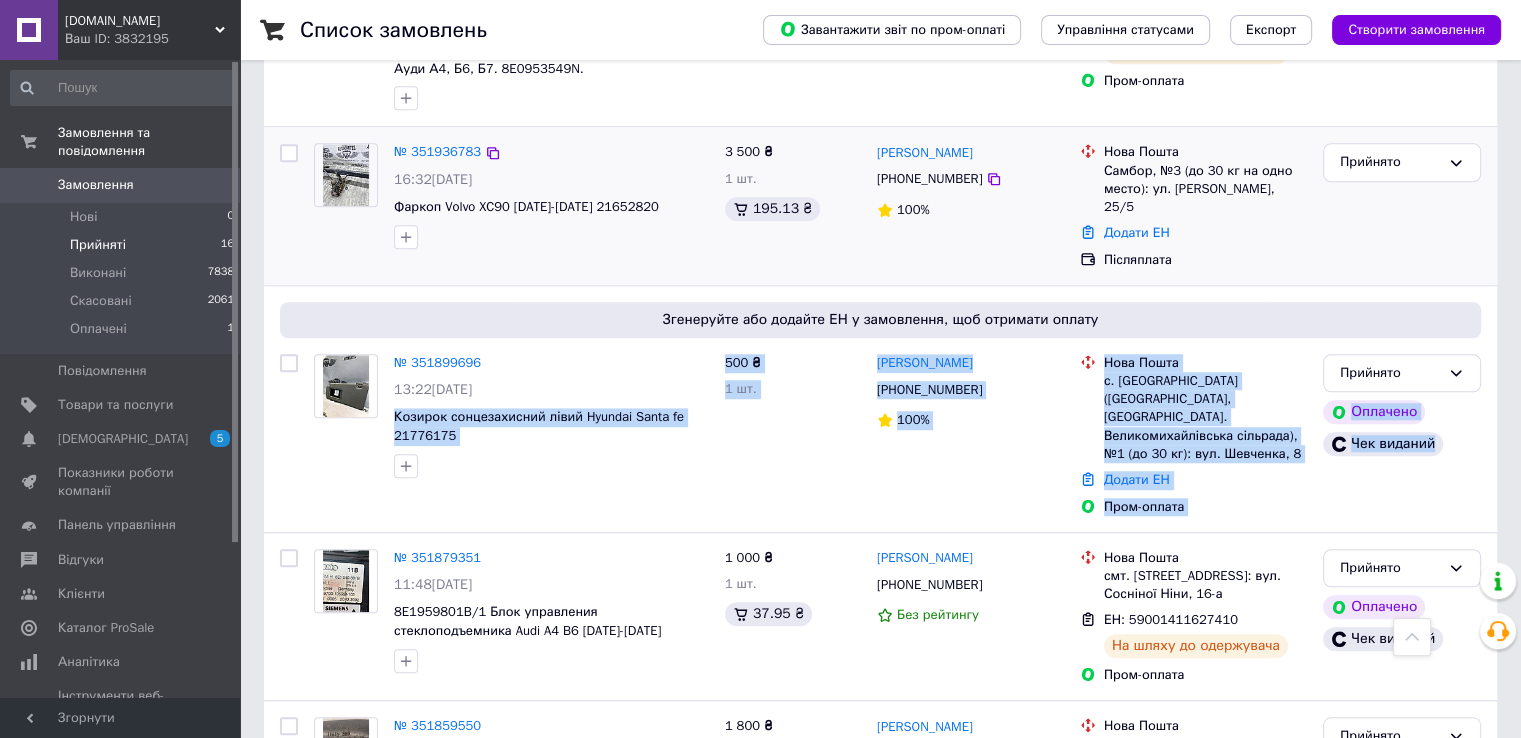 click on "Прийнято" at bounding box center (1402, 206) 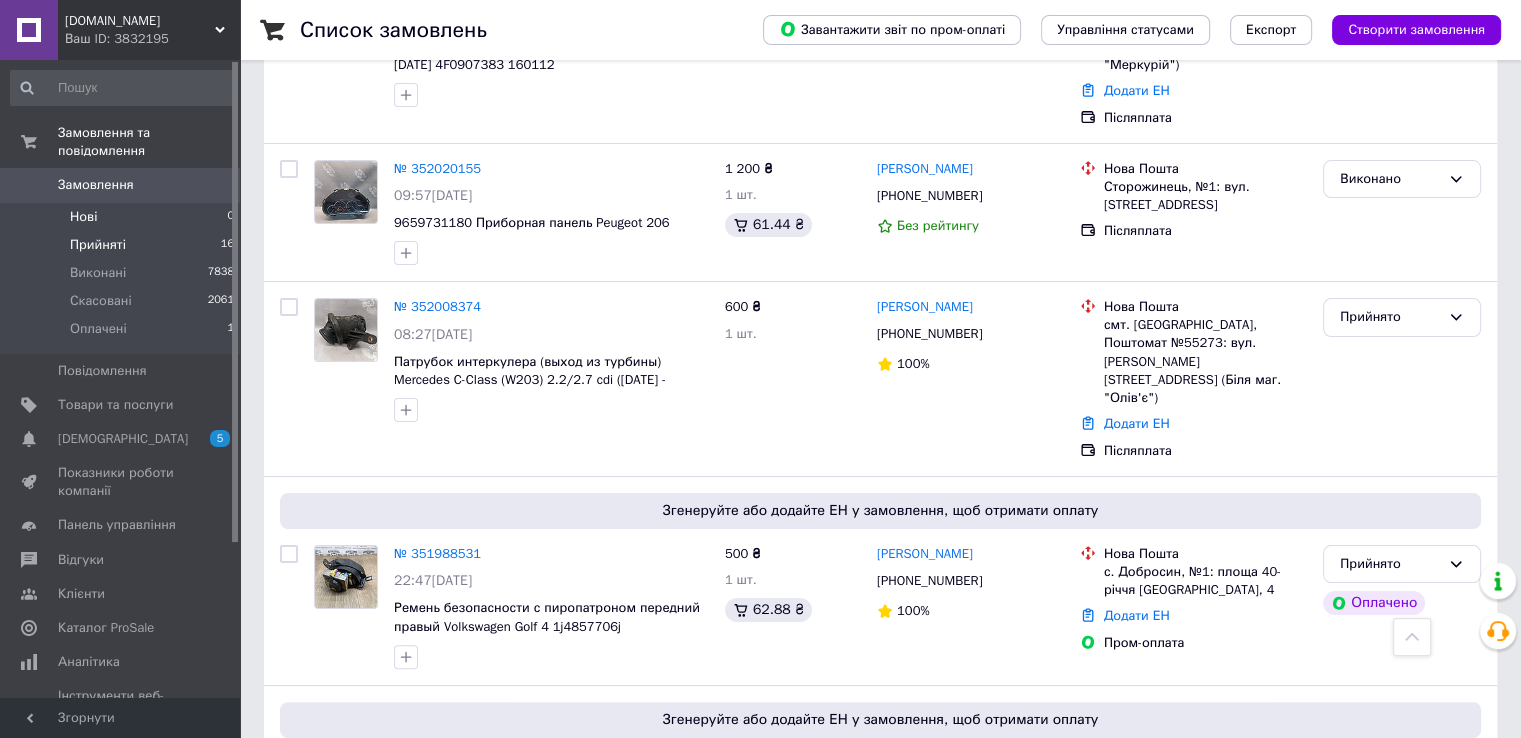 scroll, scrollTop: 200, scrollLeft: 0, axis: vertical 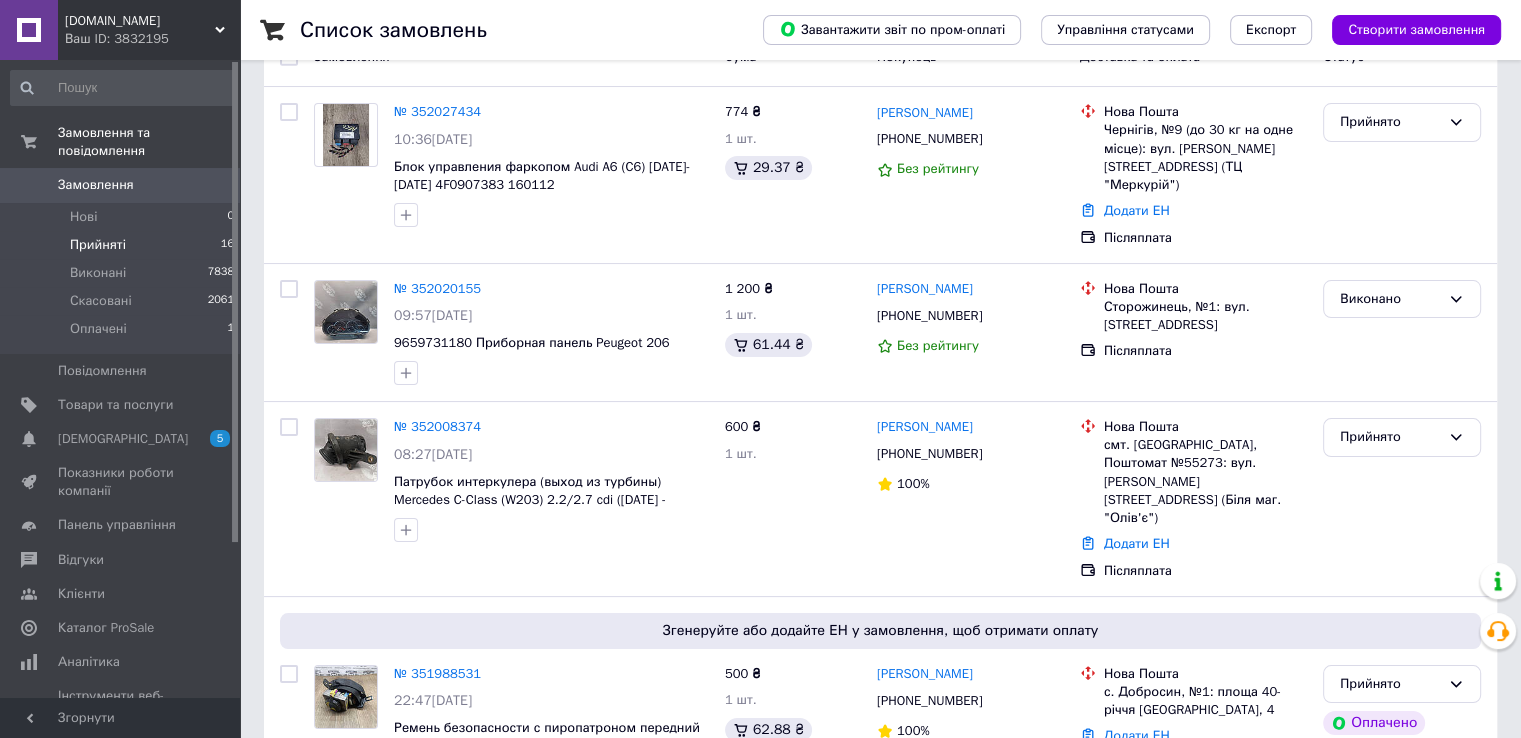 click on "Замовлення" at bounding box center [96, 185] 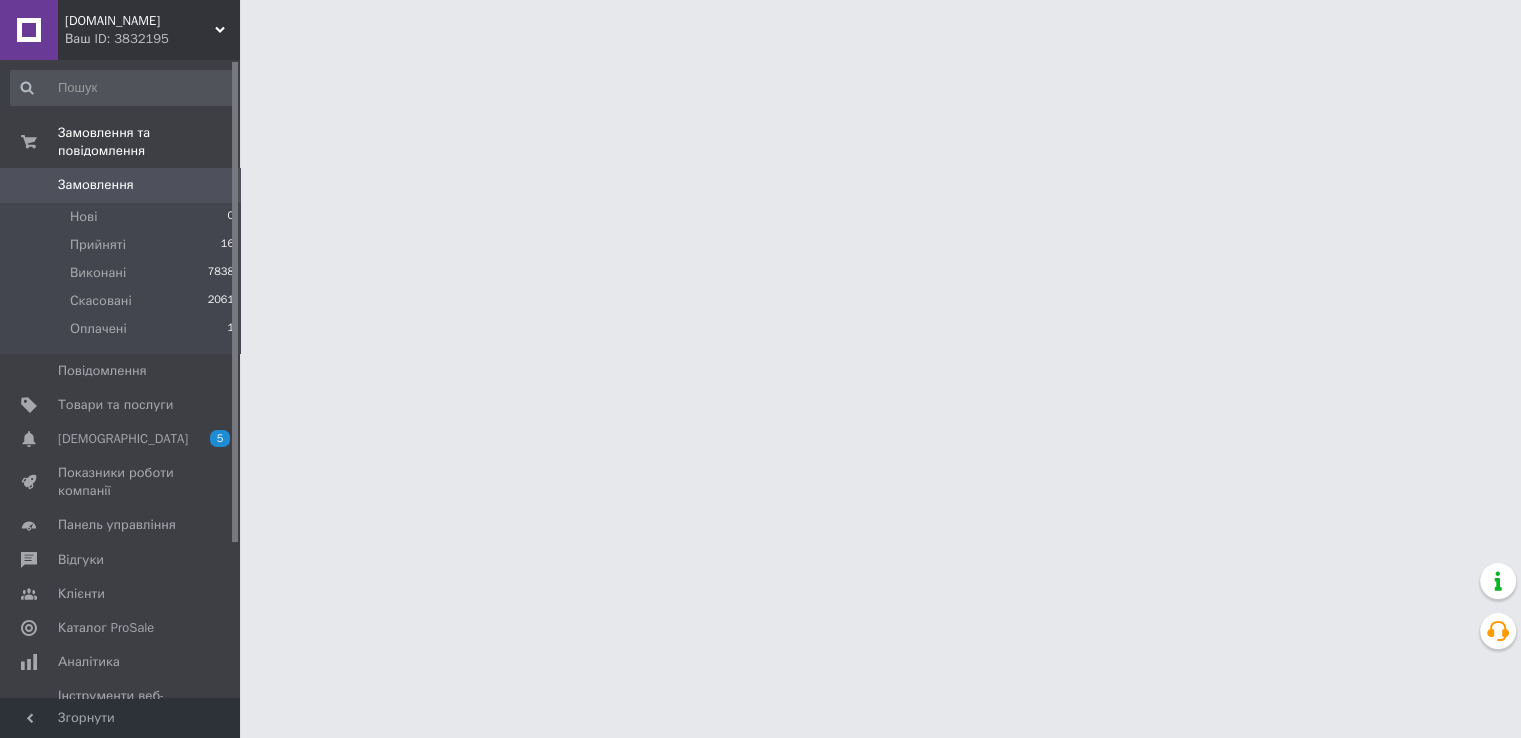 scroll, scrollTop: 0, scrollLeft: 0, axis: both 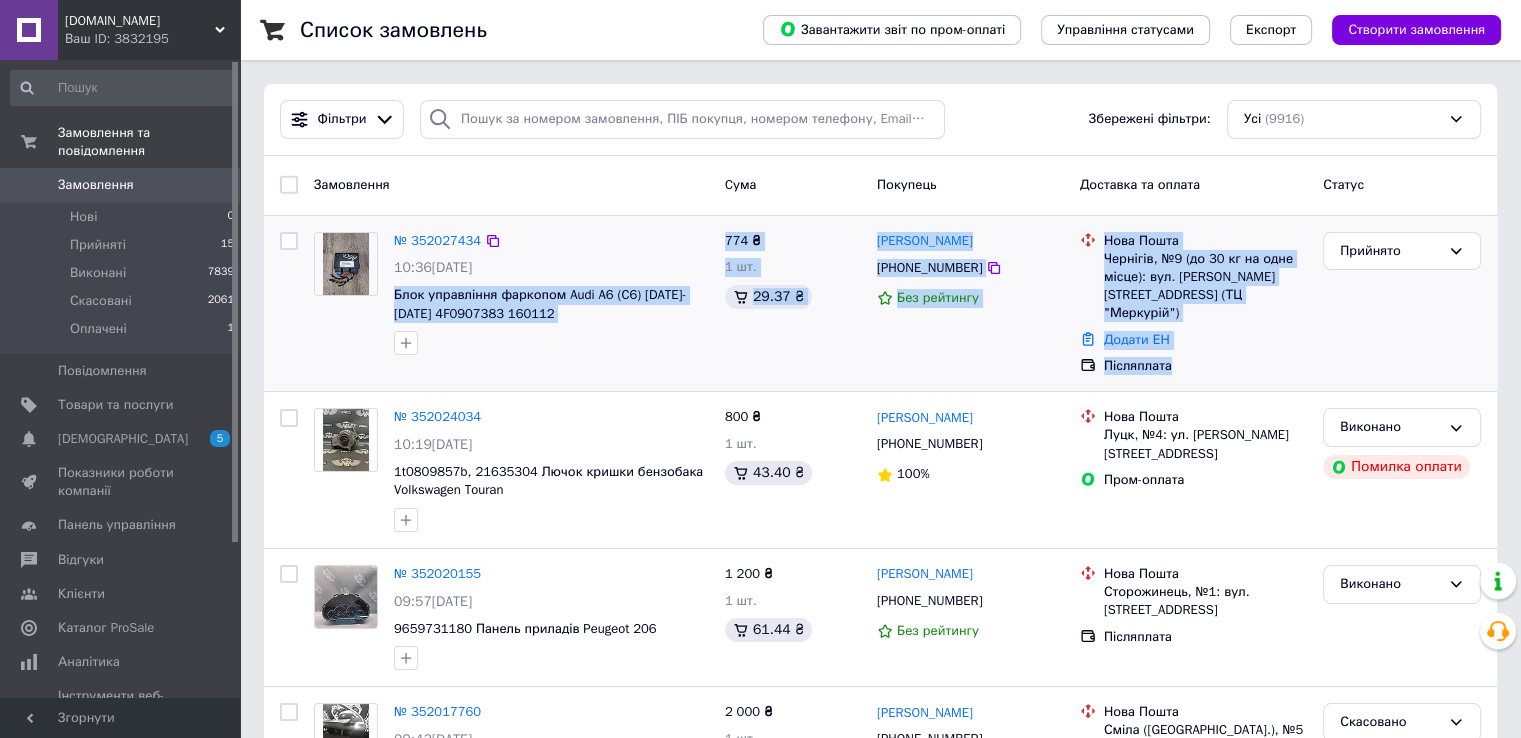 drag, startPoint x: 392, startPoint y: 302, endPoint x: 1236, endPoint y: 357, distance: 845.79016 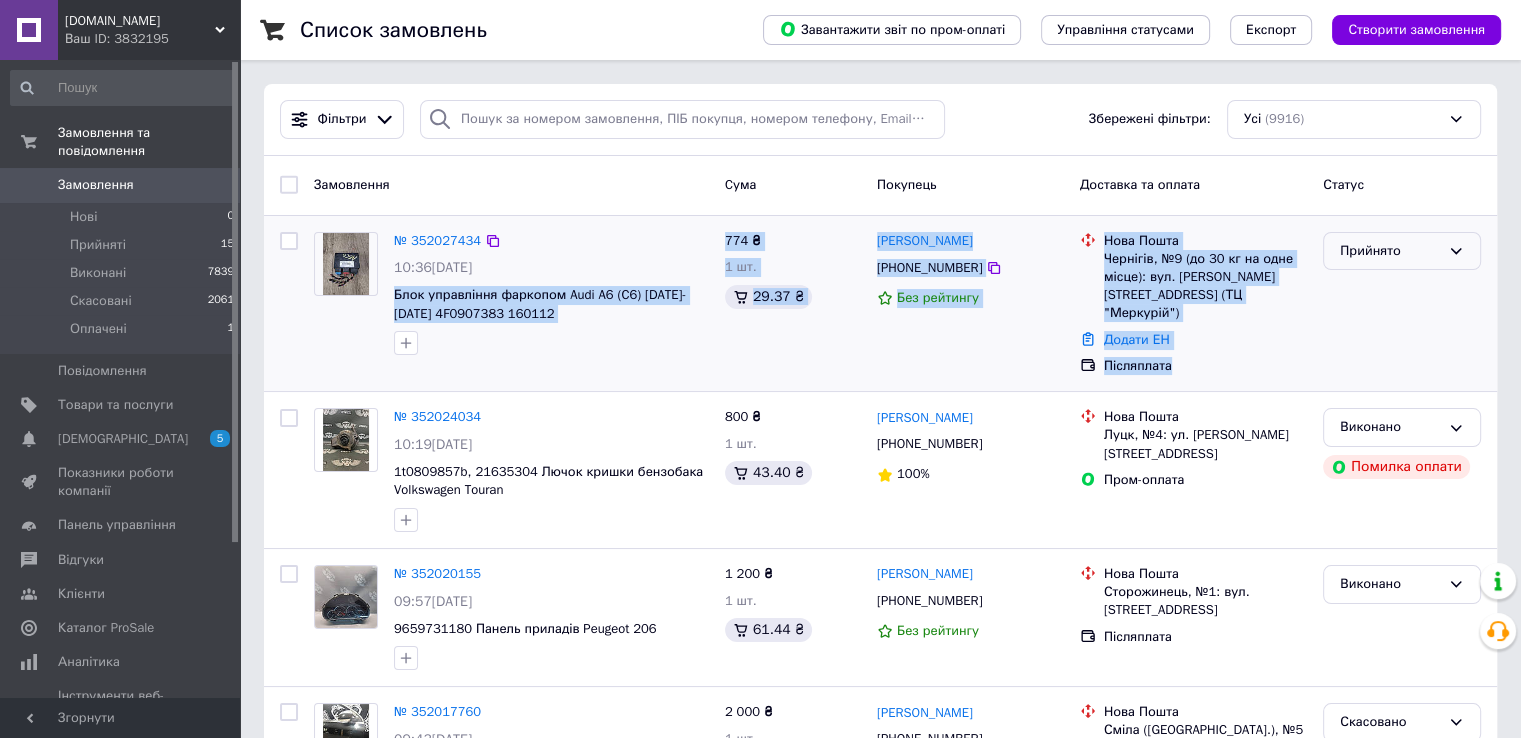 click on "Прийнято" at bounding box center (1390, 251) 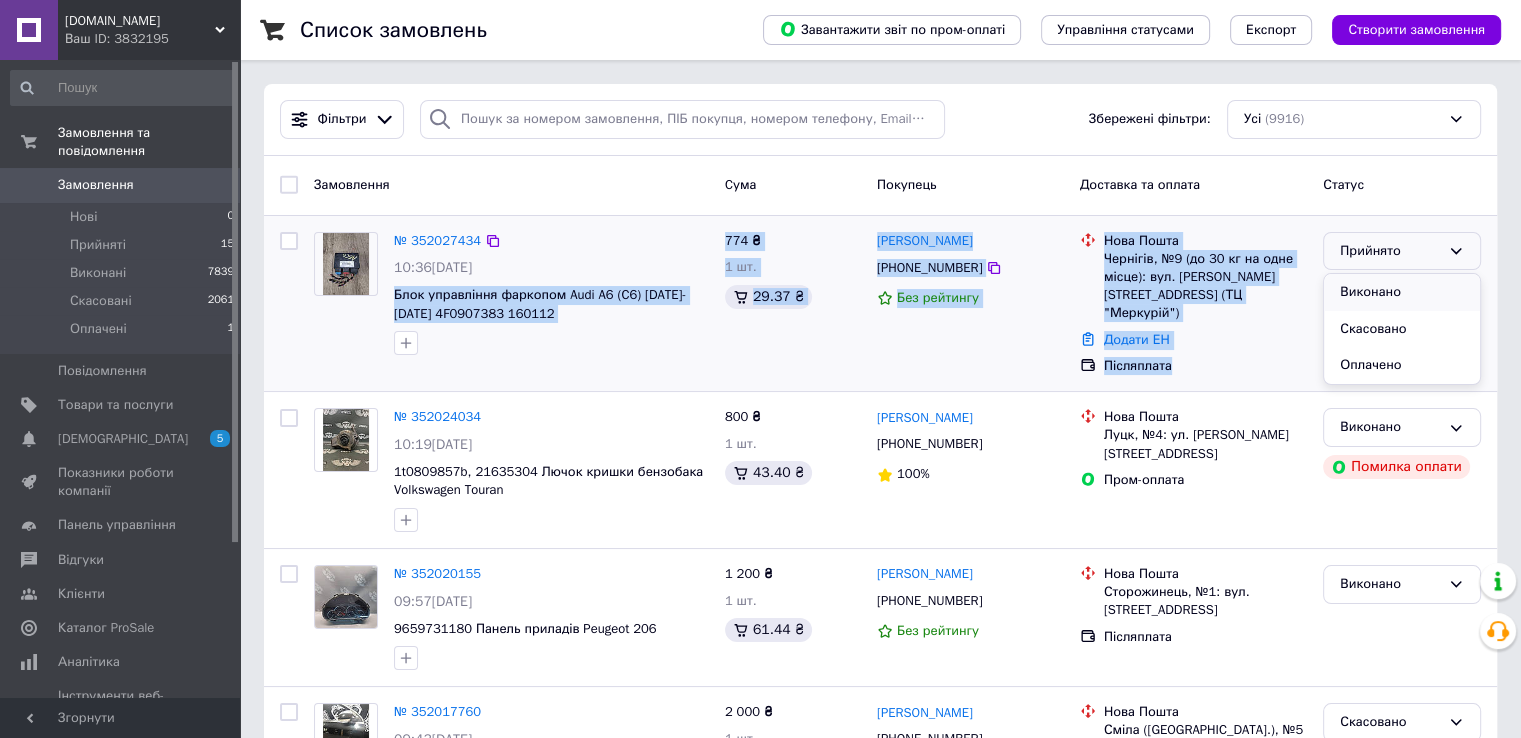 click on "Виконано" at bounding box center (1402, 292) 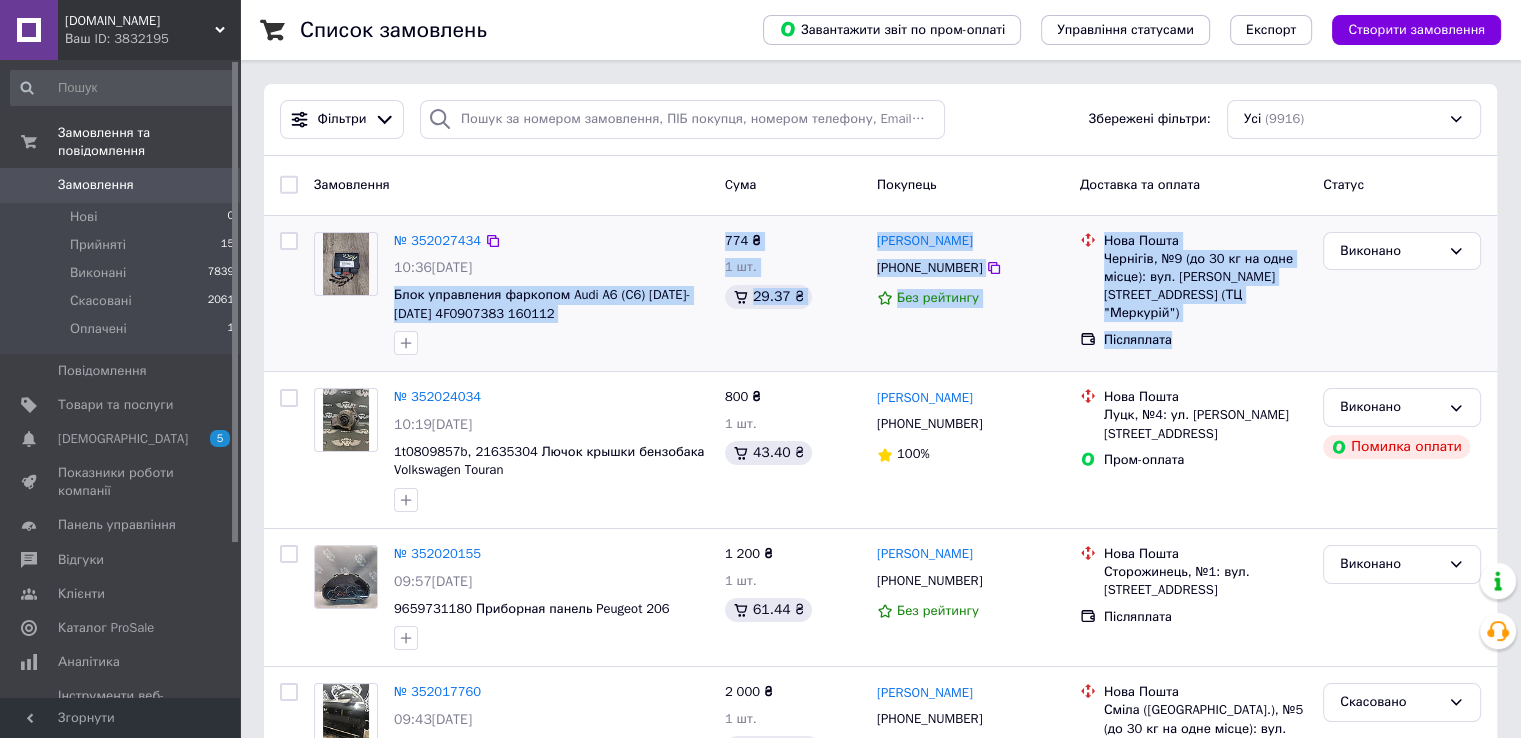 copy on "Блок управління фаркопом Audi A6 (C6) [DATE]-[DATE] 4F0907383 160112 774 ₴ 1 шт. 29.37 ₴ [PERSON_NAME] [PHONE_NUMBER] Без рейтингу Нова Пошта Чернігів, №9 (до 30 кг на одне місце): вул. [PERSON_NAME][STREET_ADDRESS] (ТЦ "Меркурій") Додати ЕН Післяплата" 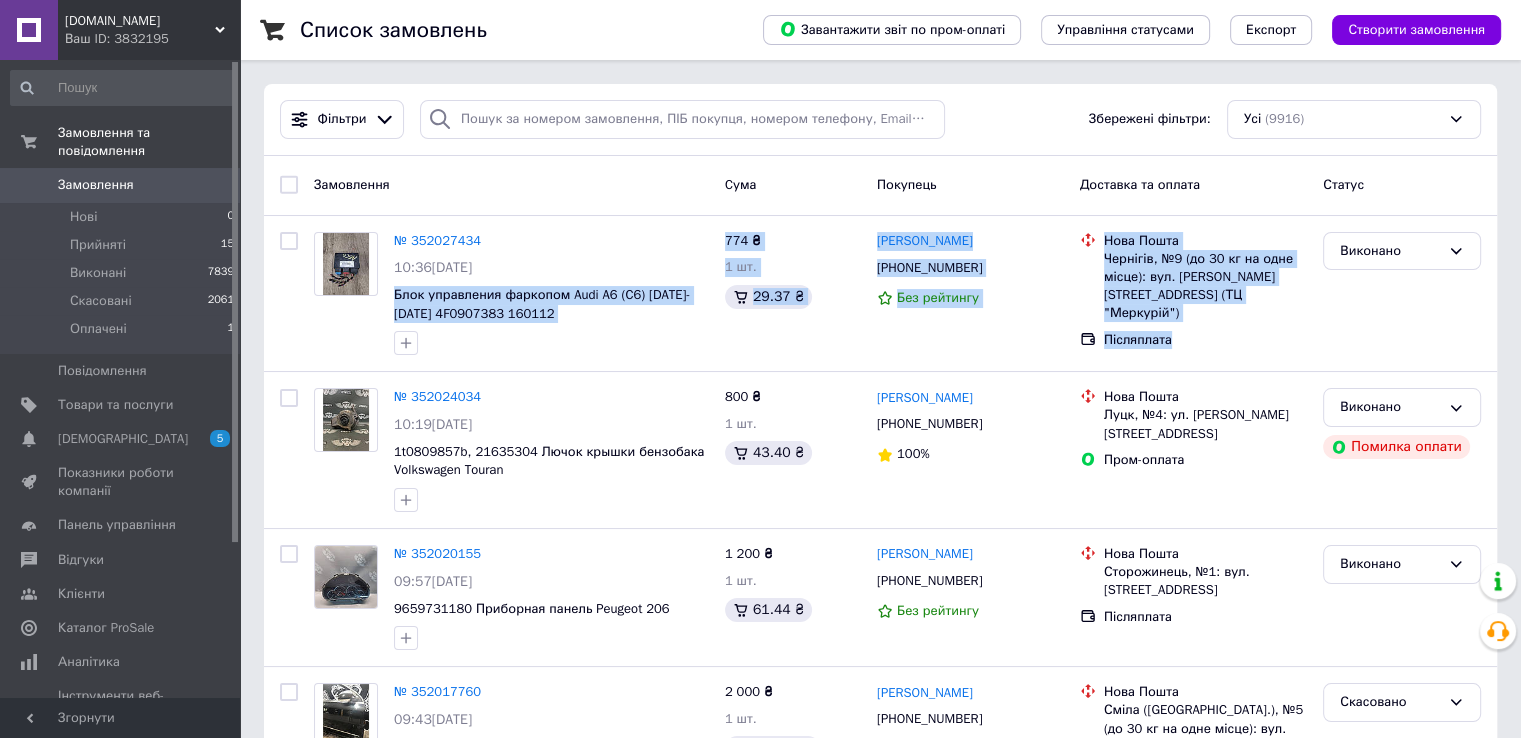 click on "Виконано" at bounding box center [1402, 294] 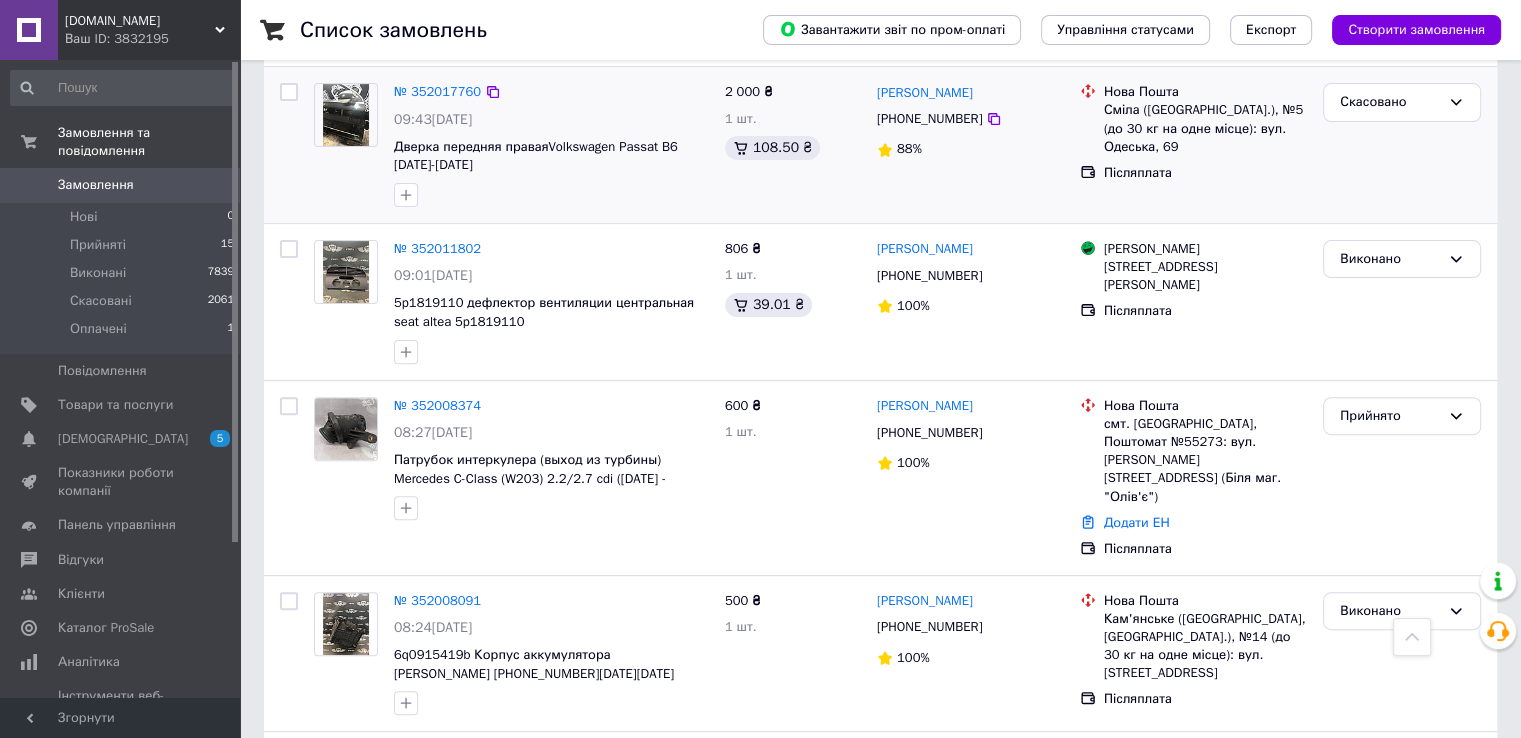 scroll, scrollTop: 0, scrollLeft: 0, axis: both 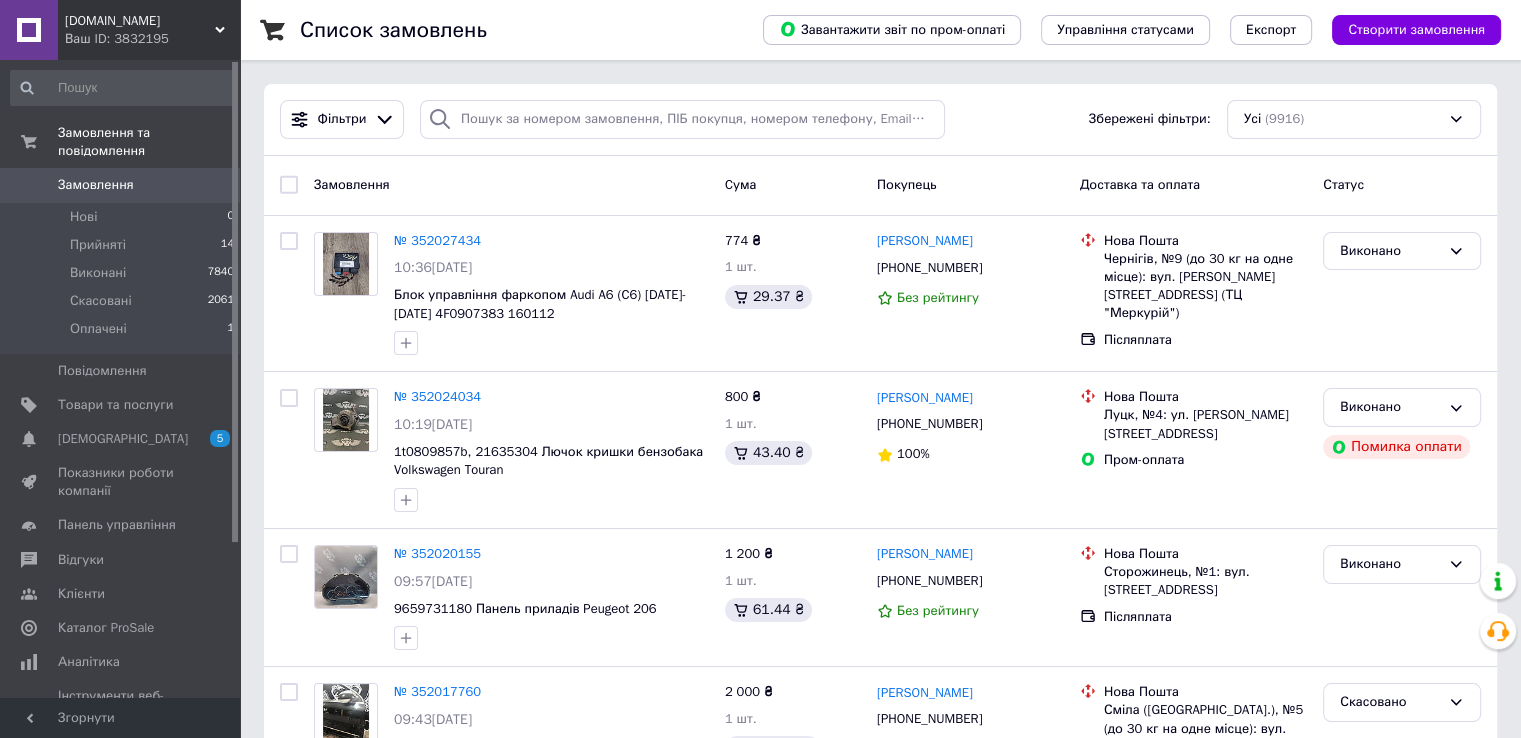 click on "0" at bounding box center [212, 185] 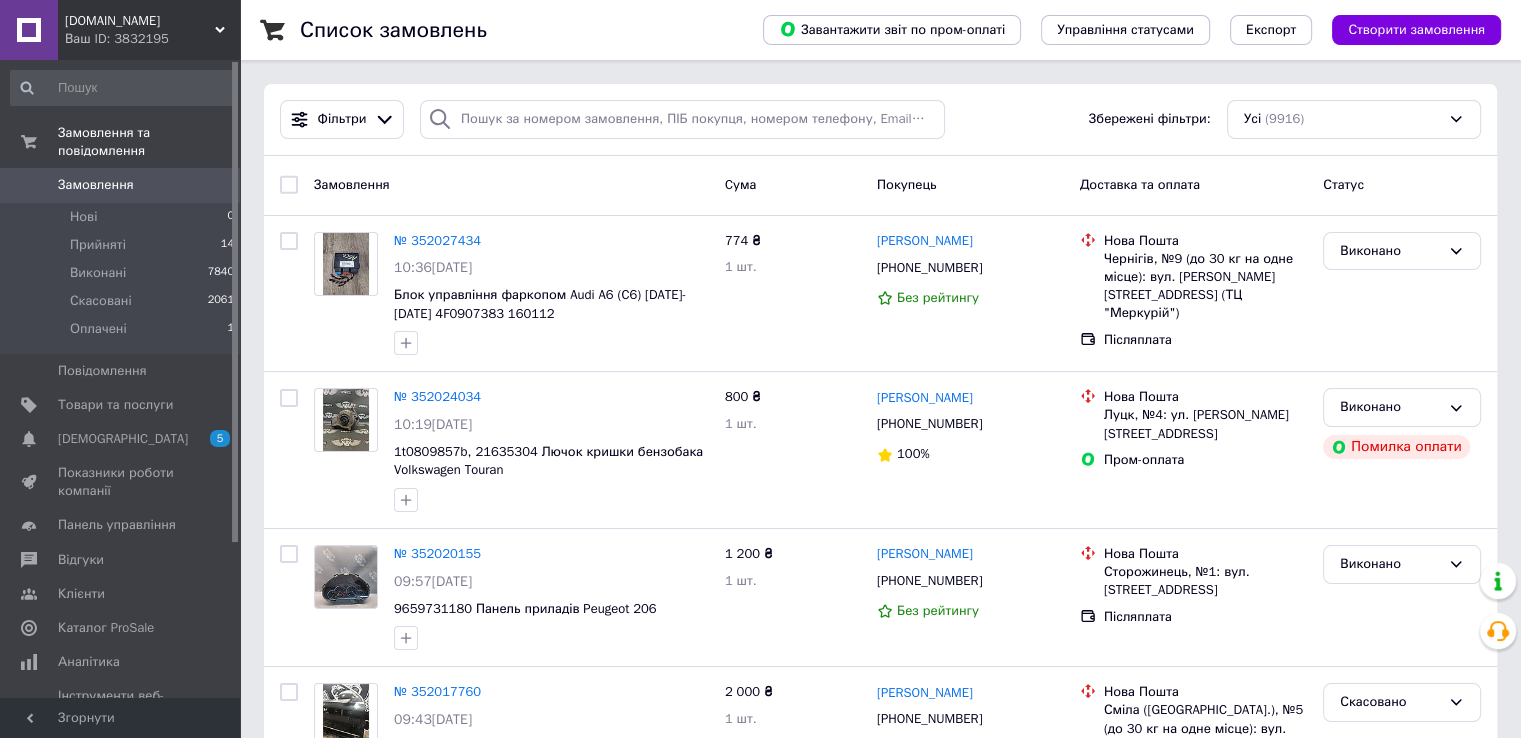 click on "Замовлення 0" at bounding box center (123, 185) 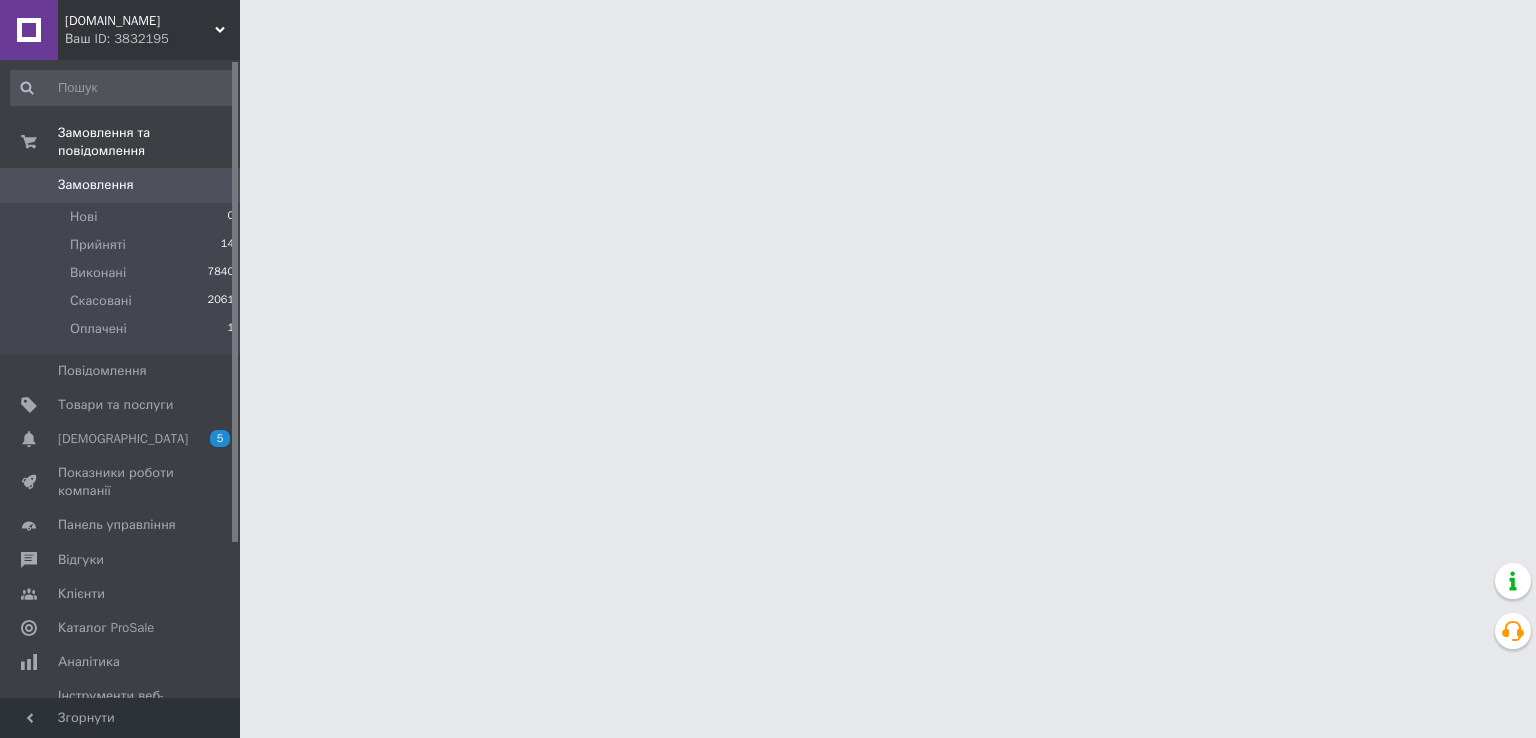 click on "Замовлення" at bounding box center [121, 185] 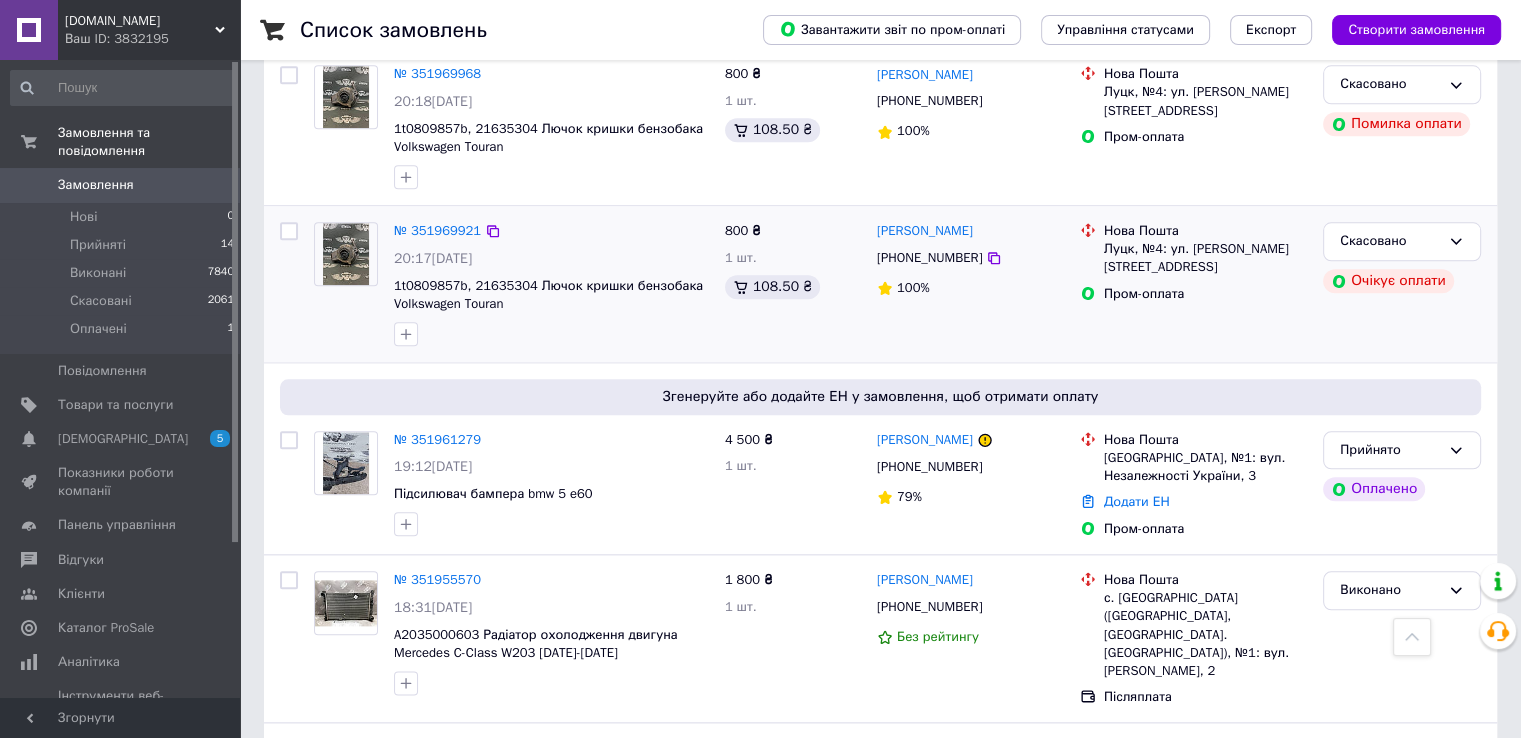 scroll, scrollTop: 2300, scrollLeft: 0, axis: vertical 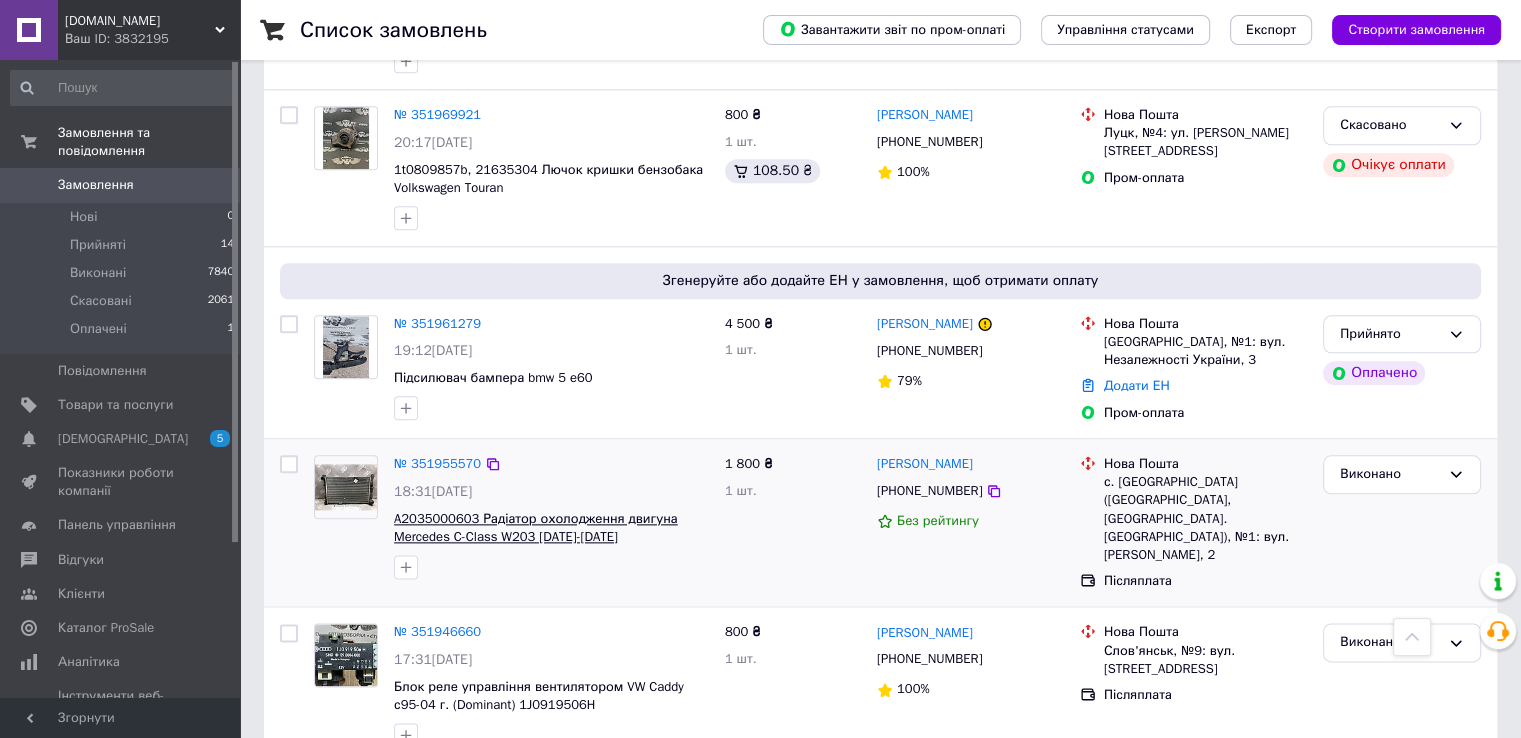 click on "A2035000603 Радіатор охолодження двигуна Mercedes C-Class W203 [DATE]-[DATE]" at bounding box center (536, 528) 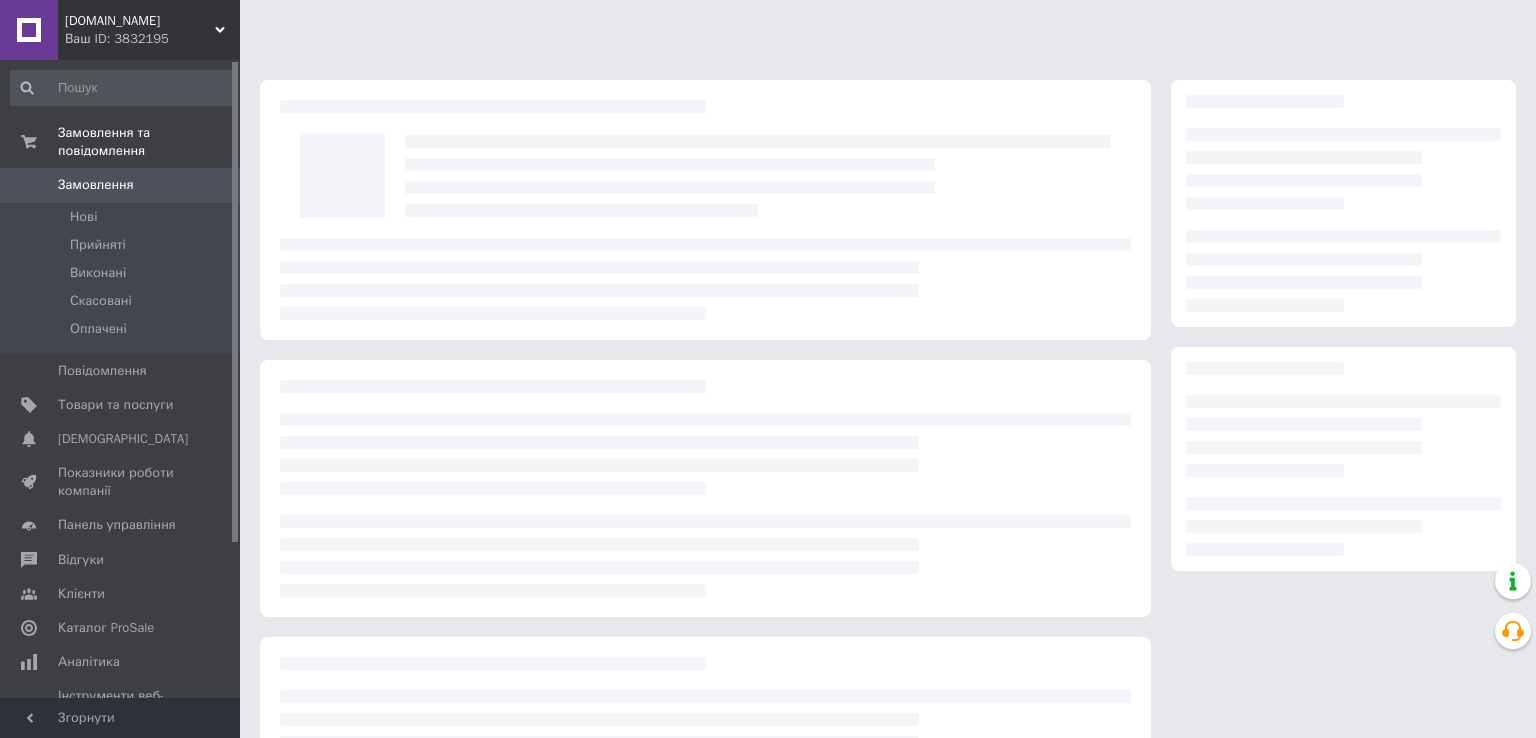 scroll, scrollTop: 0, scrollLeft: 0, axis: both 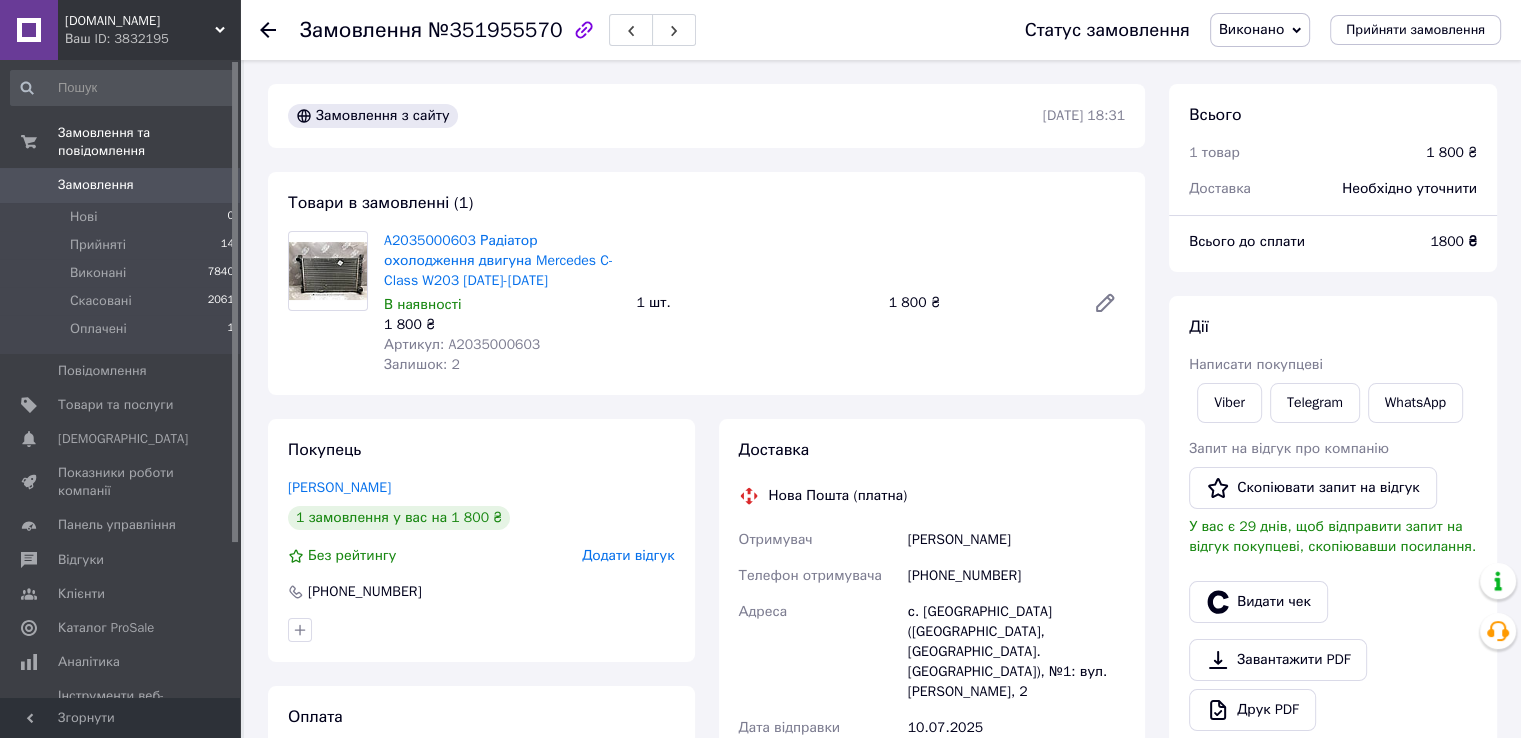 click on "Замовлення" at bounding box center [96, 185] 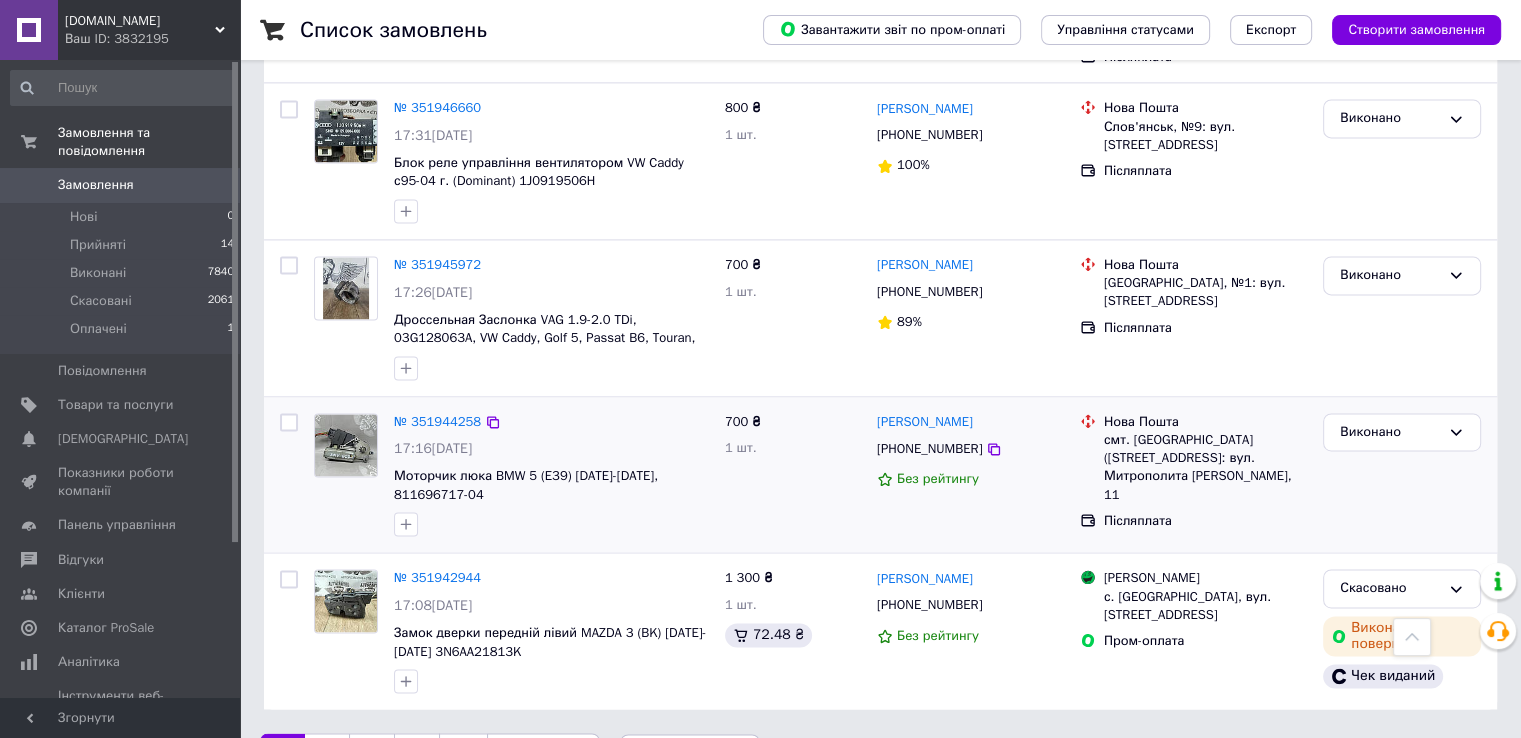 scroll, scrollTop: 2830, scrollLeft: 0, axis: vertical 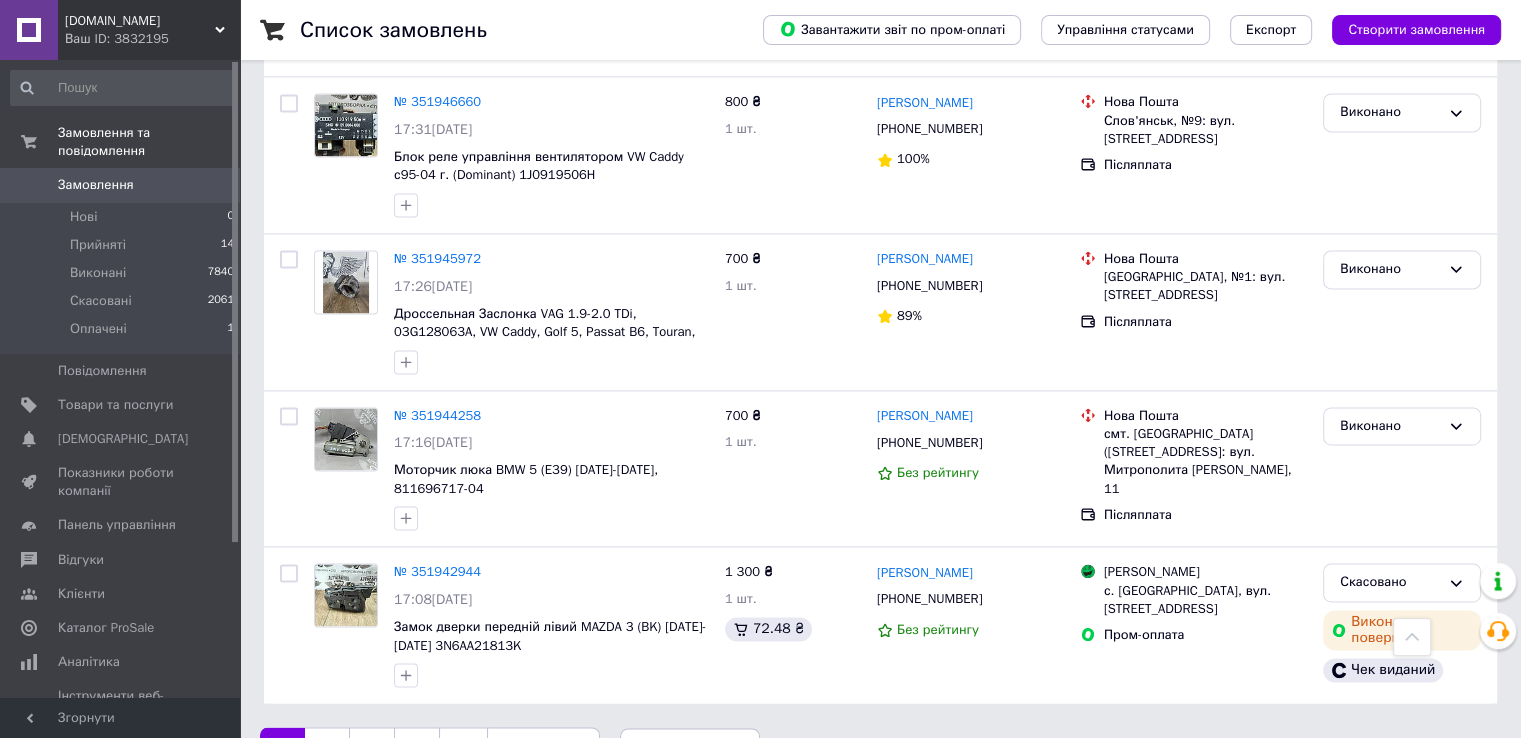 click on "3" at bounding box center [372, 748] 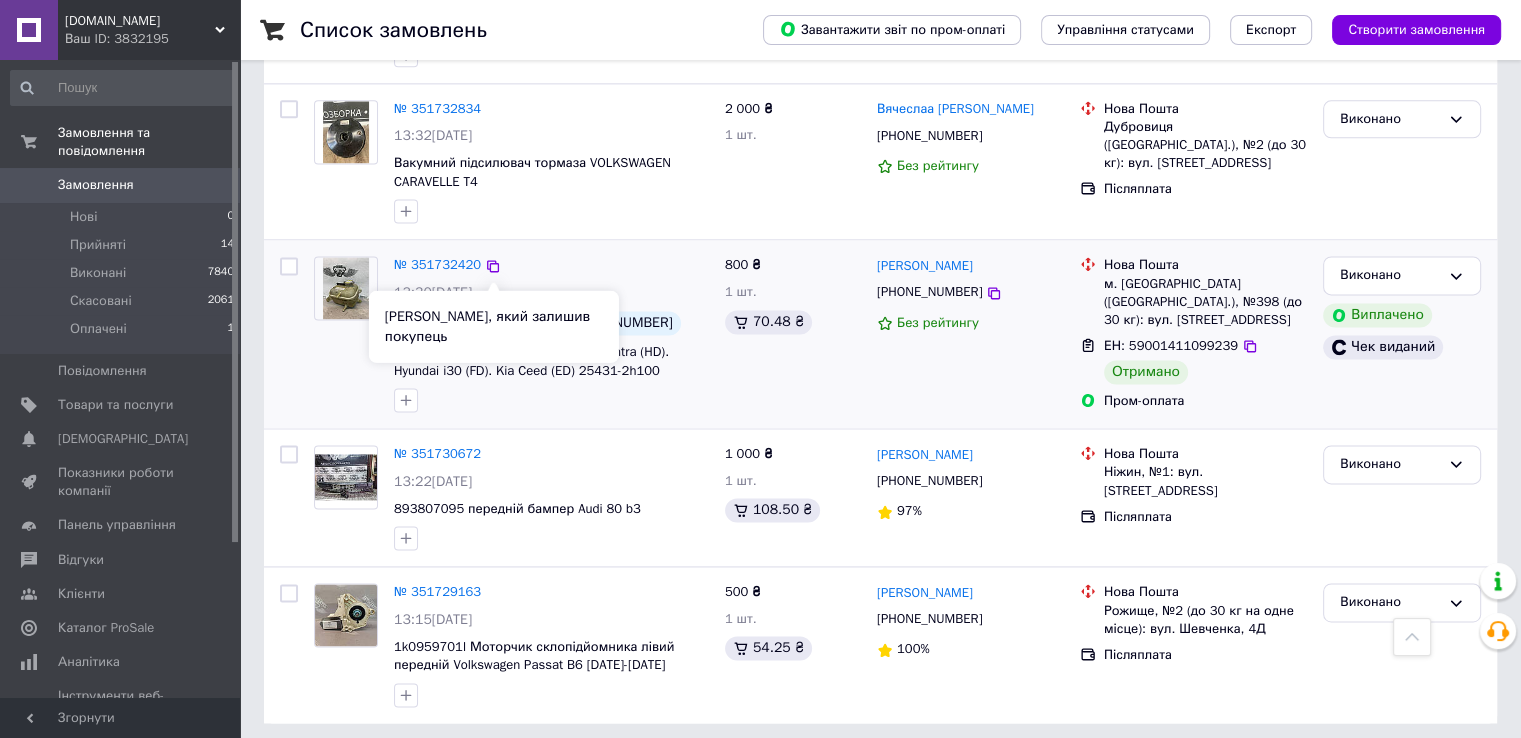 scroll, scrollTop: 2715, scrollLeft: 0, axis: vertical 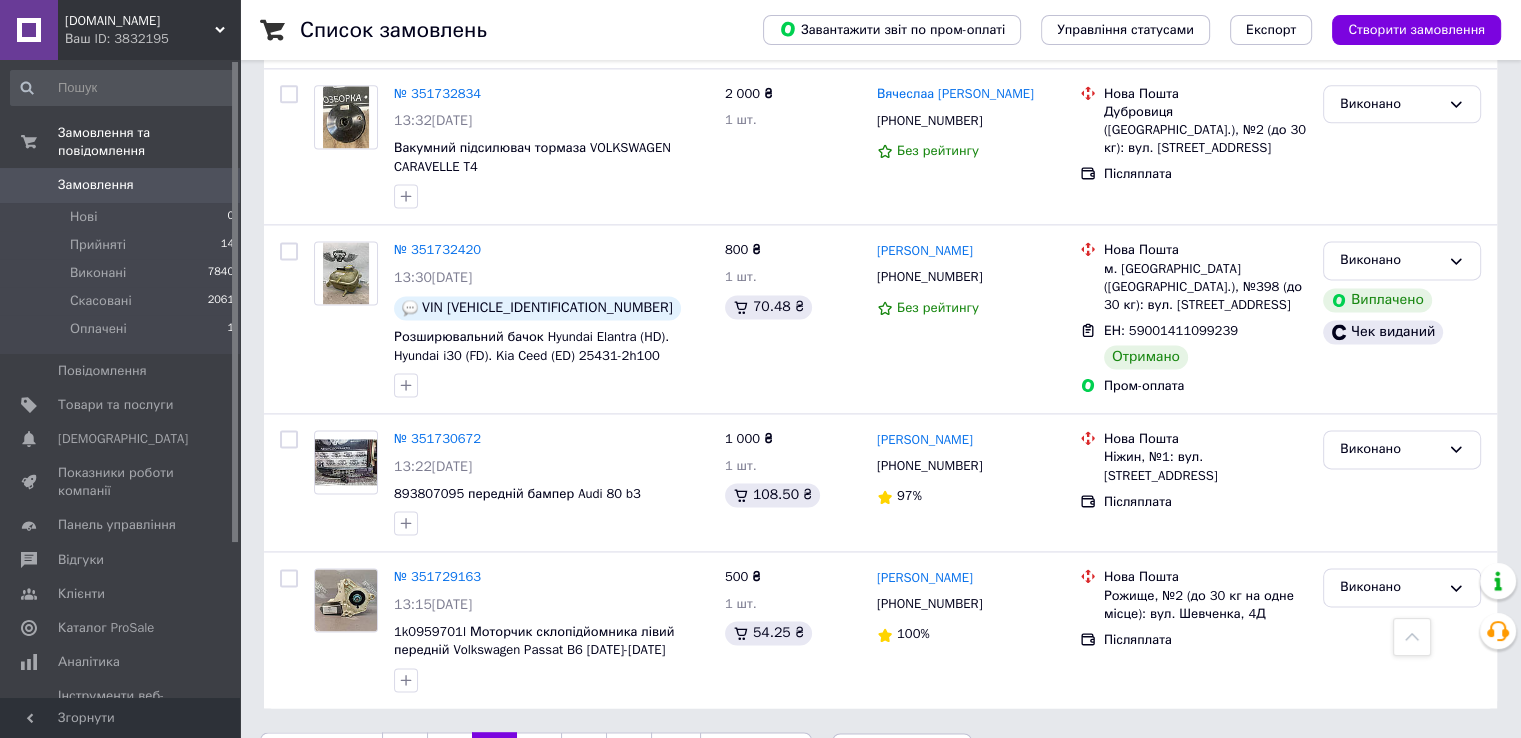click on "4" at bounding box center [539, 753] 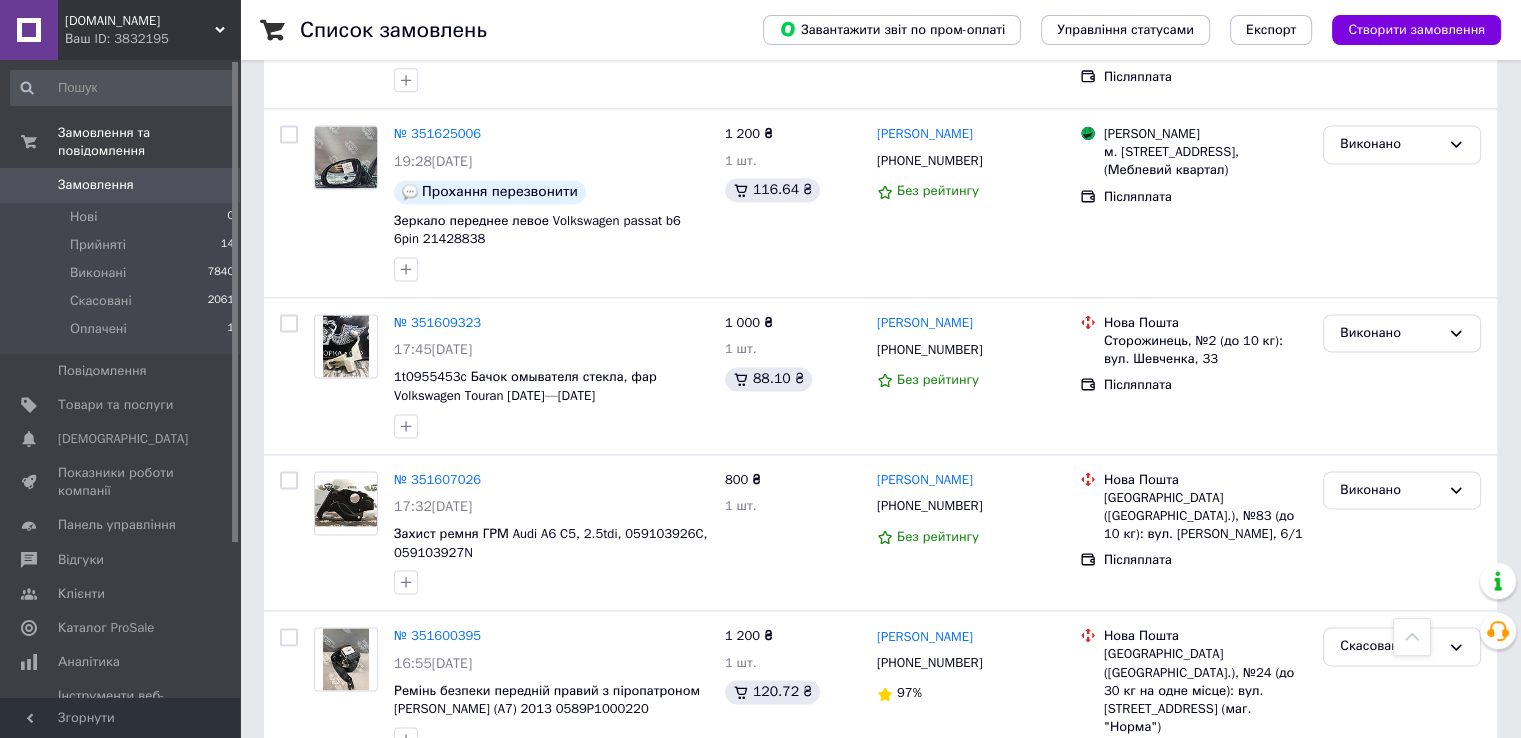 scroll, scrollTop: 2772, scrollLeft: 0, axis: vertical 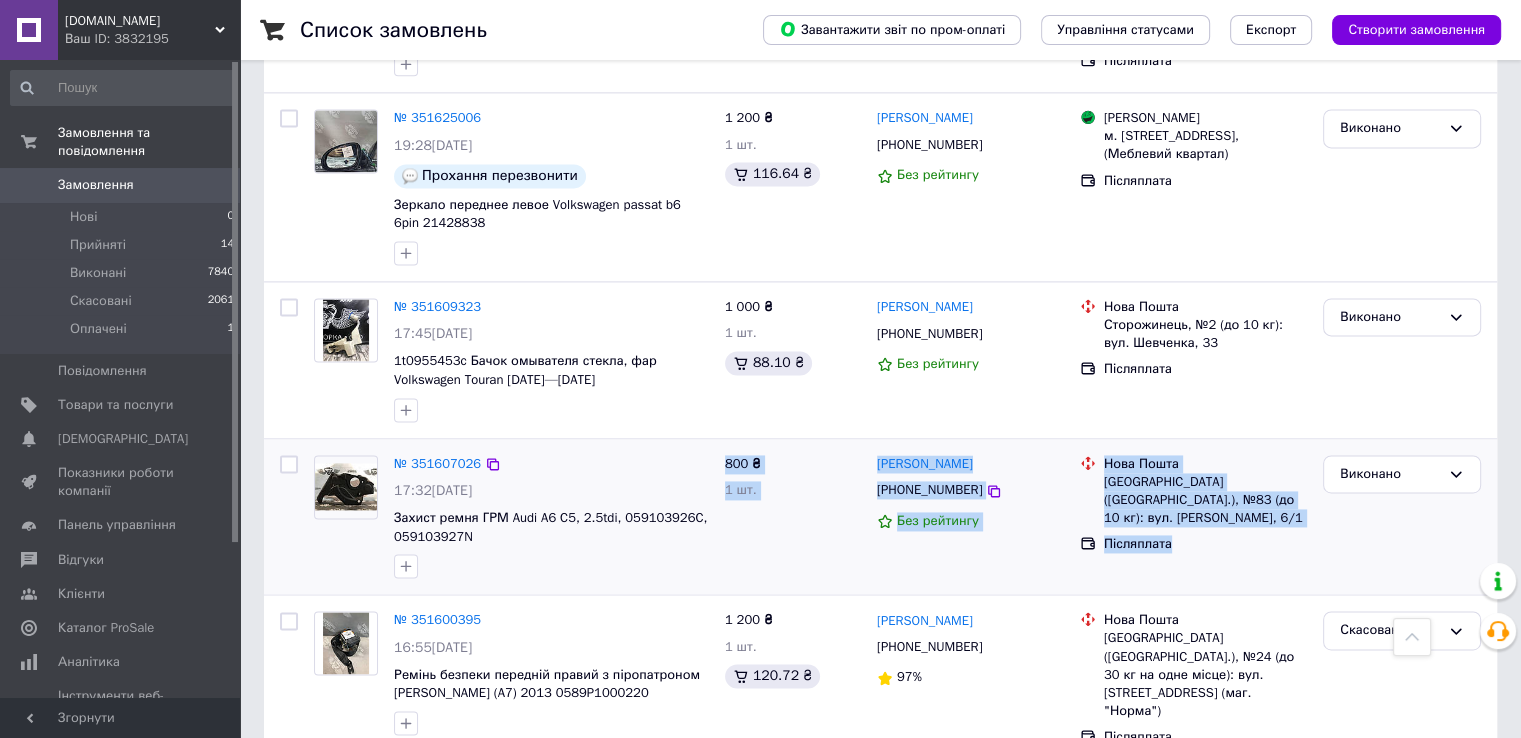 drag, startPoint x: 721, startPoint y: 366, endPoint x: 1285, endPoint y: 417, distance: 566.30115 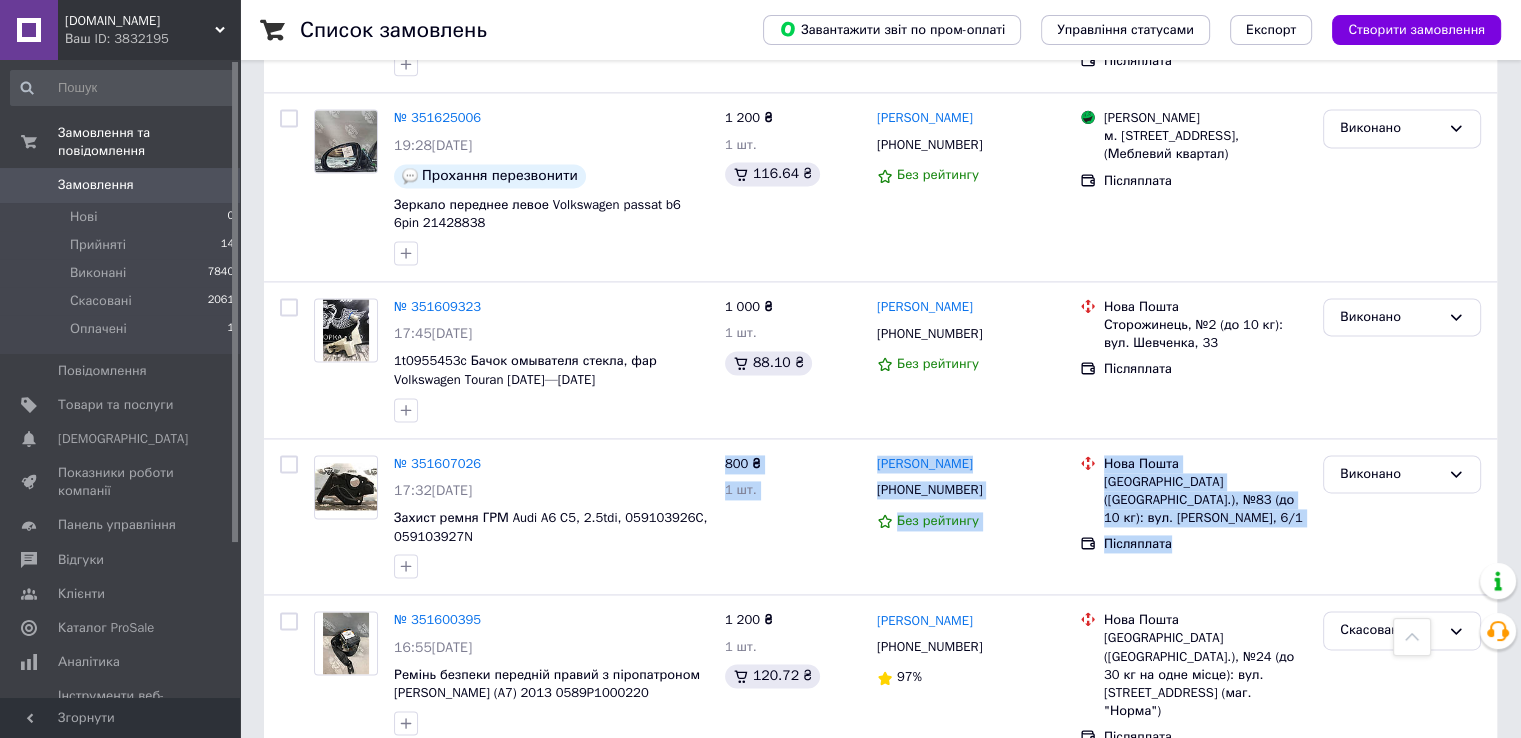 click on "Замовлення 0" at bounding box center (123, 185) 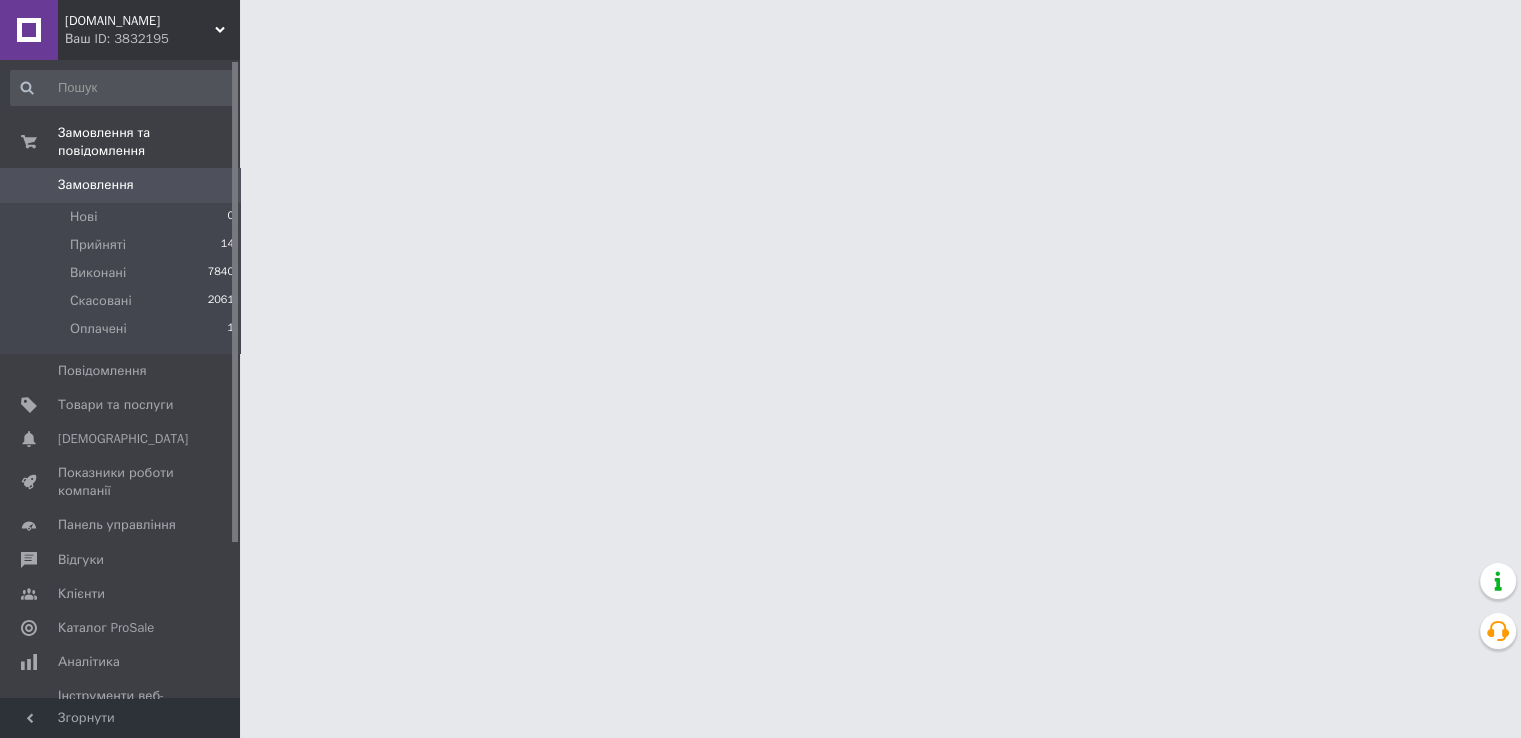 scroll, scrollTop: 0, scrollLeft: 0, axis: both 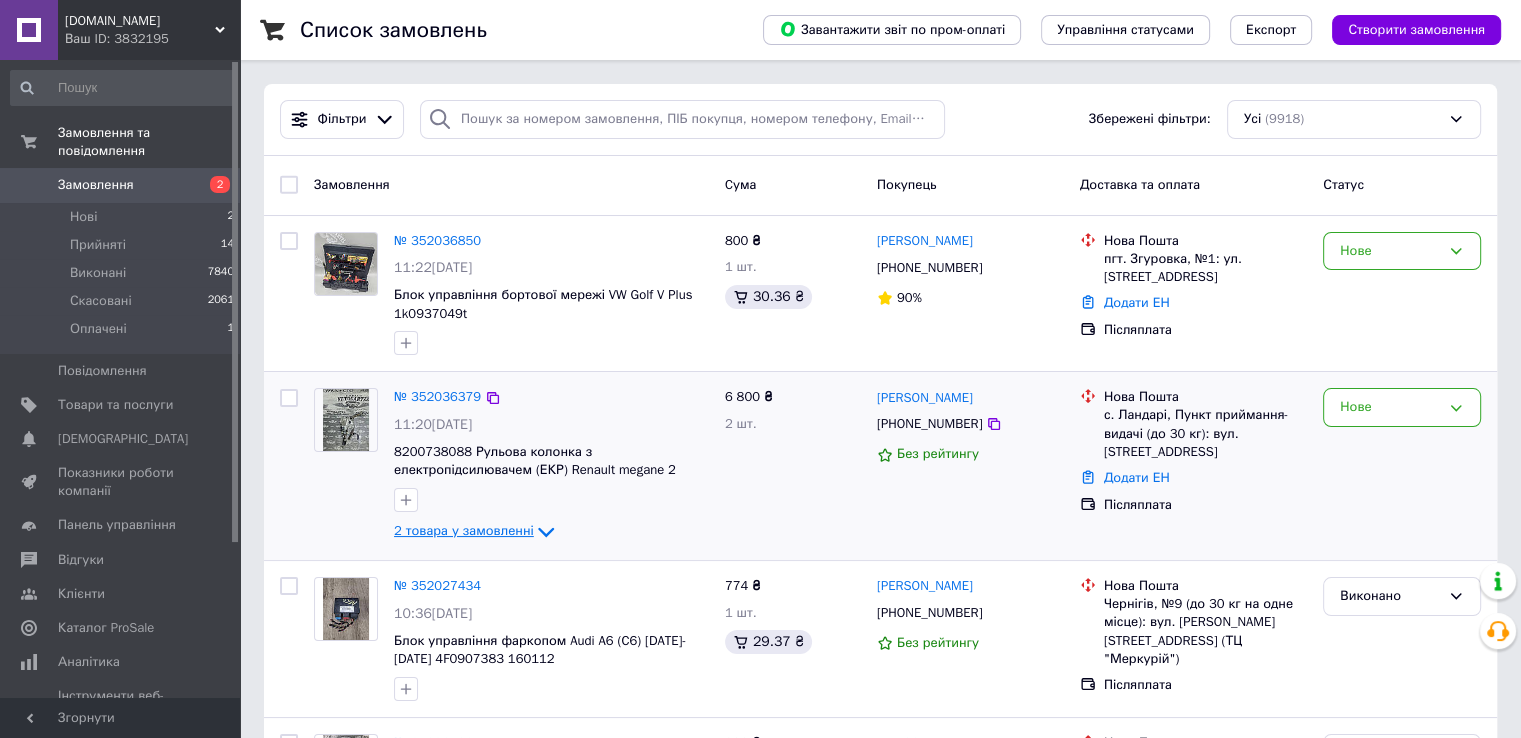click 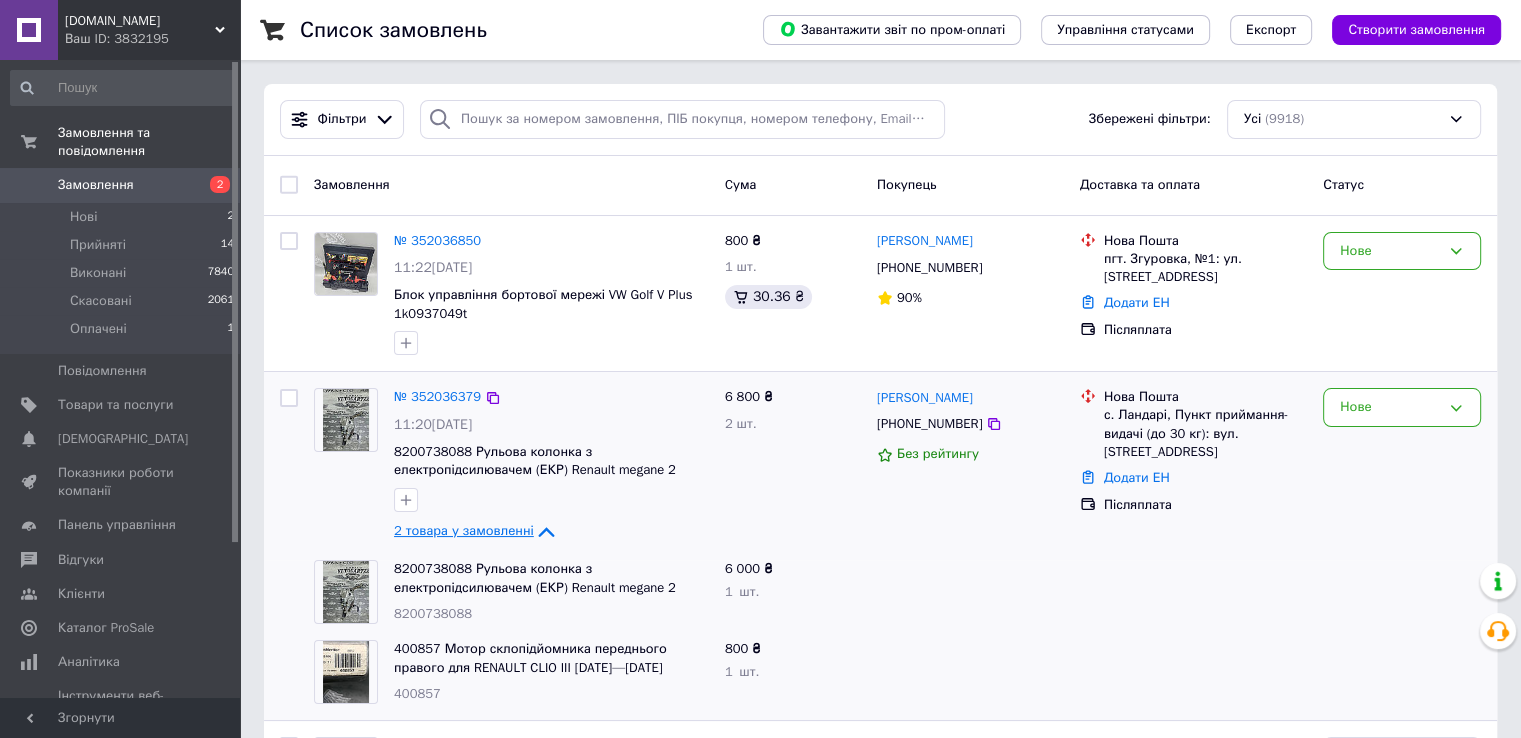 scroll, scrollTop: 100, scrollLeft: 0, axis: vertical 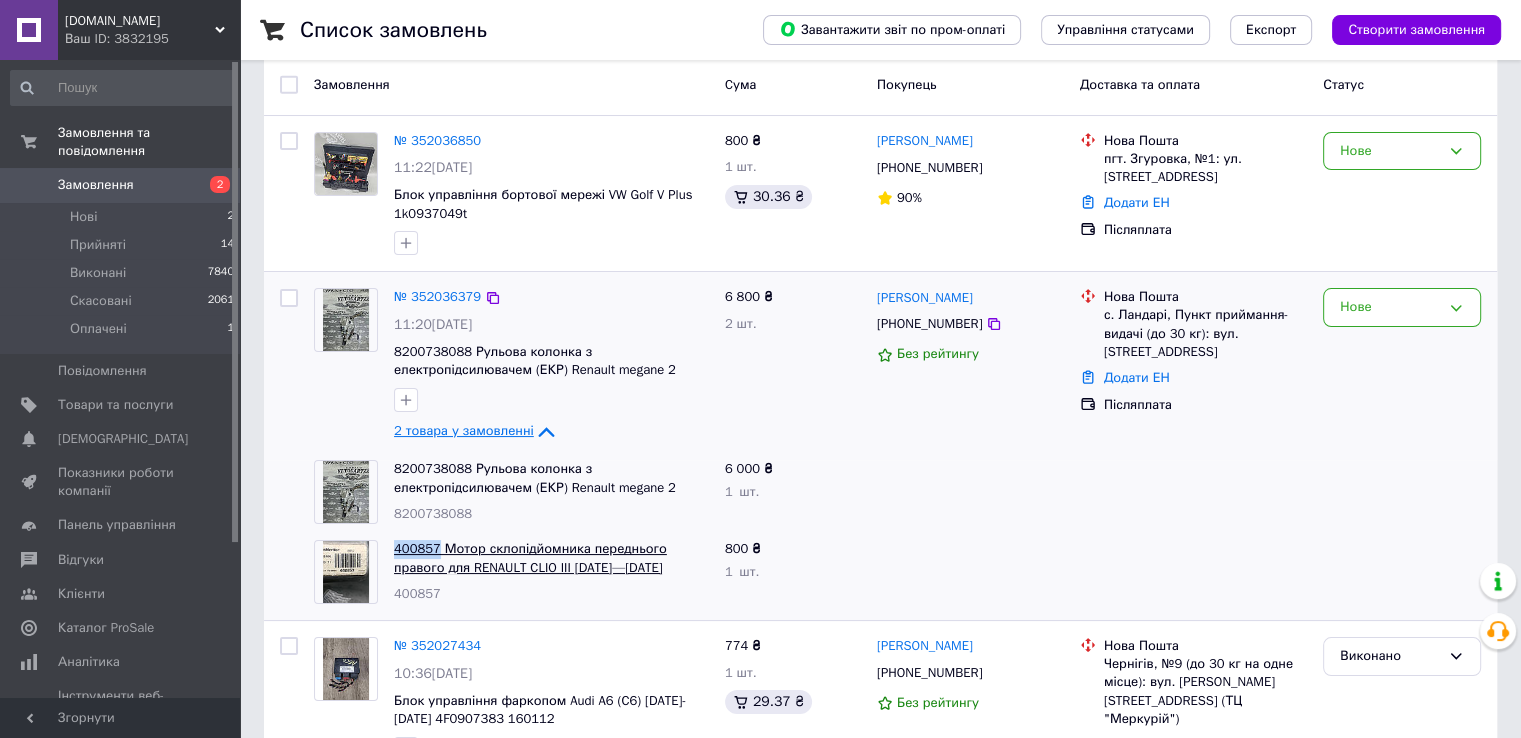 drag, startPoint x: 390, startPoint y: 553, endPoint x: 435, endPoint y: 553, distance: 45 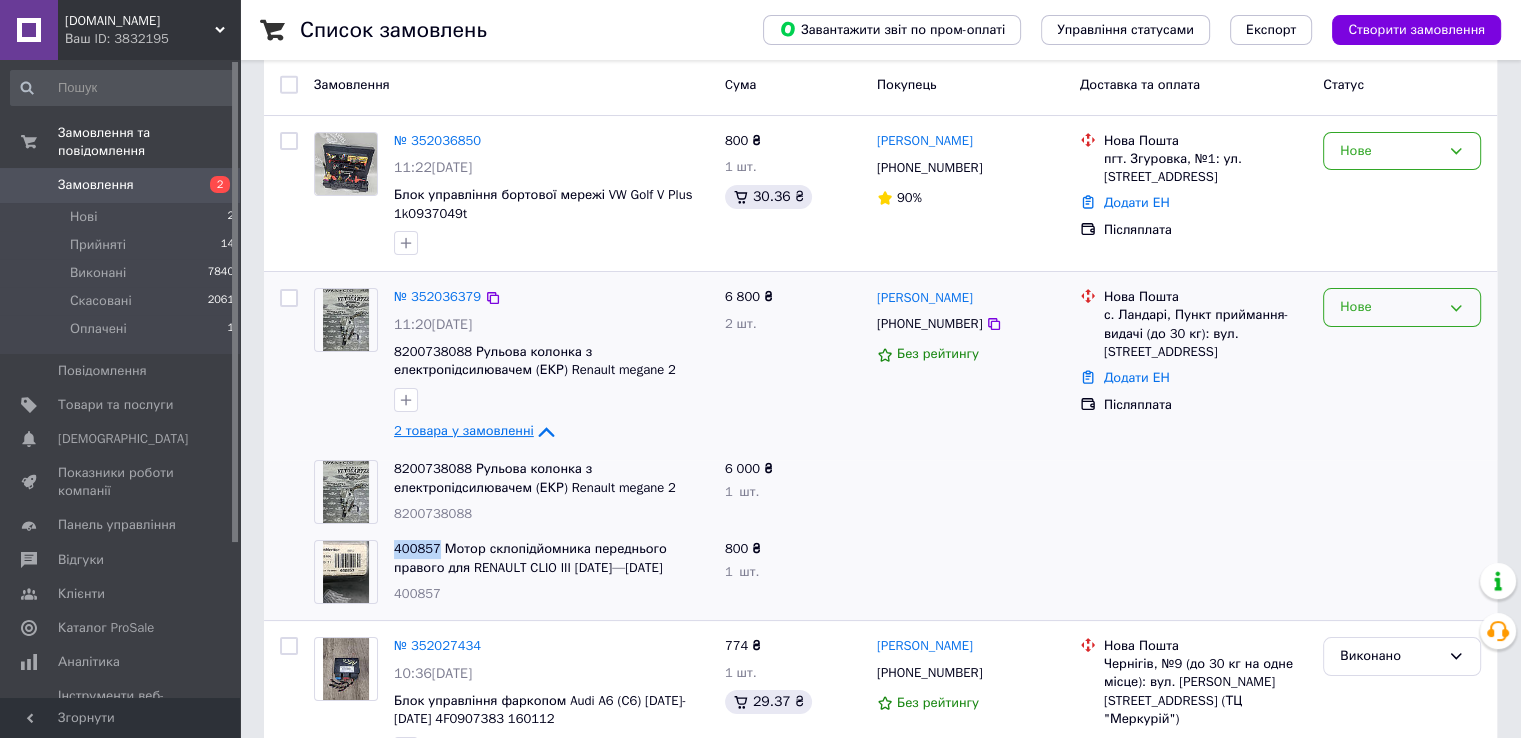 click on "Нове" at bounding box center (1402, 307) 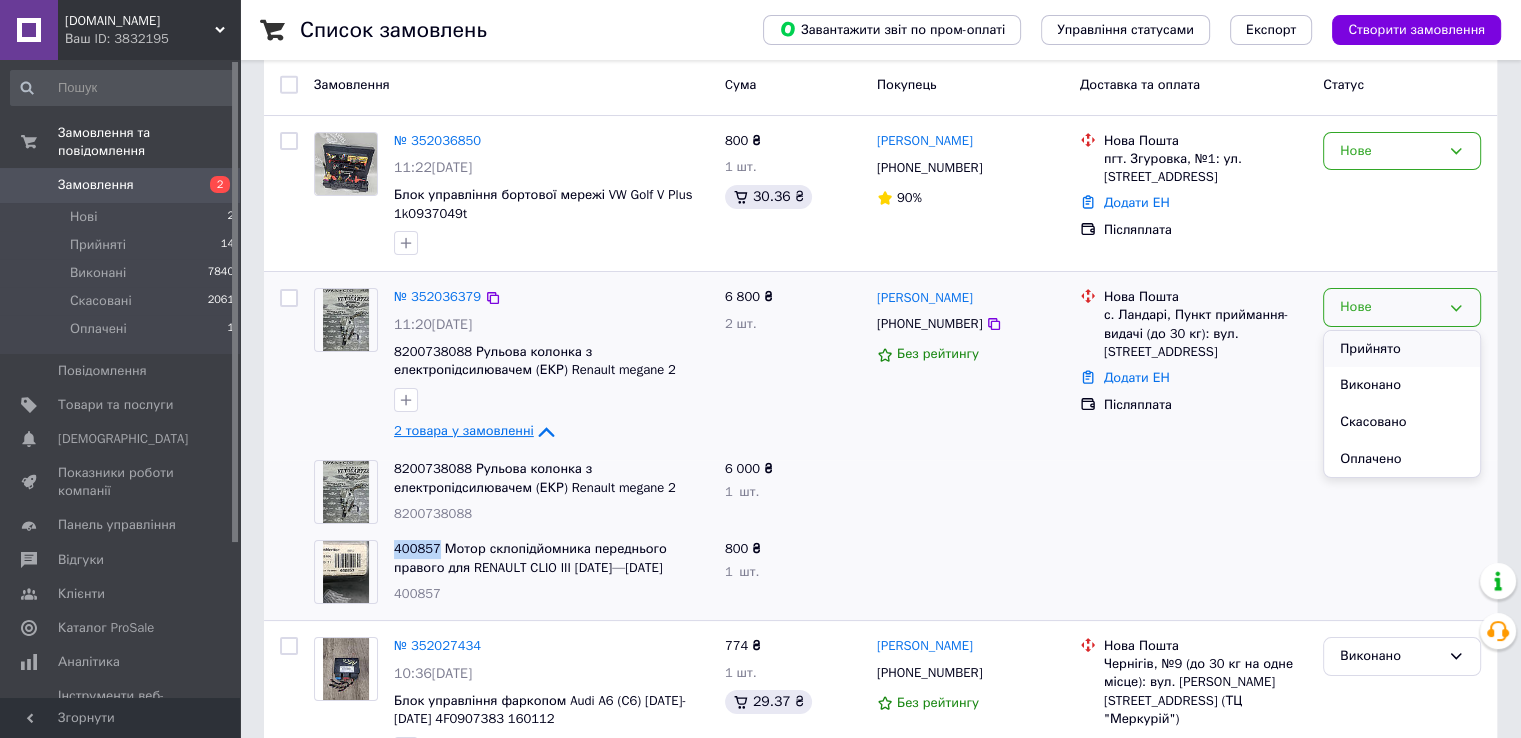 click on "Прийнято" at bounding box center [1402, 349] 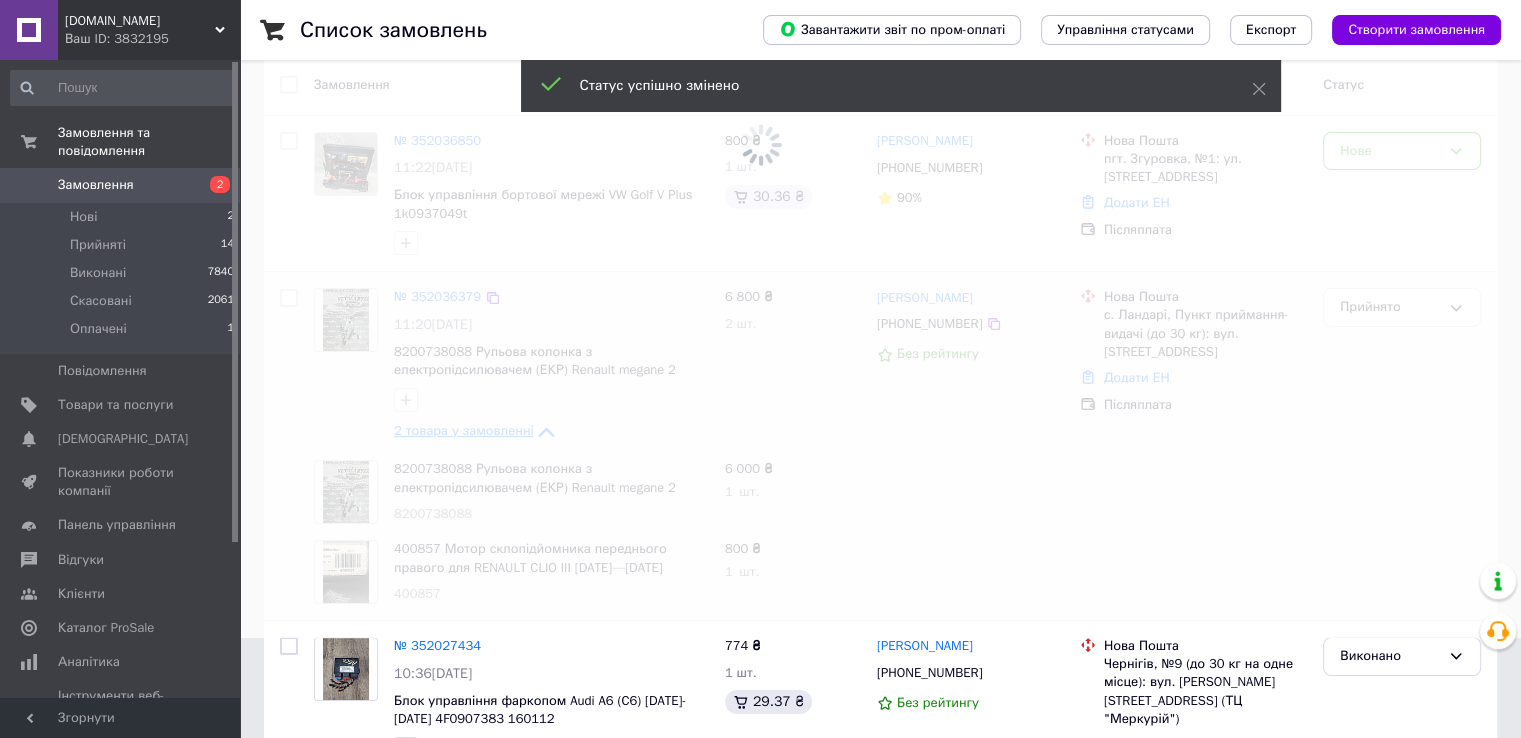 click at bounding box center [760, 269] 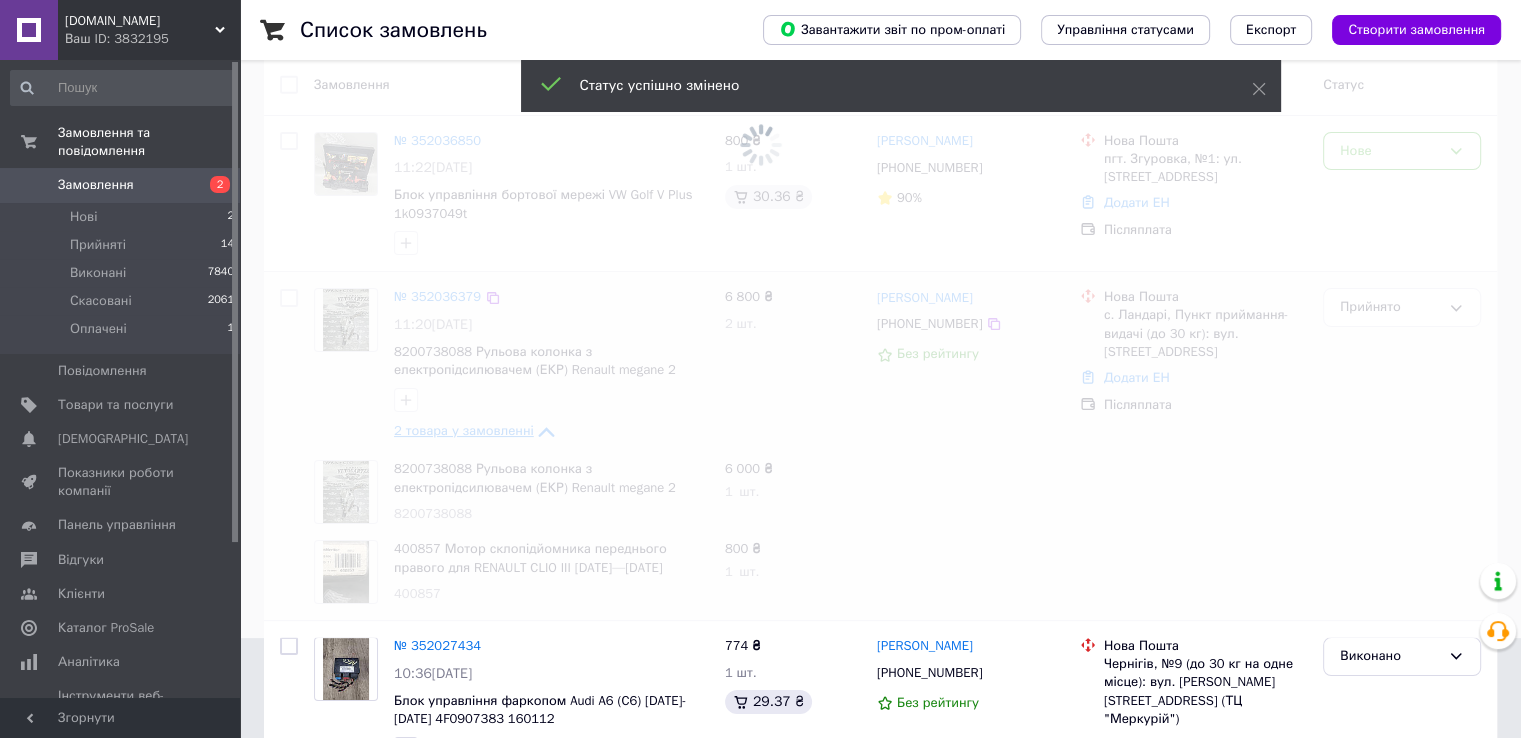click at bounding box center [760, 269] 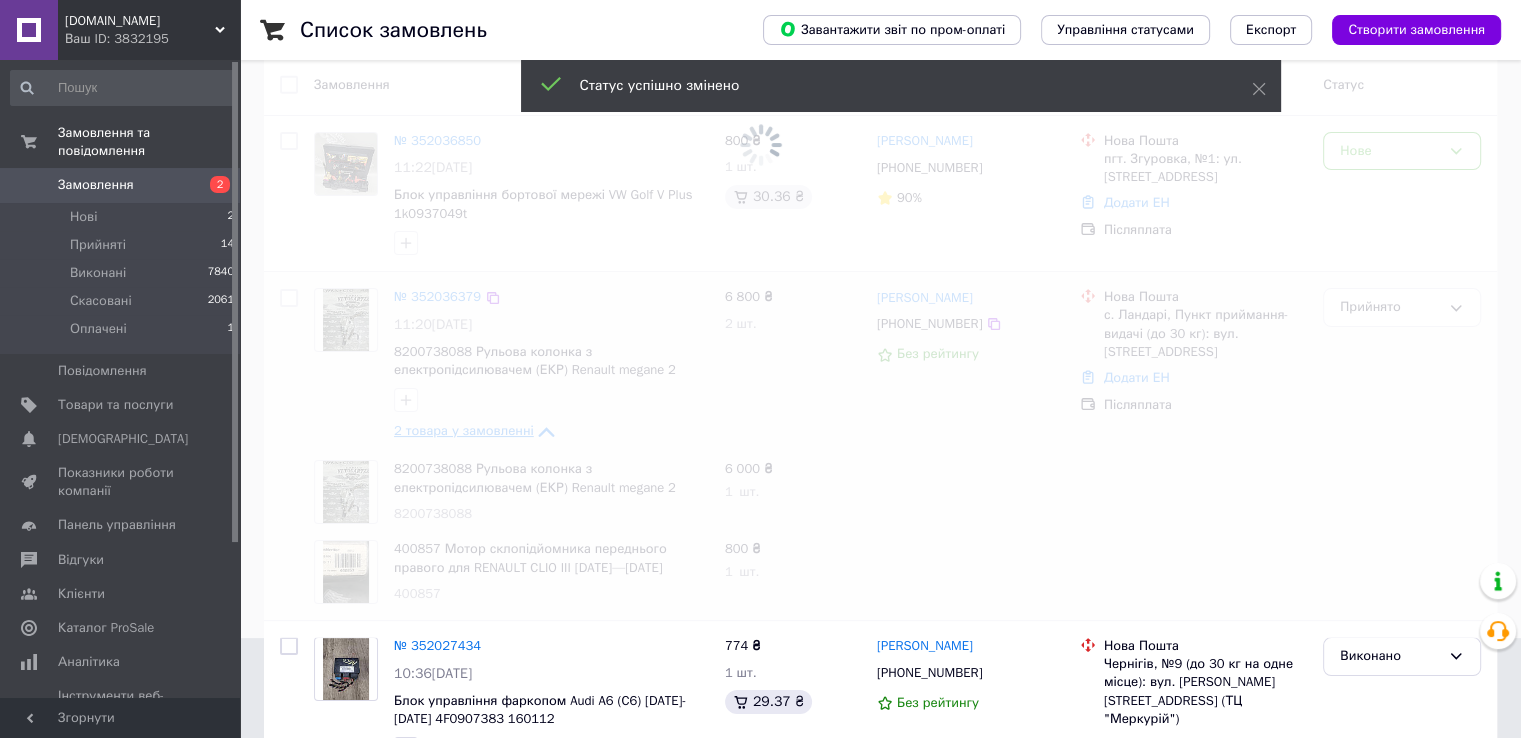 drag, startPoint x: 469, startPoint y: 216, endPoint x: 432, endPoint y: 214, distance: 37.054016 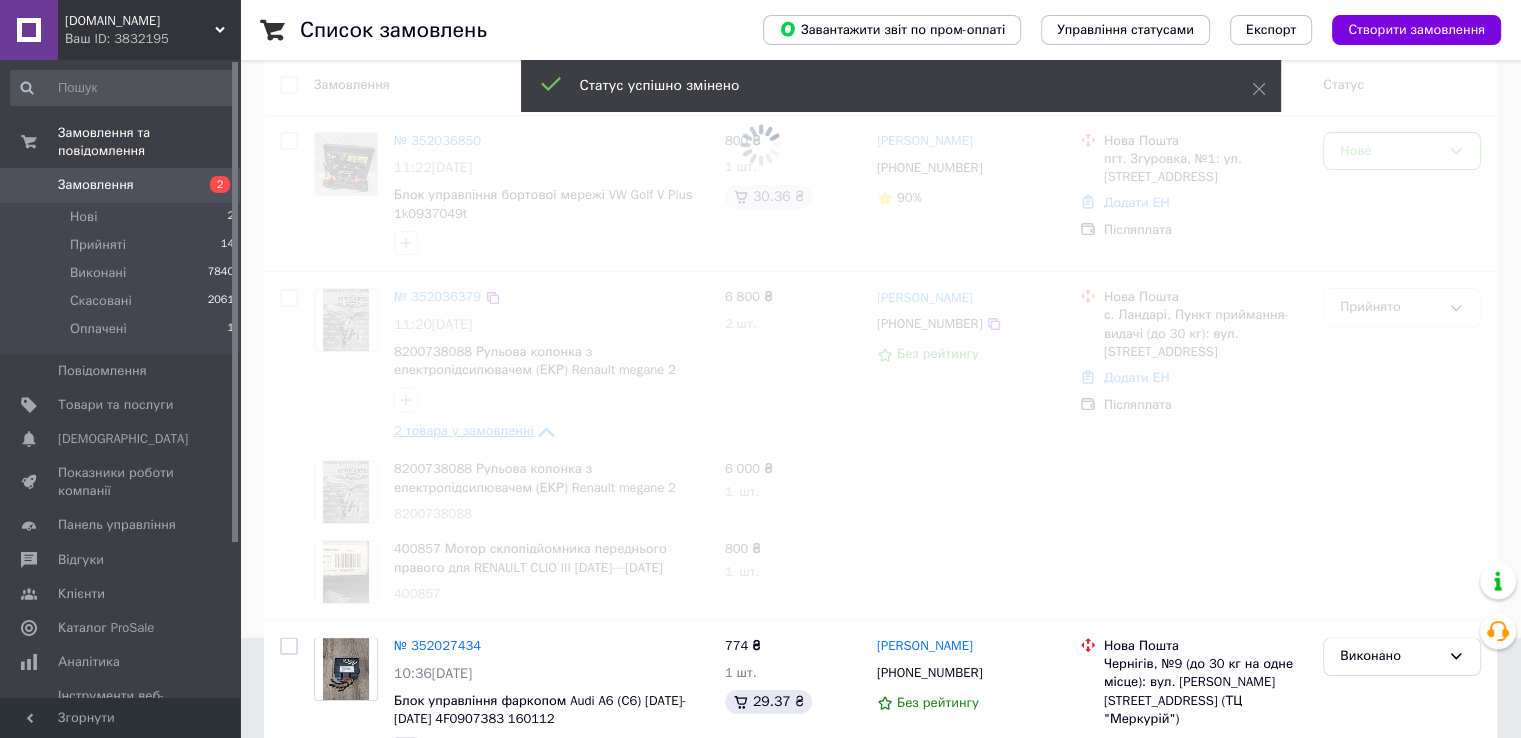 click at bounding box center (760, 269) 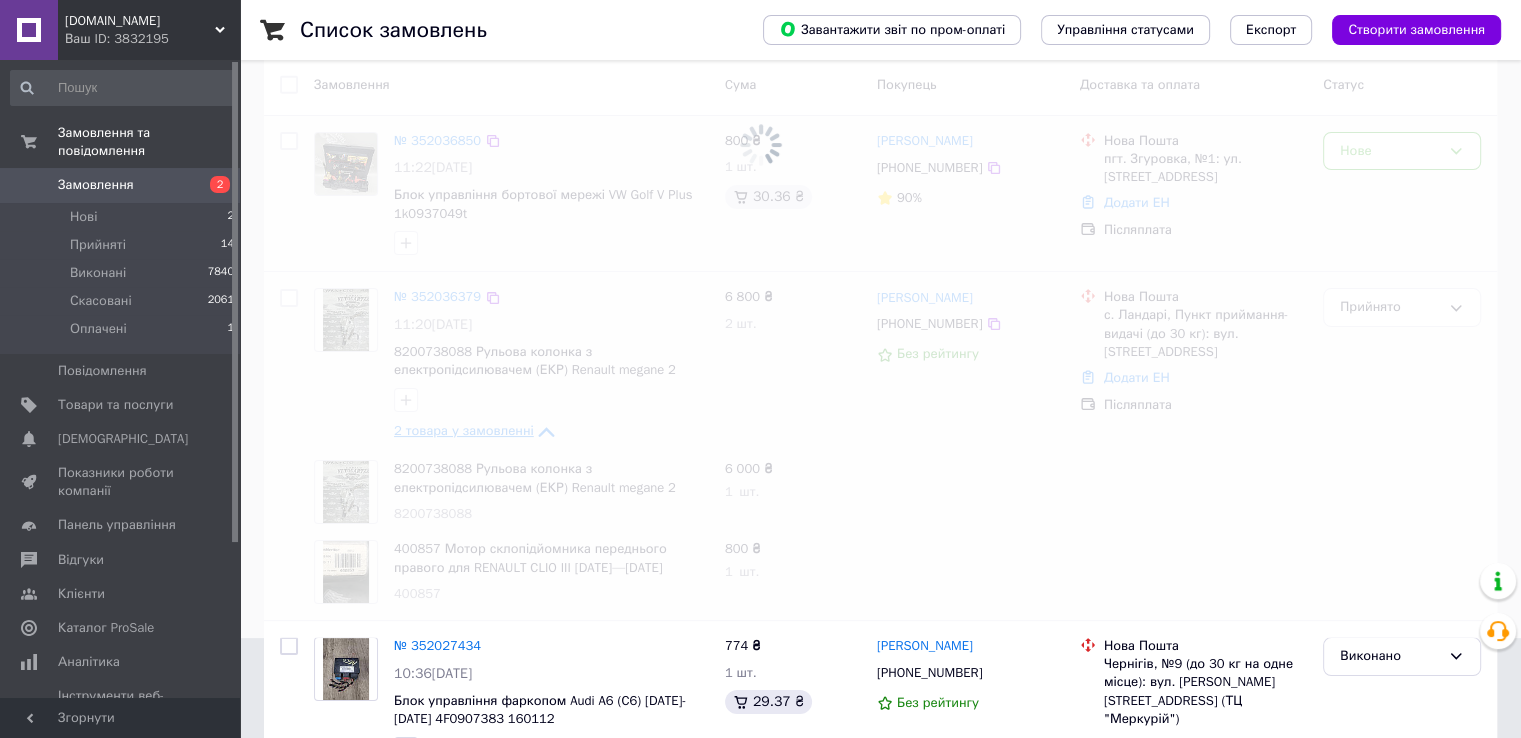 click on "Блок управління бортової мережі VW Golf V Plus 1k0937049t" at bounding box center (551, 204) 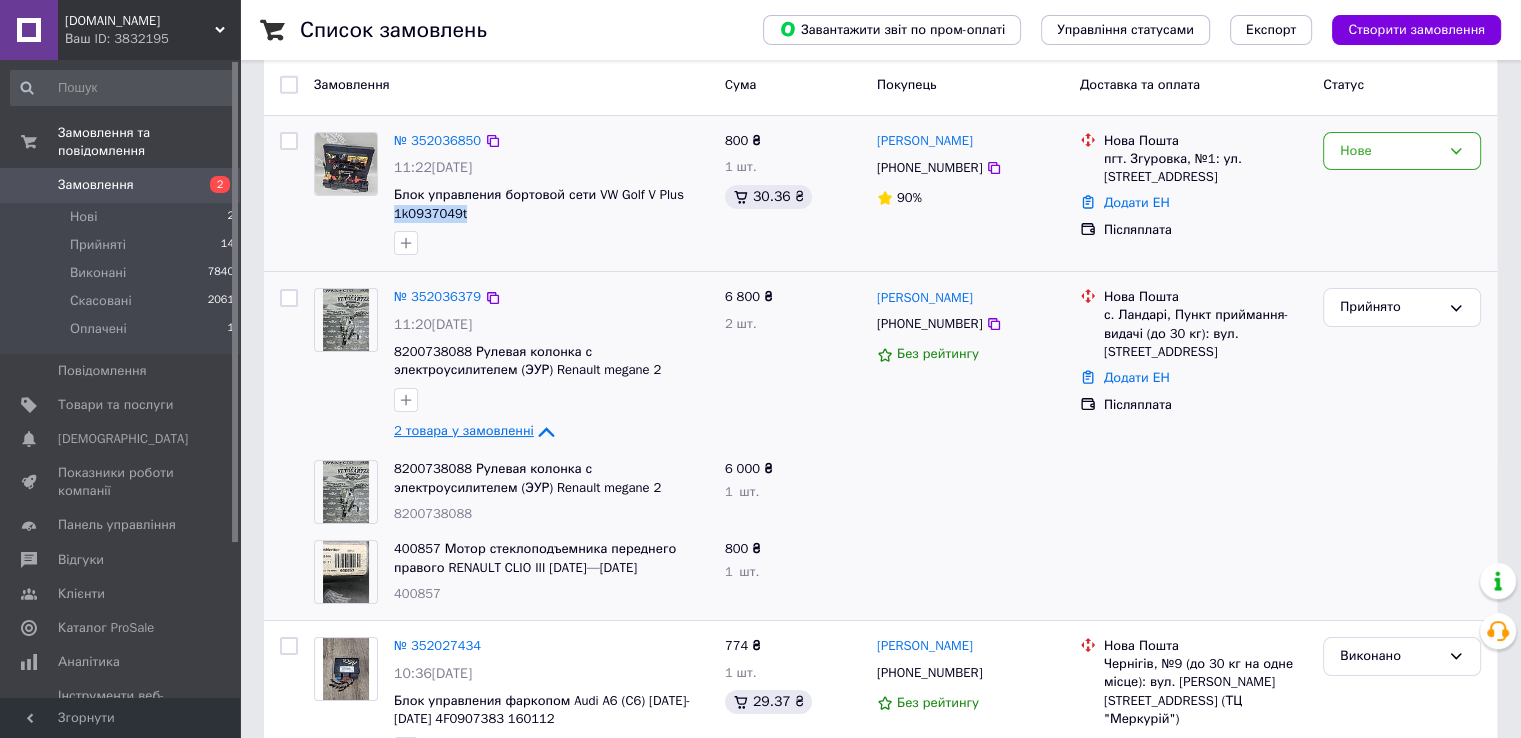 drag, startPoint x: 470, startPoint y: 215, endPoint x: 392, endPoint y: 214, distance: 78.00641 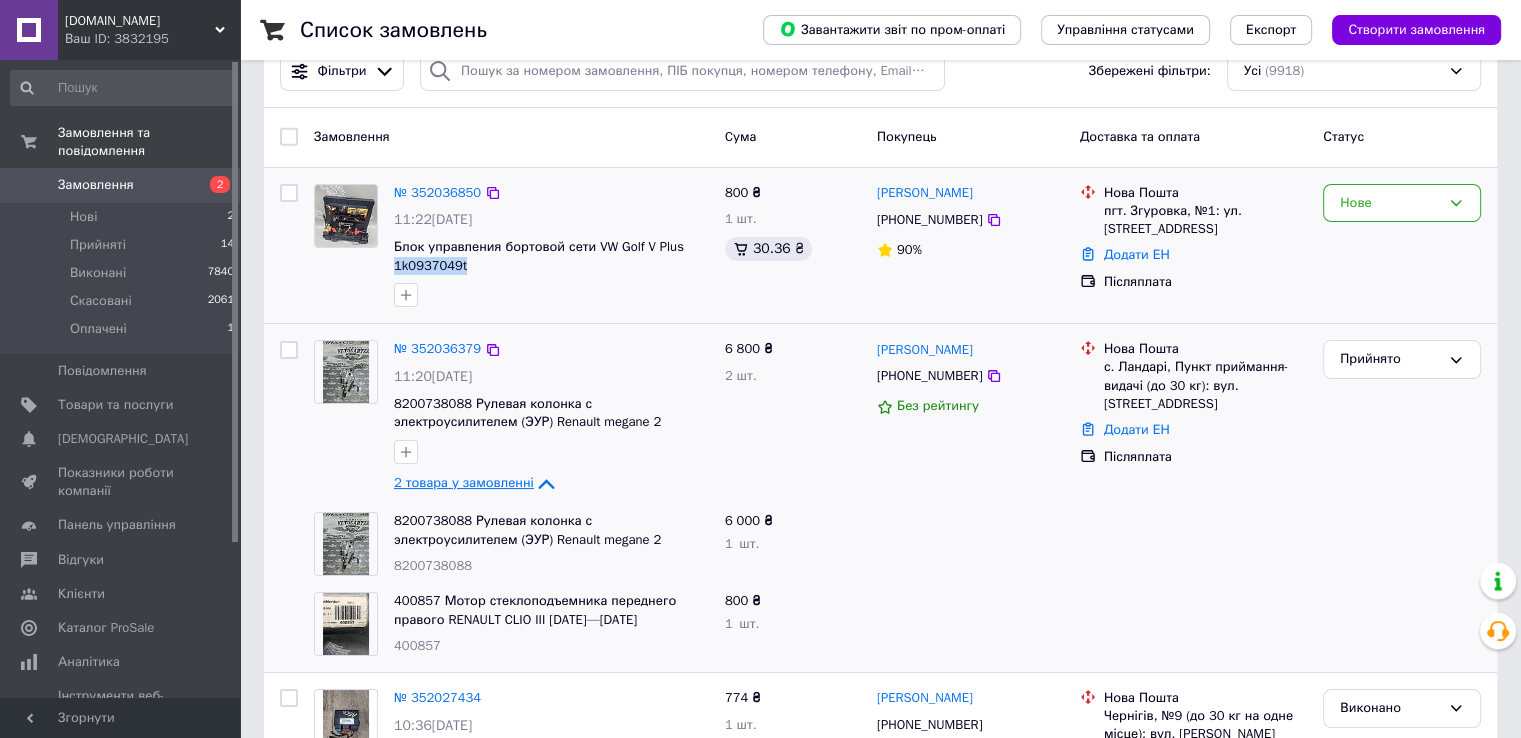scroll, scrollTop: 0, scrollLeft: 0, axis: both 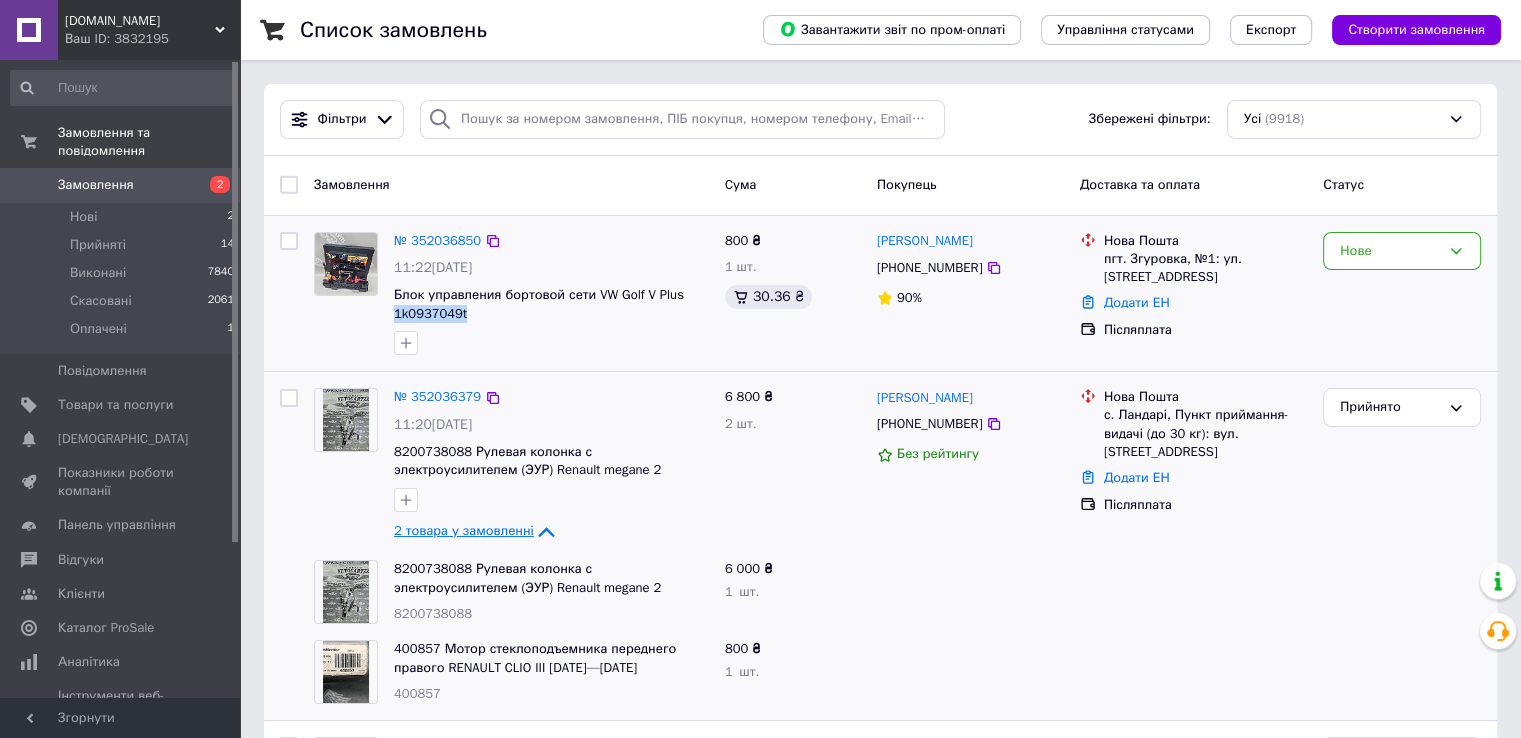 copy on "1k0937049t" 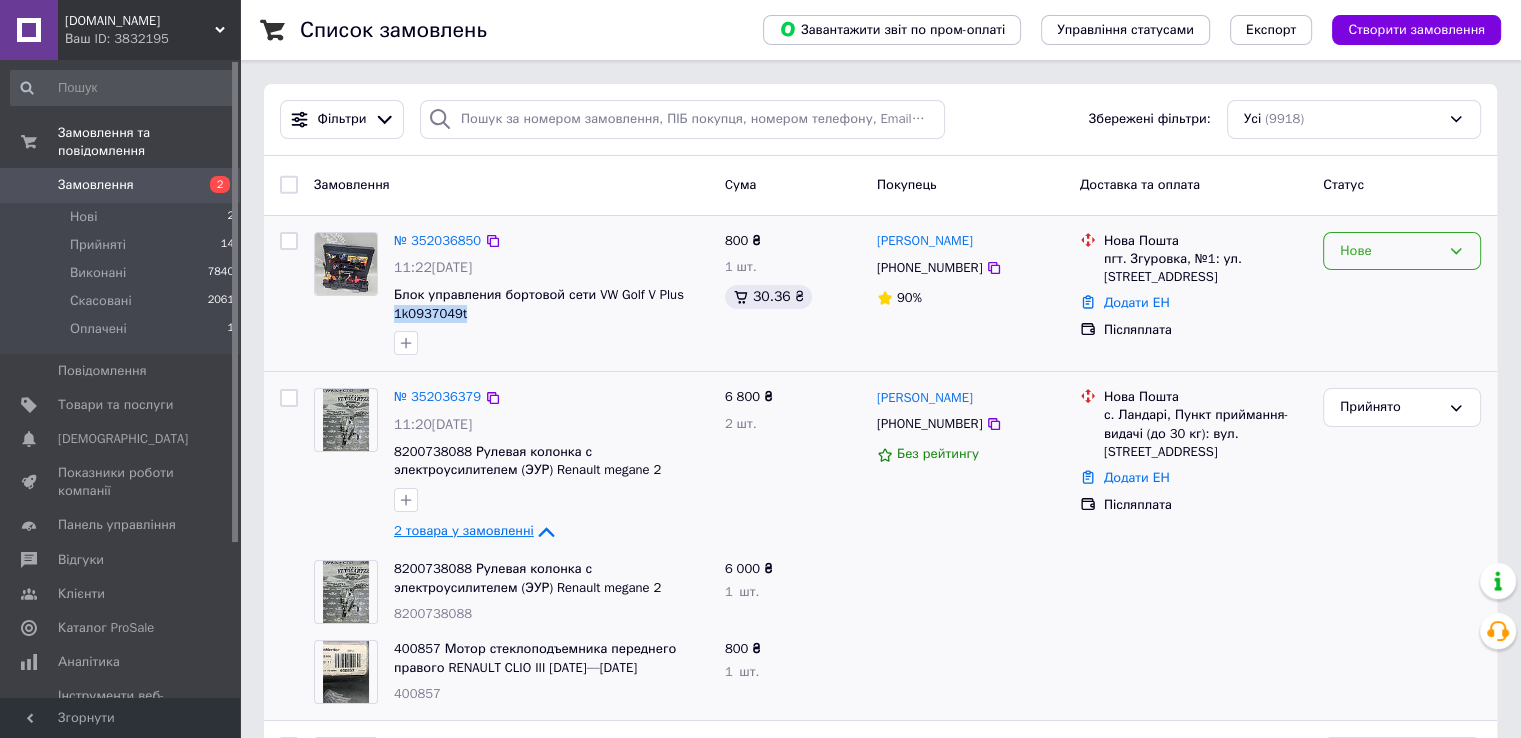 click on "Нове" at bounding box center (1402, 251) 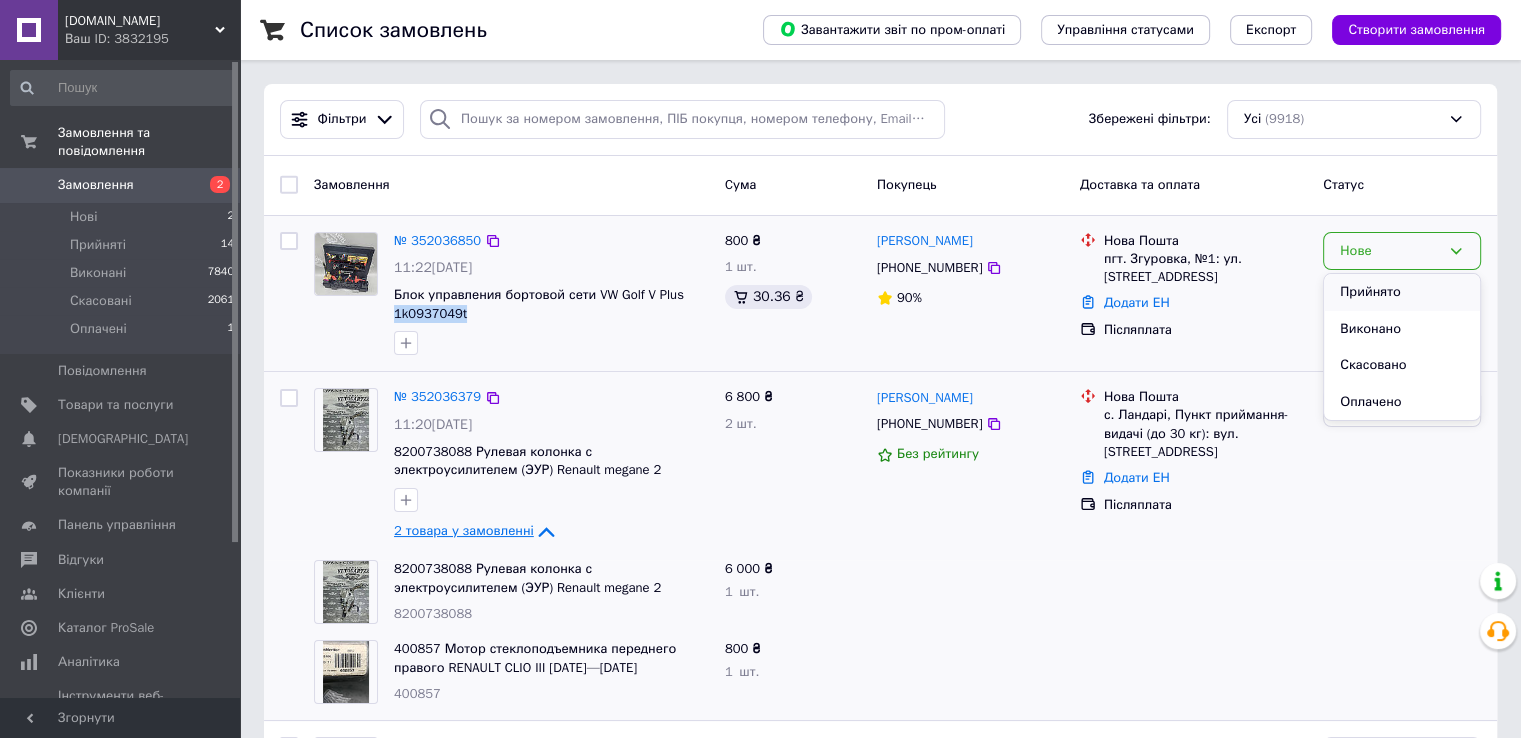 click on "Прийнято" at bounding box center [1402, 292] 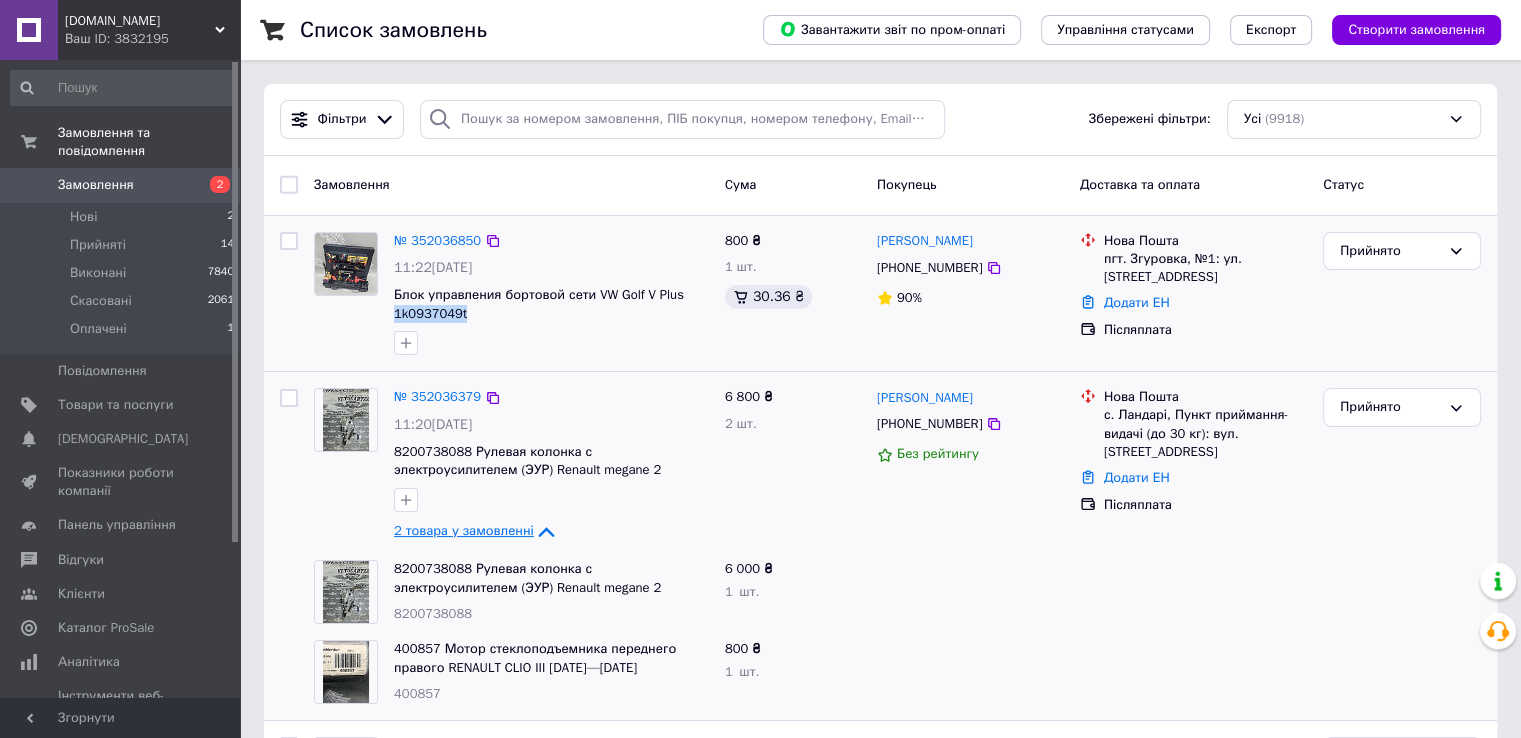 copy on "1k0937049t" 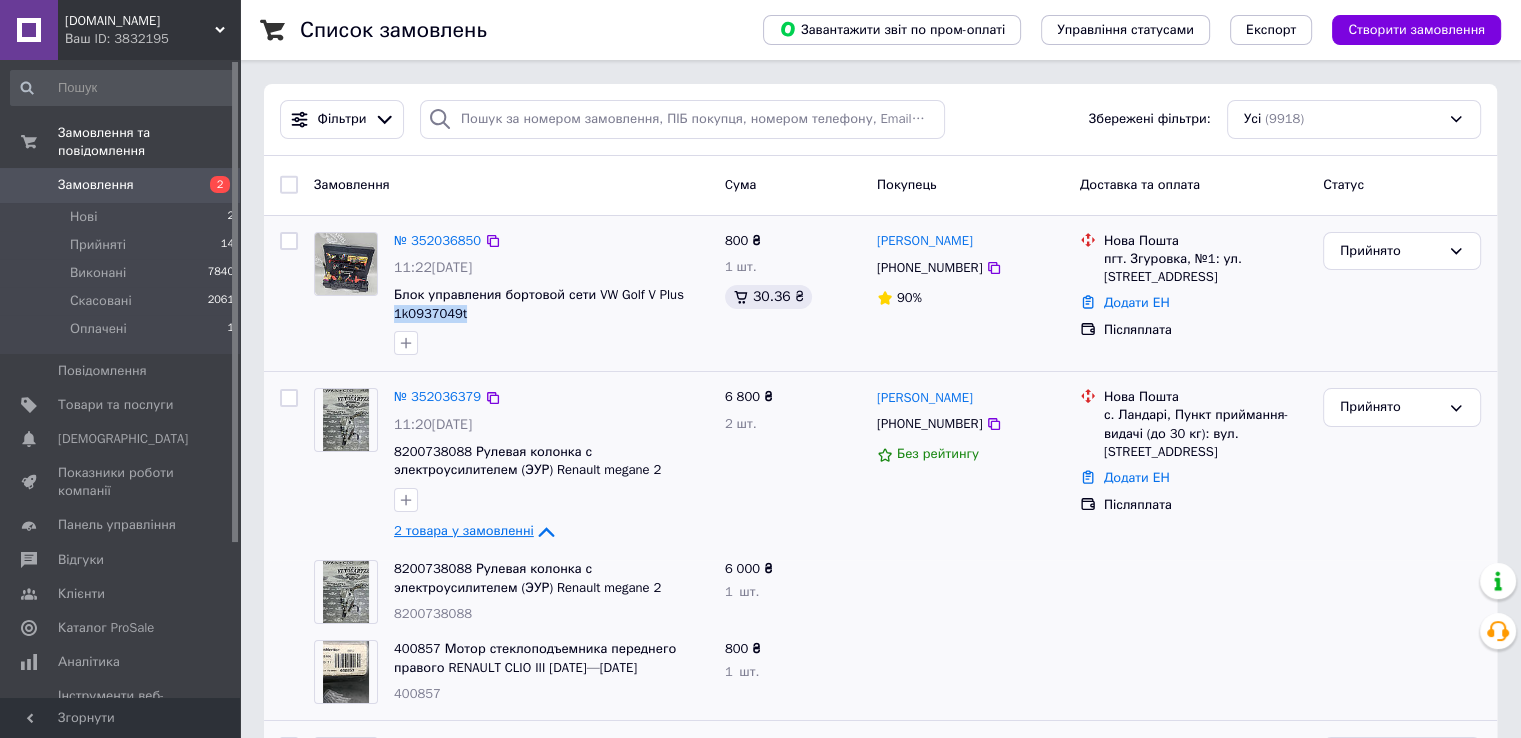 scroll, scrollTop: 300, scrollLeft: 0, axis: vertical 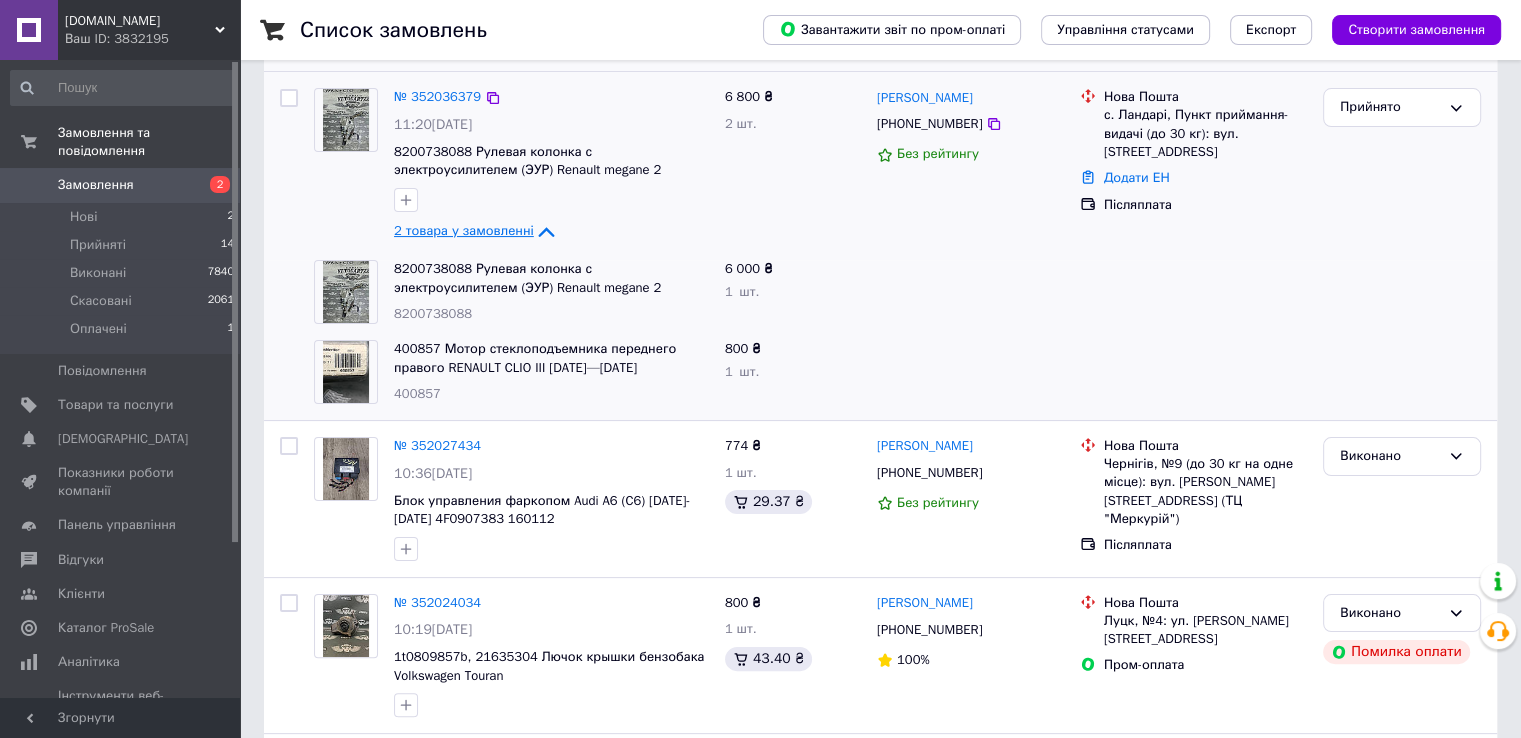 click 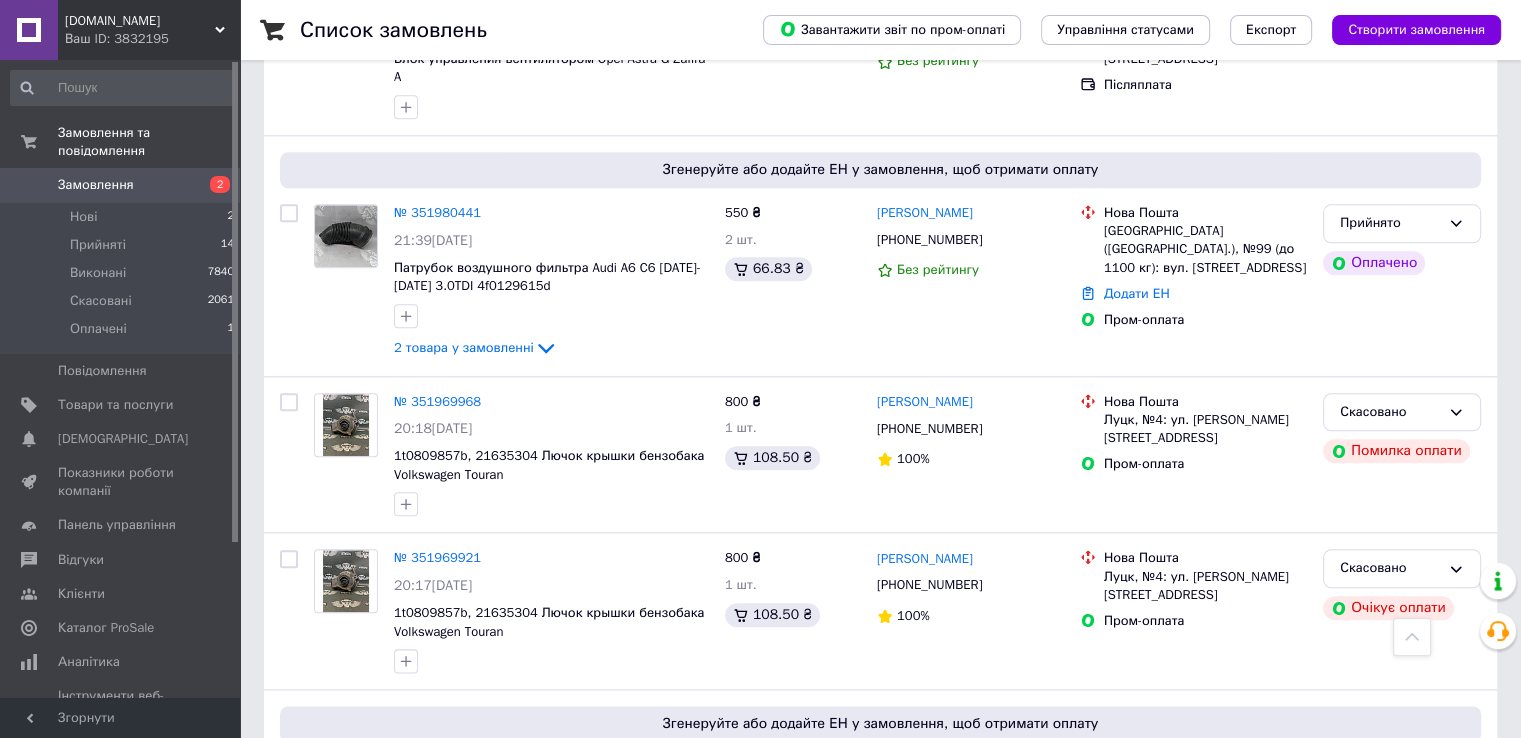 scroll, scrollTop: 2200, scrollLeft: 0, axis: vertical 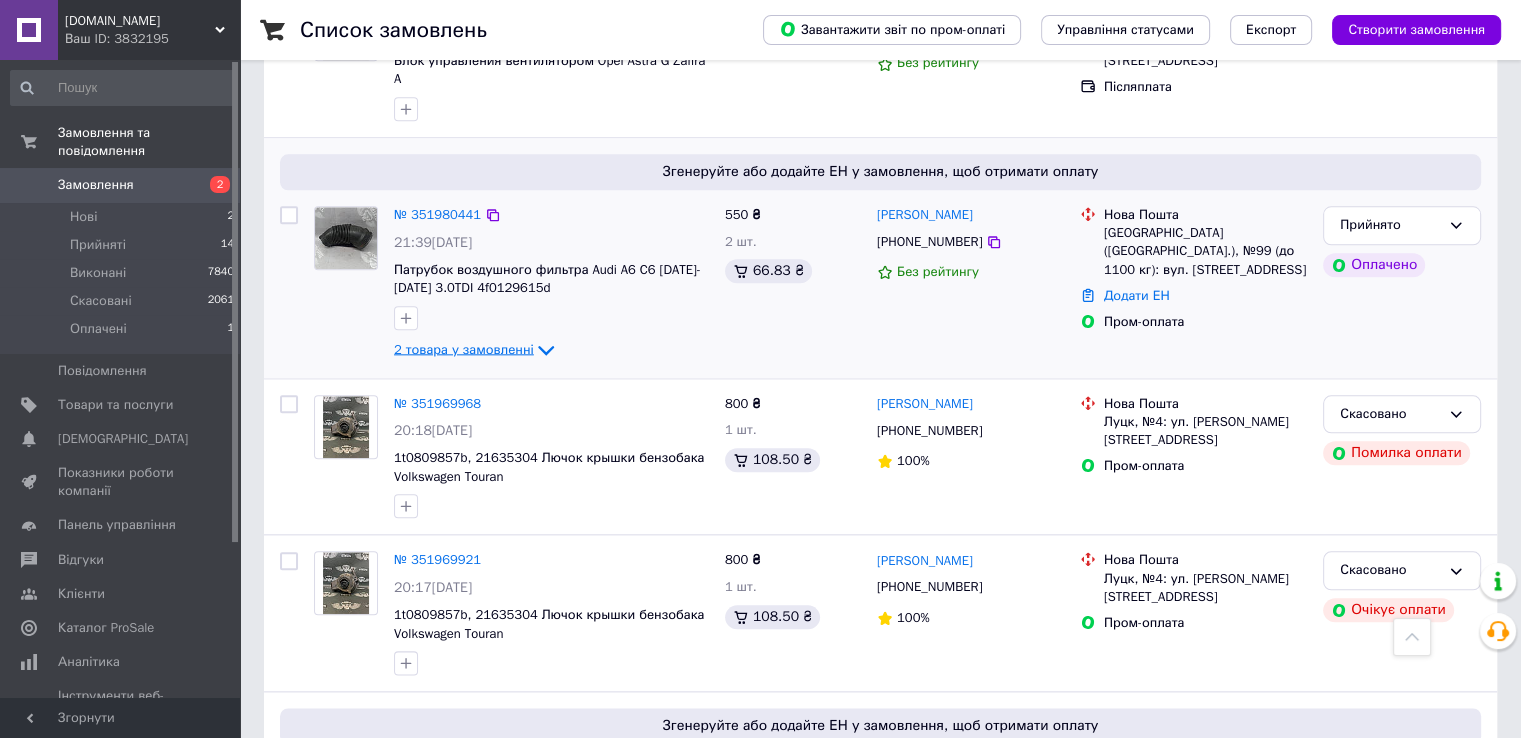 click 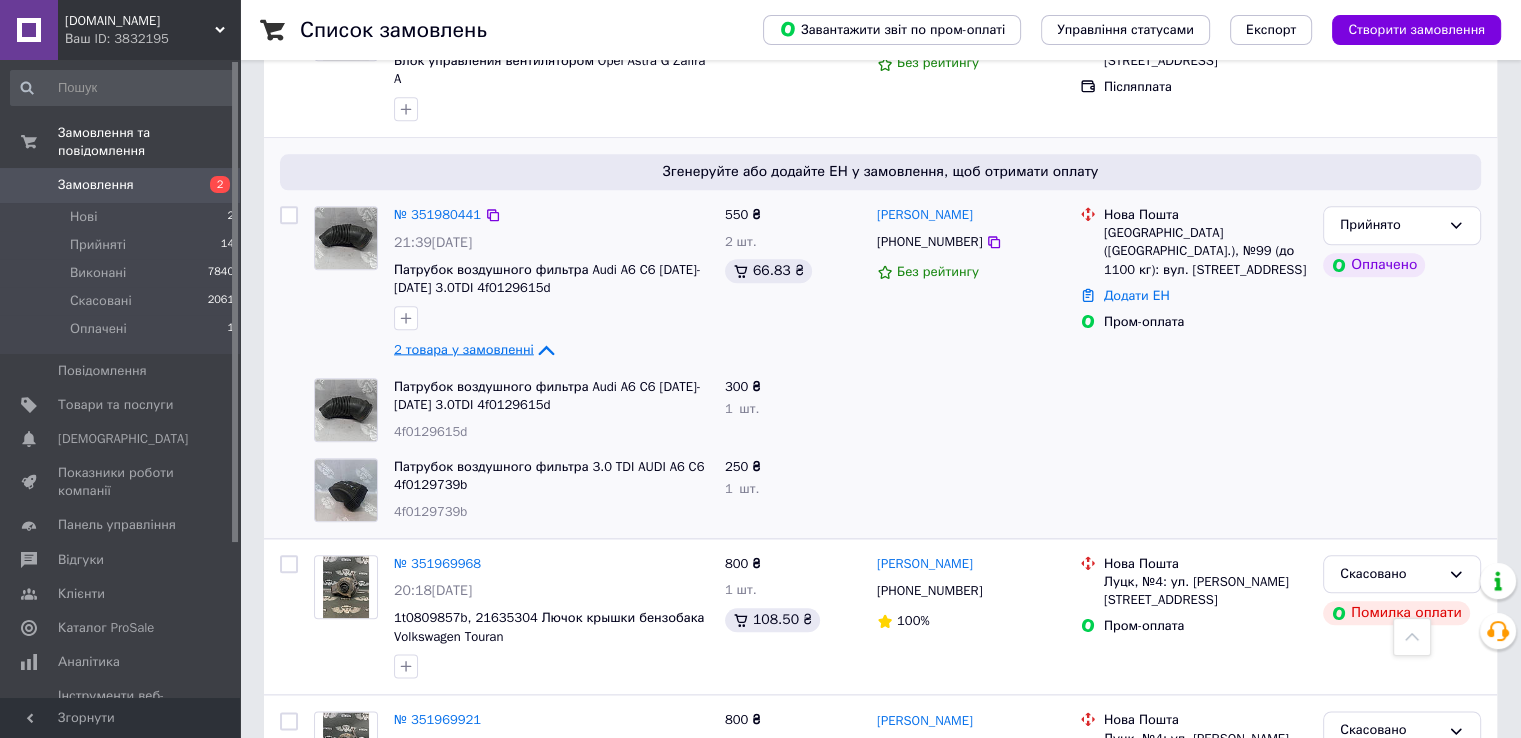 click 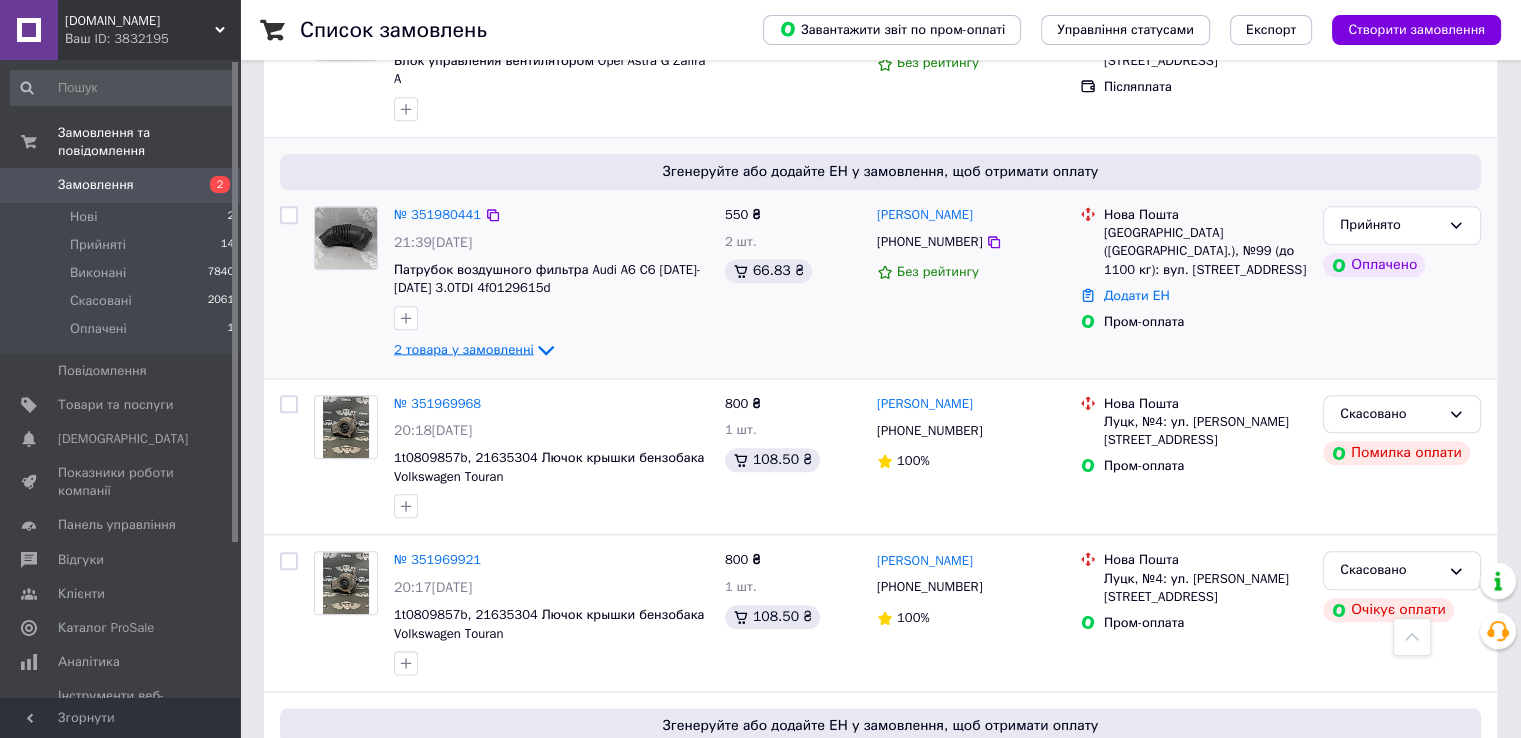 click 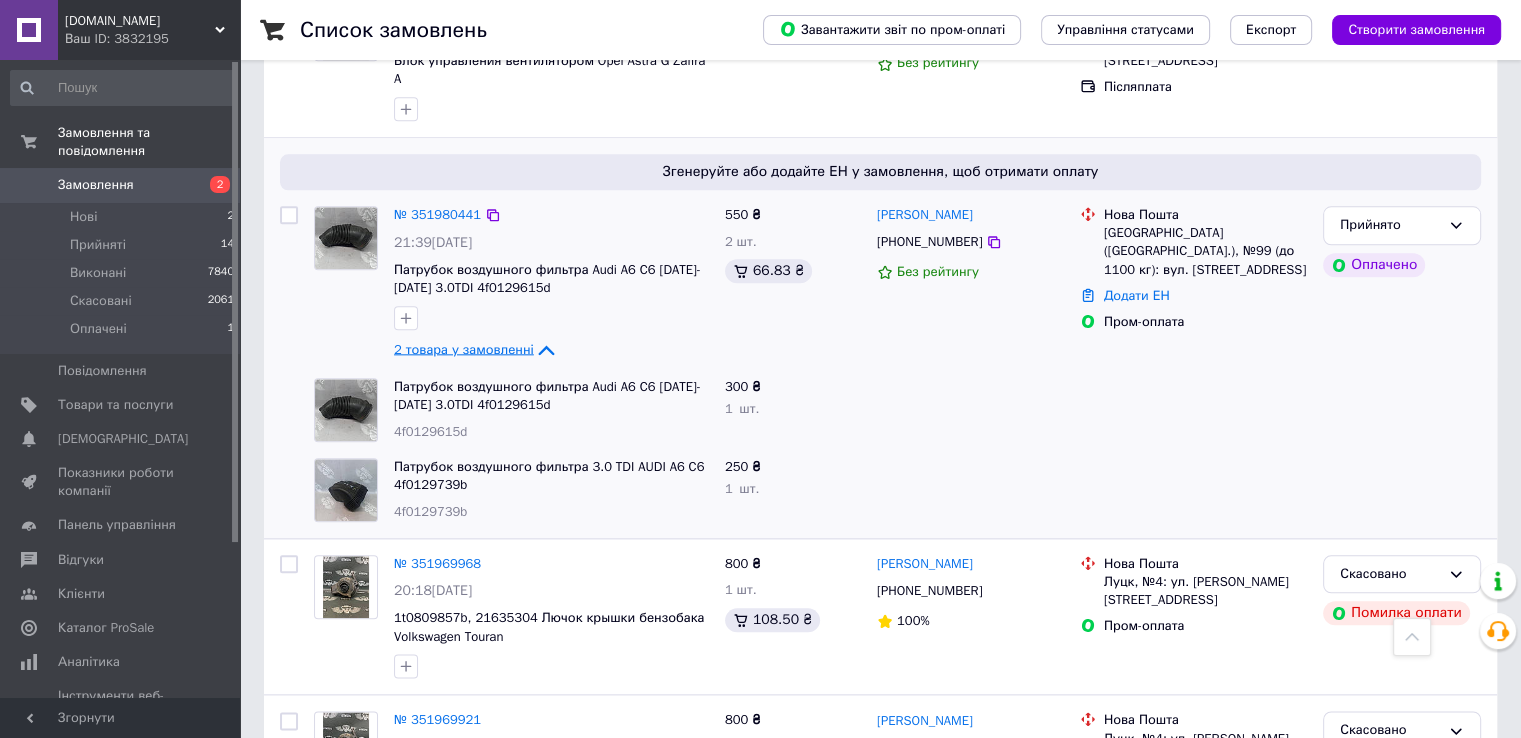 click on "Прийнято Оплачено" at bounding box center (1402, 284) 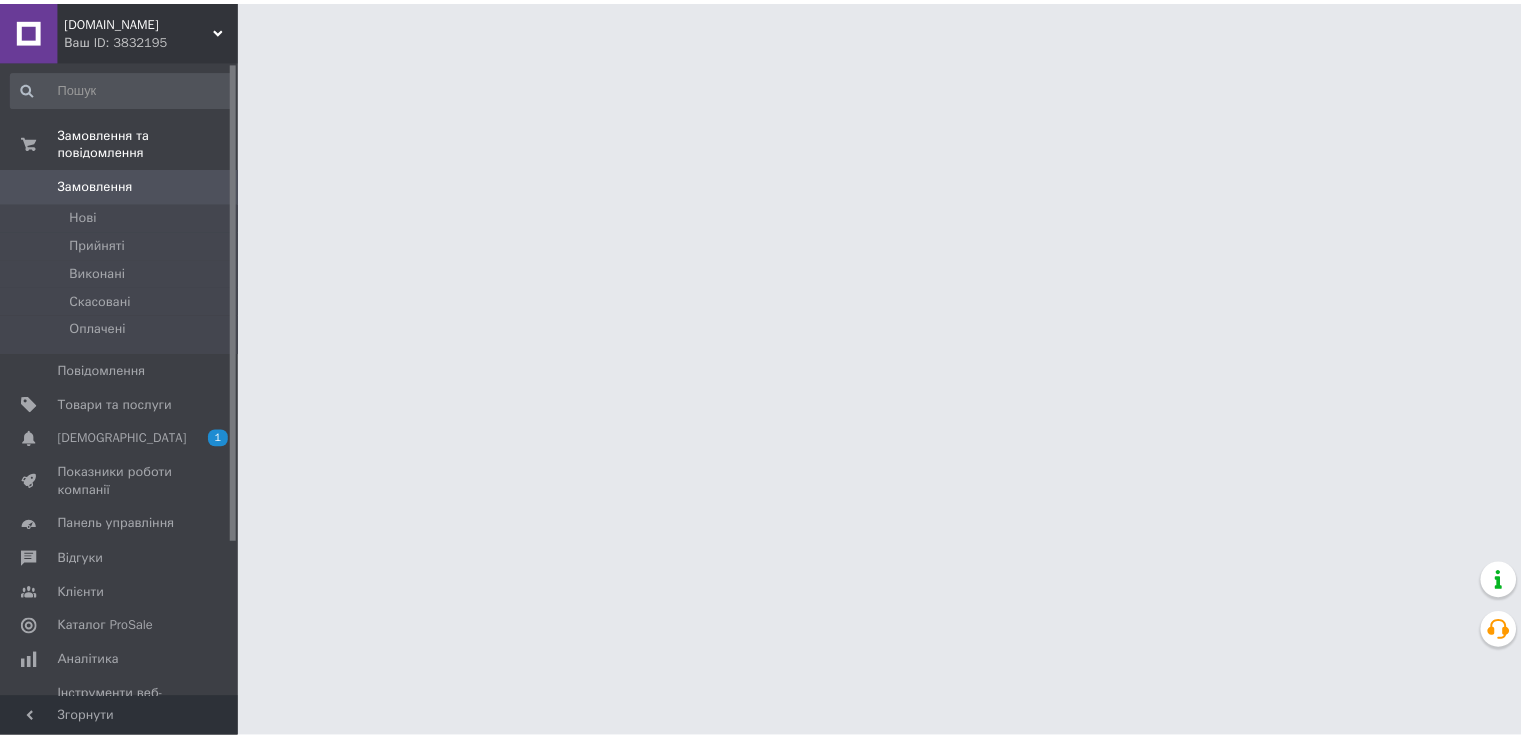 scroll, scrollTop: 0, scrollLeft: 0, axis: both 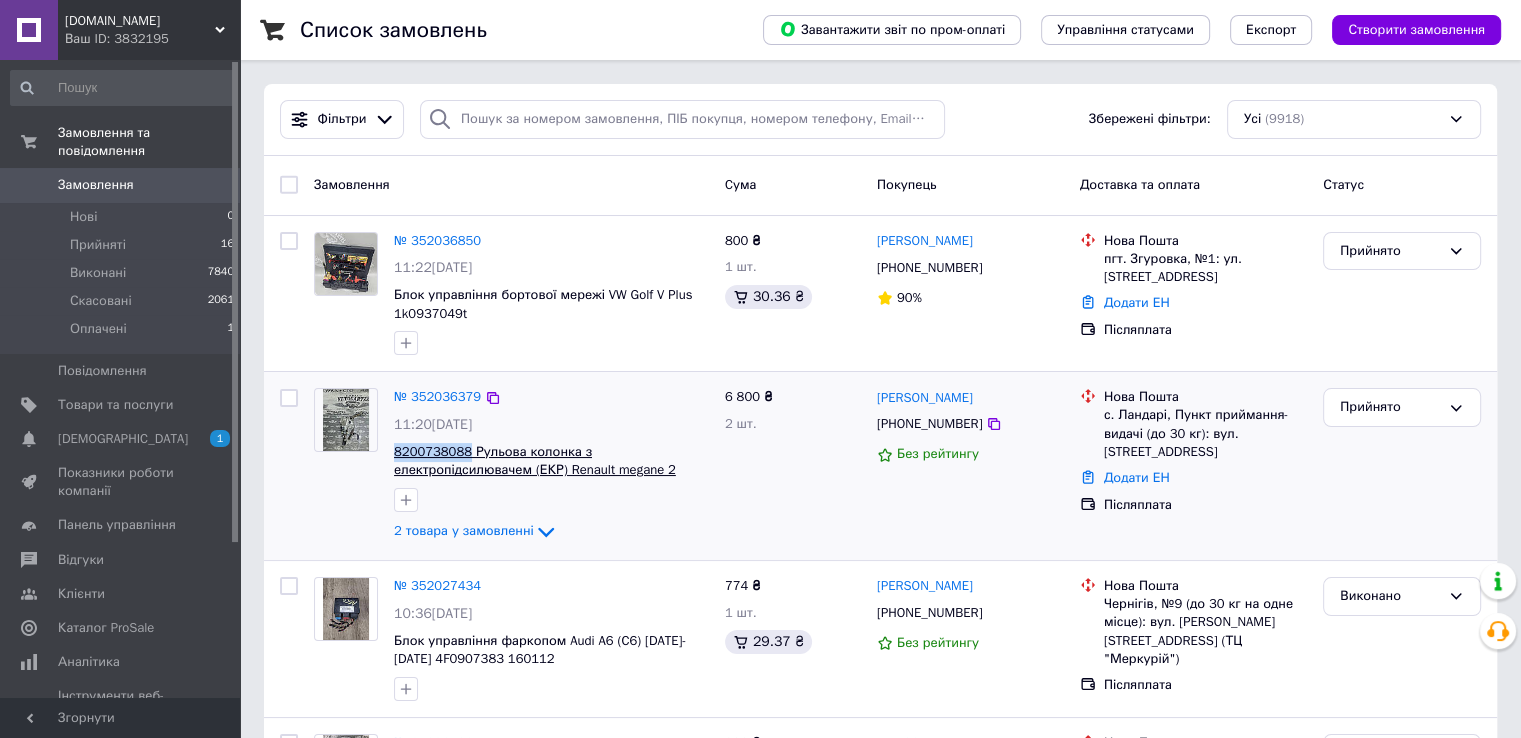 drag, startPoint x: 390, startPoint y: 453, endPoint x: 461, endPoint y: 450, distance: 71.063354 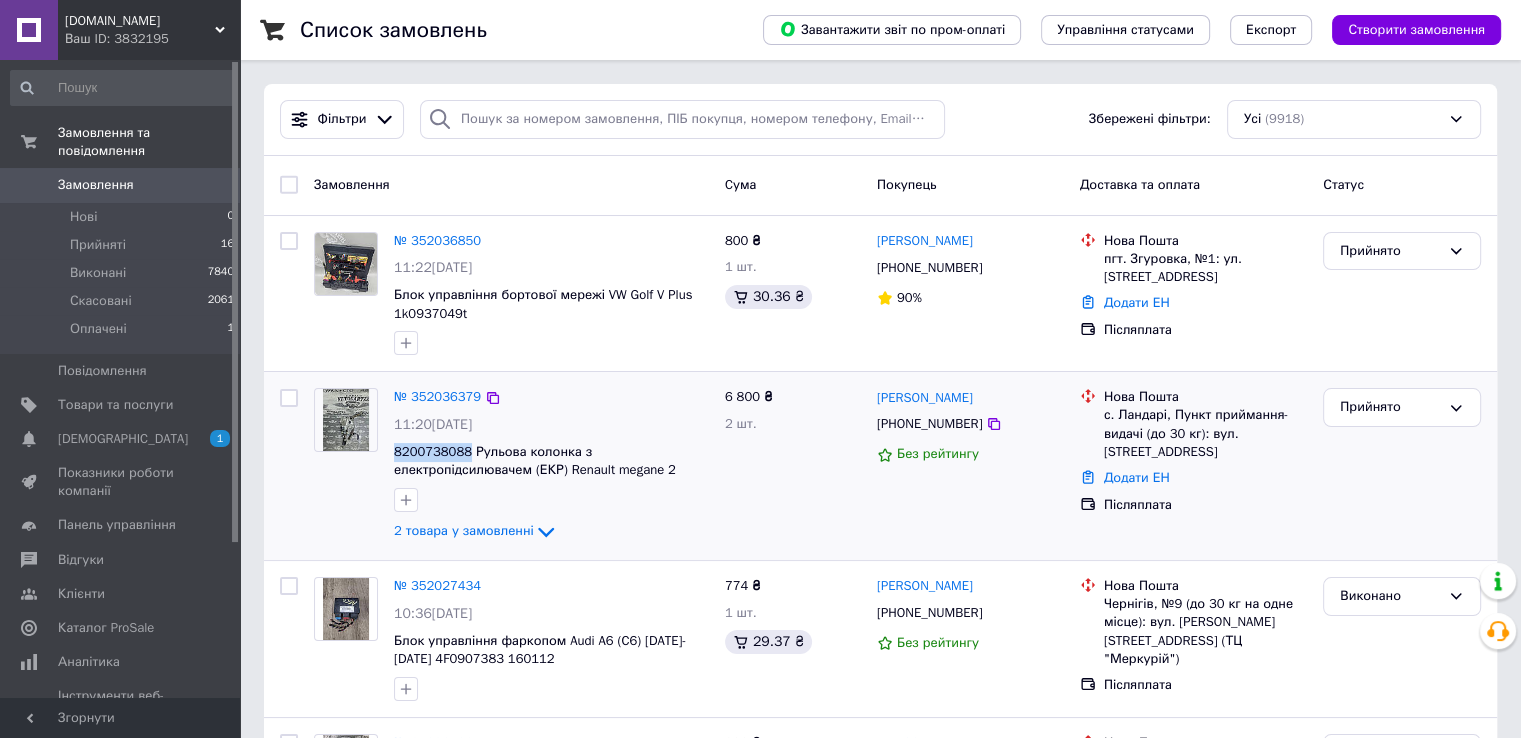 copy on "8200738088" 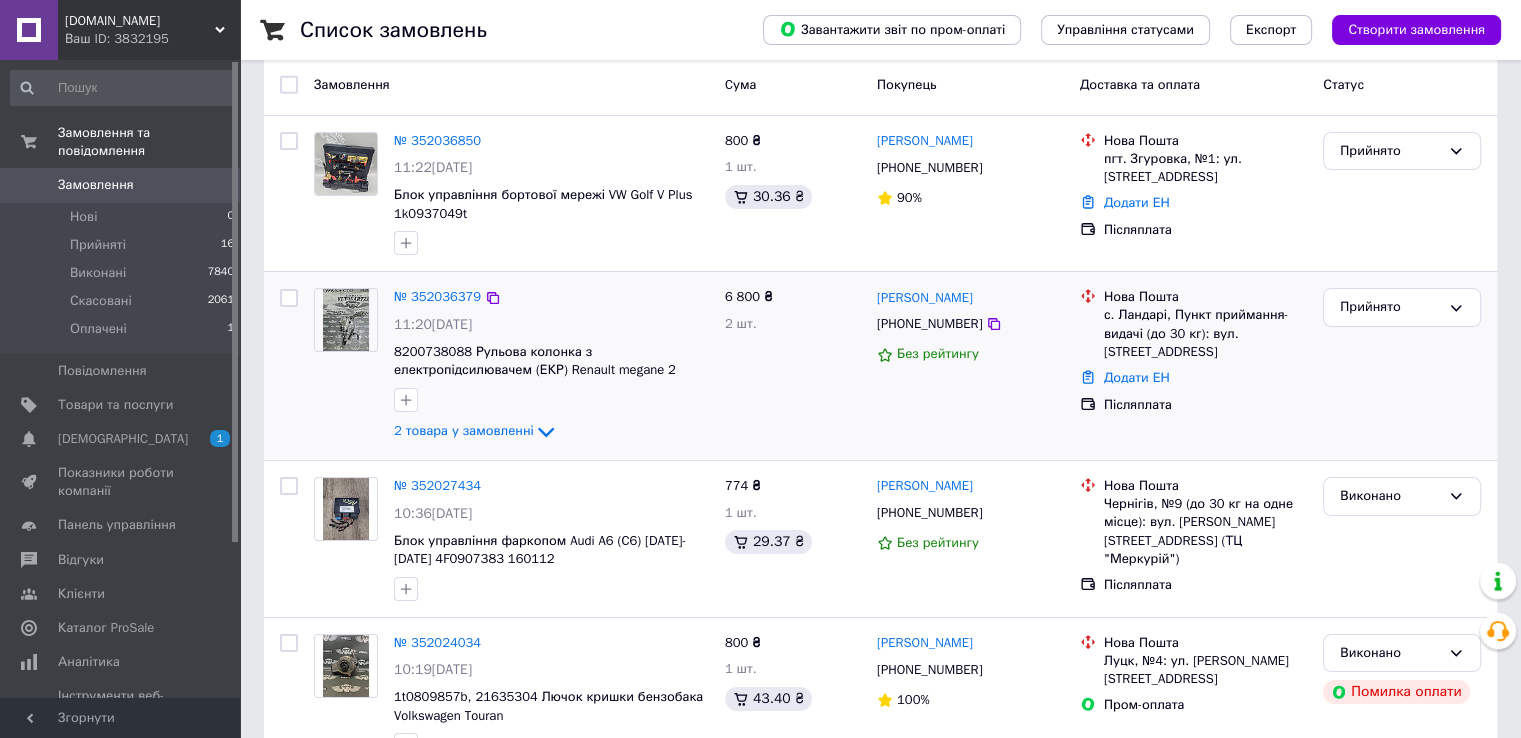 scroll, scrollTop: 200, scrollLeft: 0, axis: vertical 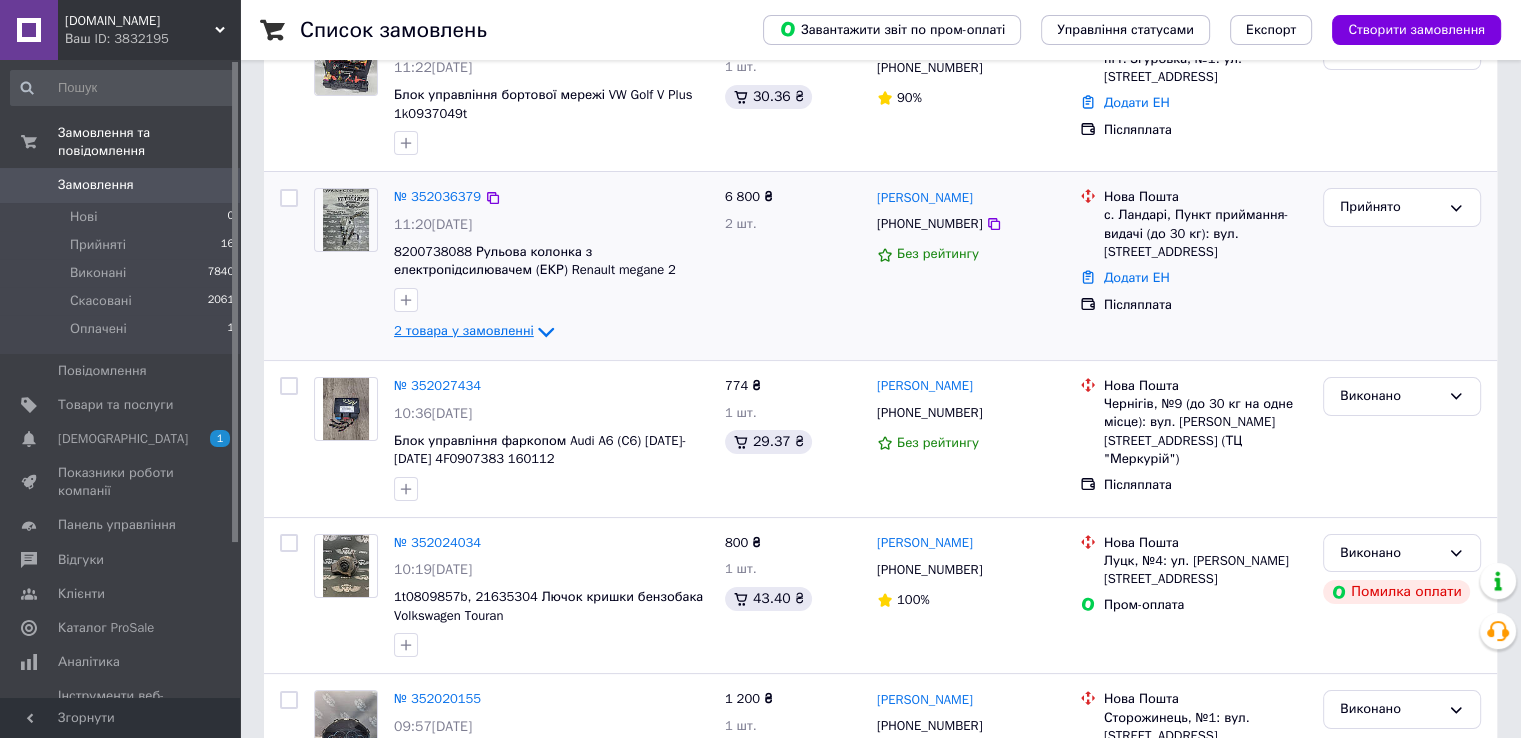 click 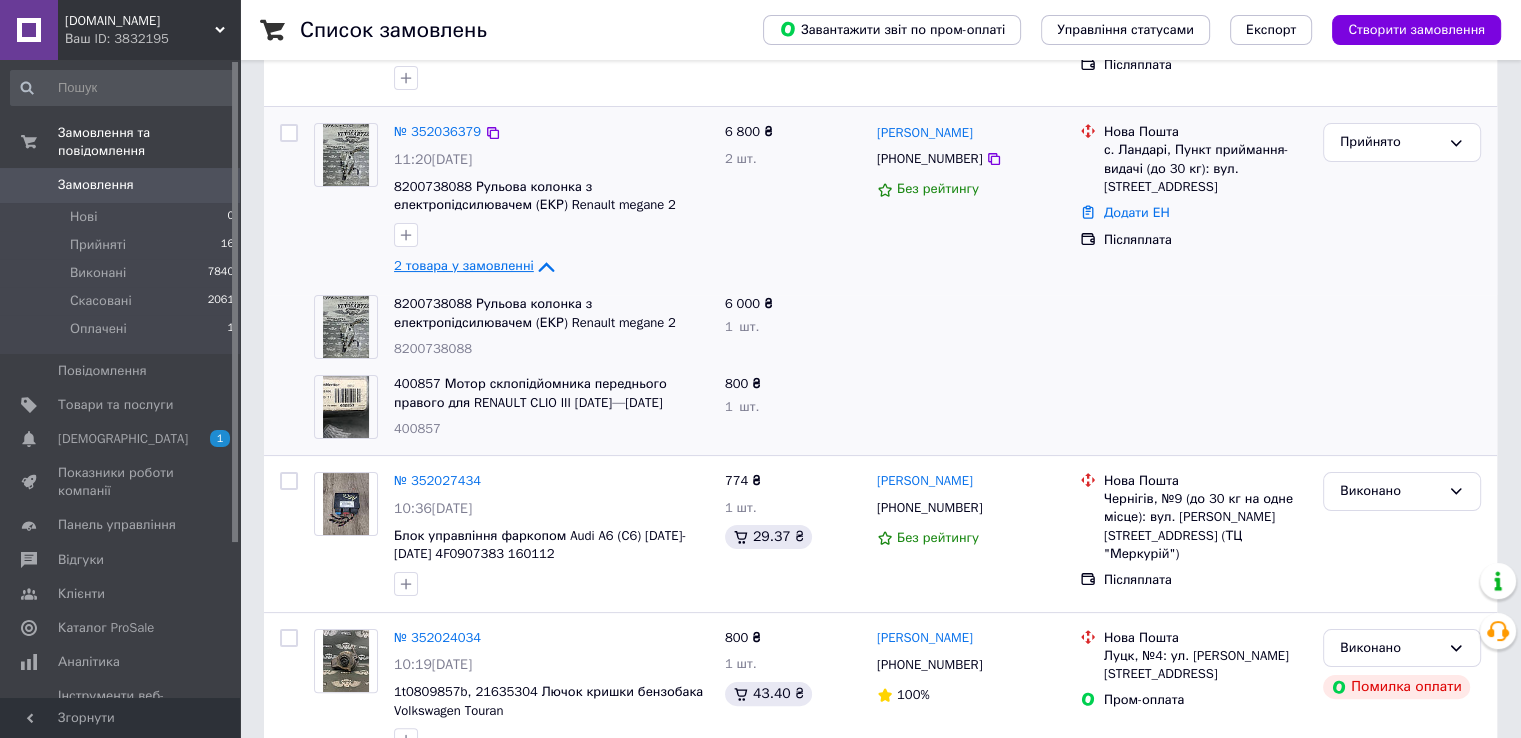 scroll, scrollTop: 300, scrollLeft: 0, axis: vertical 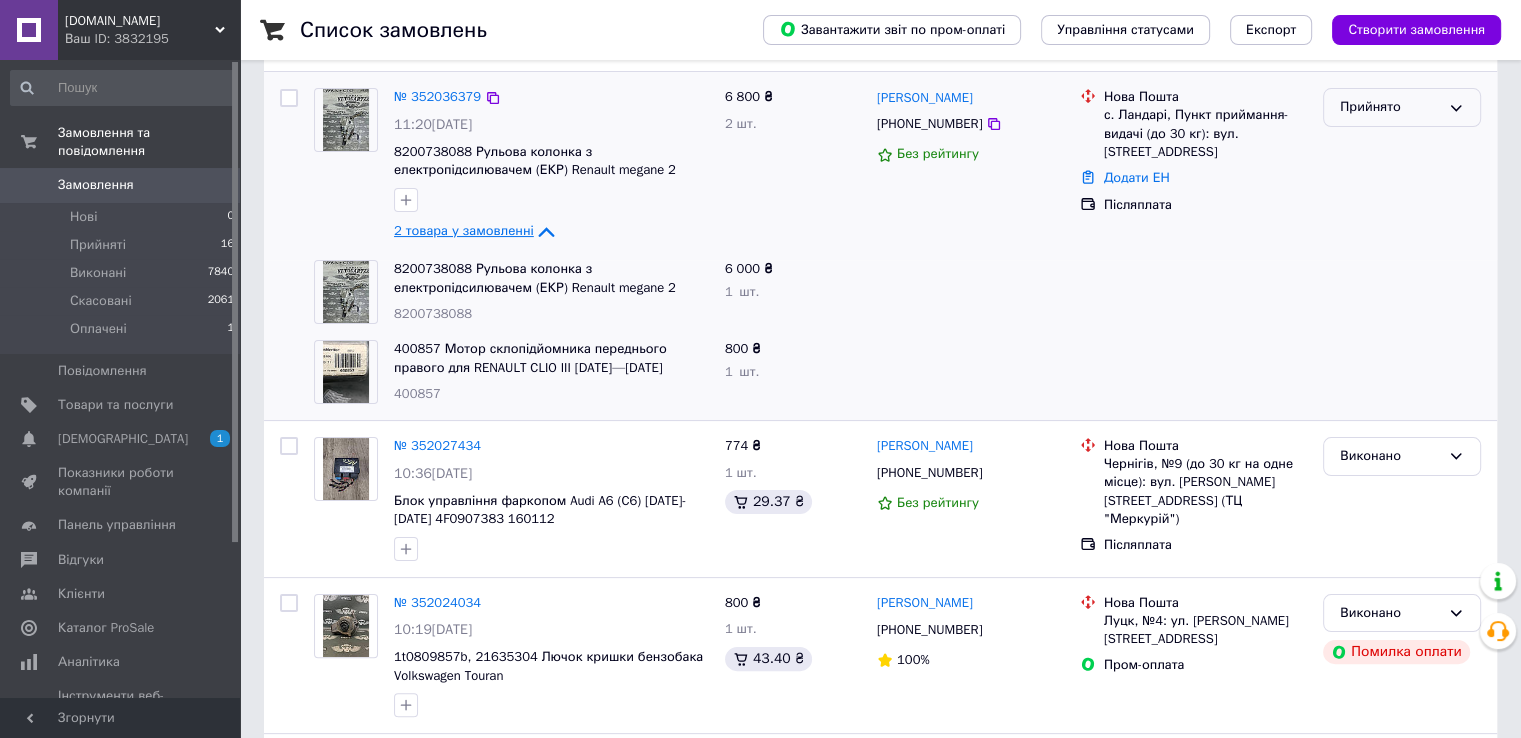 click on "Прийнято" at bounding box center (1390, 107) 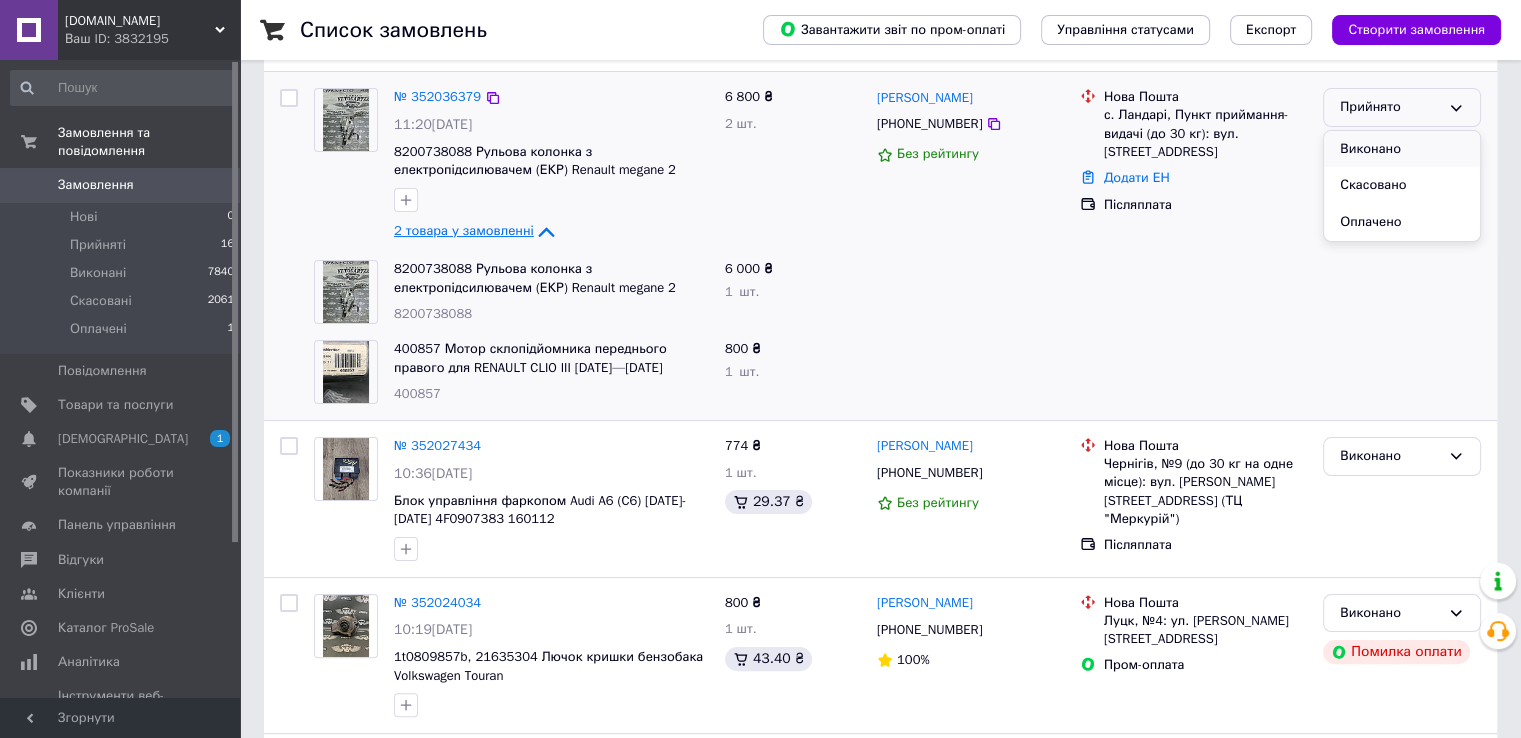 click on "Виконано" at bounding box center [1402, 149] 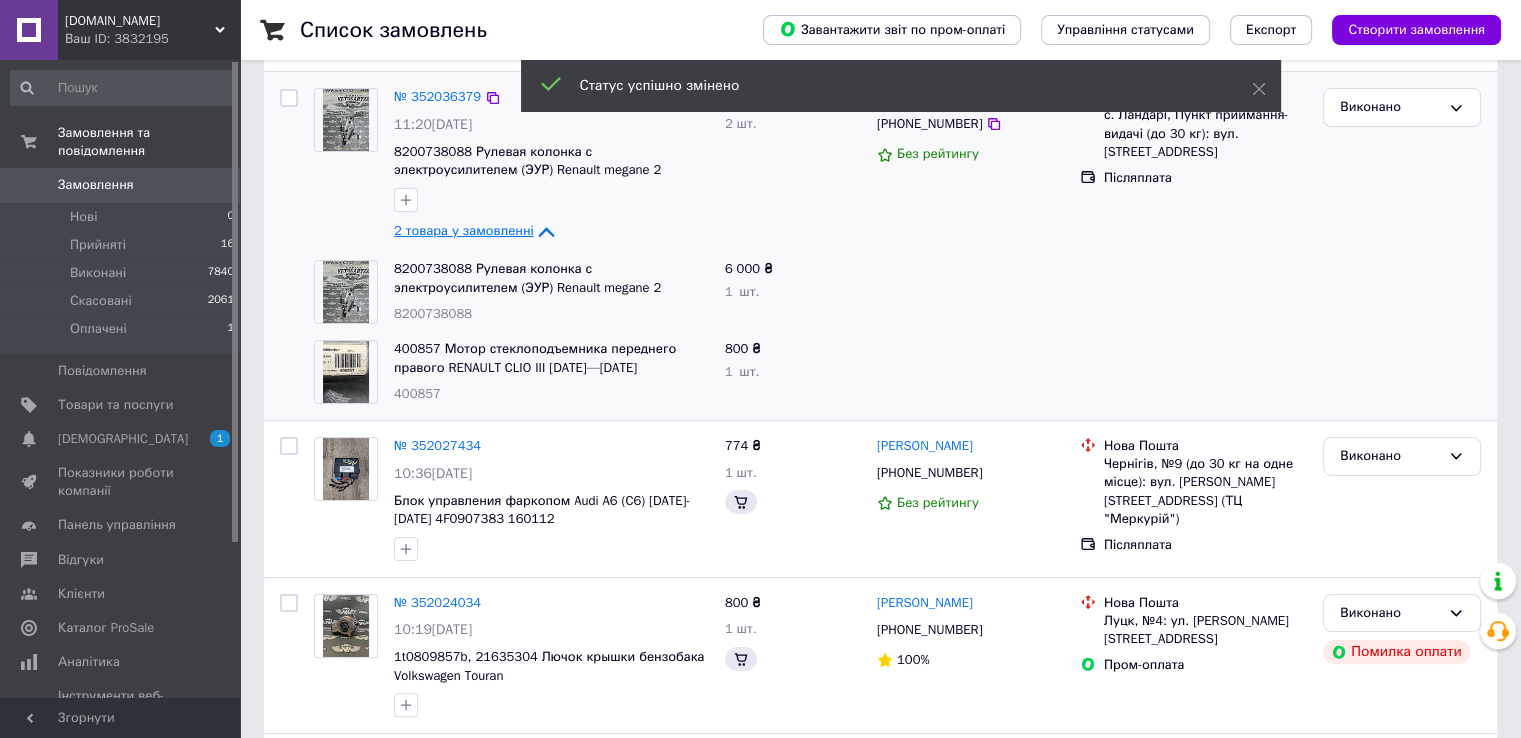 click 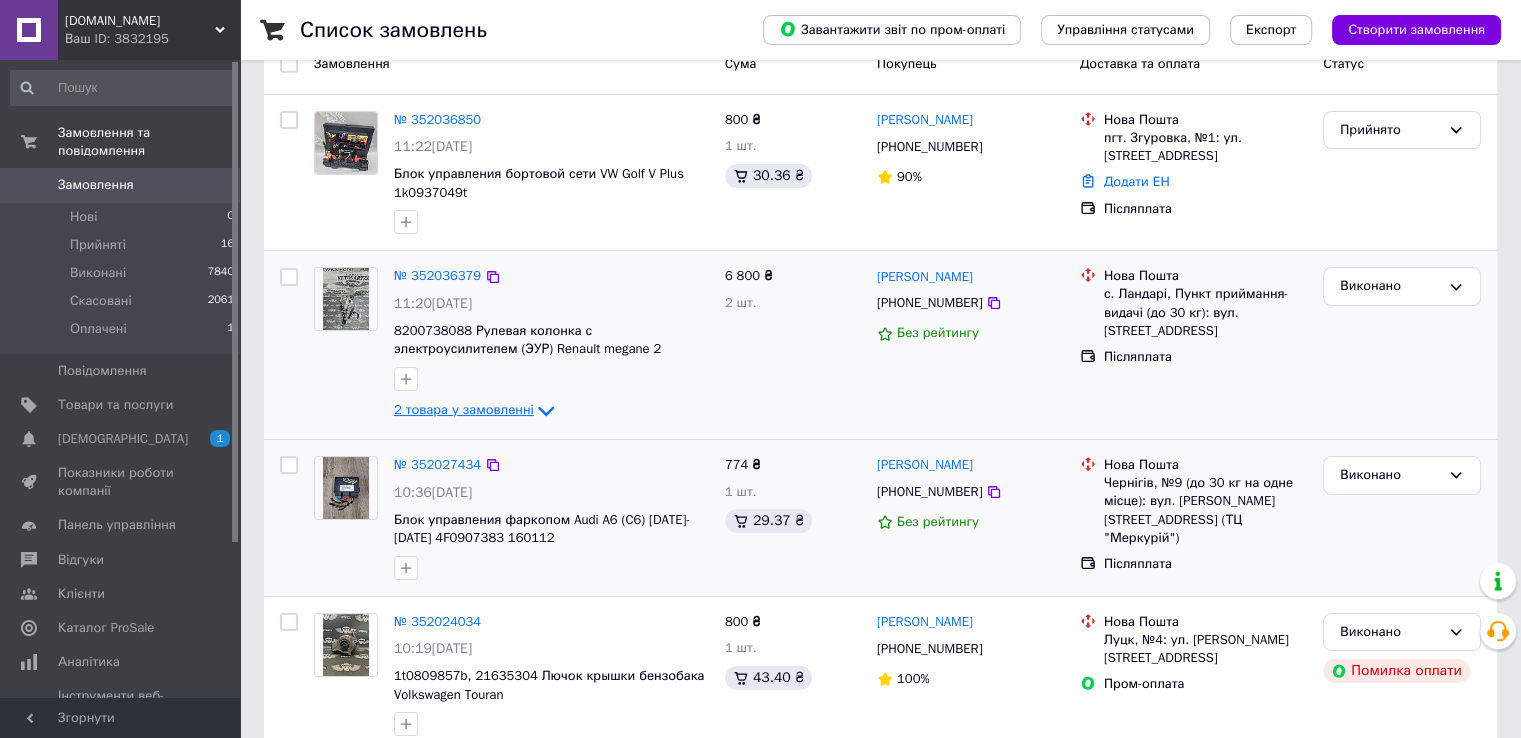 scroll, scrollTop: 0, scrollLeft: 0, axis: both 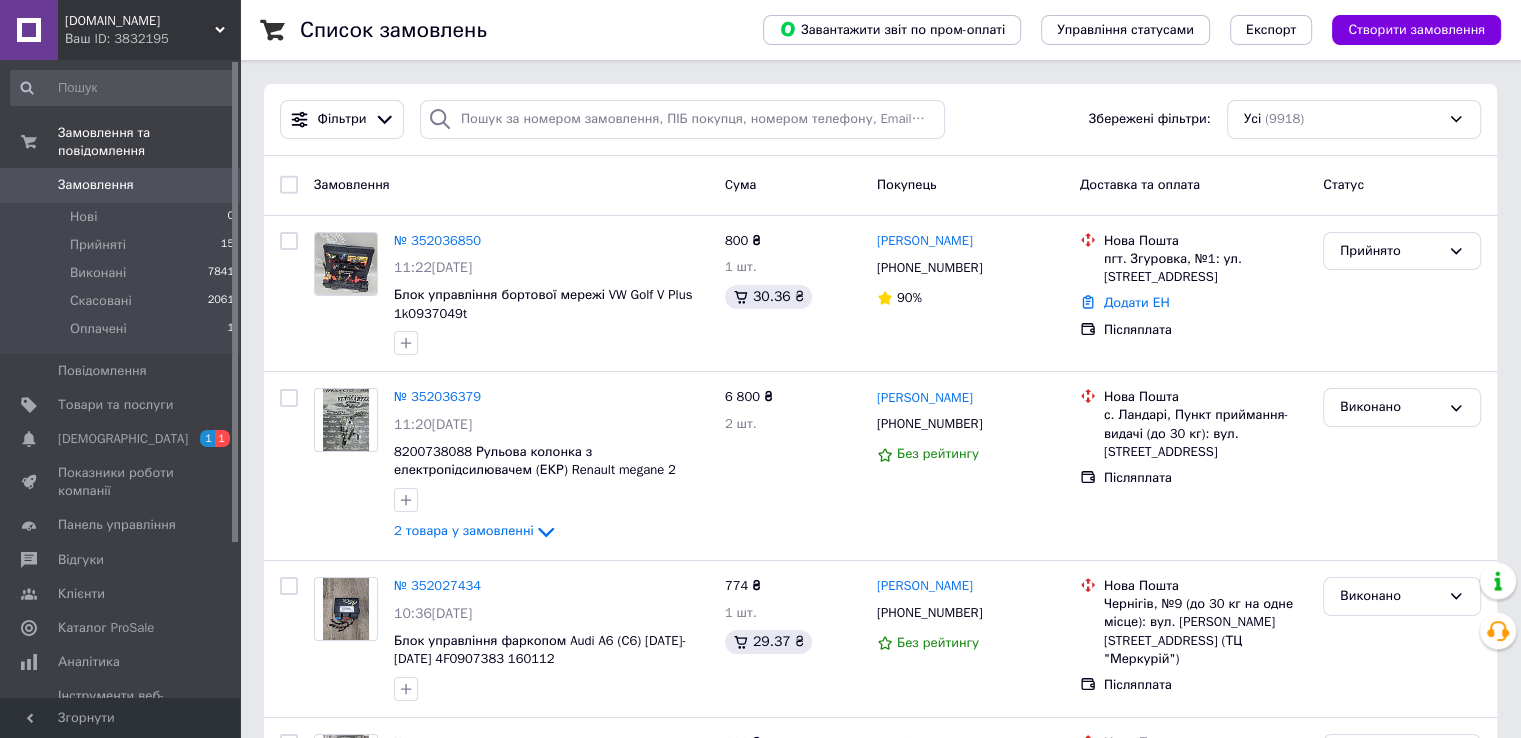 click on "Замовлення" at bounding box center [121, 185] 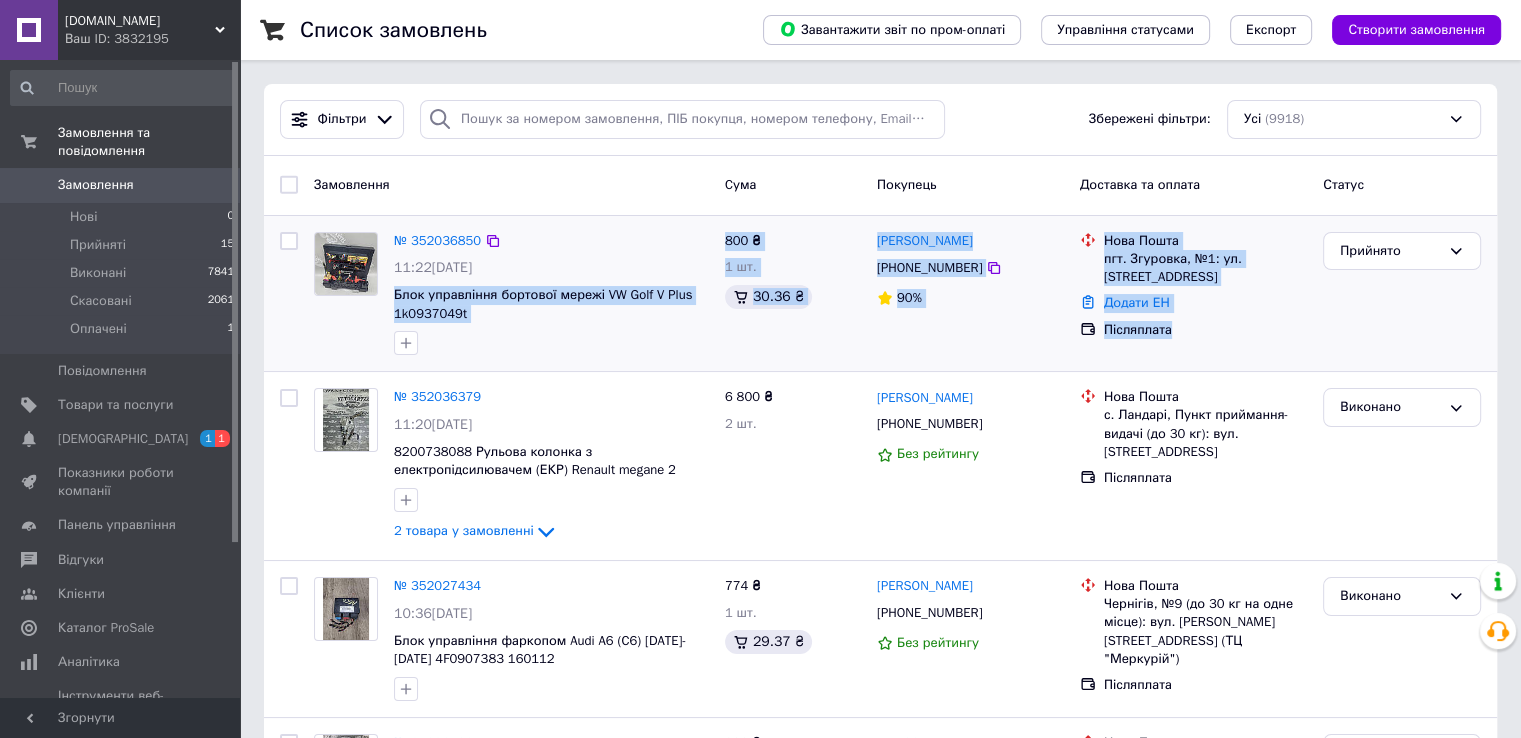 drag, startPoint x: 389, startPoint y: 295, endPoint x: 1283, endPoint y: 318, distance: 894.29584 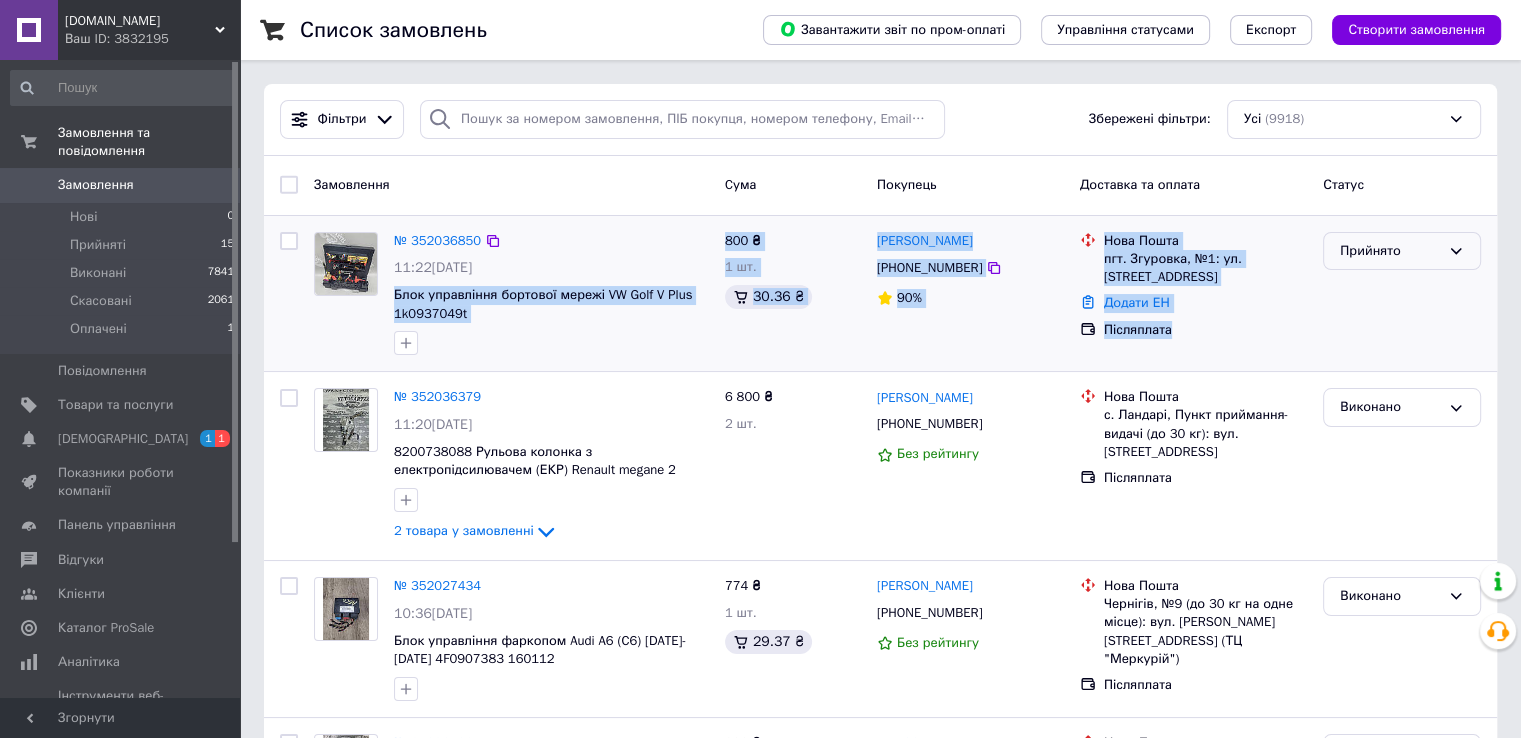 click on "Прийнято" at bounding box center [1390, 251] 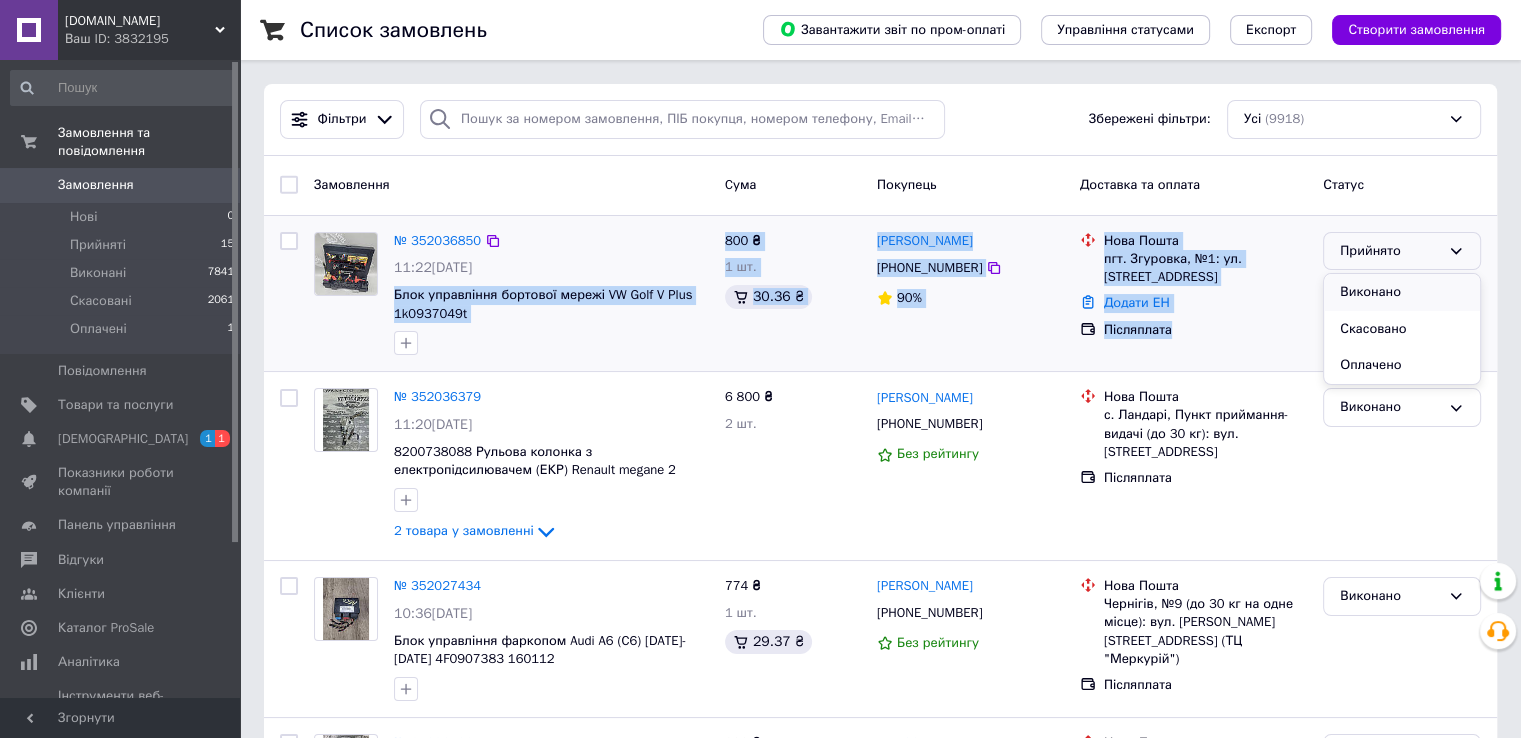 click on "Виконано" at bounding box center [1402, 292] 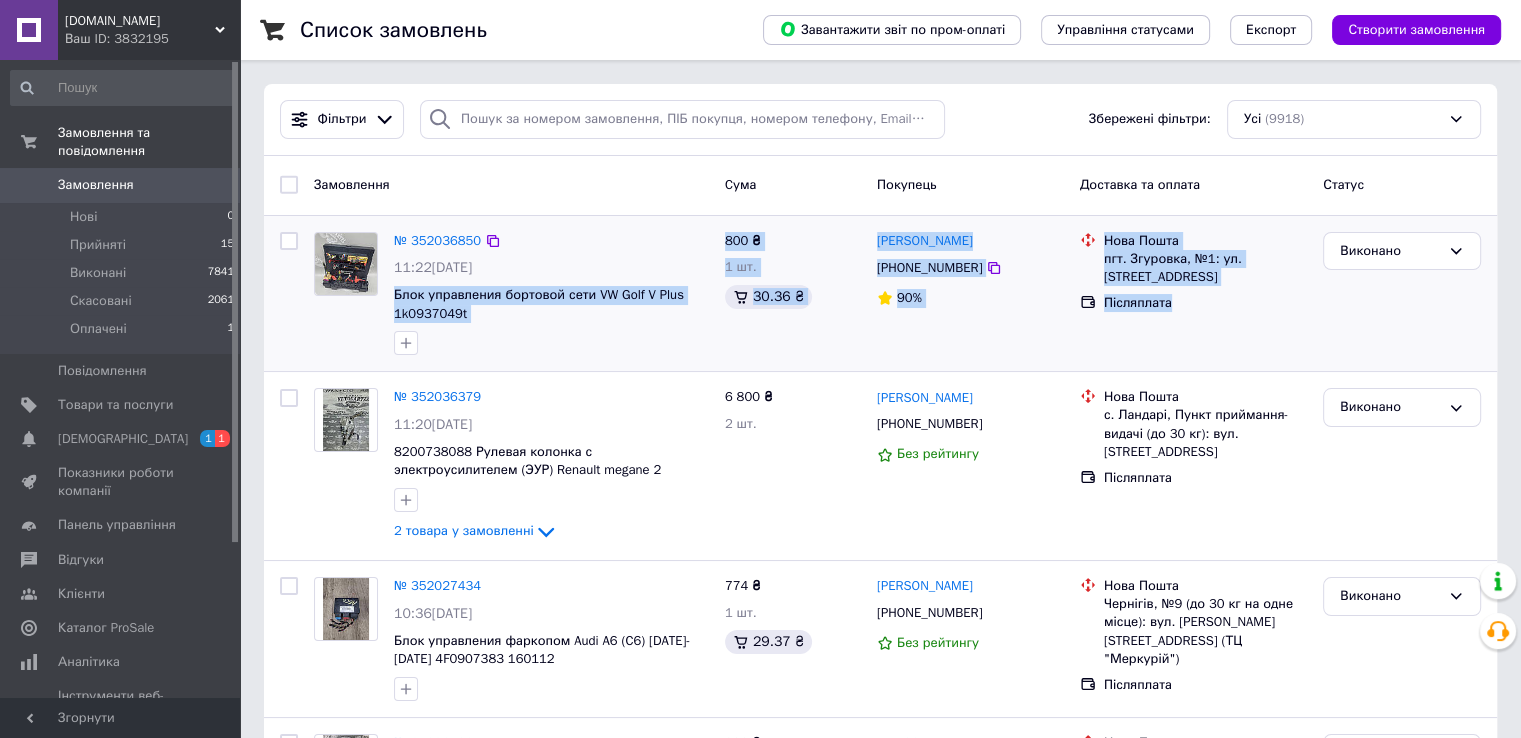 click on "Нова Пошта пгт. Згуровка, №1: ул. Кооперативная, 64 Післяплата" at bounding box center (1193, 294) 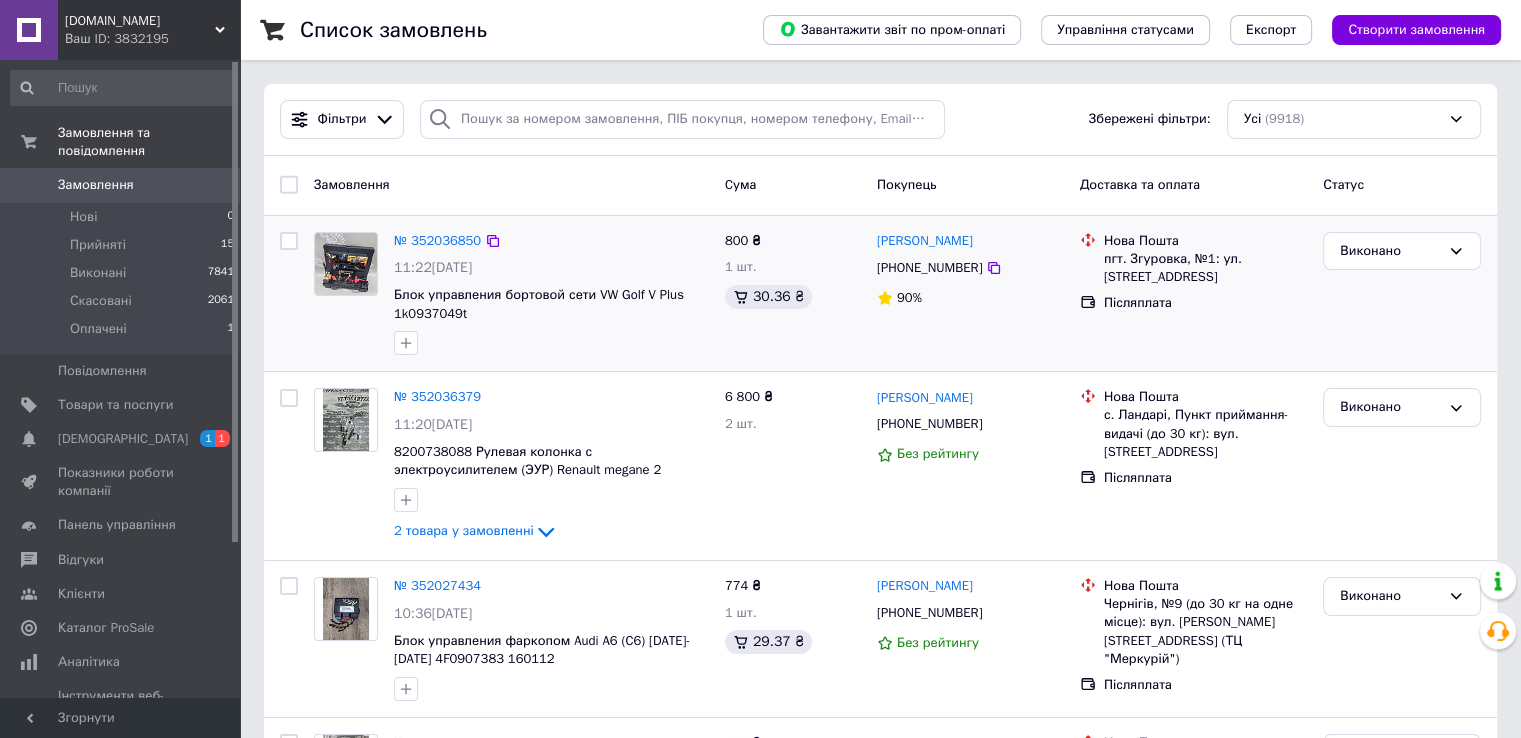 click on "Післяплата" at bounding box center (1205, 303) 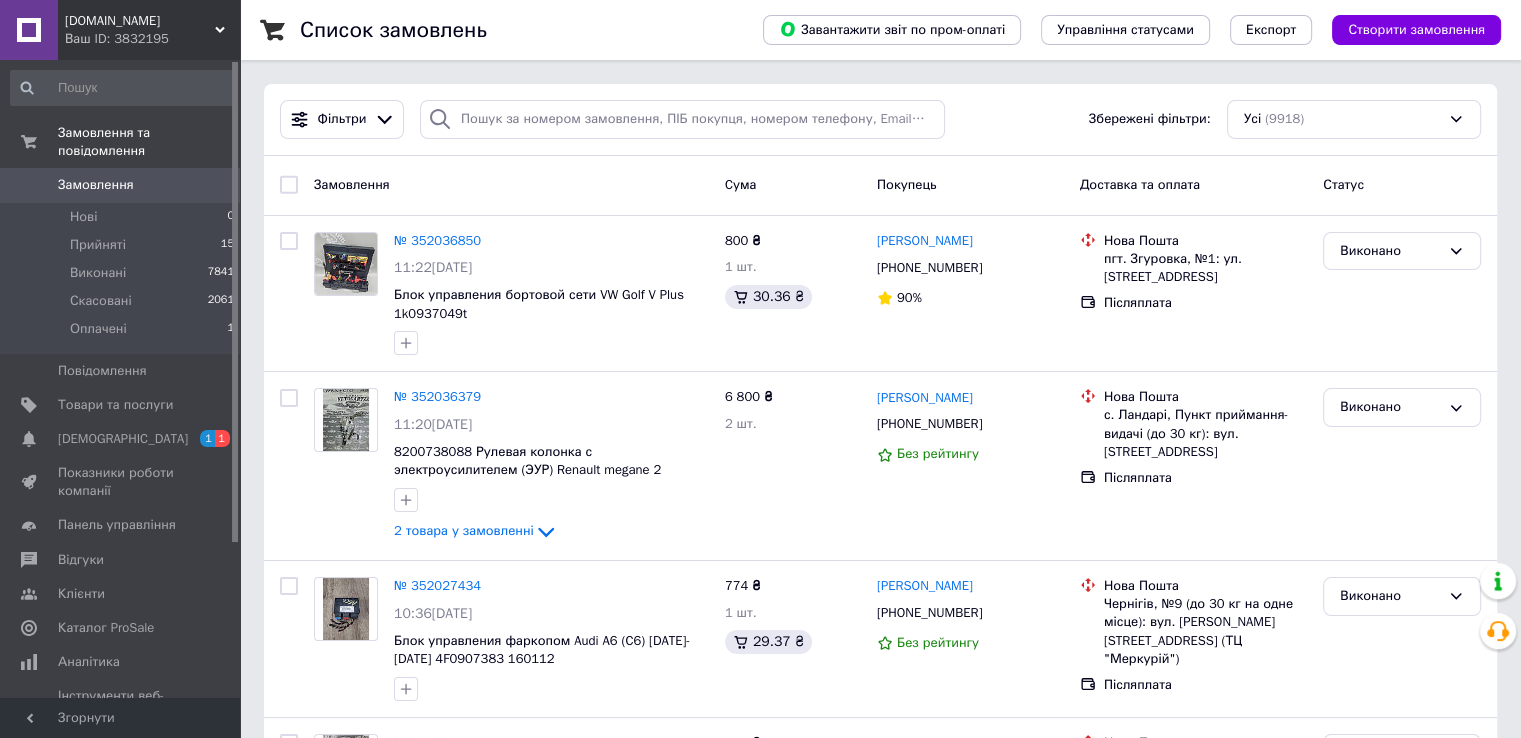 click on "Виконано" at bounding box center [1402, 294] 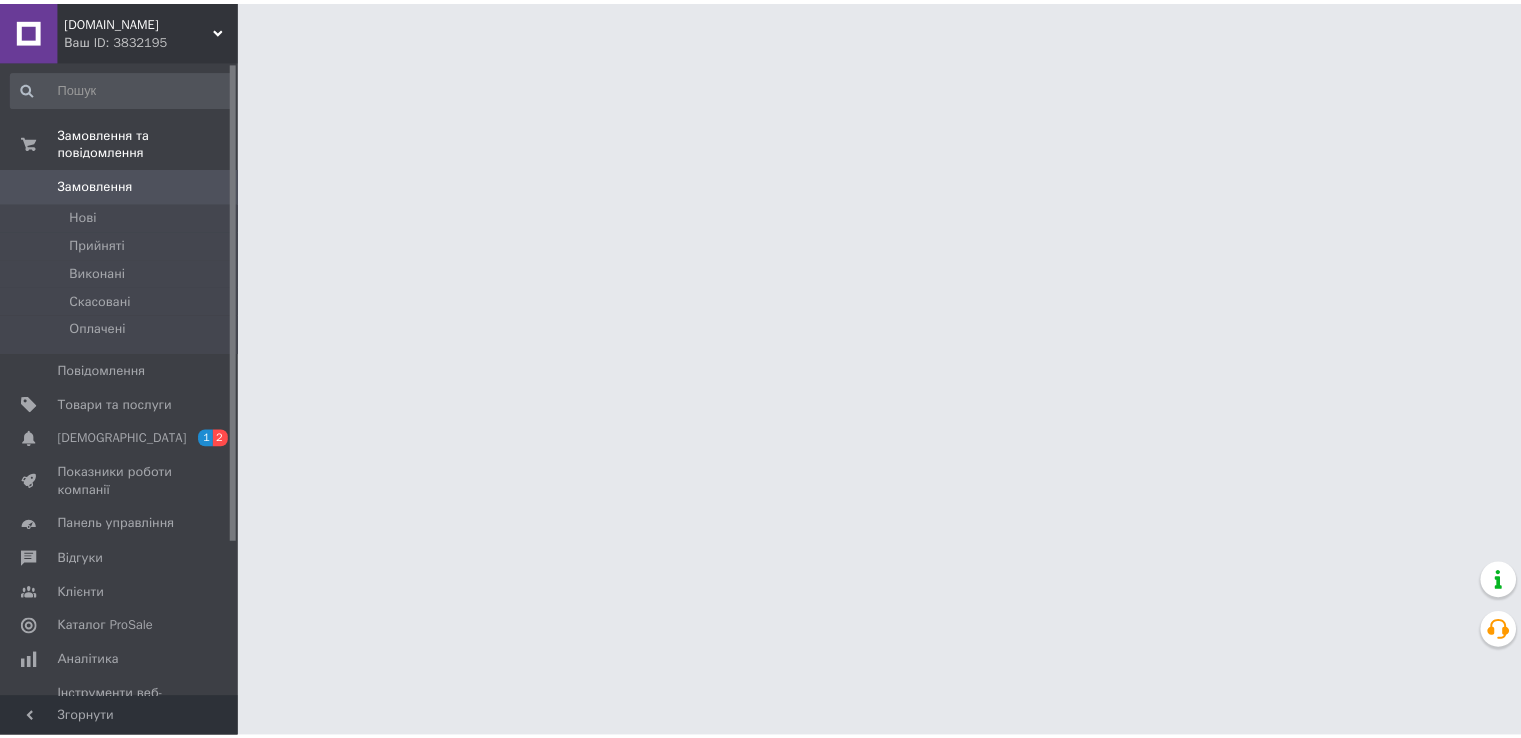 scroll, scrollTop: 0, scrollLeft: 0, axis: both 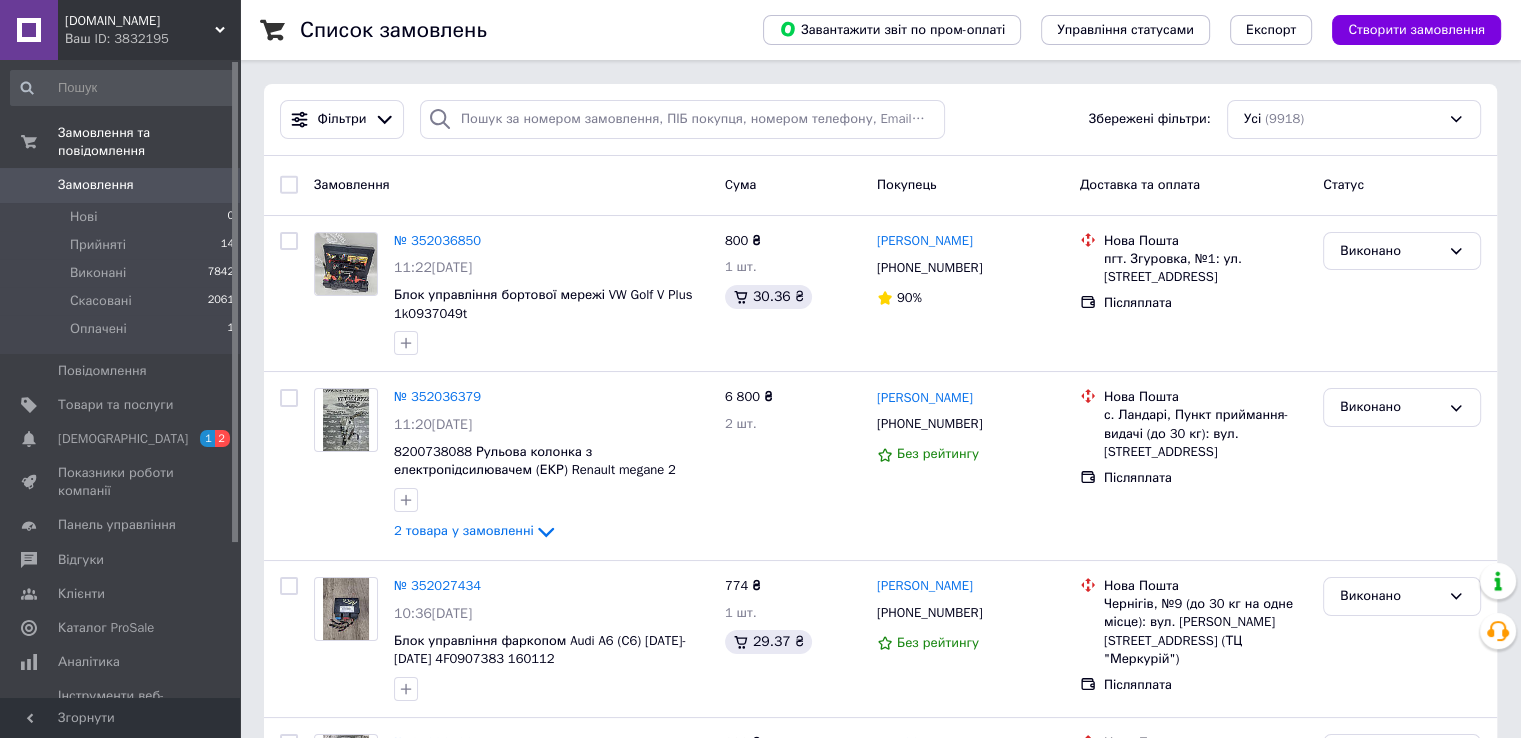 click on "Замовлення" at bounding box center [511, 185] 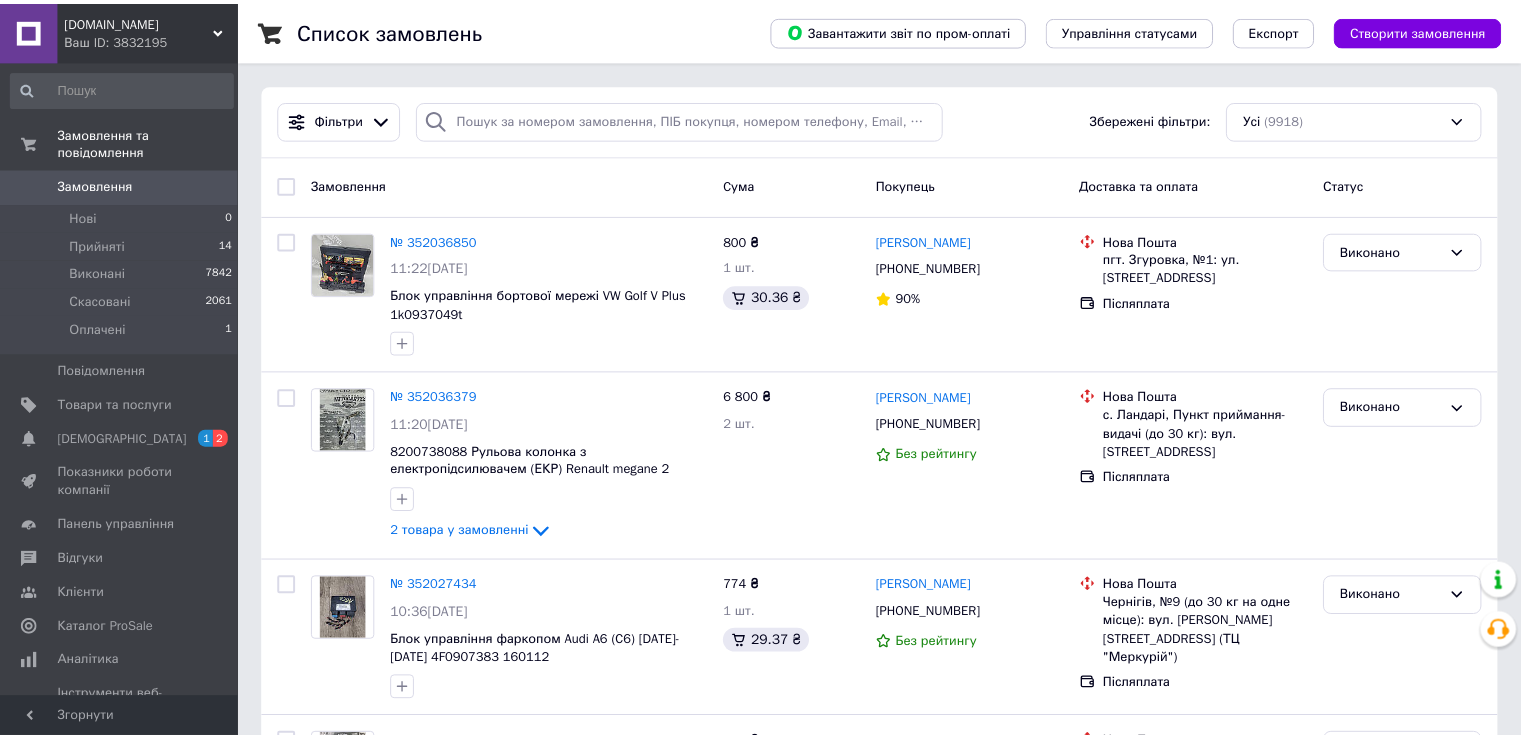 scroll, scrollTop: 0, scrollLeft: 0, axis: both 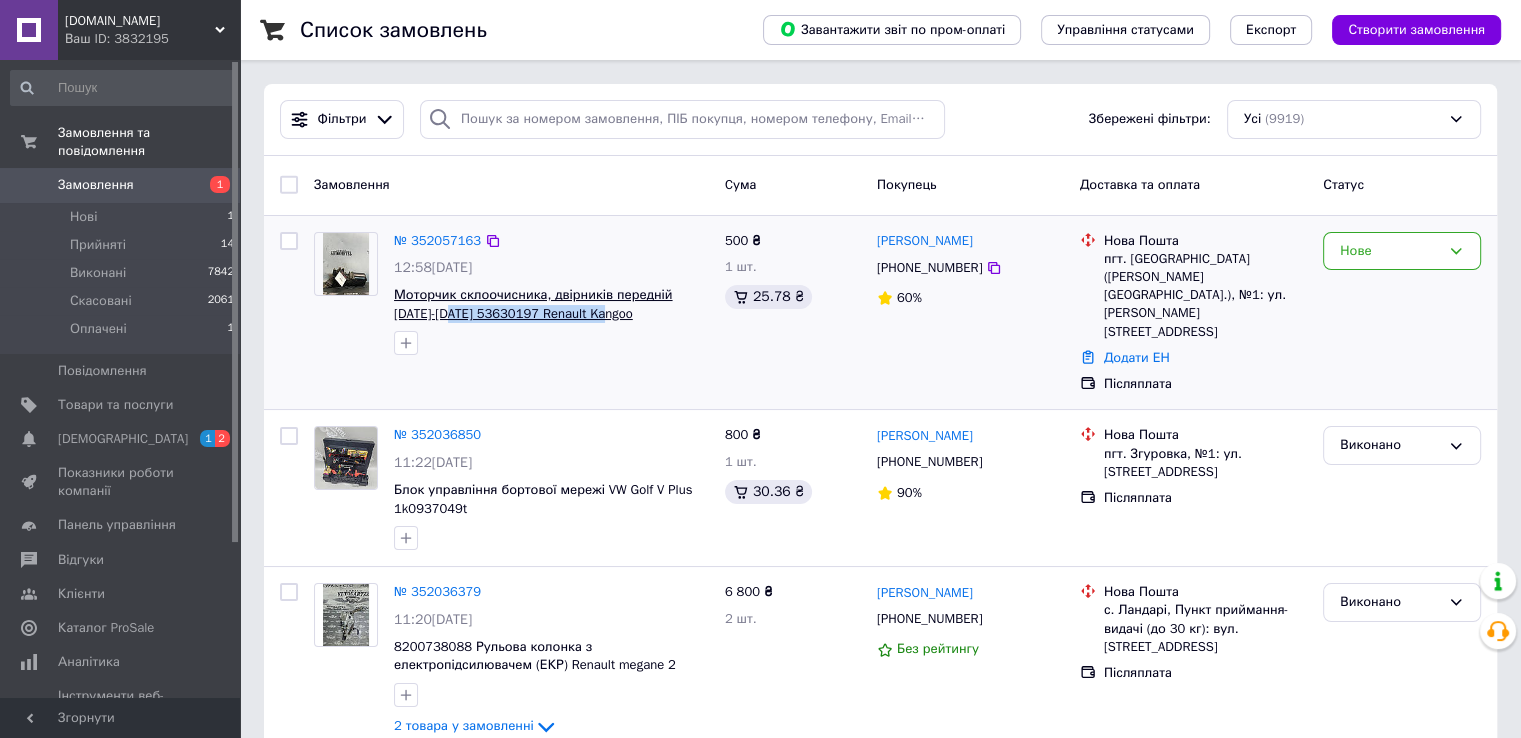 drag, startPoint x: 583, startPoint y: 313, endPoint x: 422, endPoint y: 319, distance: 161.11176 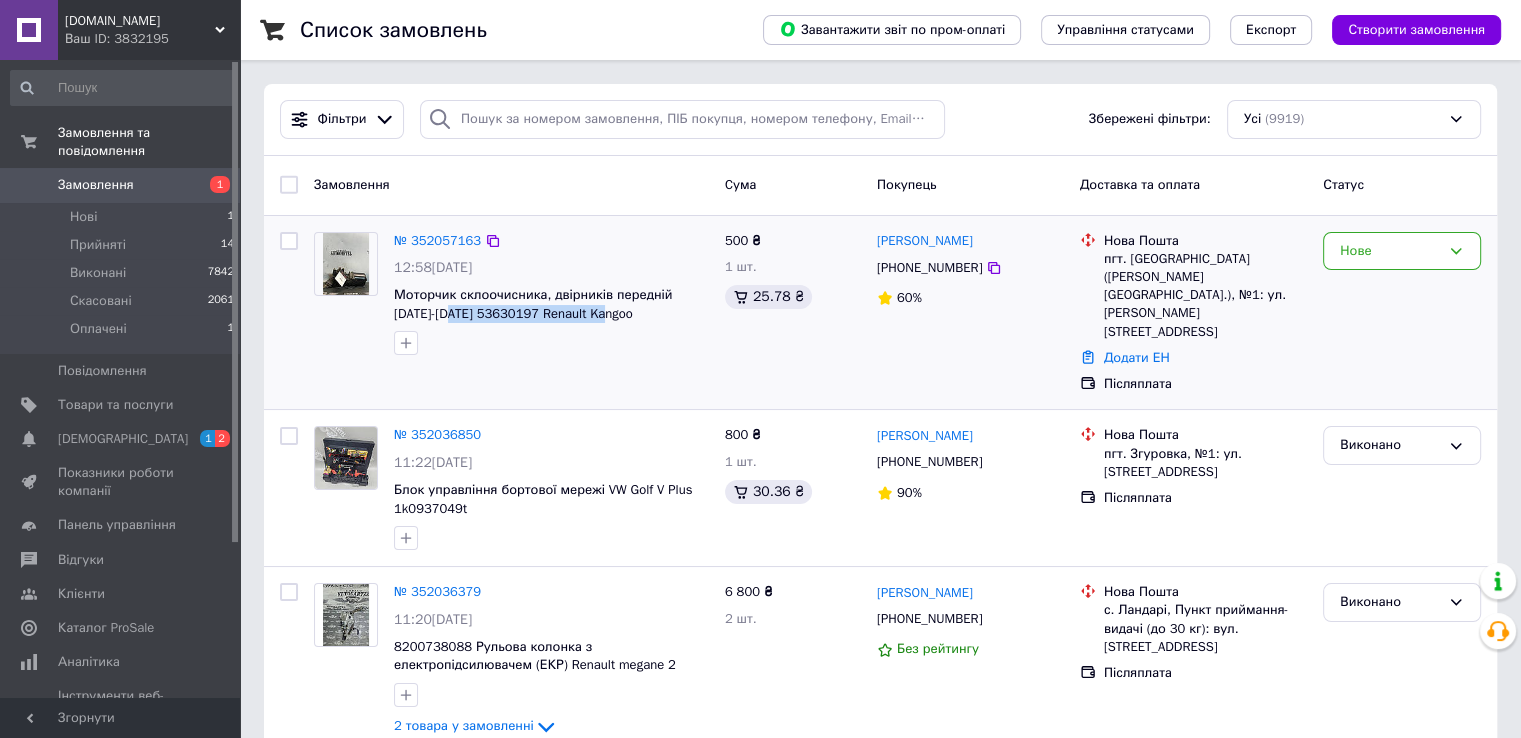 copy on "53630197 Renault Kangoo" 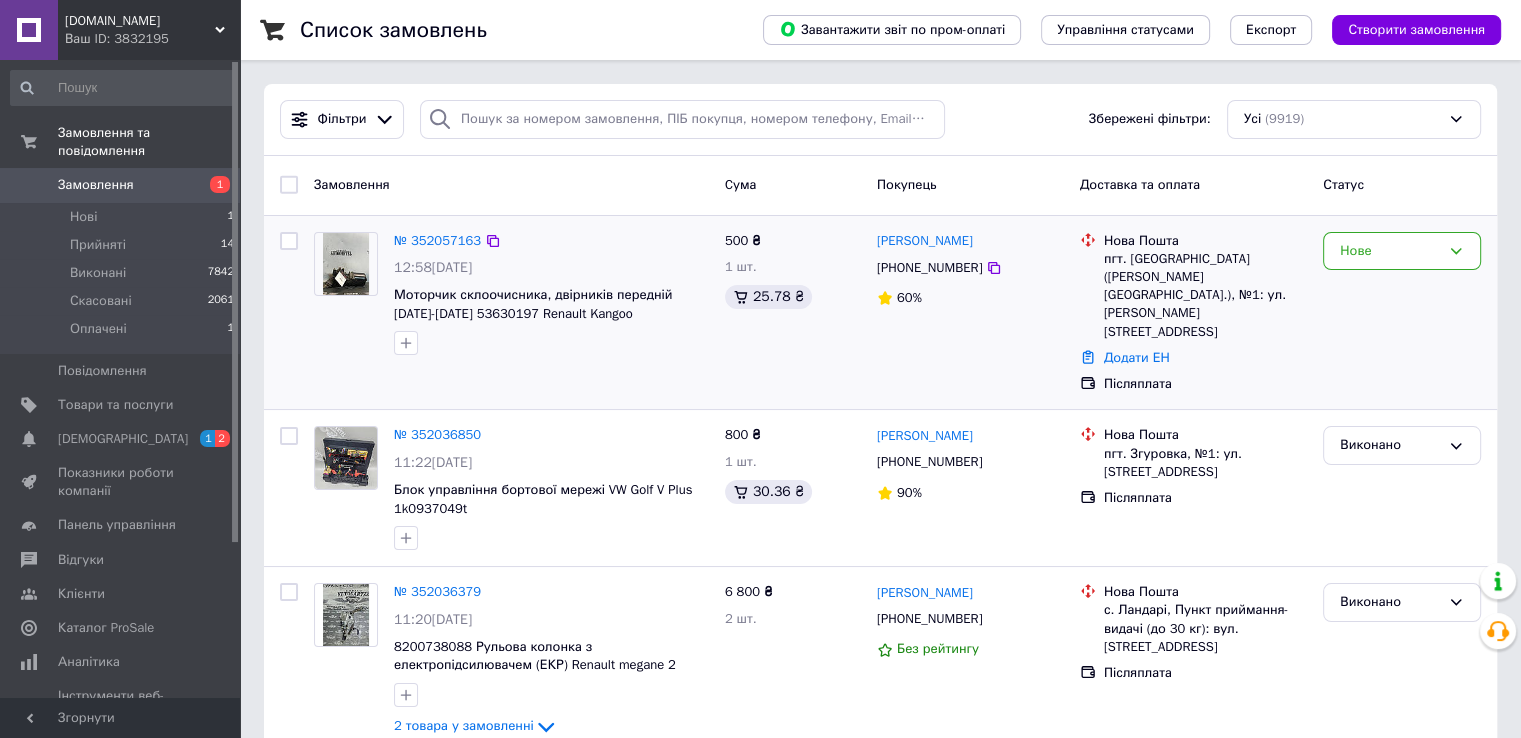 click at bounding box center [551, 343] 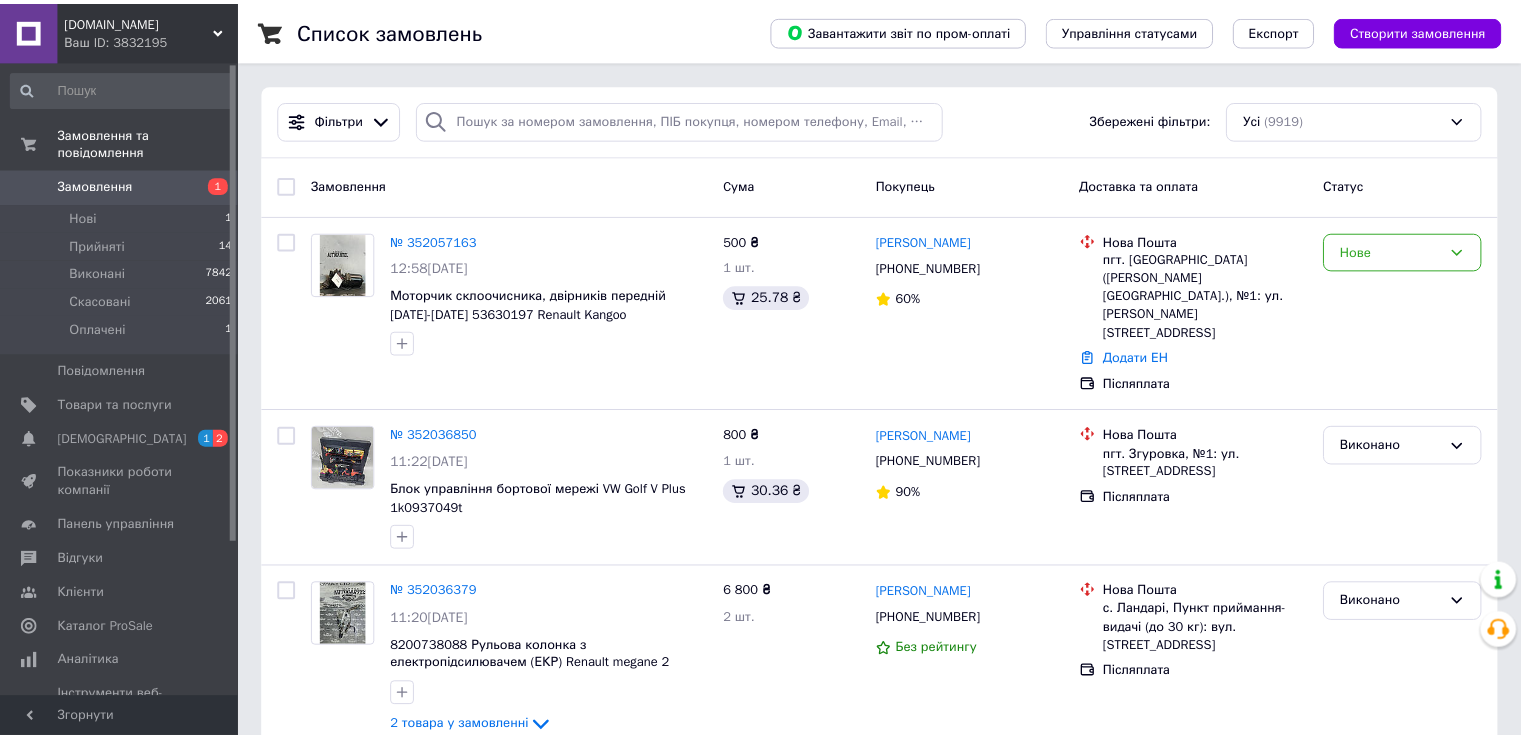scroll, scrollTop: 0, scrollLeft: 0, axis: both 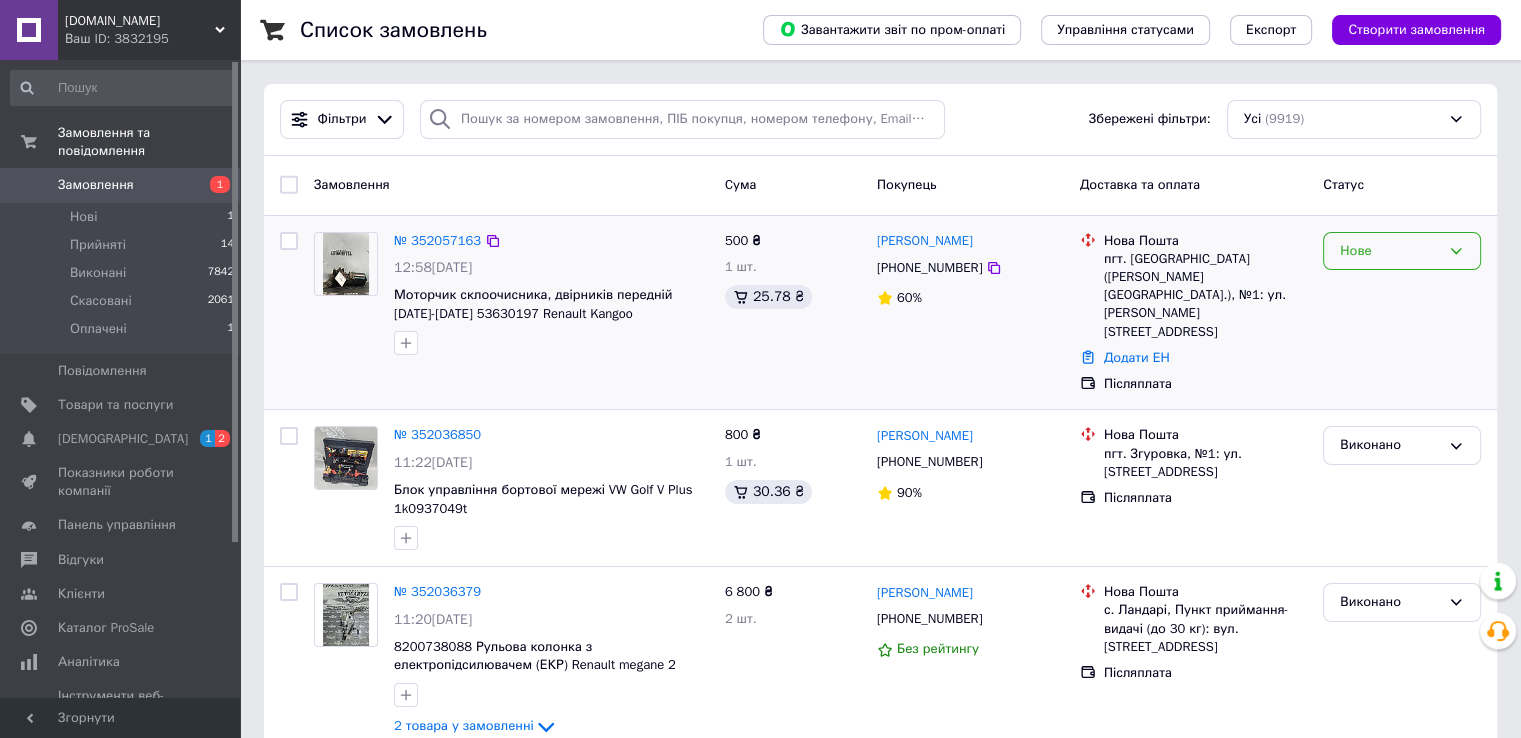 click on "Нове" at bounding box center [1390, 251] 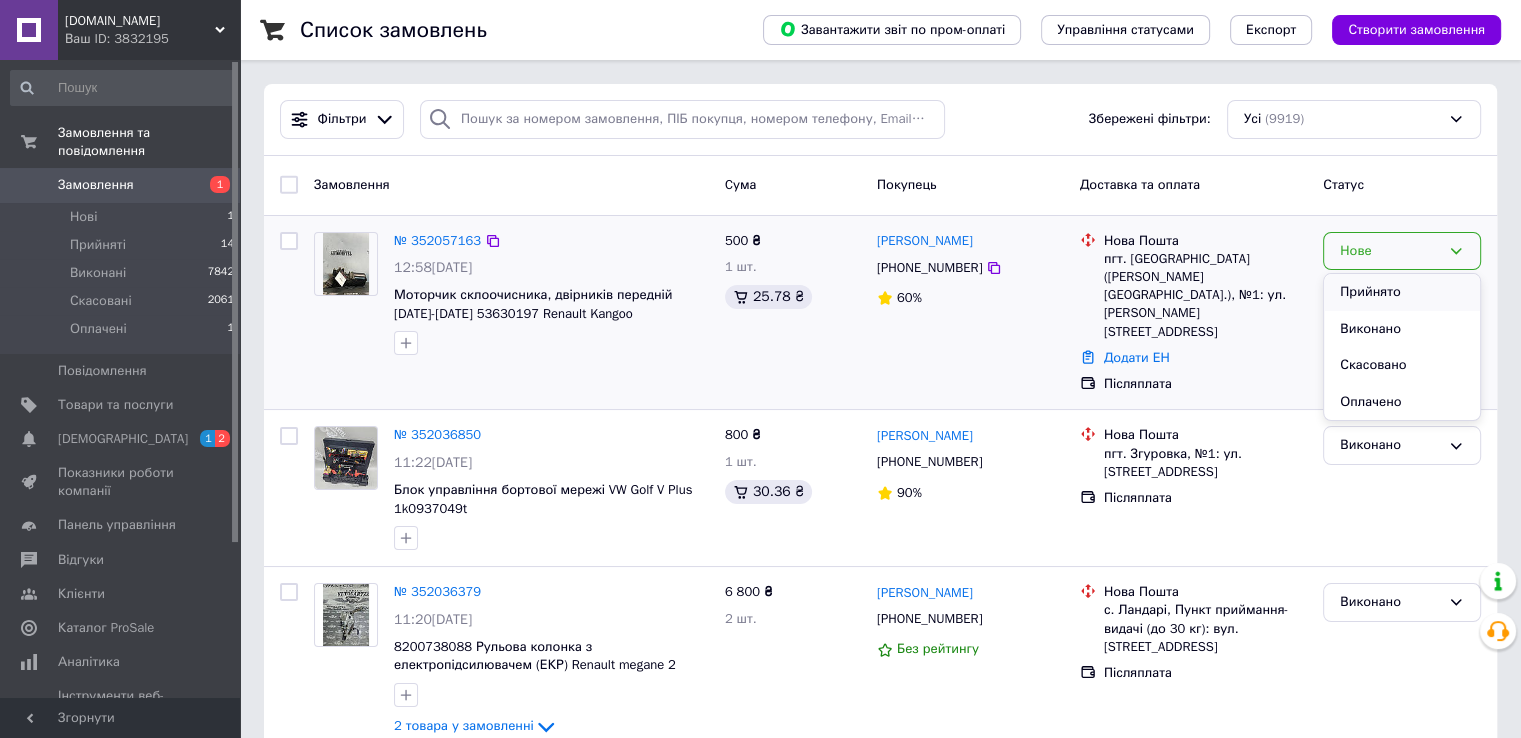 click on "Прийнято" at bounding box center (1402, 292) 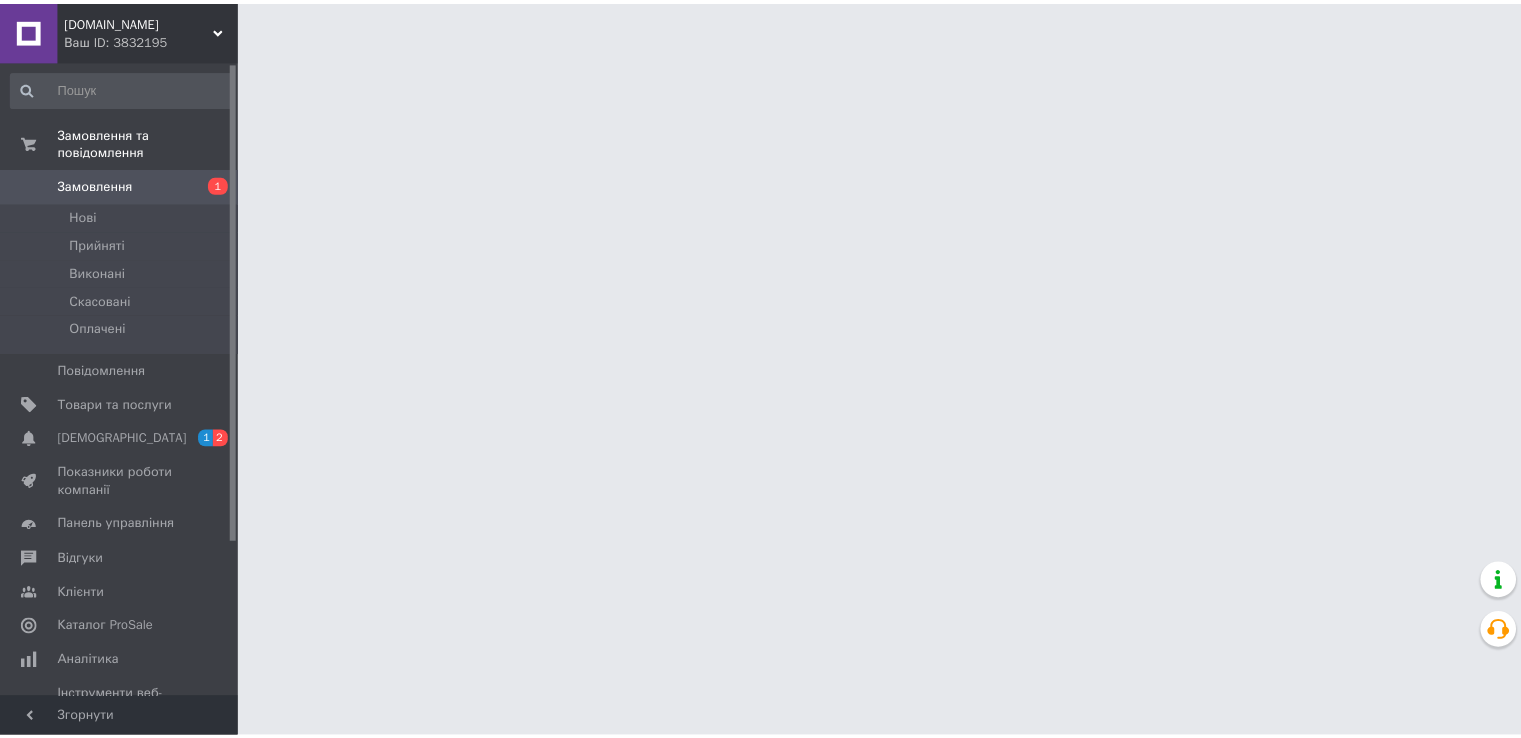 scroll, scrollTop: 0, scrollLeft: 0, axis: both 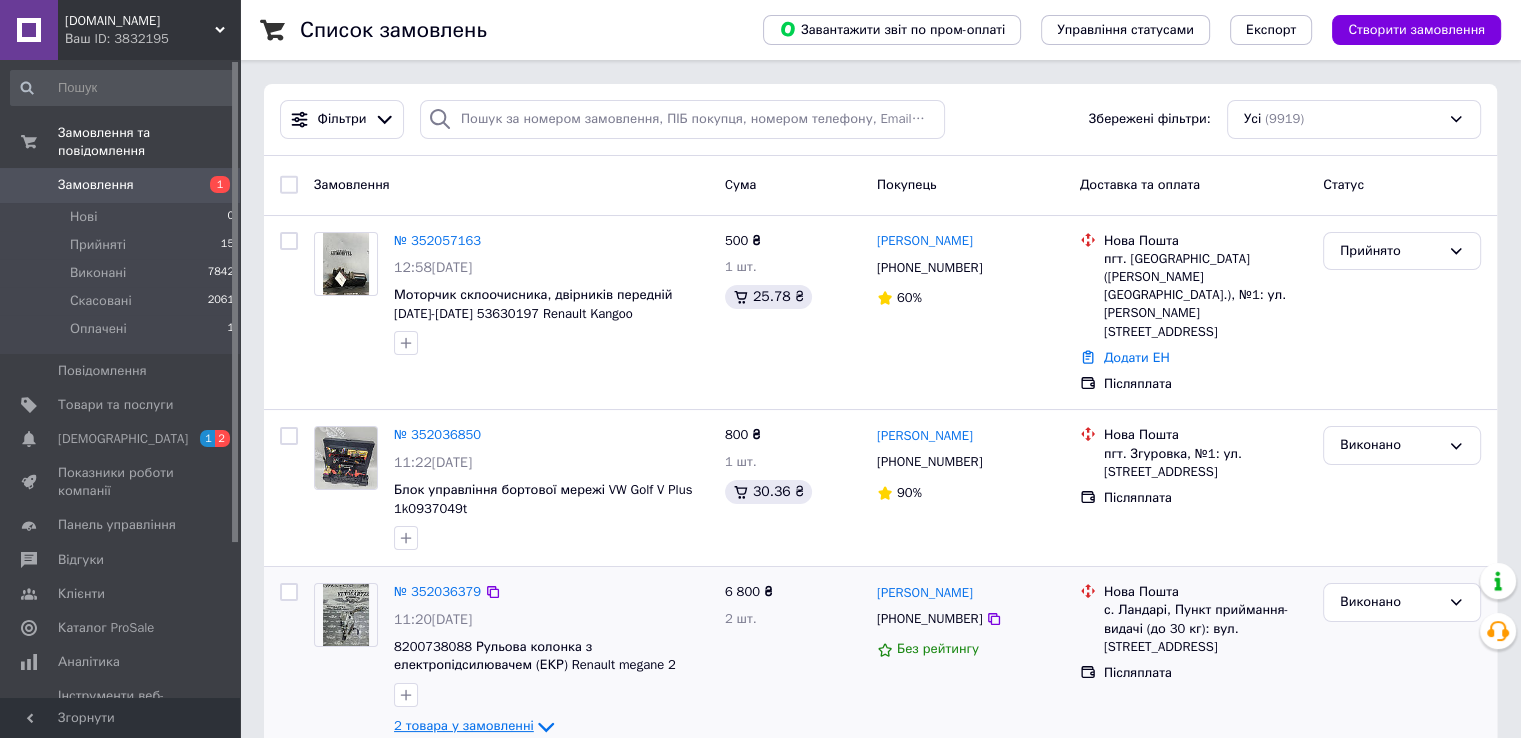 click 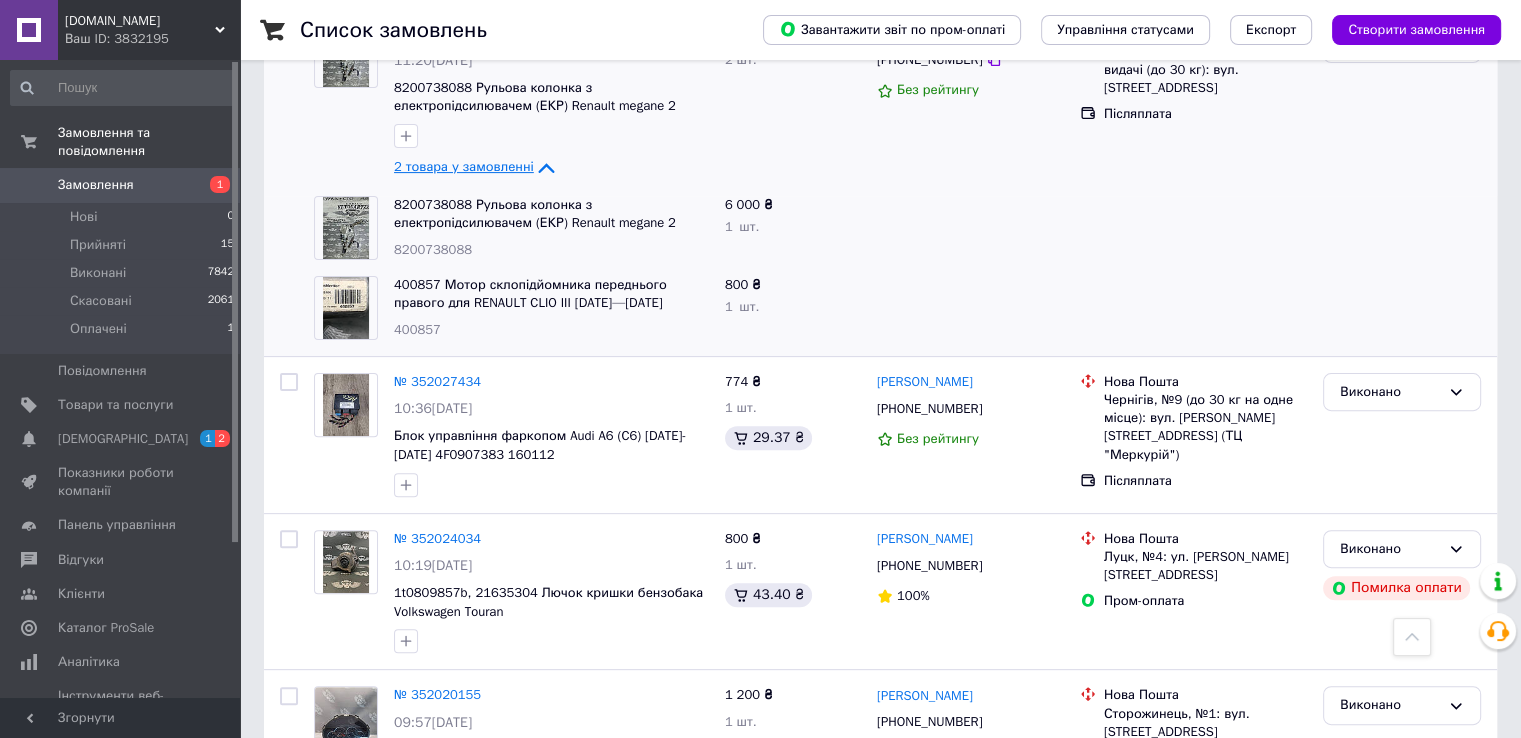 scroll, scrollTop: 300, scrollLeft: 0, axis: vertical 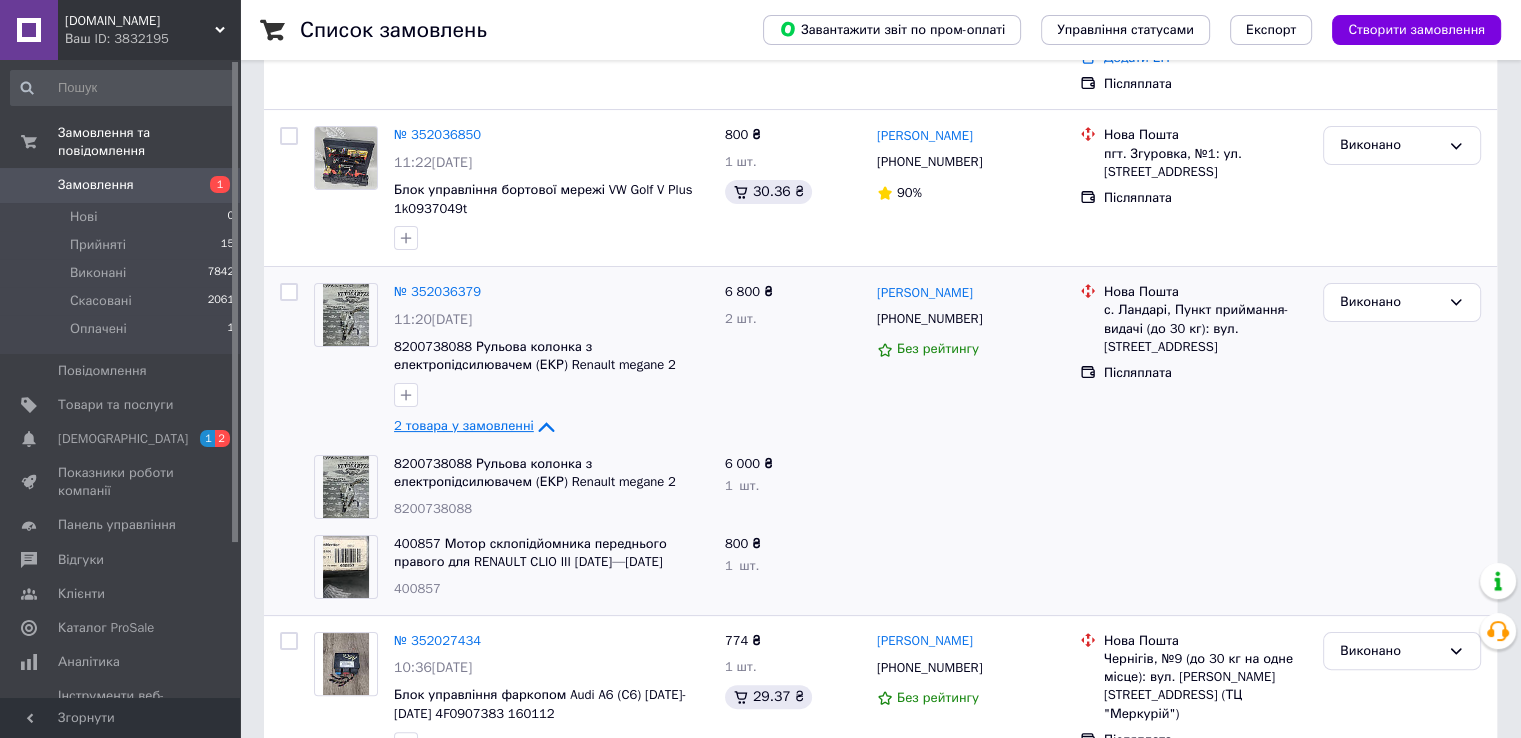 click 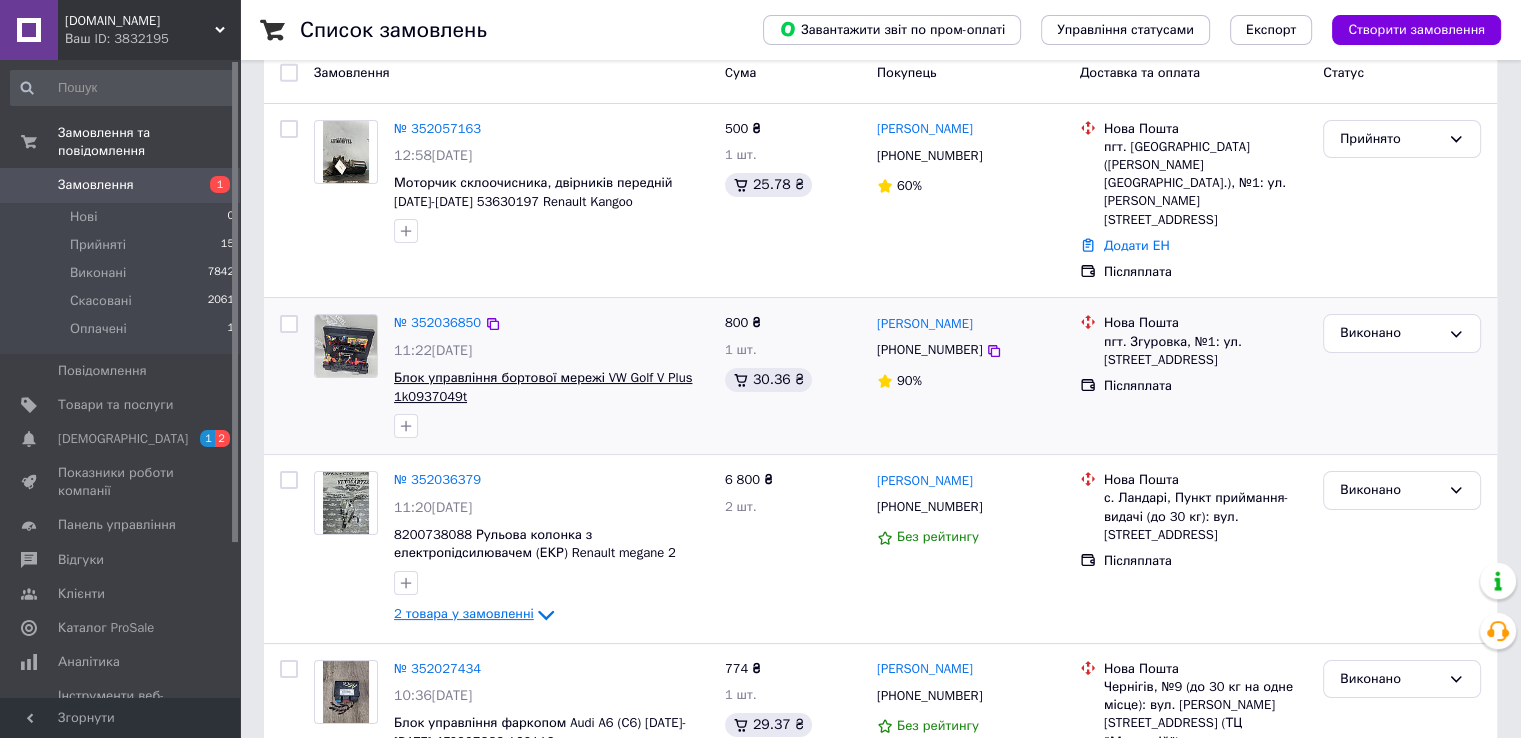scroll, scrollTop: 0, scrollLeft: 0, axis: both 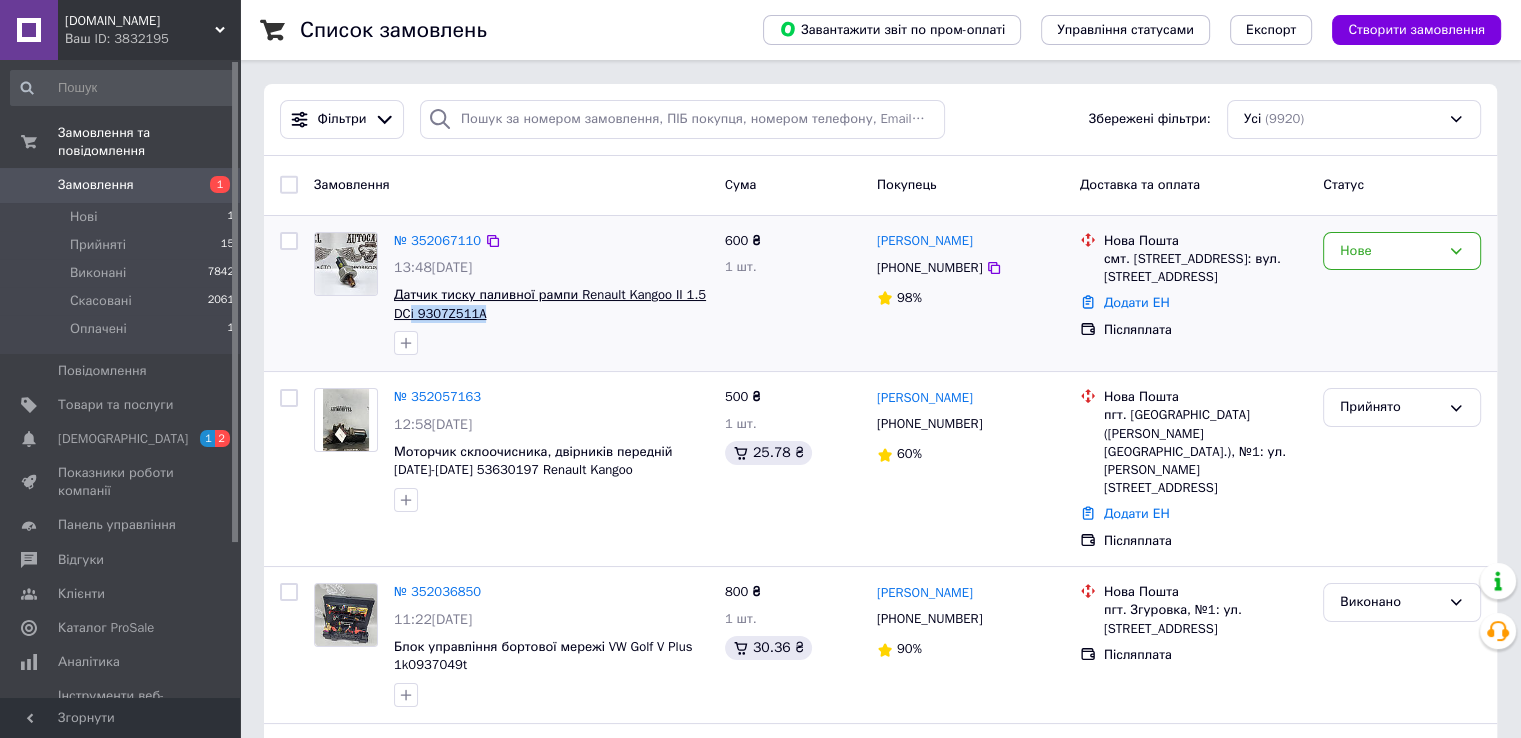 drag, startPoint x: 488, startPoint y: 318, endPoint x: 411, endPoint y: 317, distance: 77.00649 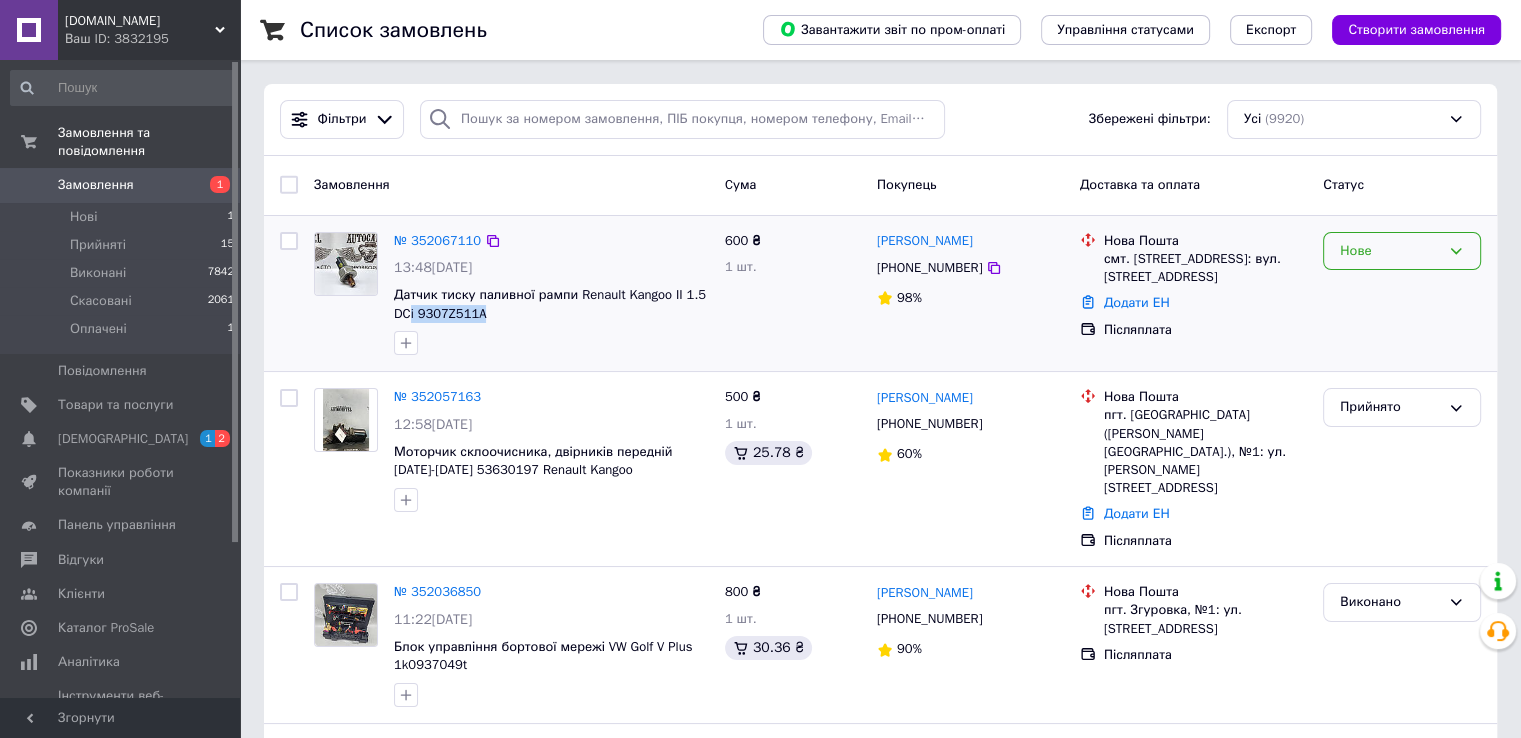 click on "Нове" at bounding box center (1390, 251) 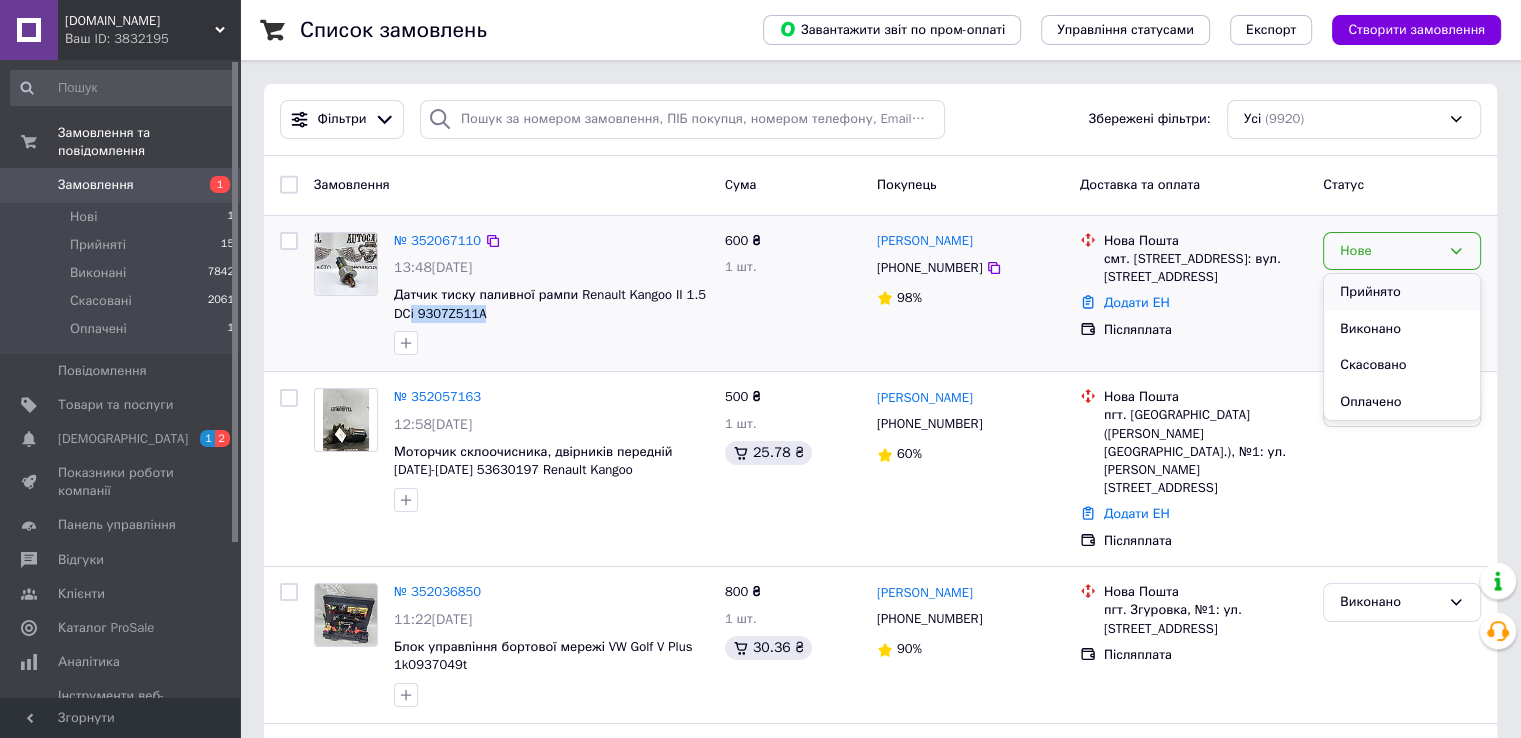 click on "Прийнято" at bounding box center (1402, 292) 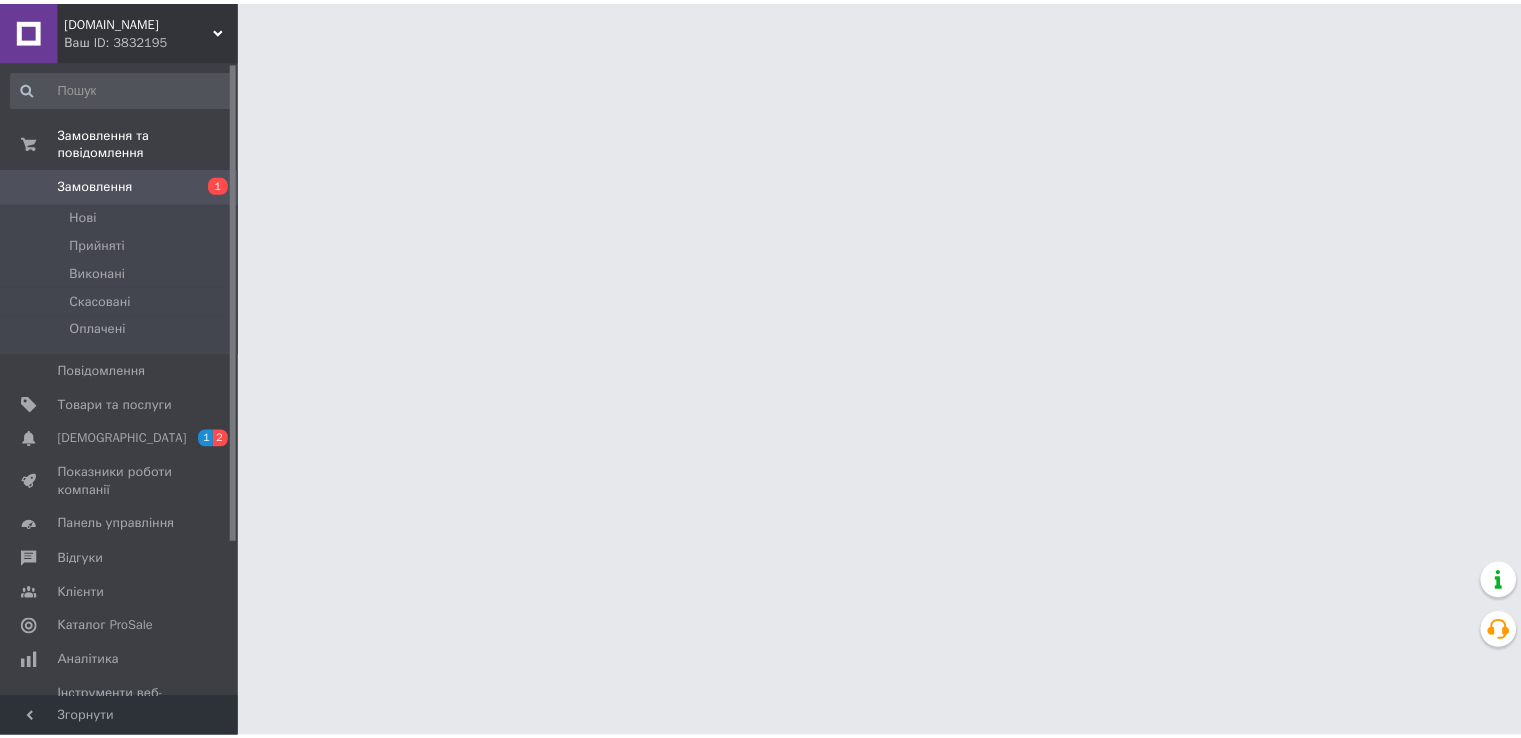 scroll, scrollTop: 0, scrollLeft: 0, axis: both 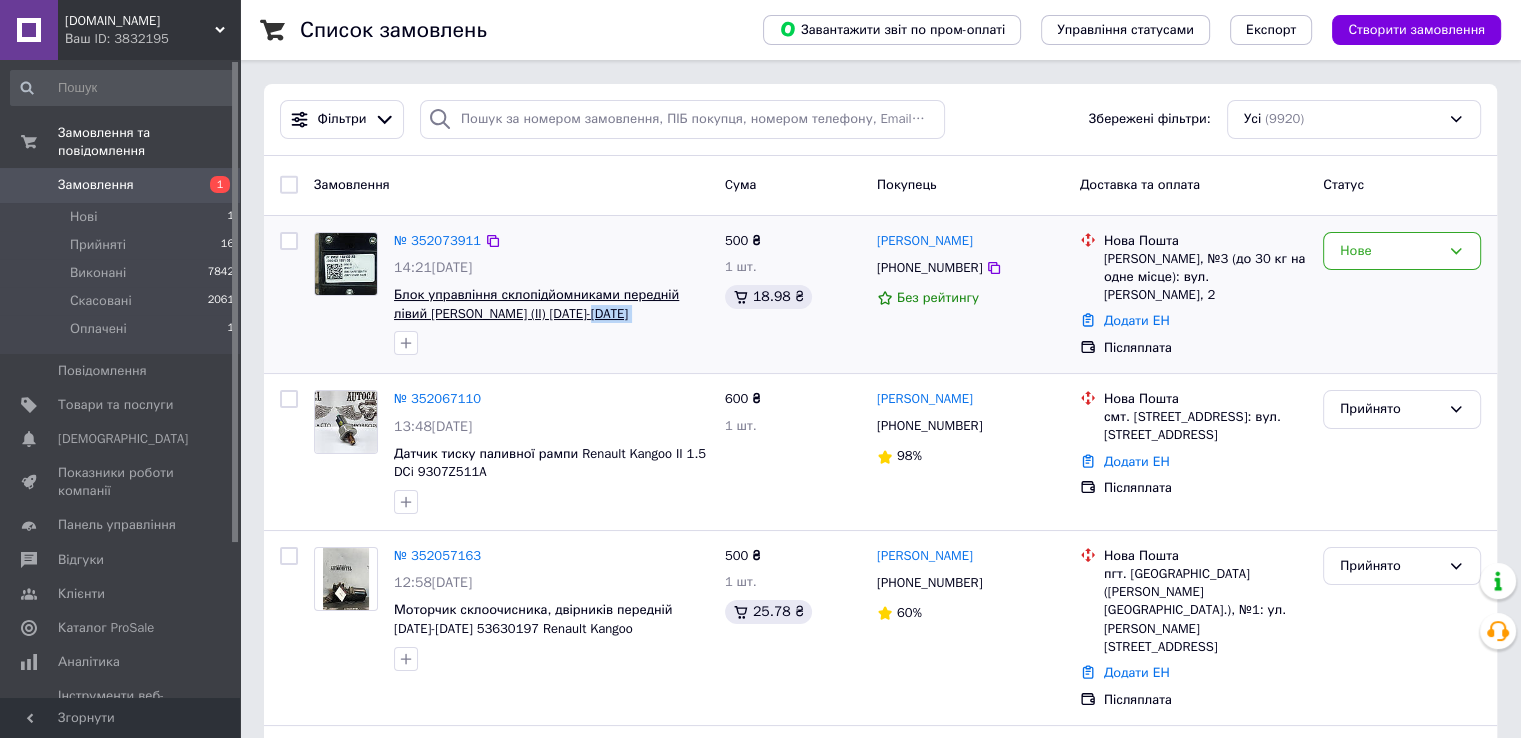 drag, startPoint x: 641, startPoint y: 319, endPoint x: 544, endPoint y: 315, distance: 97.082436 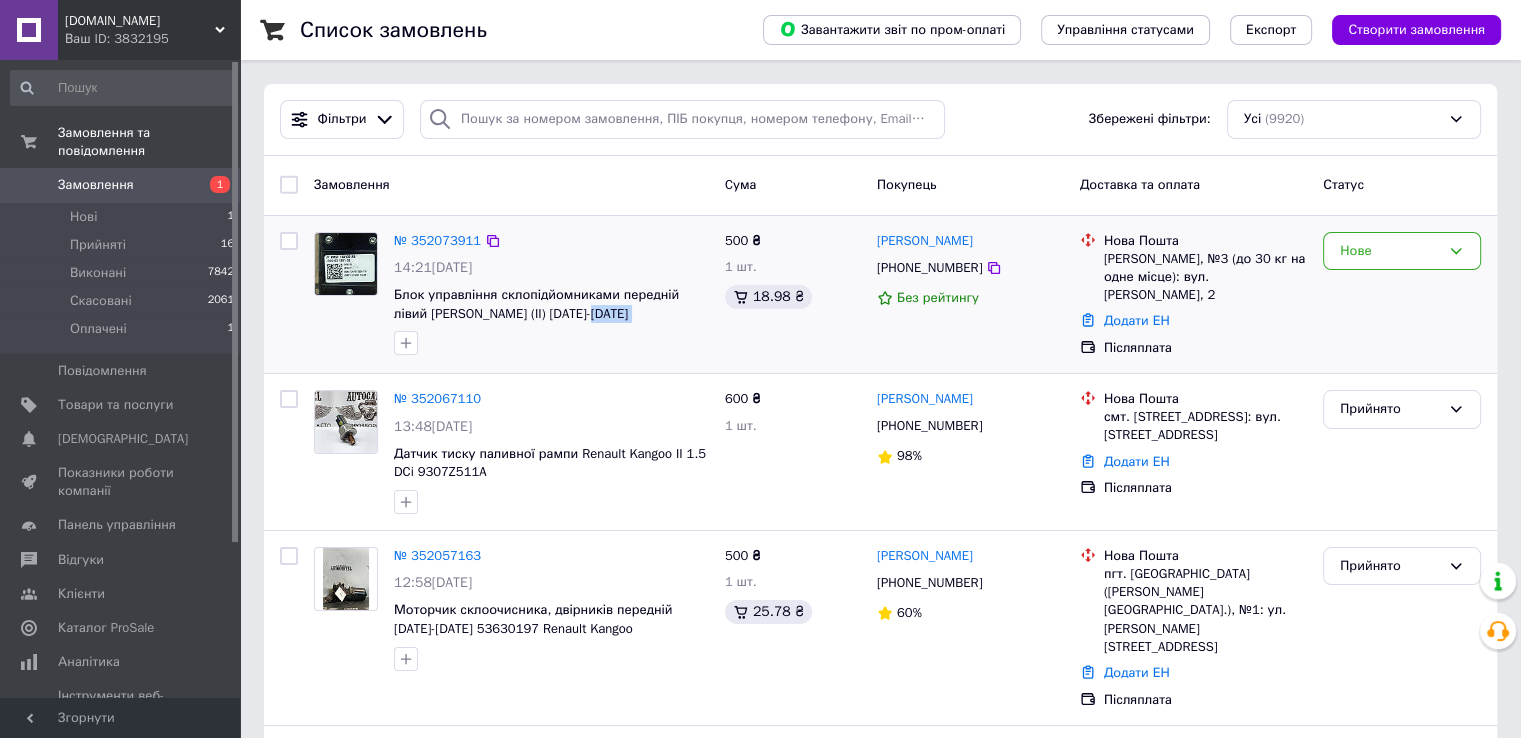 copy on "7M5T14A132AB" 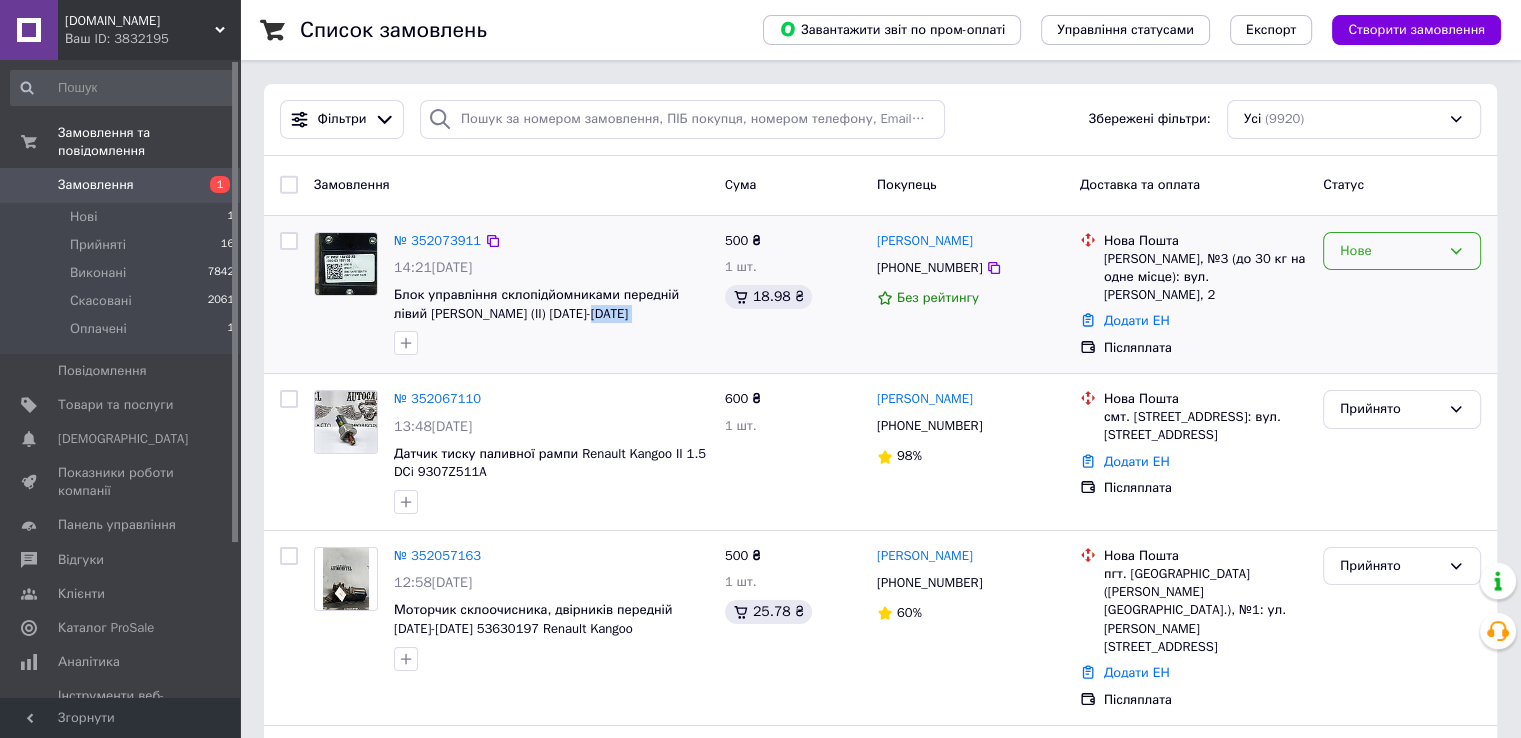 click on "Нове" at bounding box center (1402, 251) 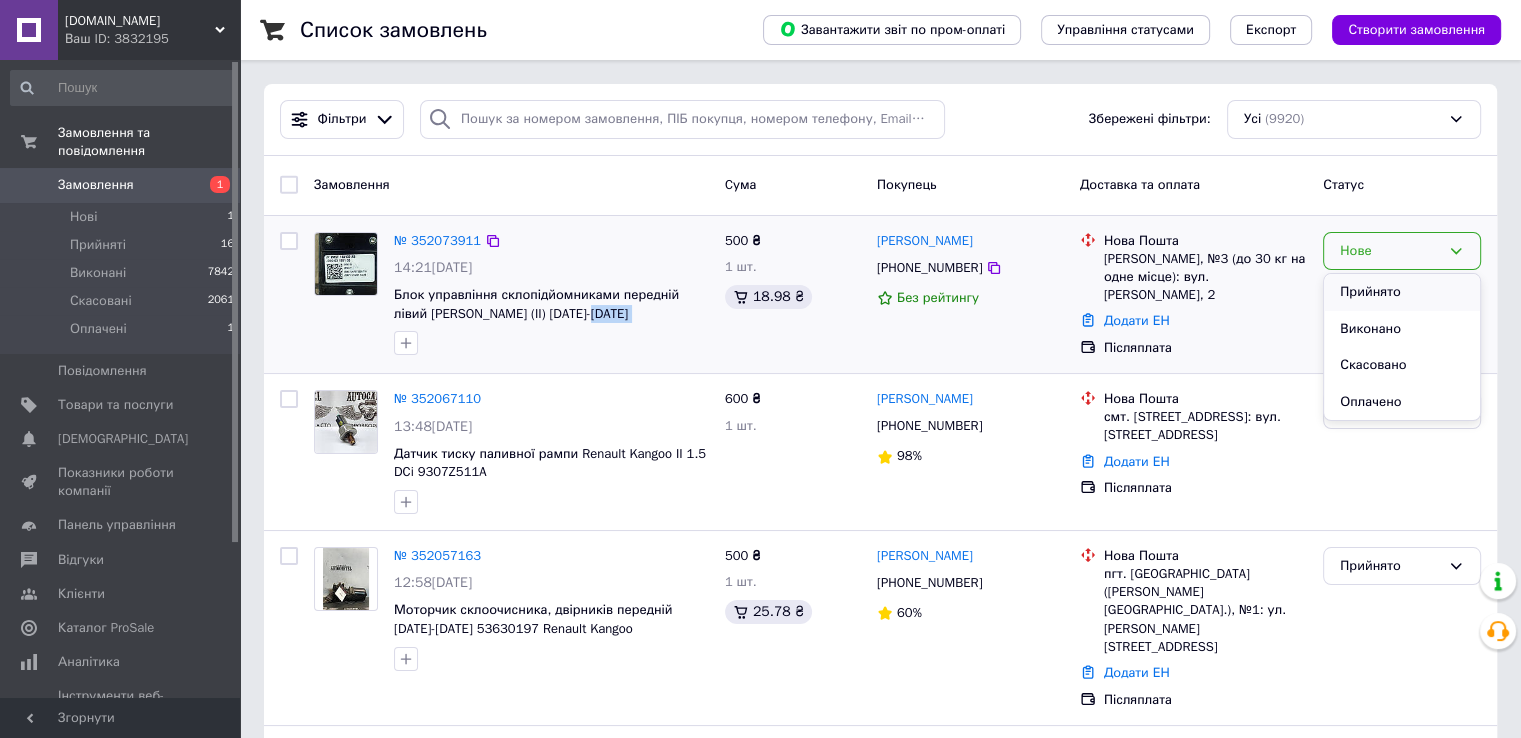 click on "Прийнято" at bounding box center [1402, 292] 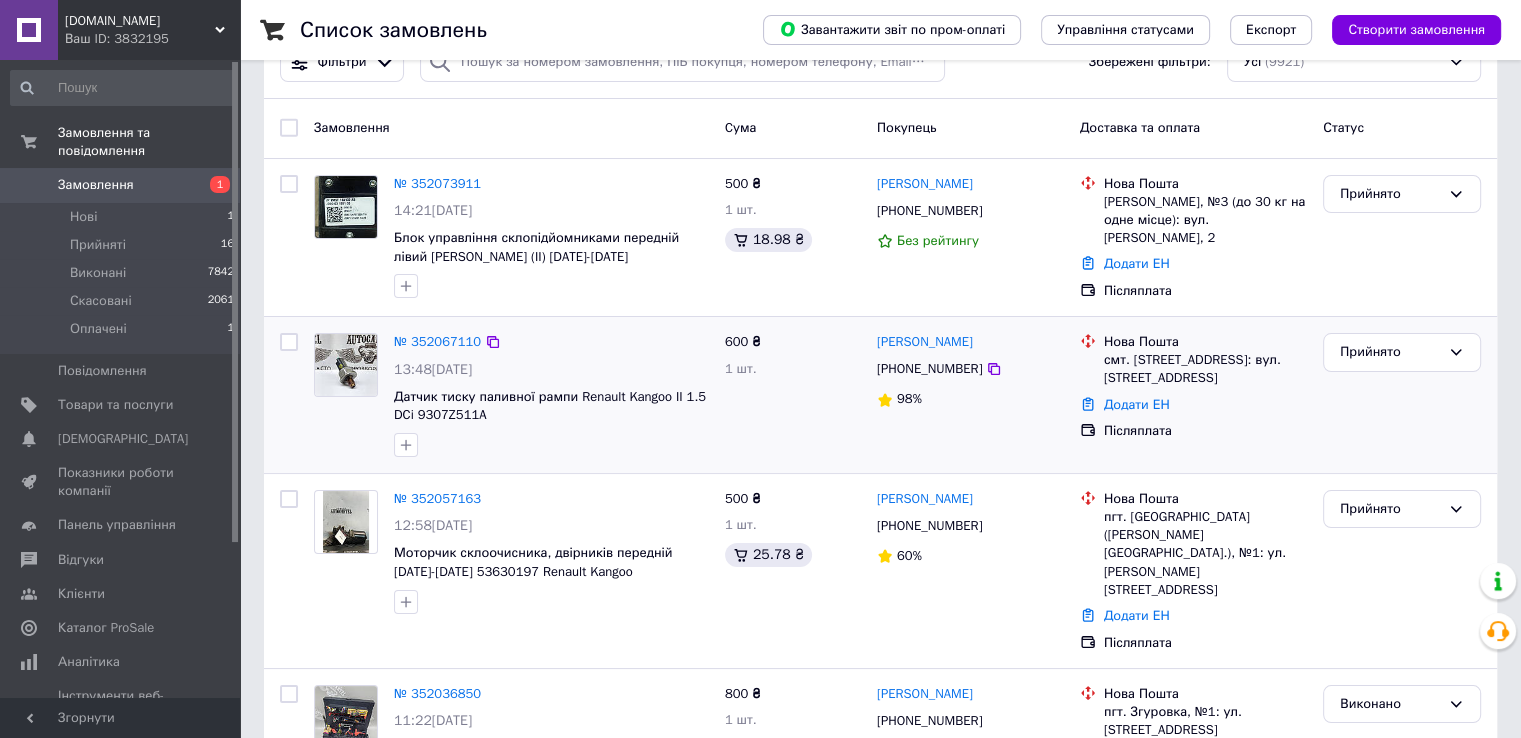 scroll, scrollTop: 0, scrollLeft: 0, axis: both 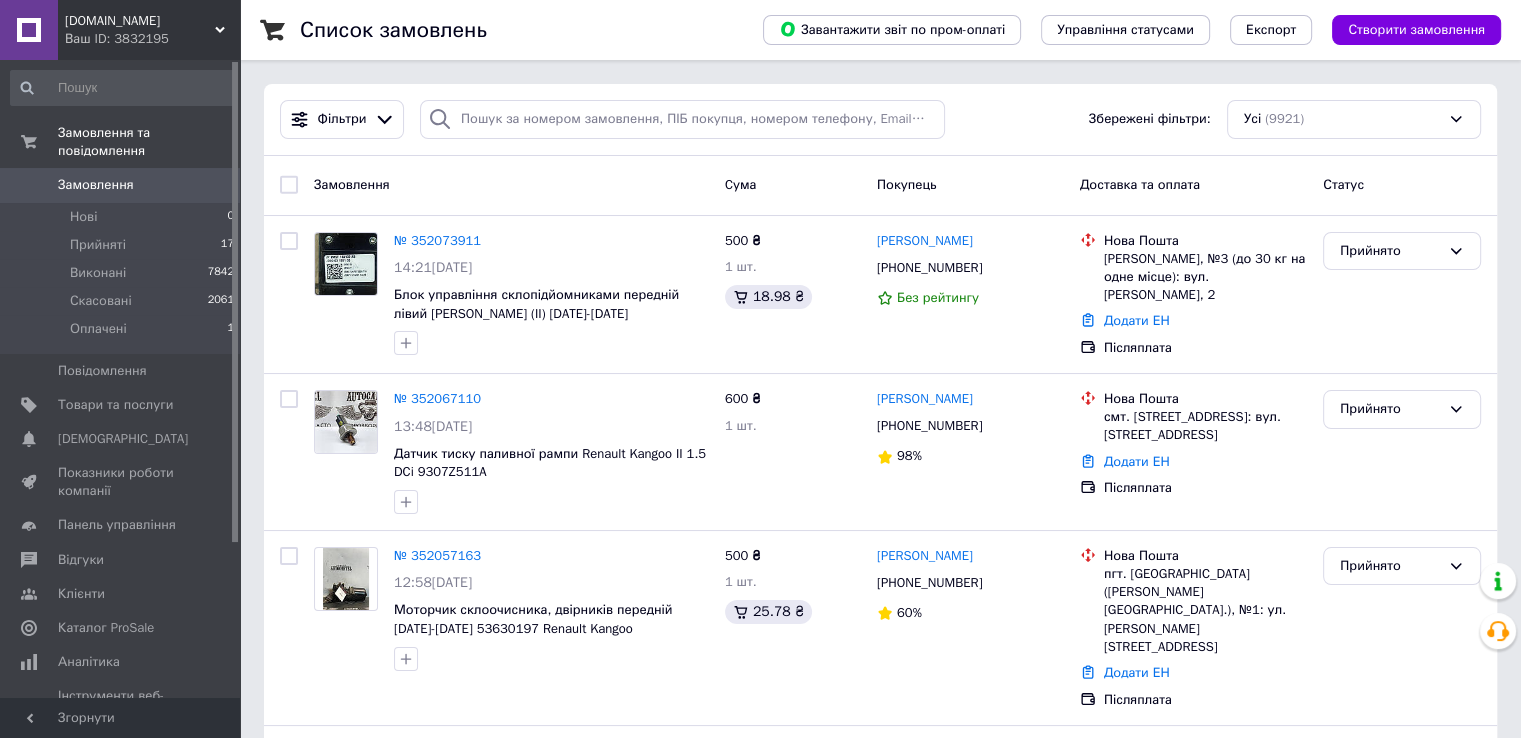 click on "Статус" at bounding box center (1402, 185) 